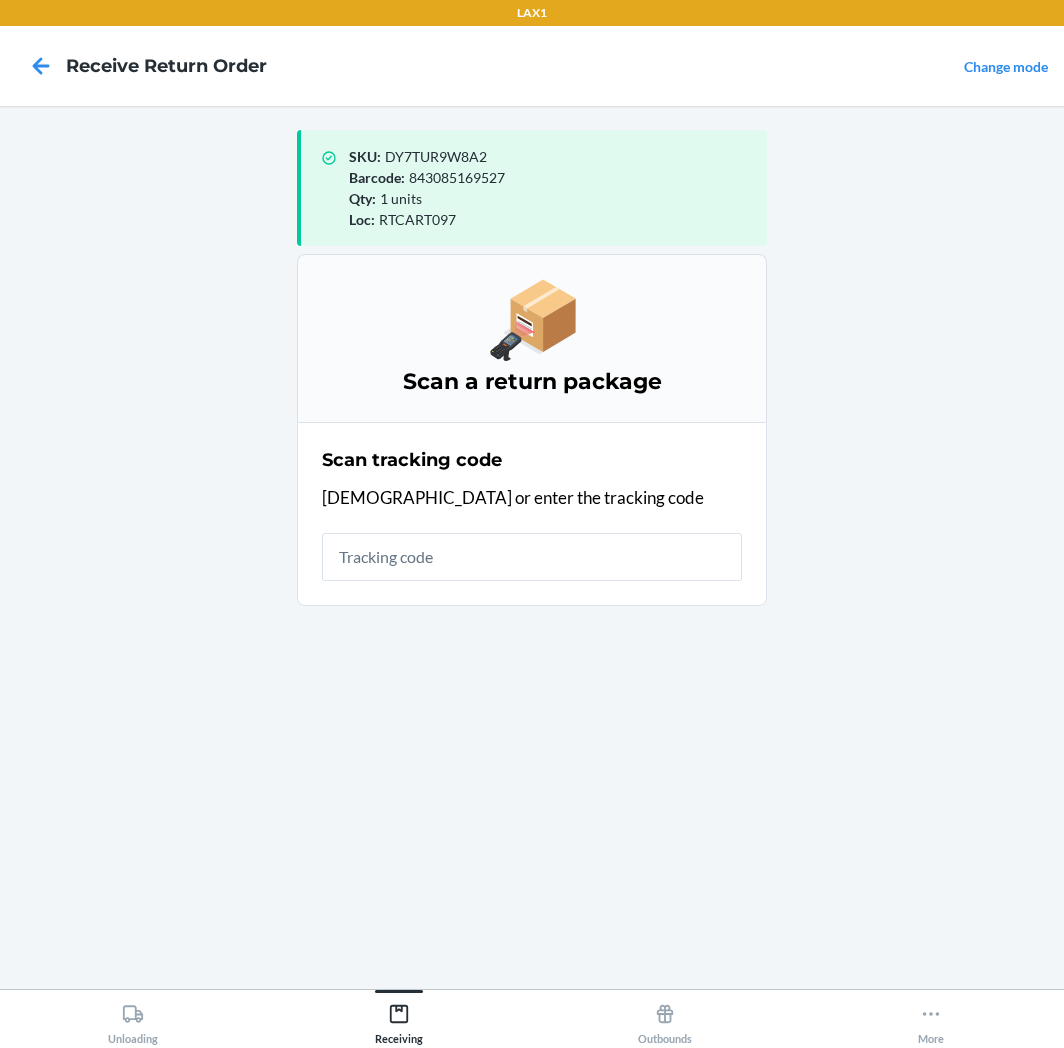 scroll, scrollTop: 0, scrollLeft: 0, axis: both 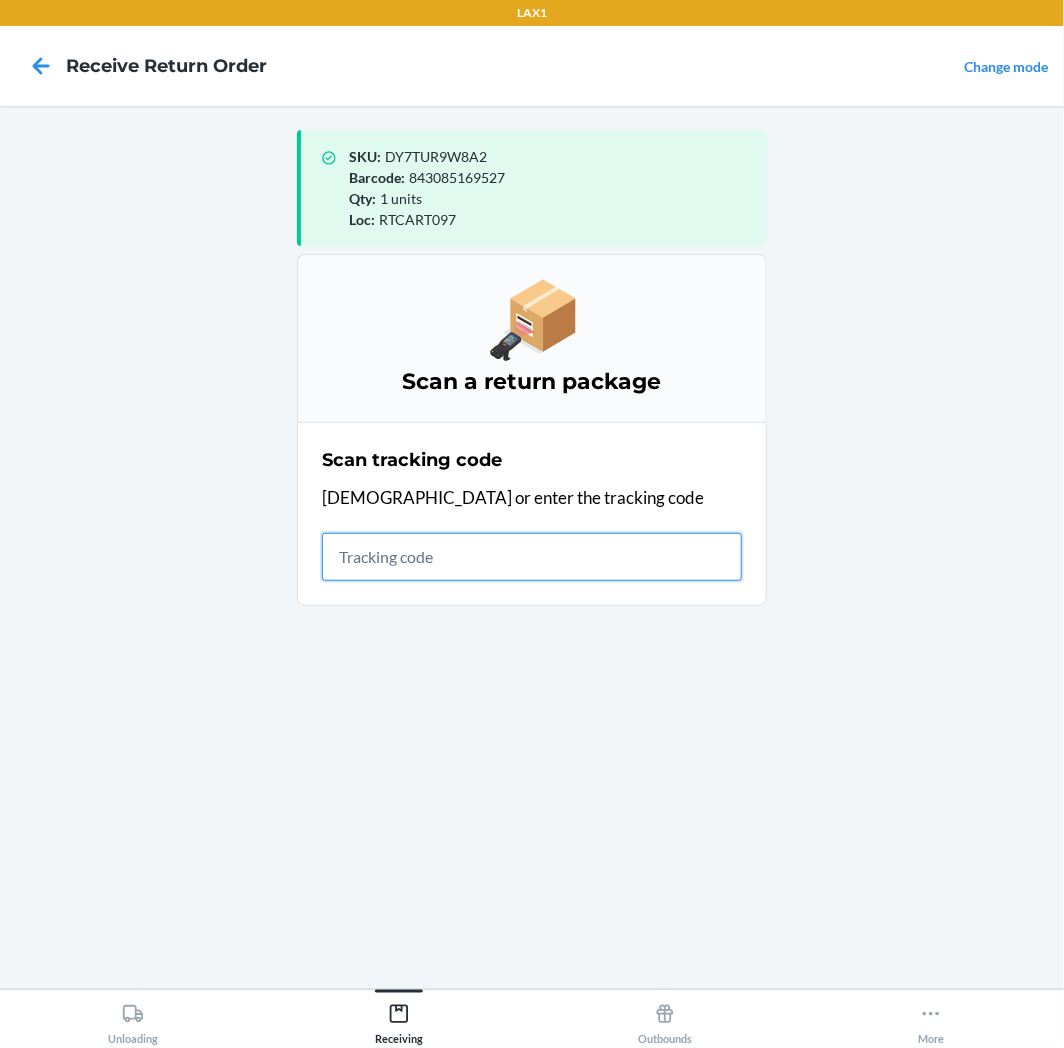 drag, startPoint x: 513, startPoint y: 566, endPoint x: 514, endPoint y: 554, distance: 12.0415945 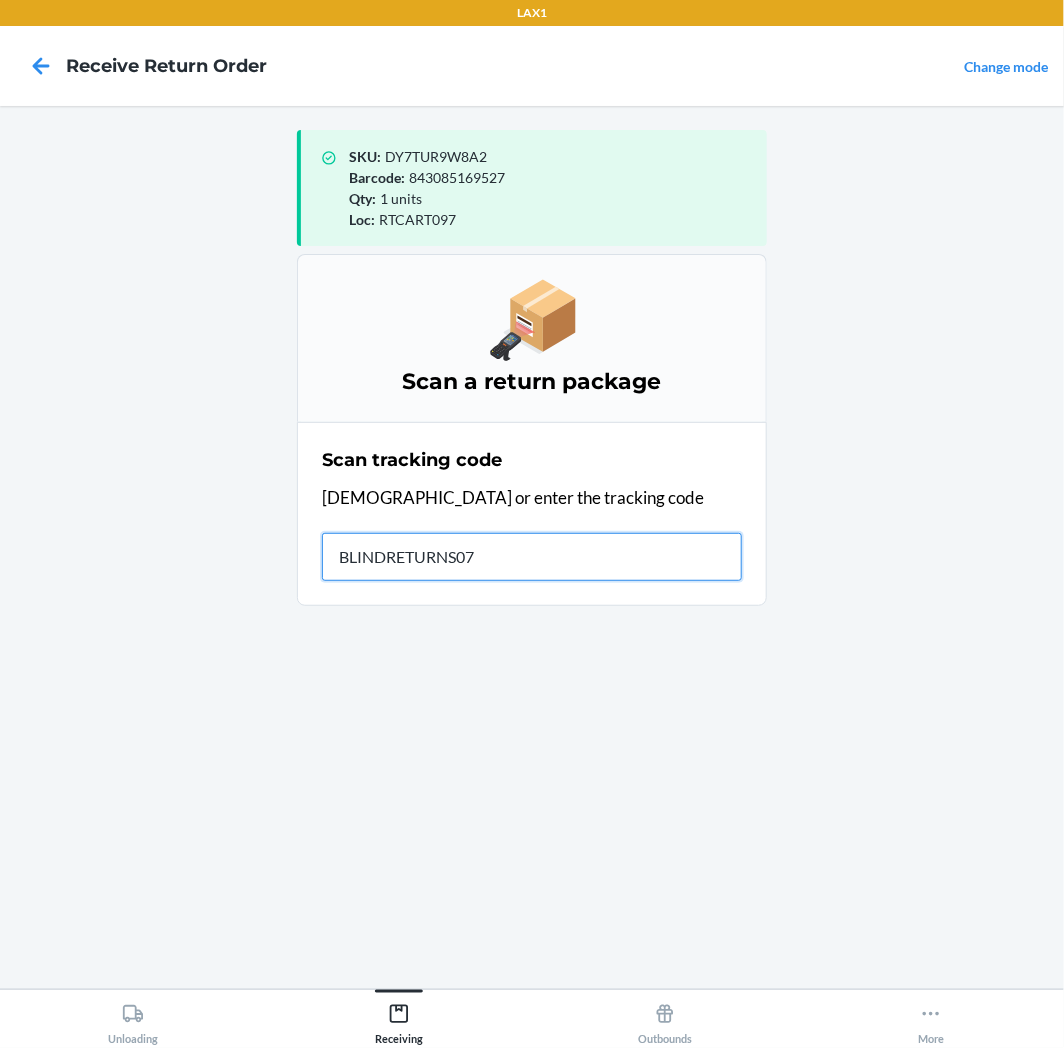 type on "BLINDRETURNS072" 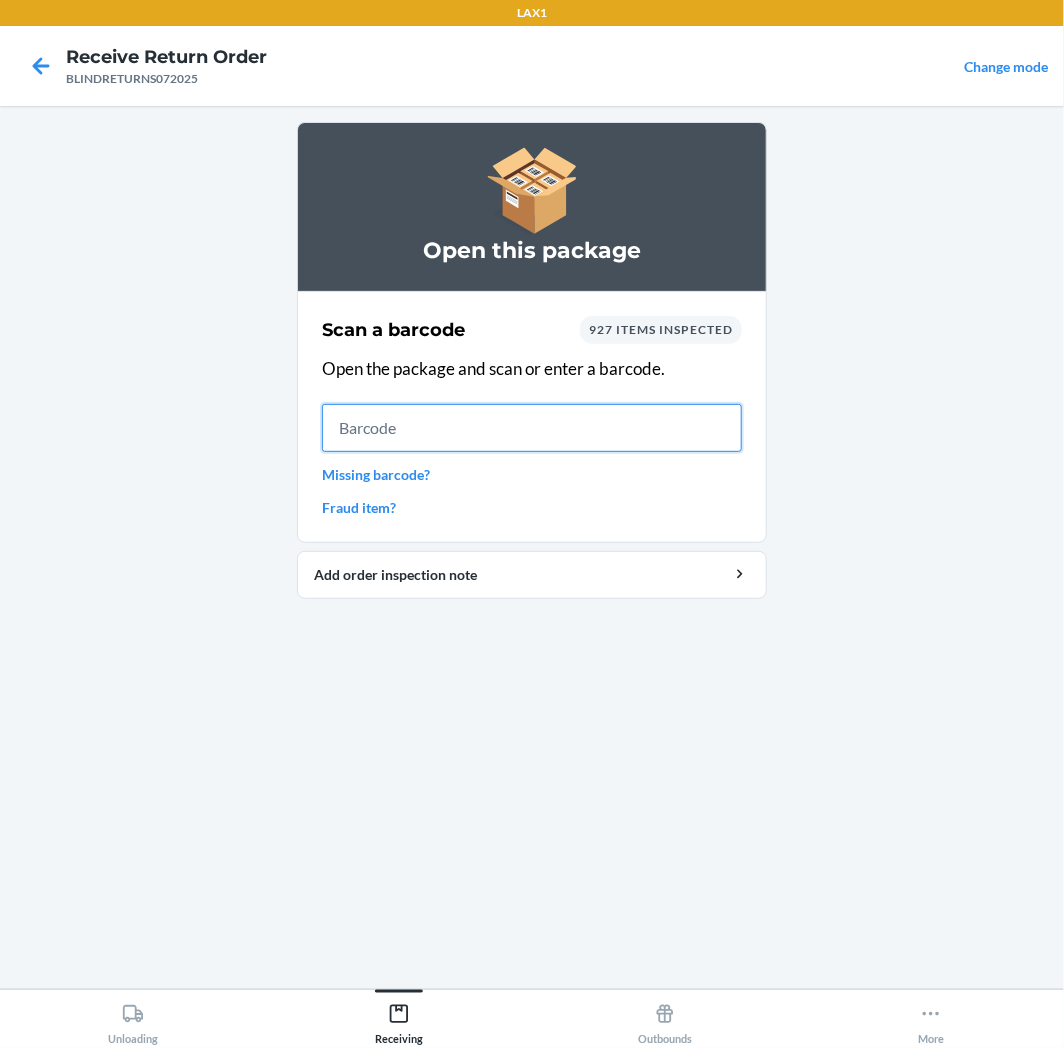 click at bounding box center [532, 428] 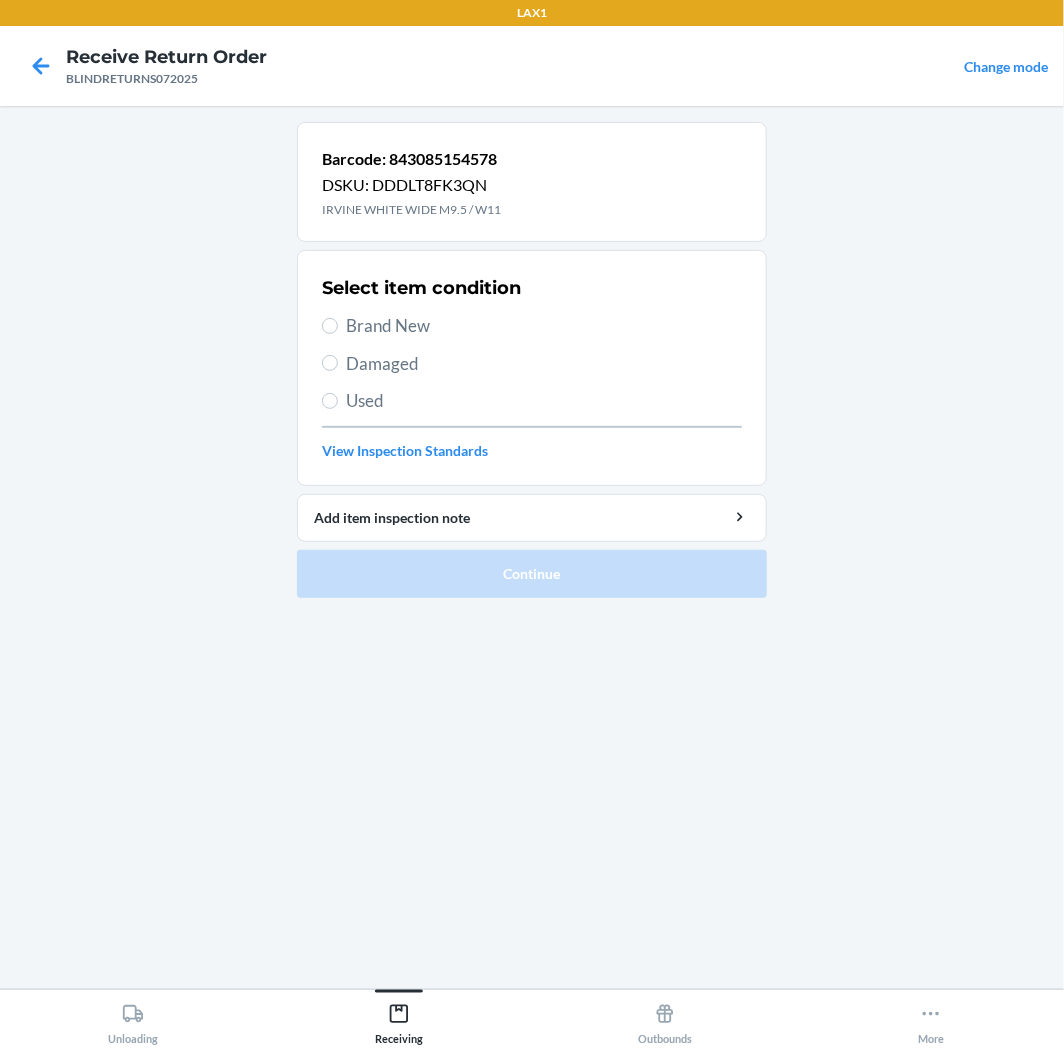 drag, startPoint x: 405, startPoint y: 316, endPoint x: 420, endPoint y: 385, distance: 70.61161 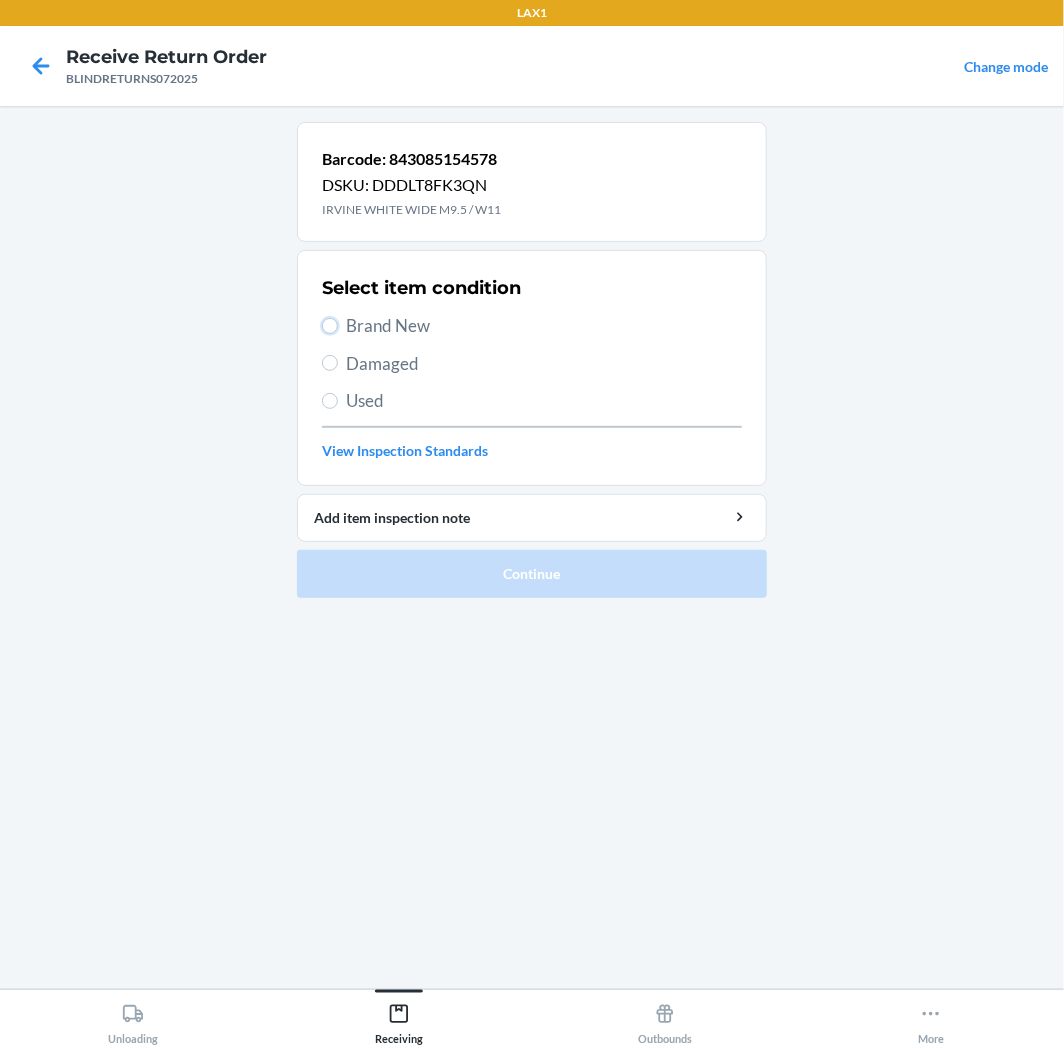 click on "Brand New" at bounding box center [330, 326] 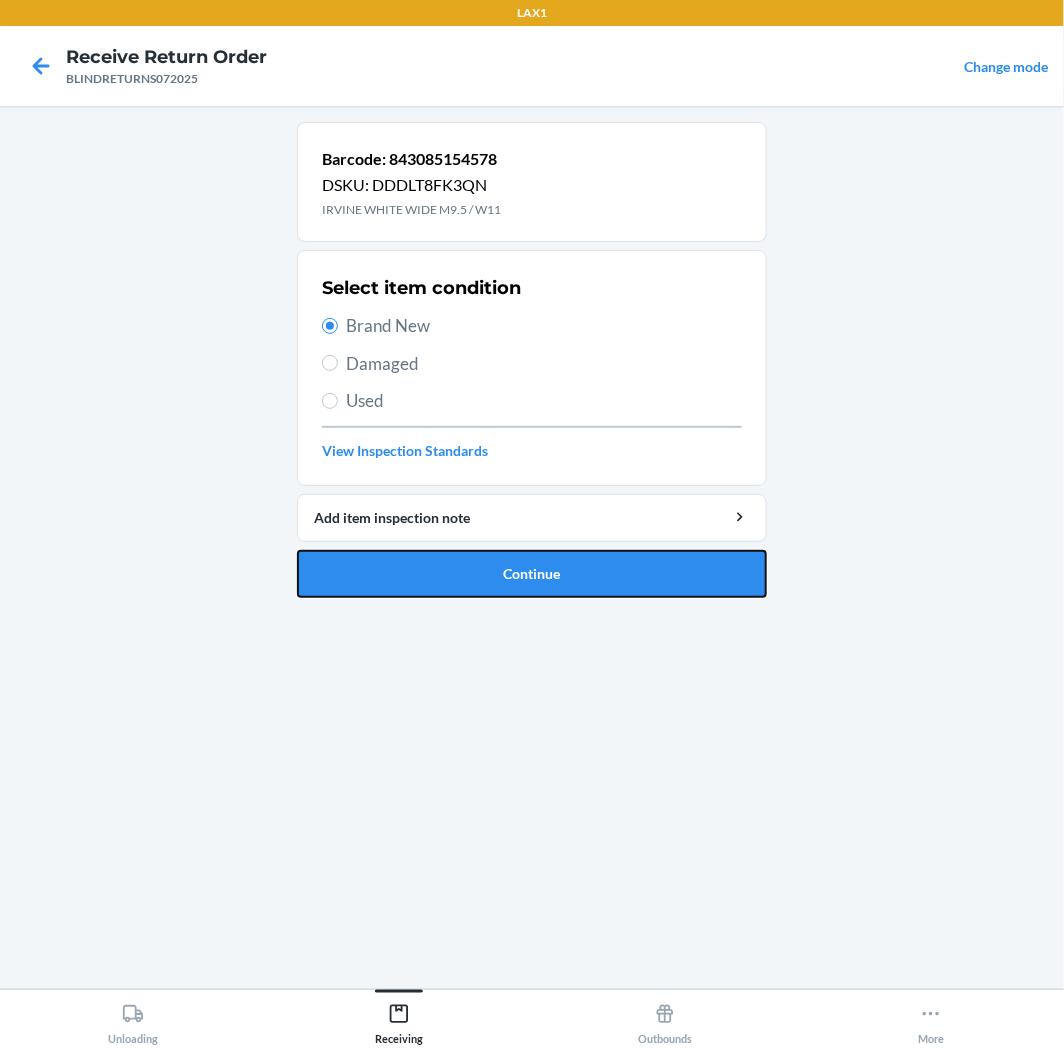 click on "Continue" at bounding box center [532, 574] 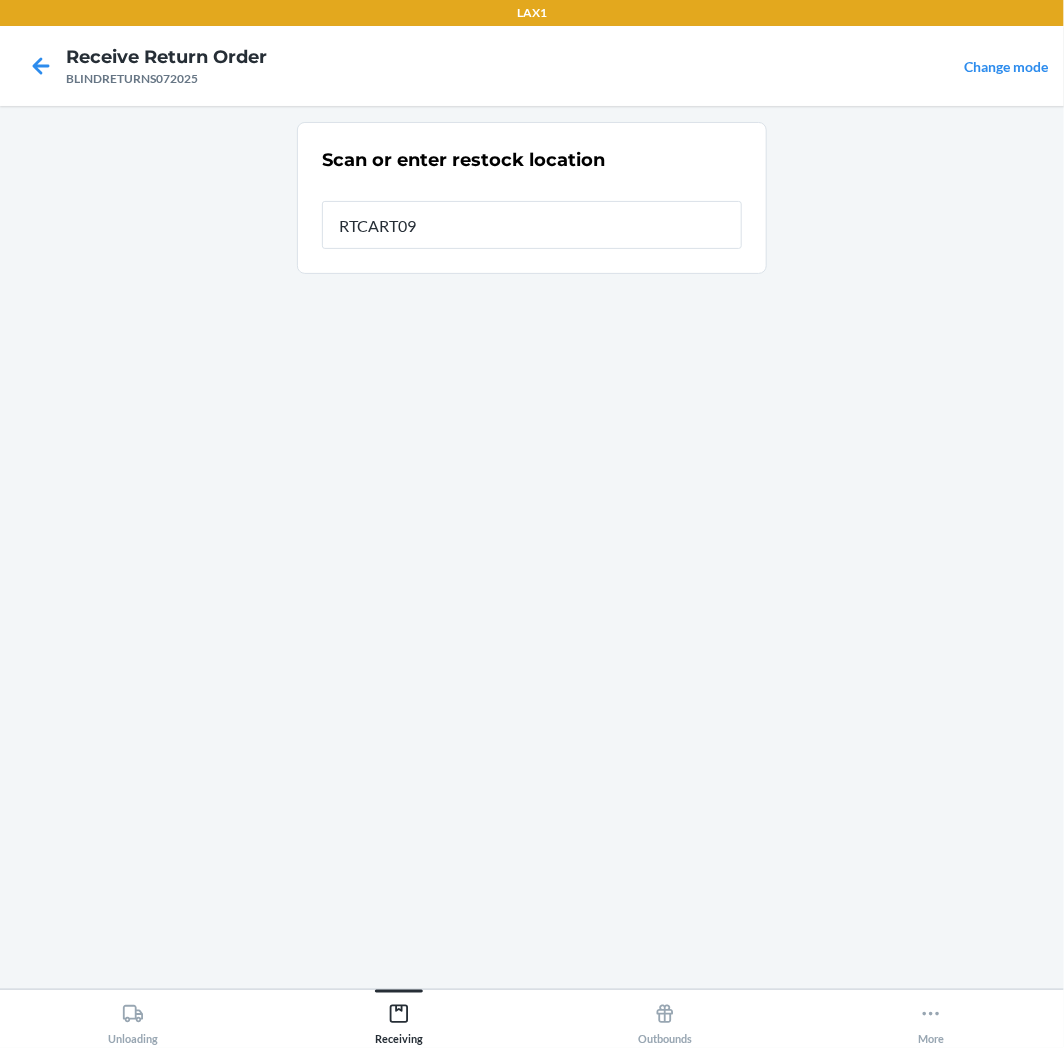 type on "RTCART097" 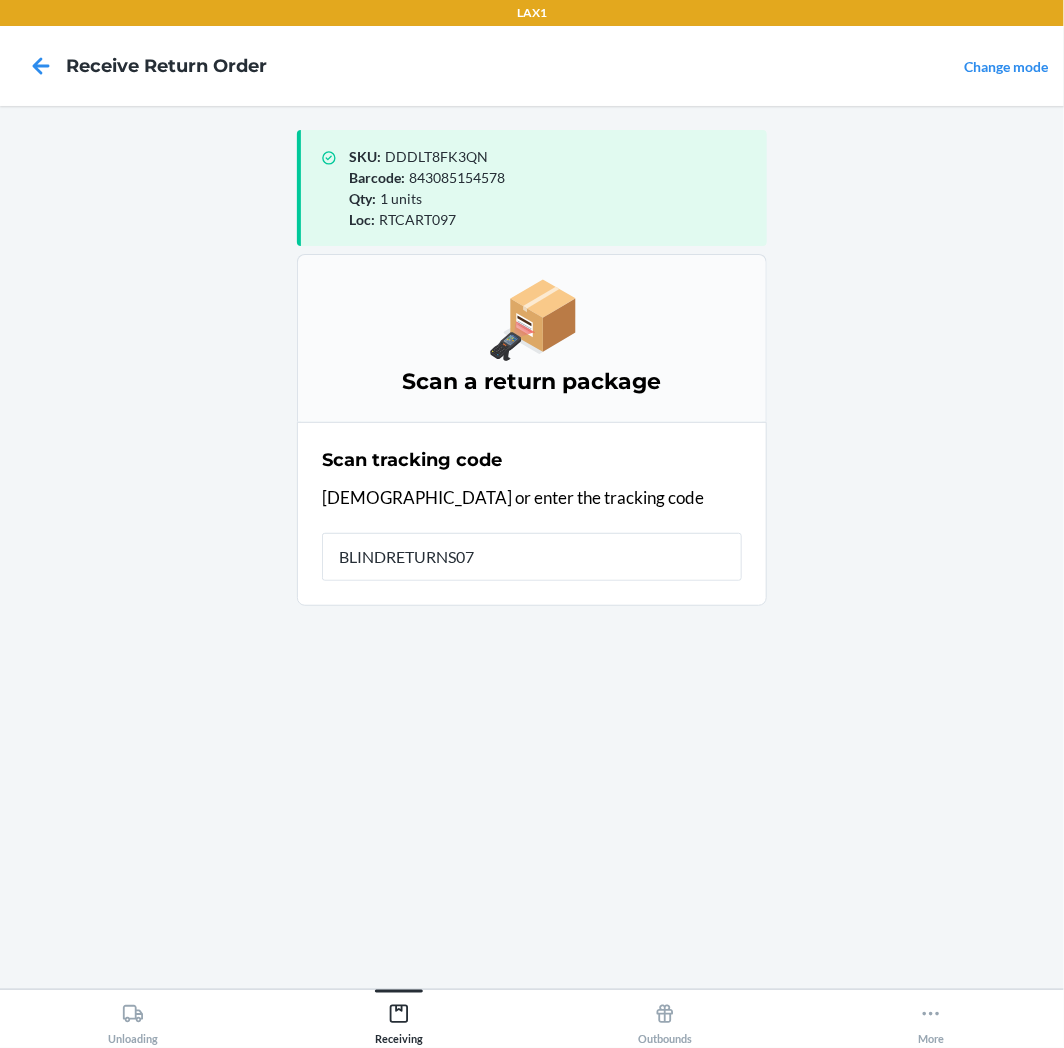 type on "BLINDRETURNS072" 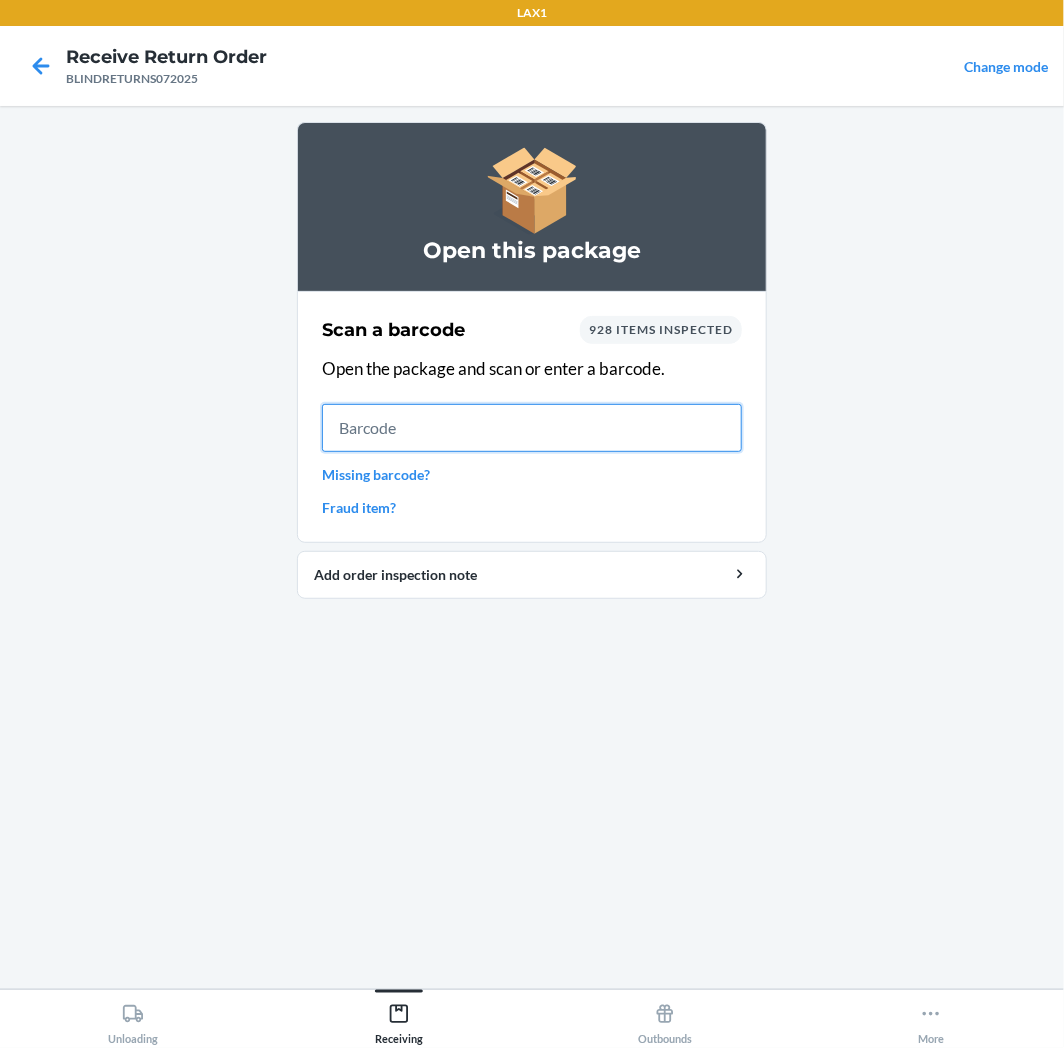 click at bounding box center [532, 428] 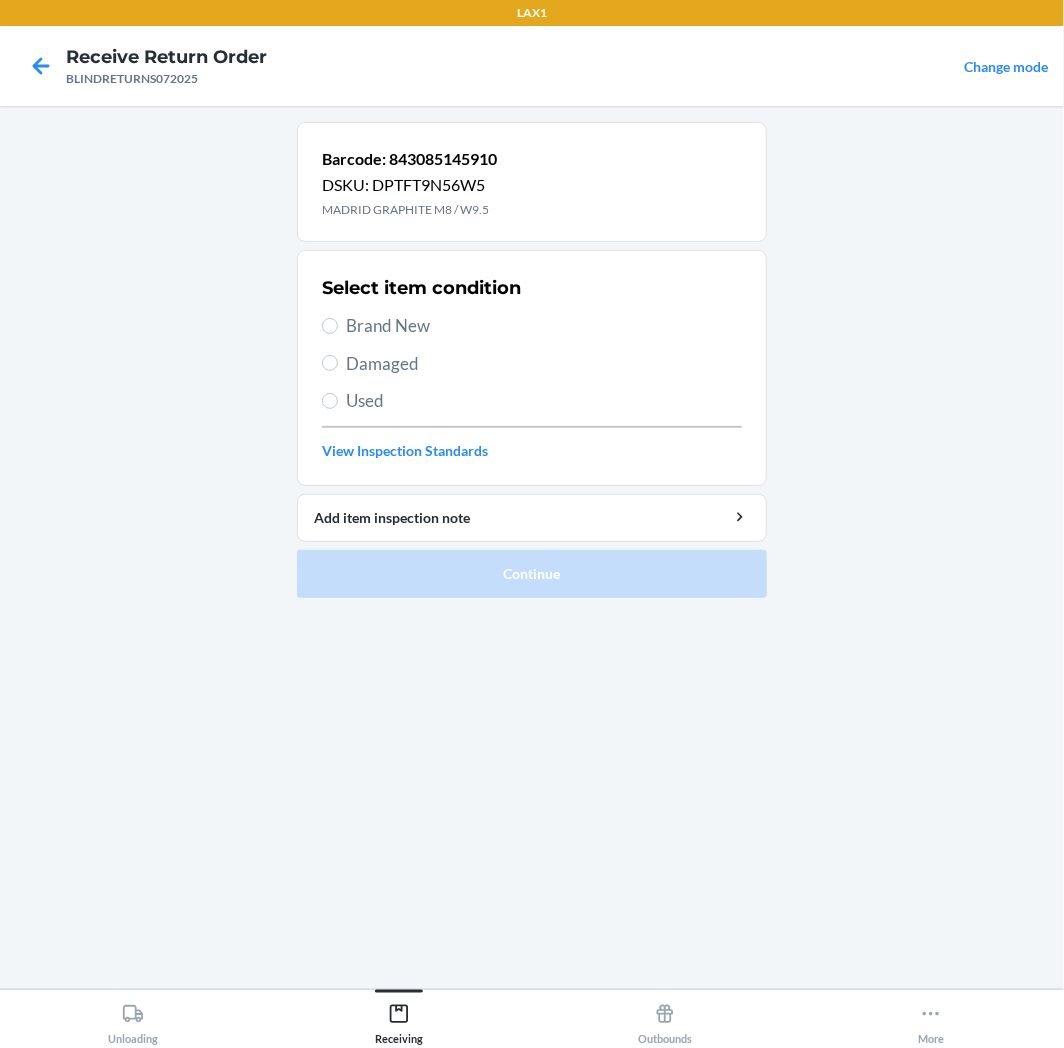 click on "Brand New" at bounding box center (544, 326) 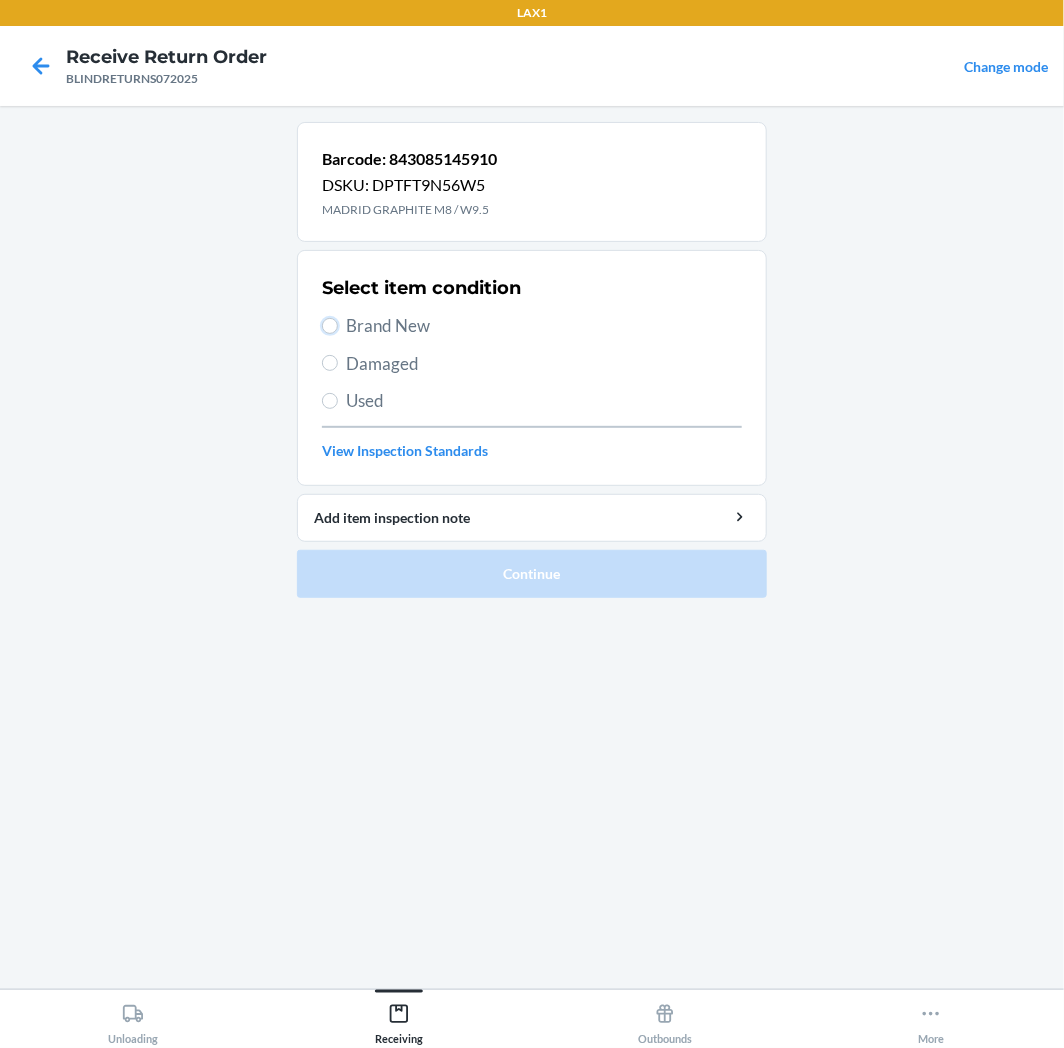 radio on "true" 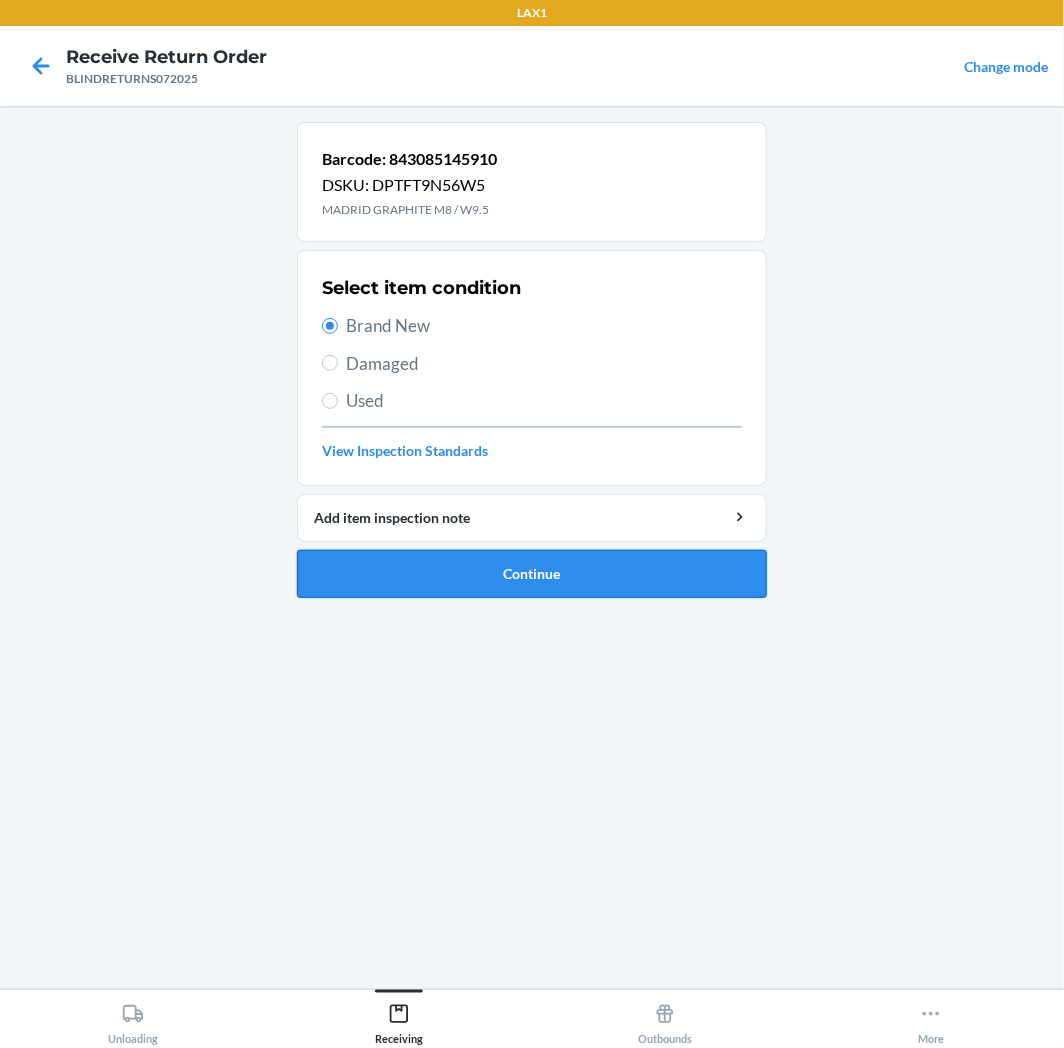 click on "Continue" at bounding box center (532, 574) 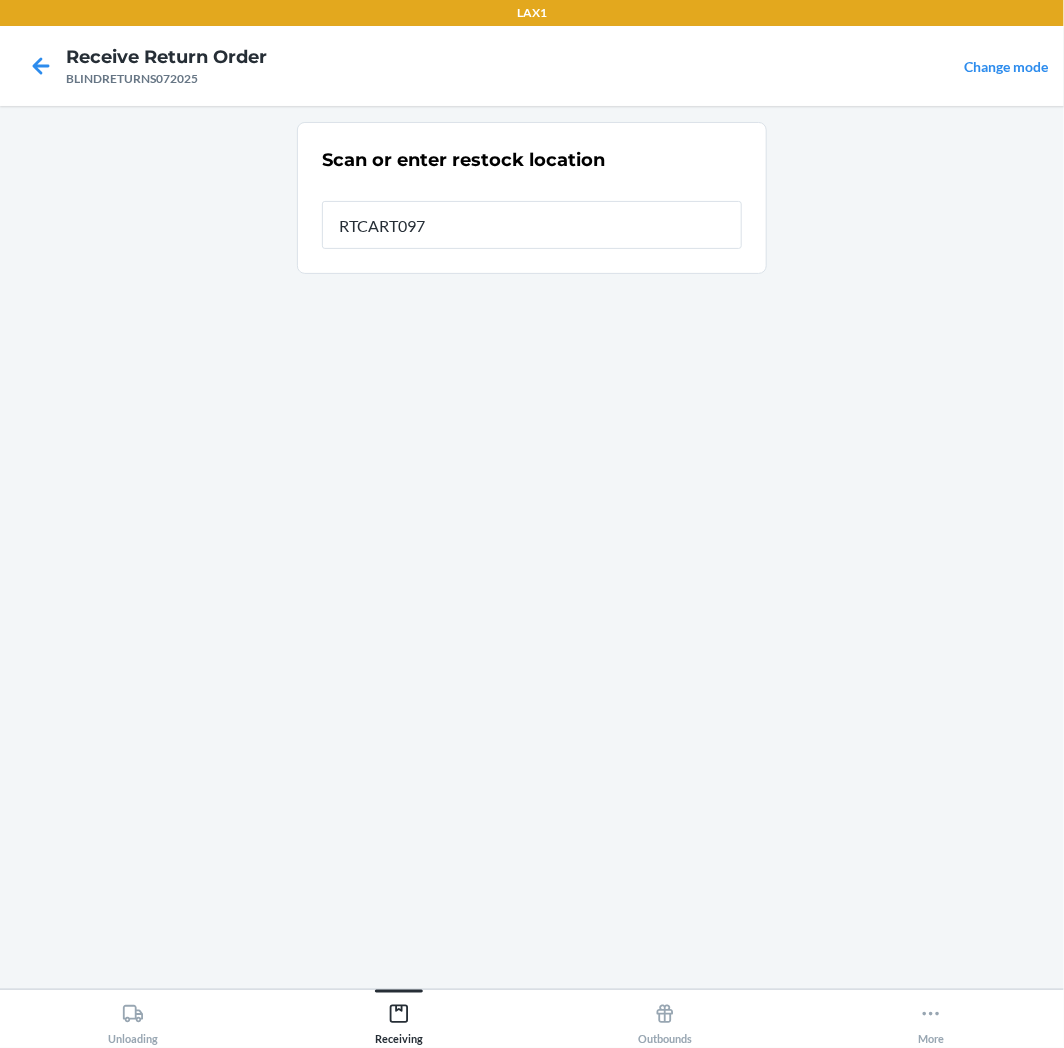 type on "RTCART097" 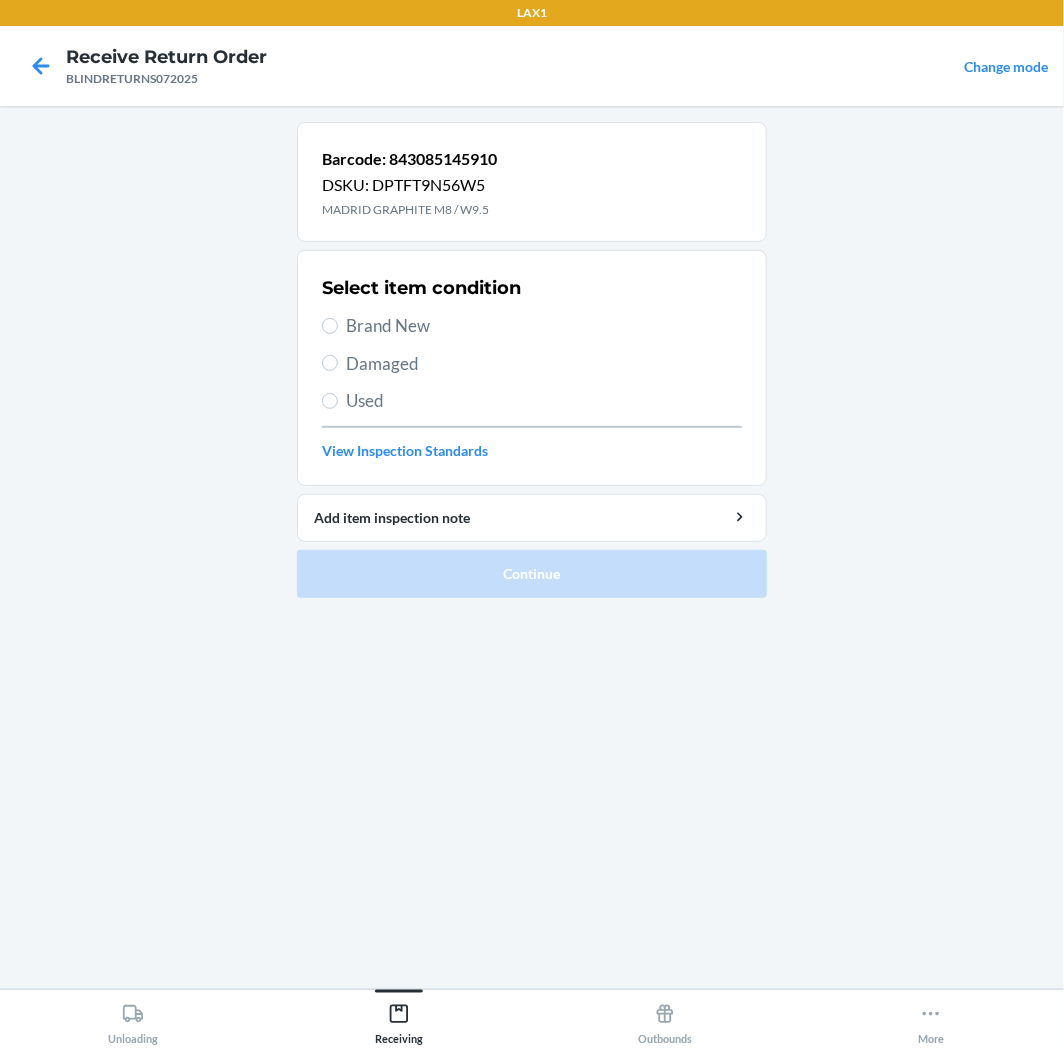 click on "Used" at bounding box center [544, 401] 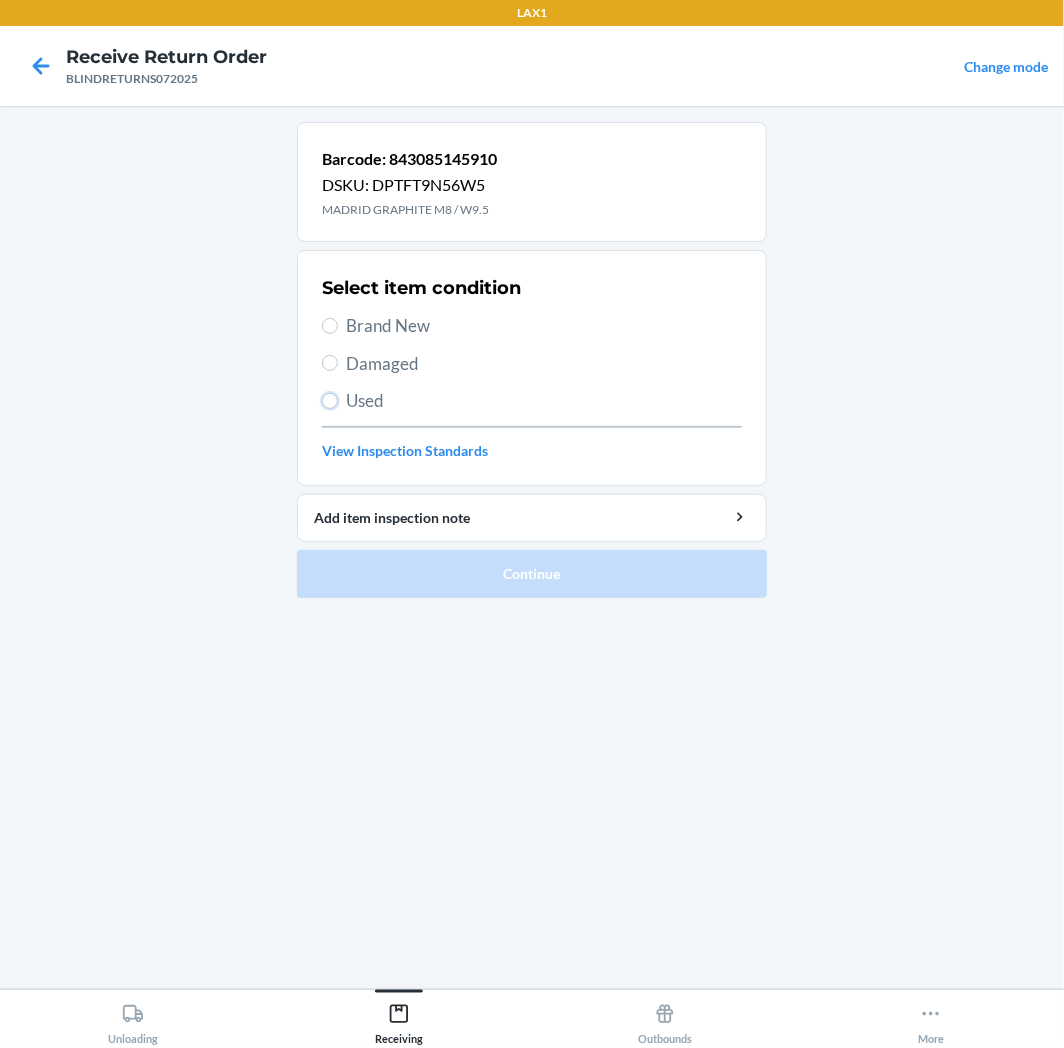 click on "Used" at bounding box center [330, 401] 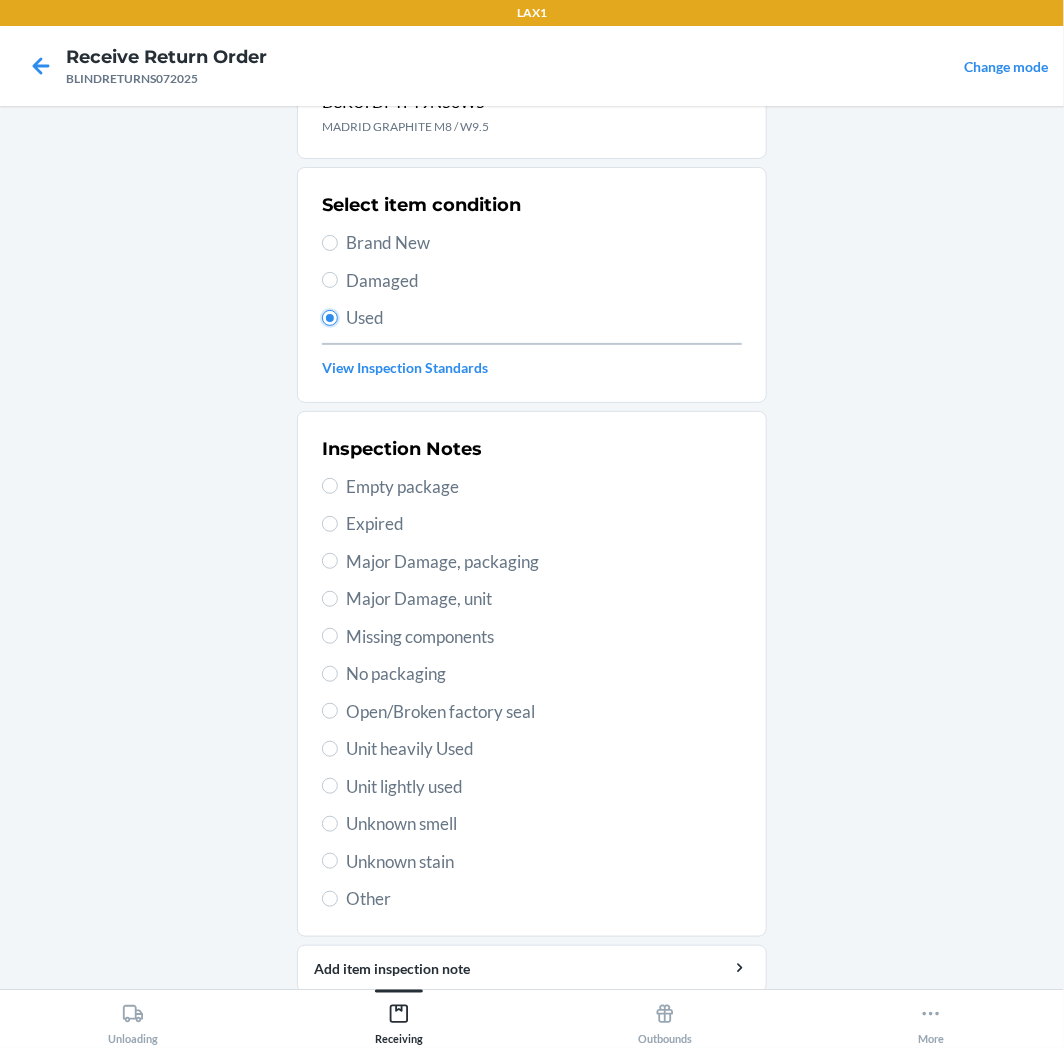 scroll, scrollTop: 157, scrollLeft: 0, axis: vertical 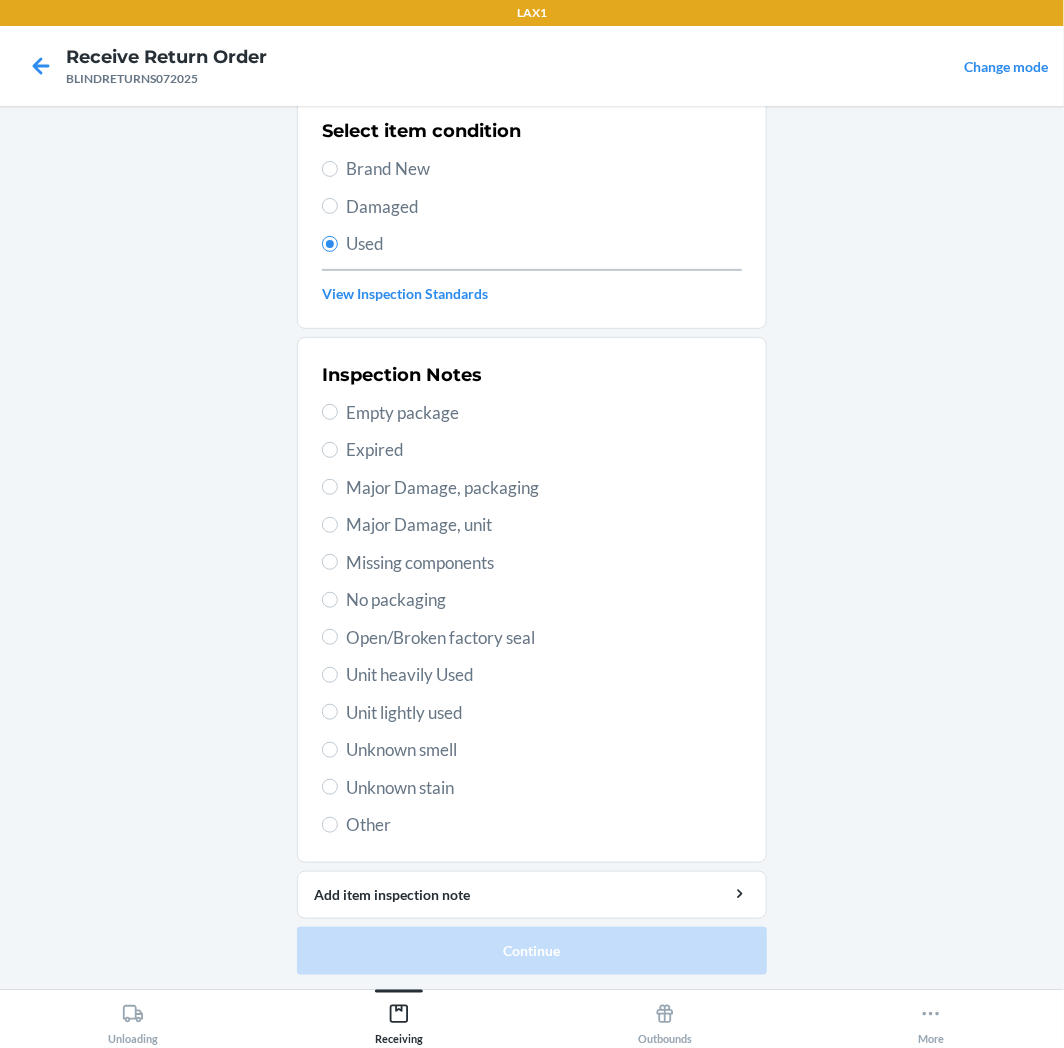 click on "Unit heavily Used" at bounding box center [544, 675] 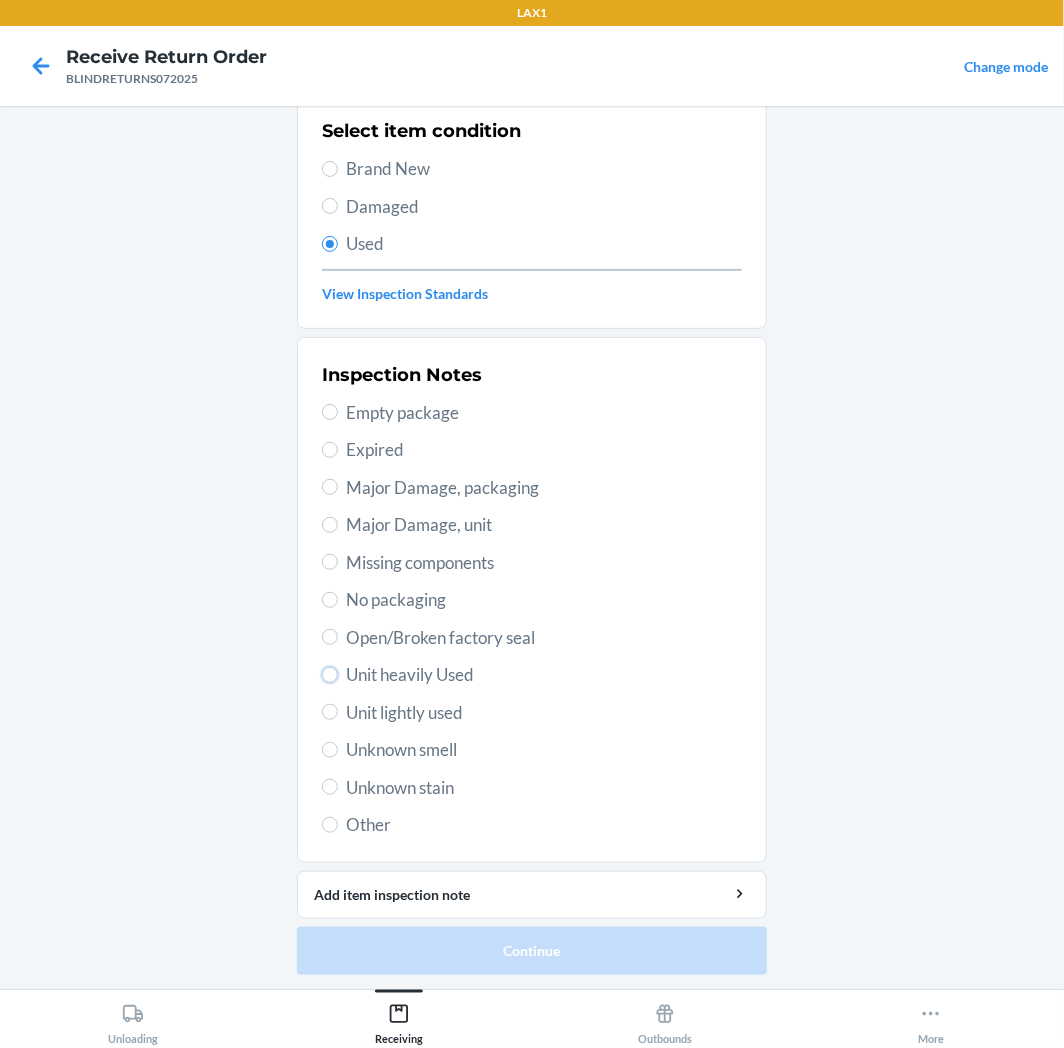click on "Unit heavily Used" at bounding box center (330, 675) 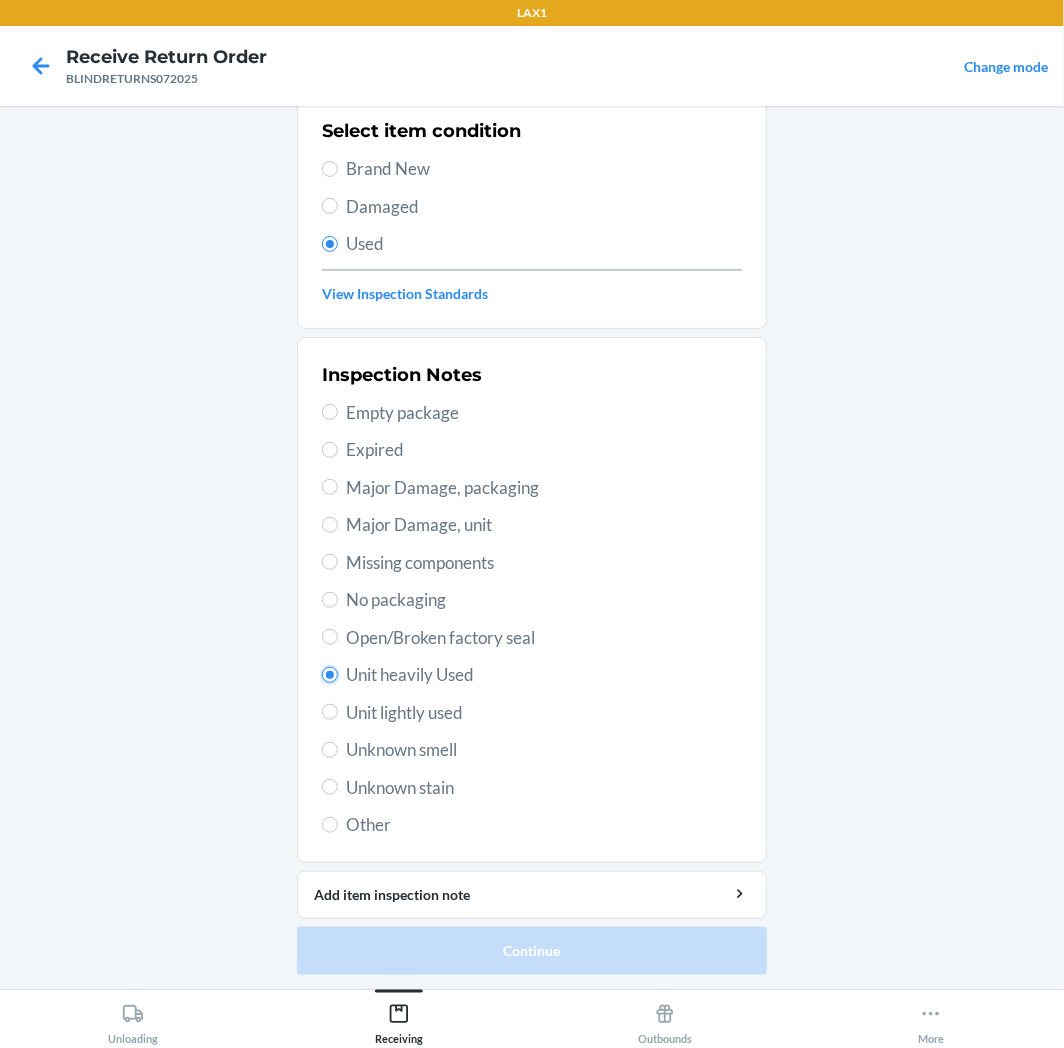 radio on "true" 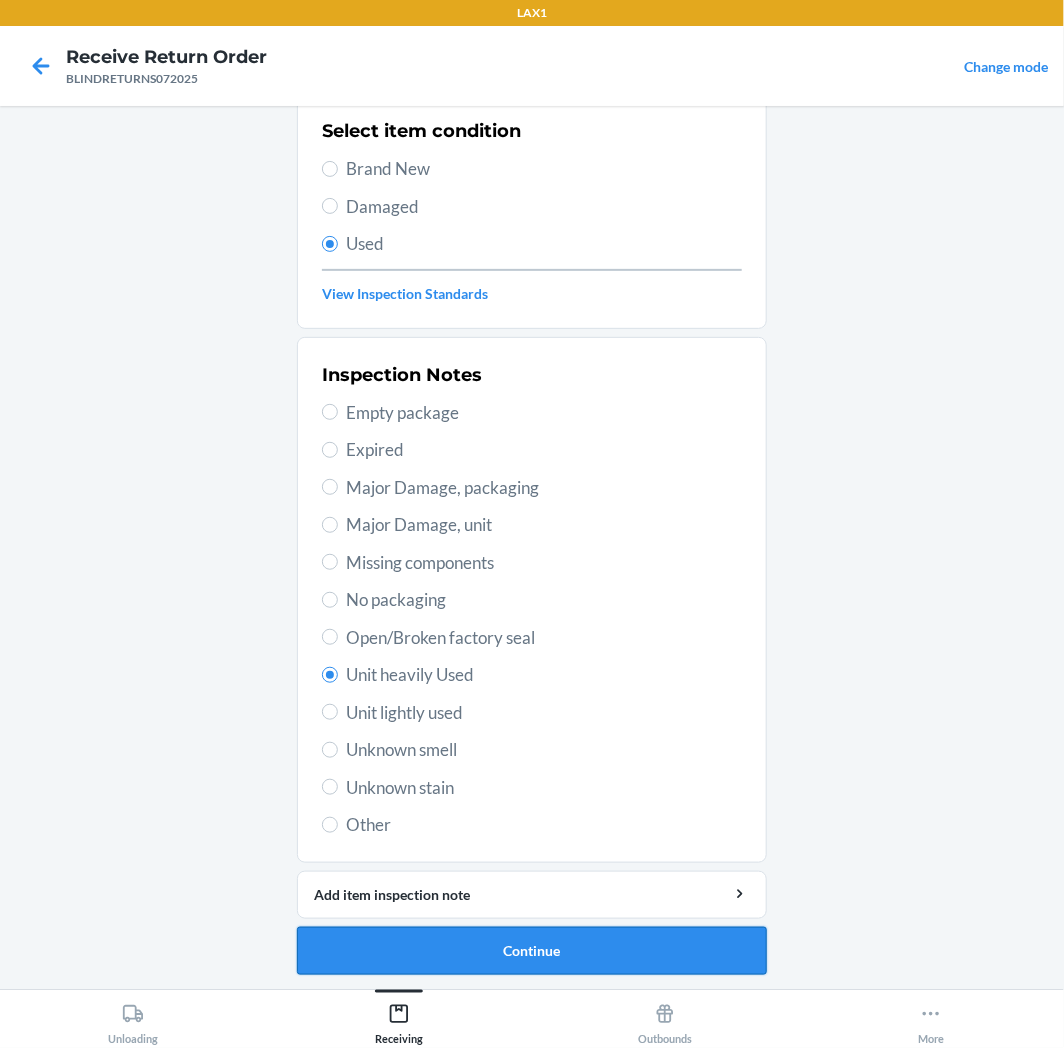 click on "Continue" at bounding box center [532, 951] 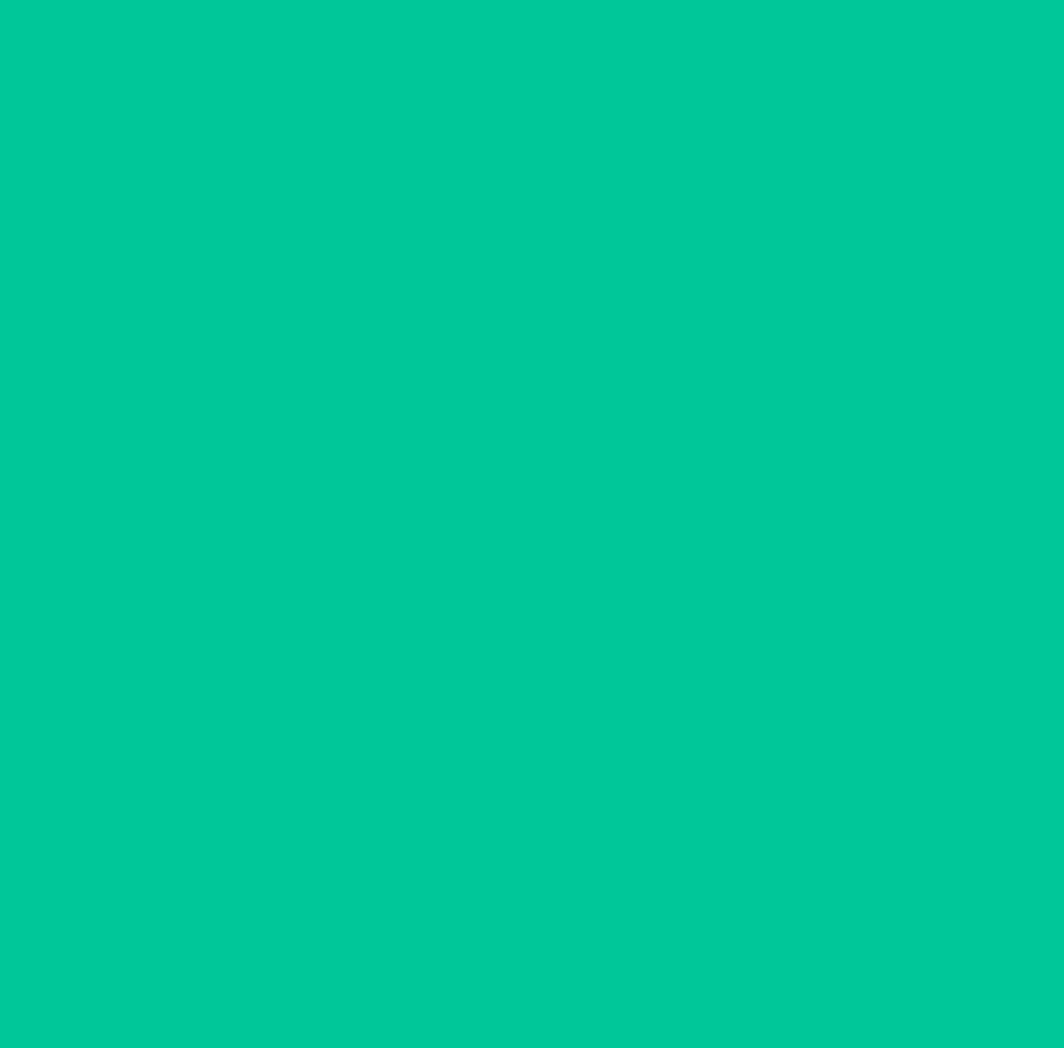 scroll, scrollTop: 0, scrollLeft: 0, axis: both 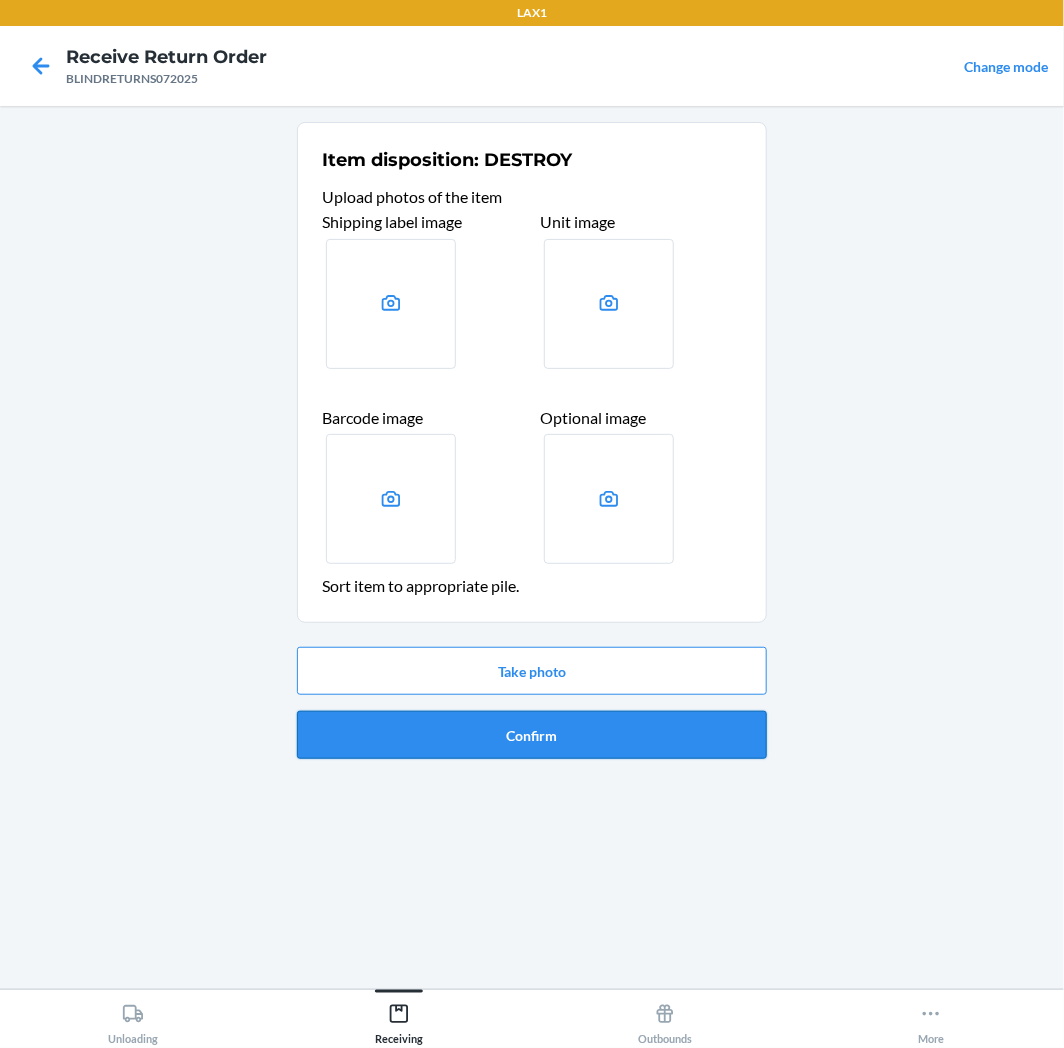click on "Confirm" at bounding box center [532, 735] 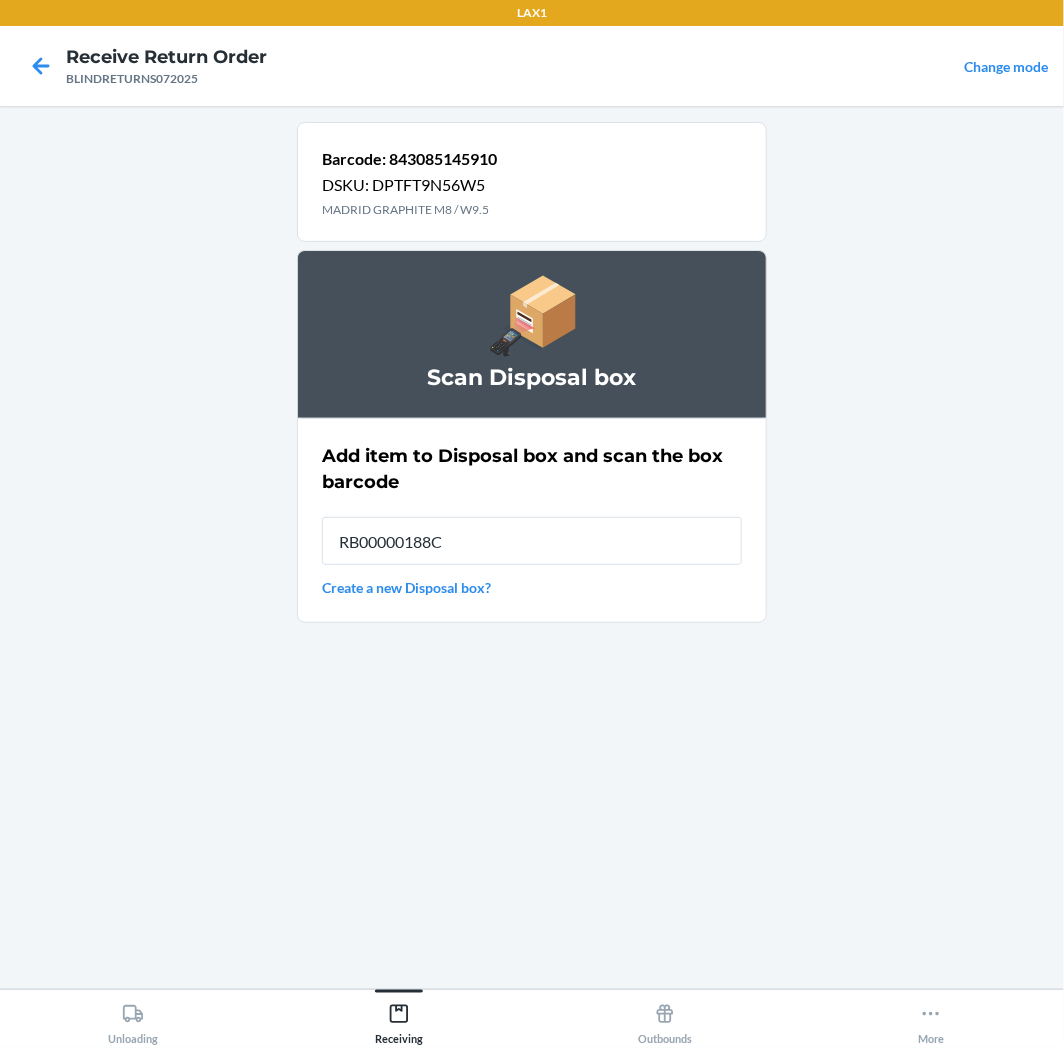 type on "RB00000188C" 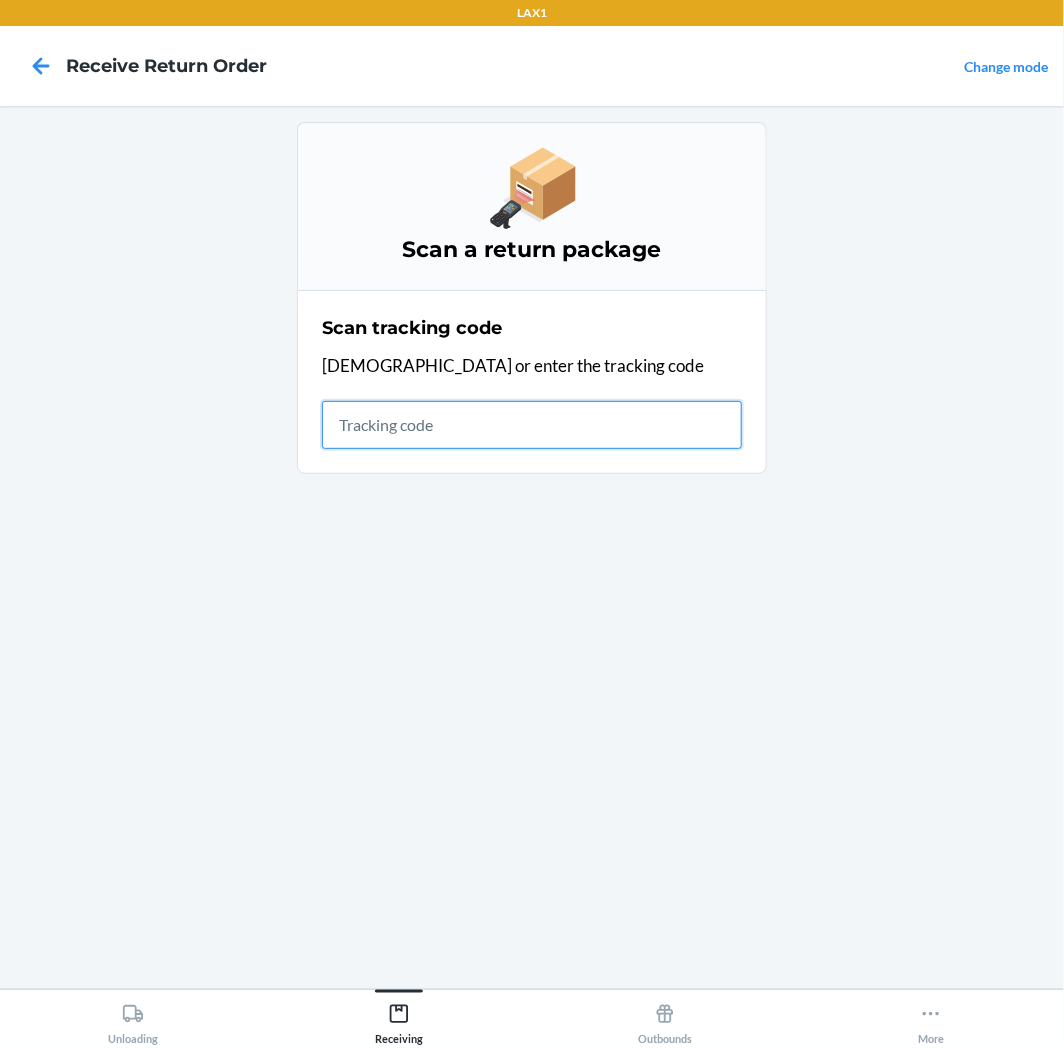 click at bounding box center [532, 425] 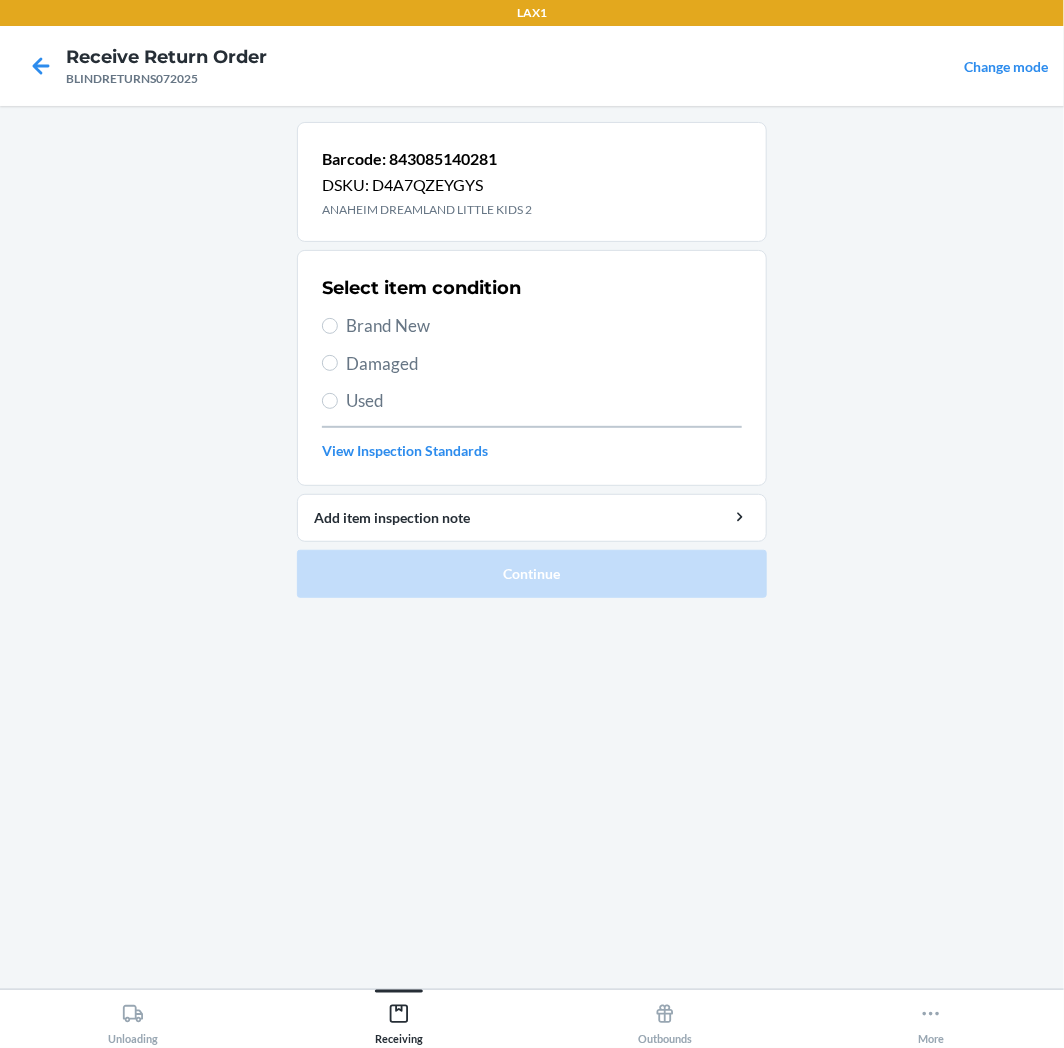 click on "Select item condition Brand New Damaged Used View Inspection Standards" at bounding box center (532, 368) 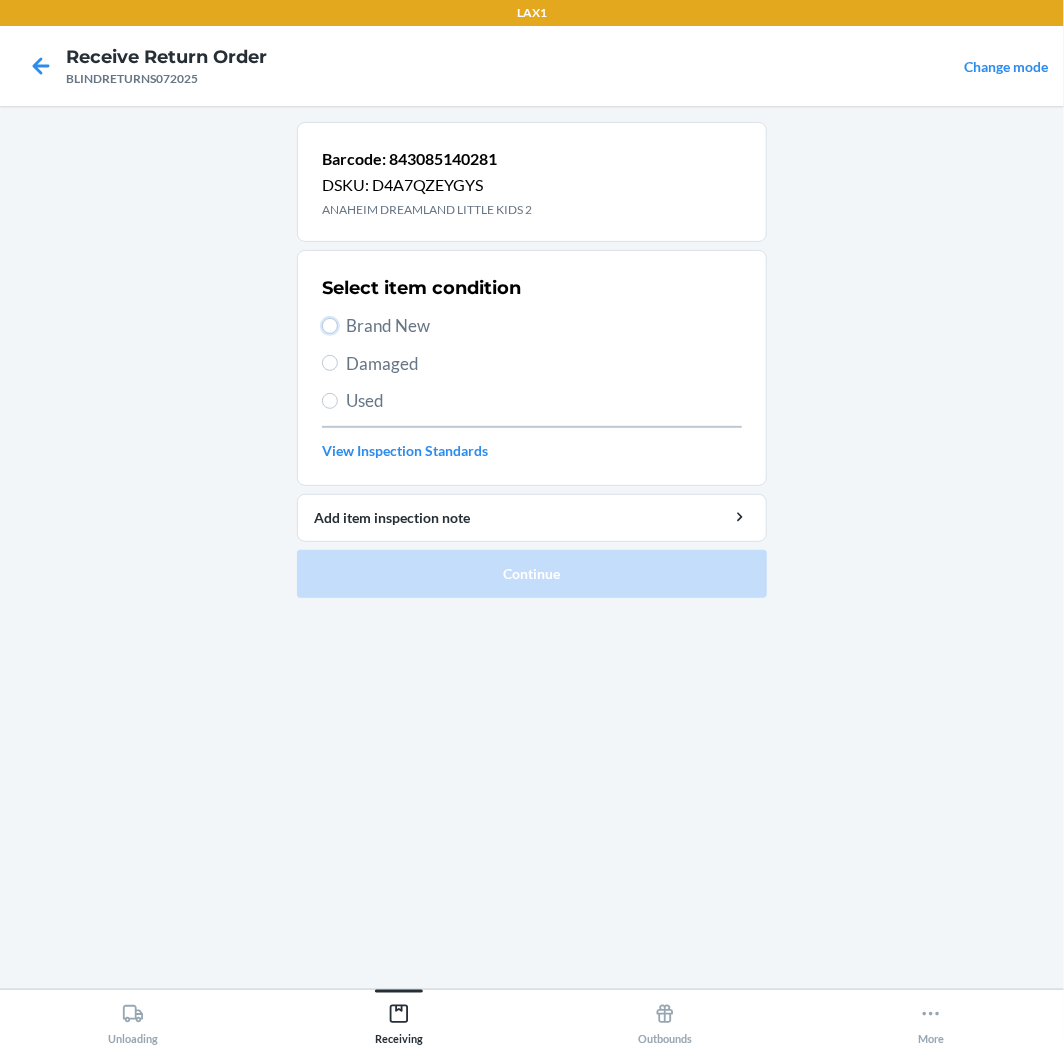 click on "Brand New" at bounding box center [330, 326] 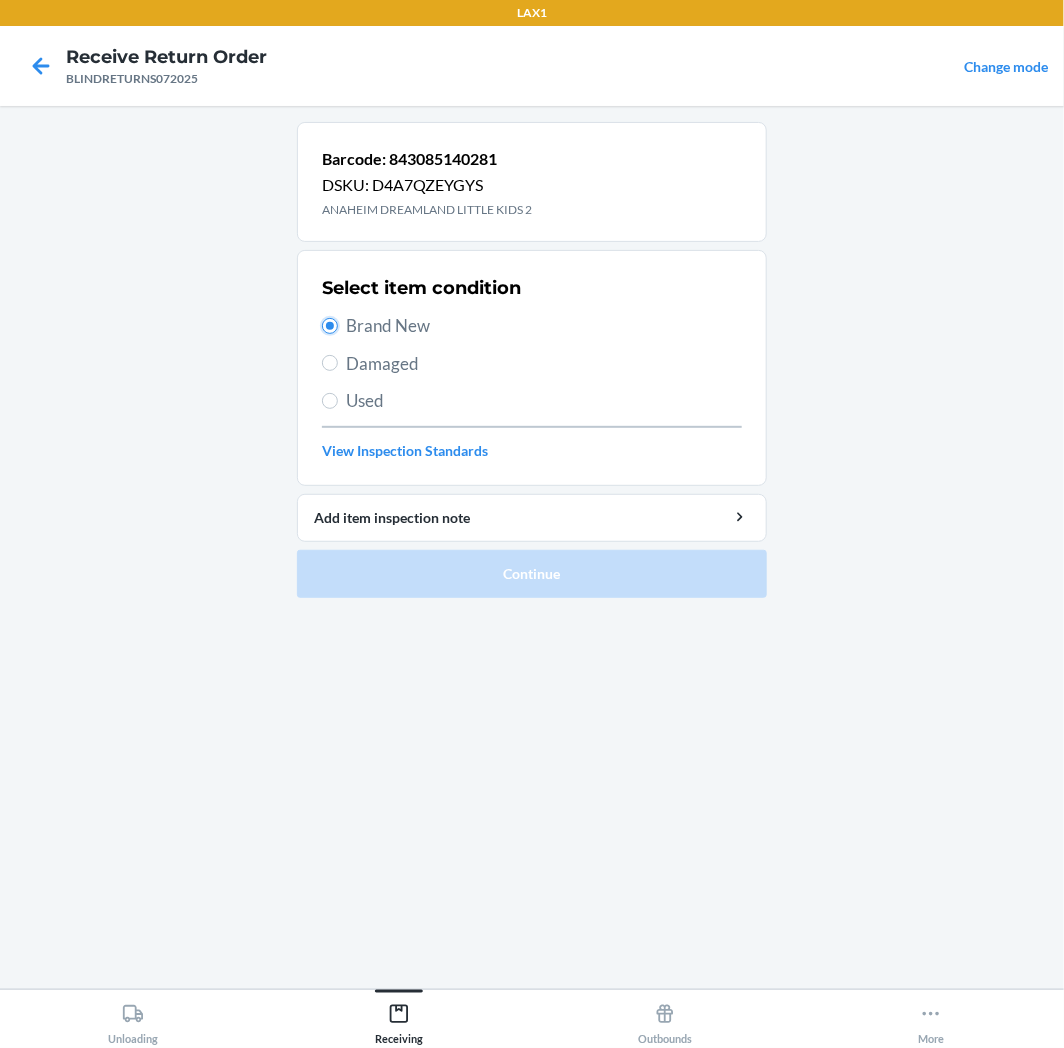 radio on "true" 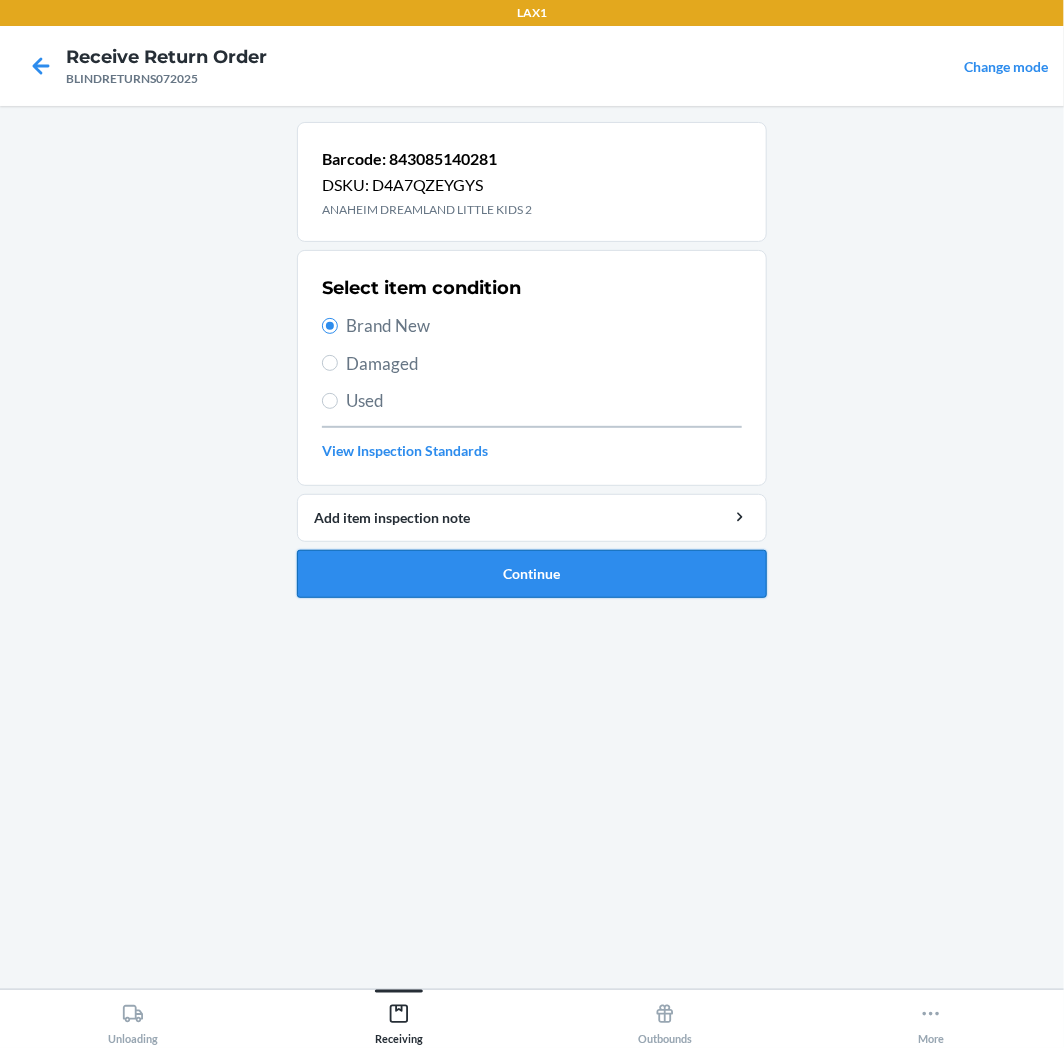 click on "Continue" at bounding box center (532, 574) 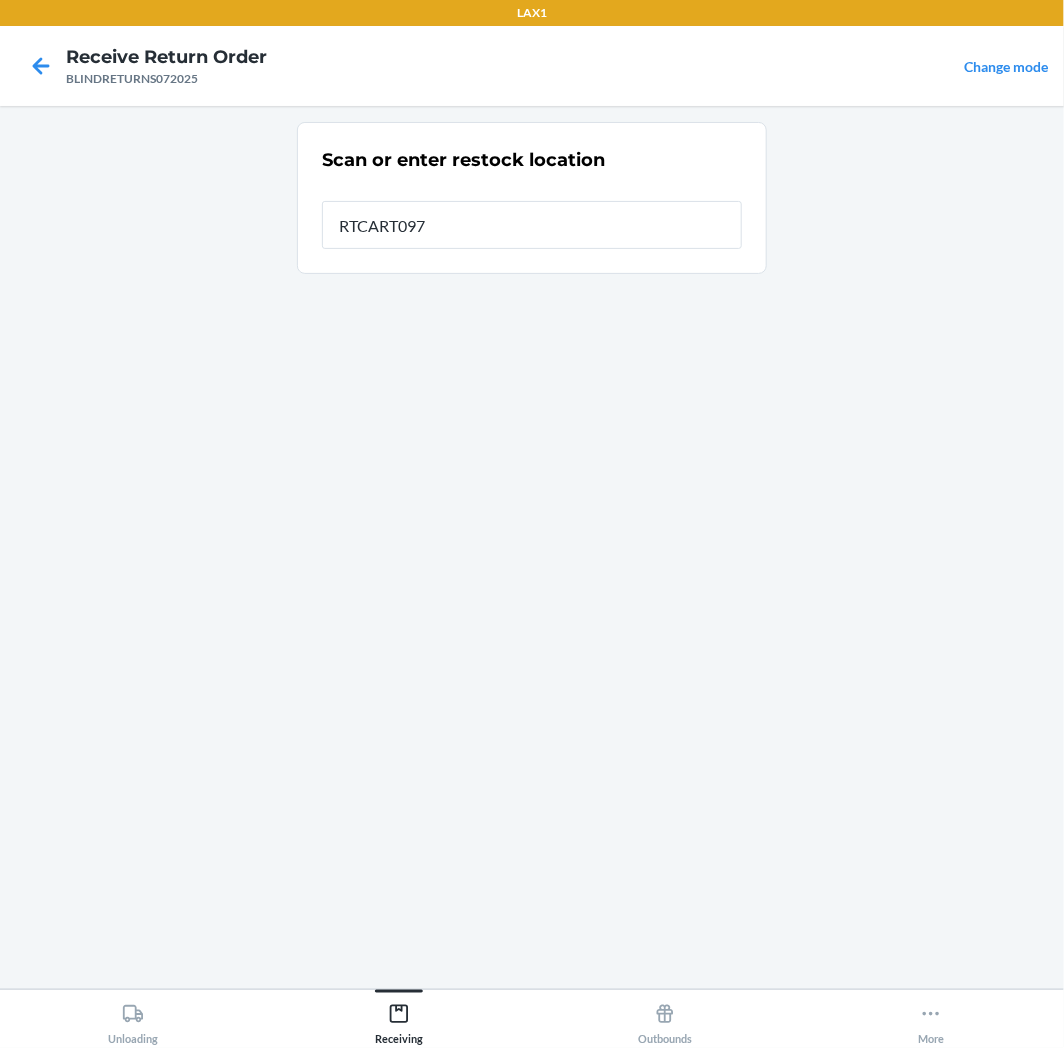 type on "RTCART097" 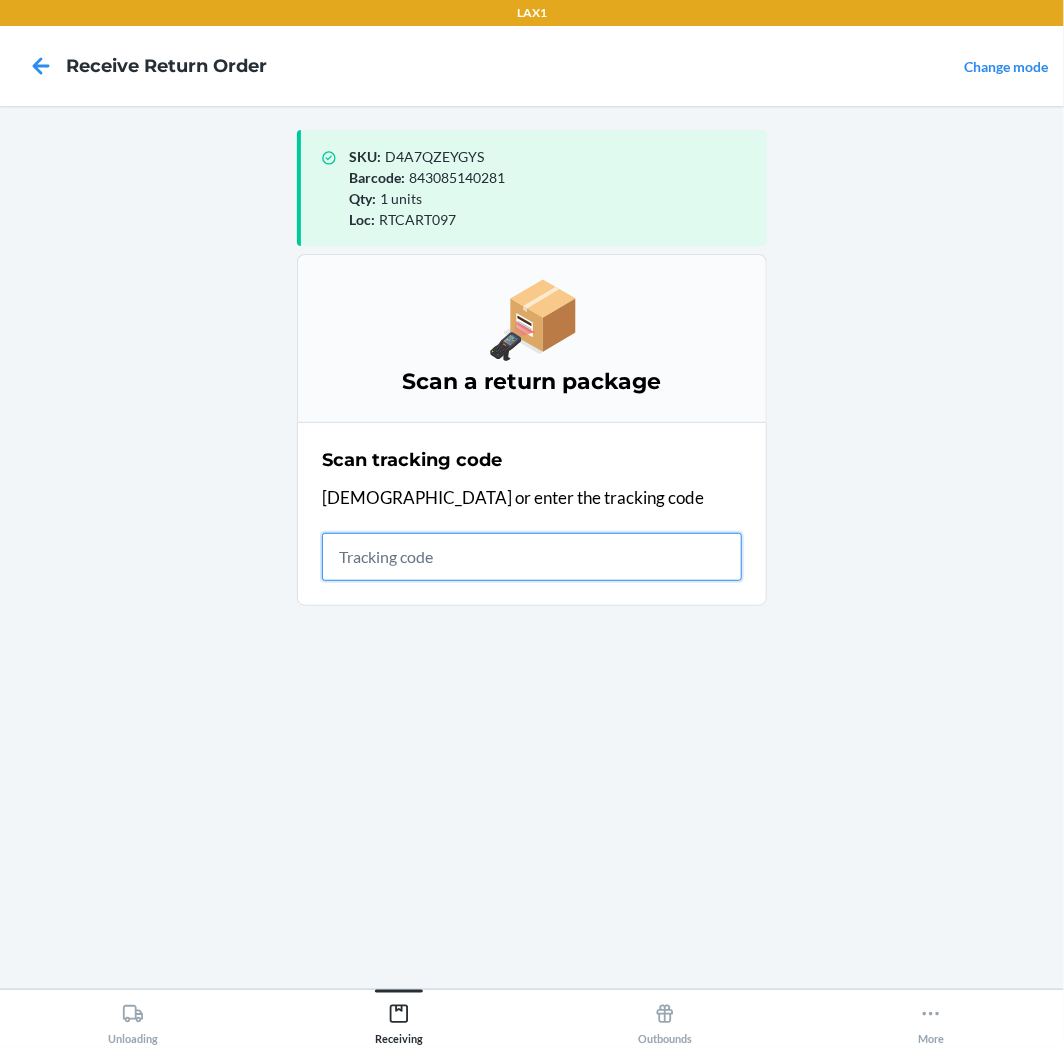click at bounding box center (532, 557) 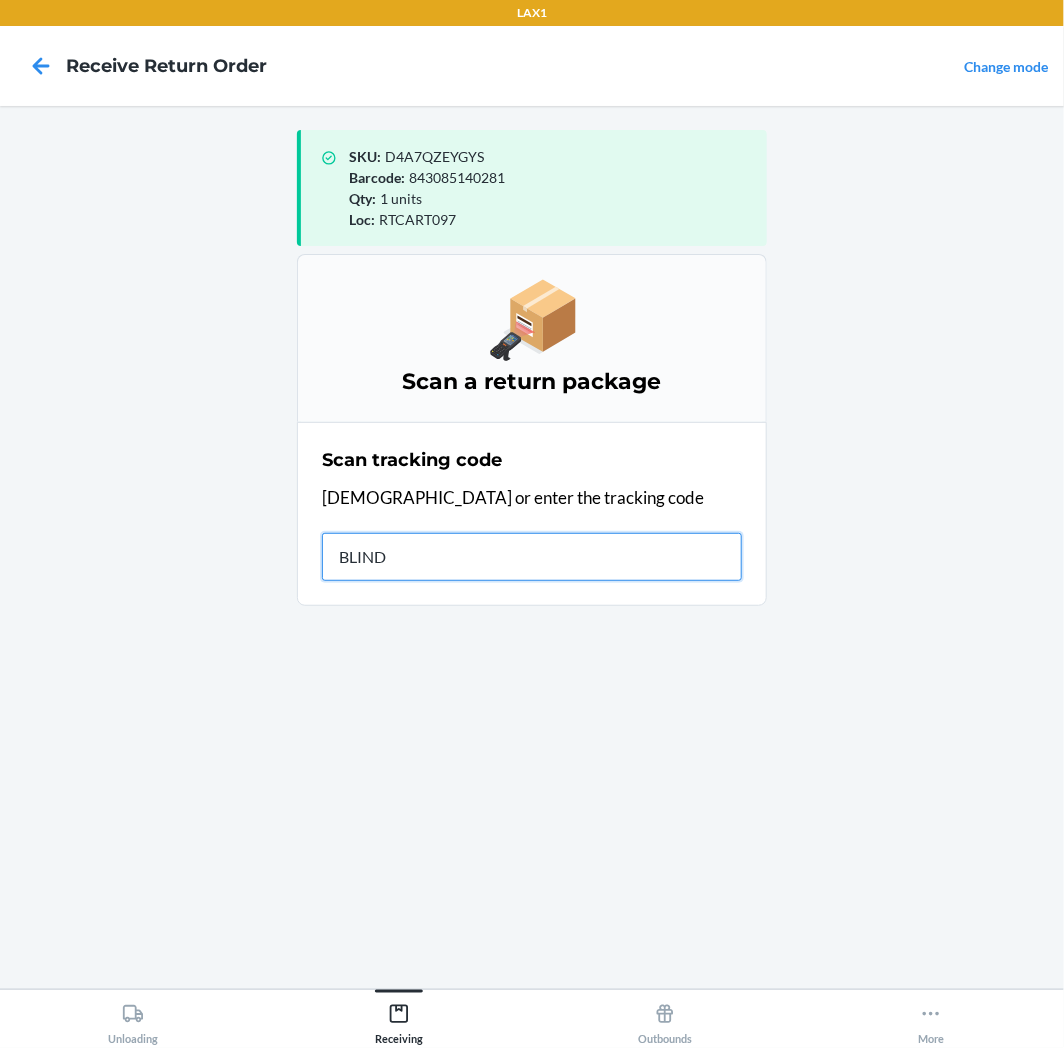 type on "BLINDR" 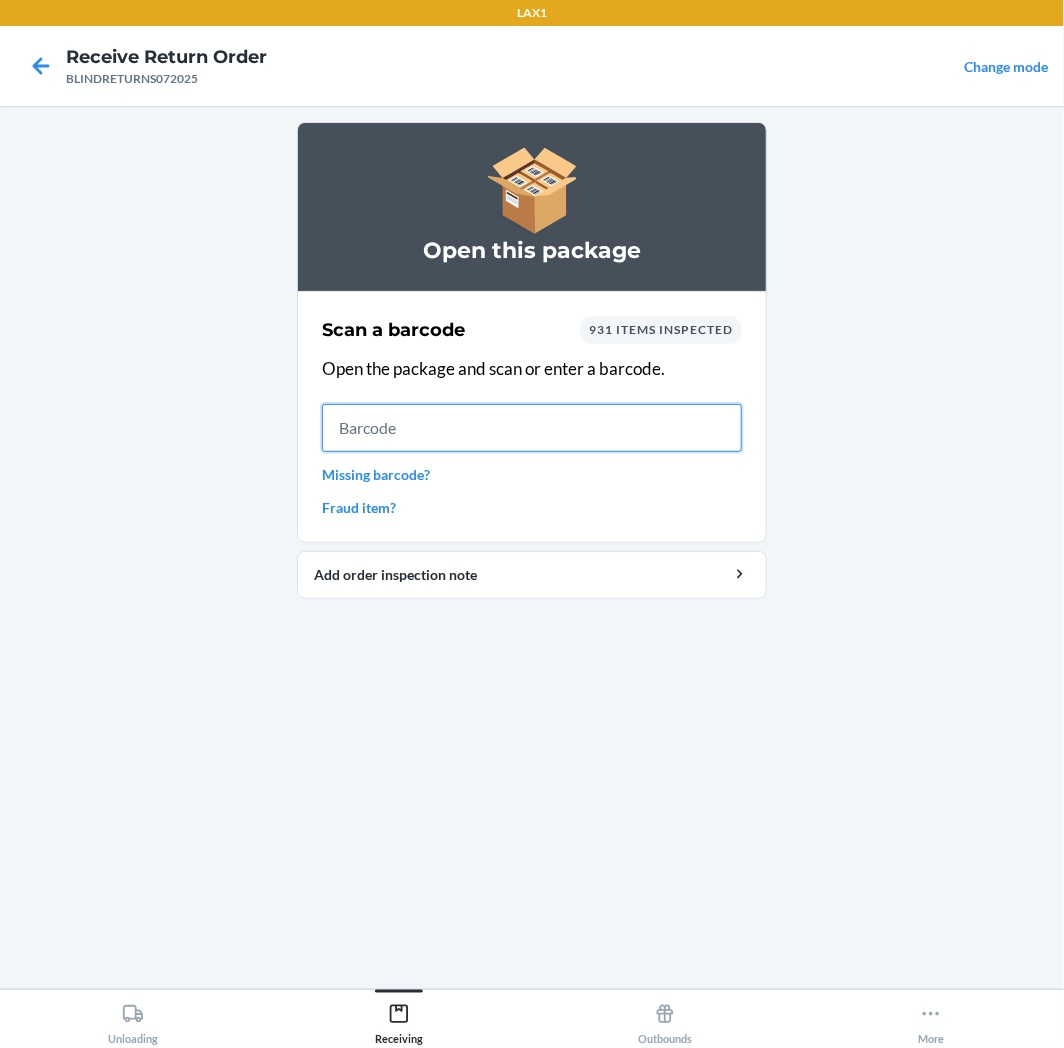 drag, startPoint x: 503, startPoint y: 446, endPoint x: 725, endPoint y: 384, distance: 230.49512 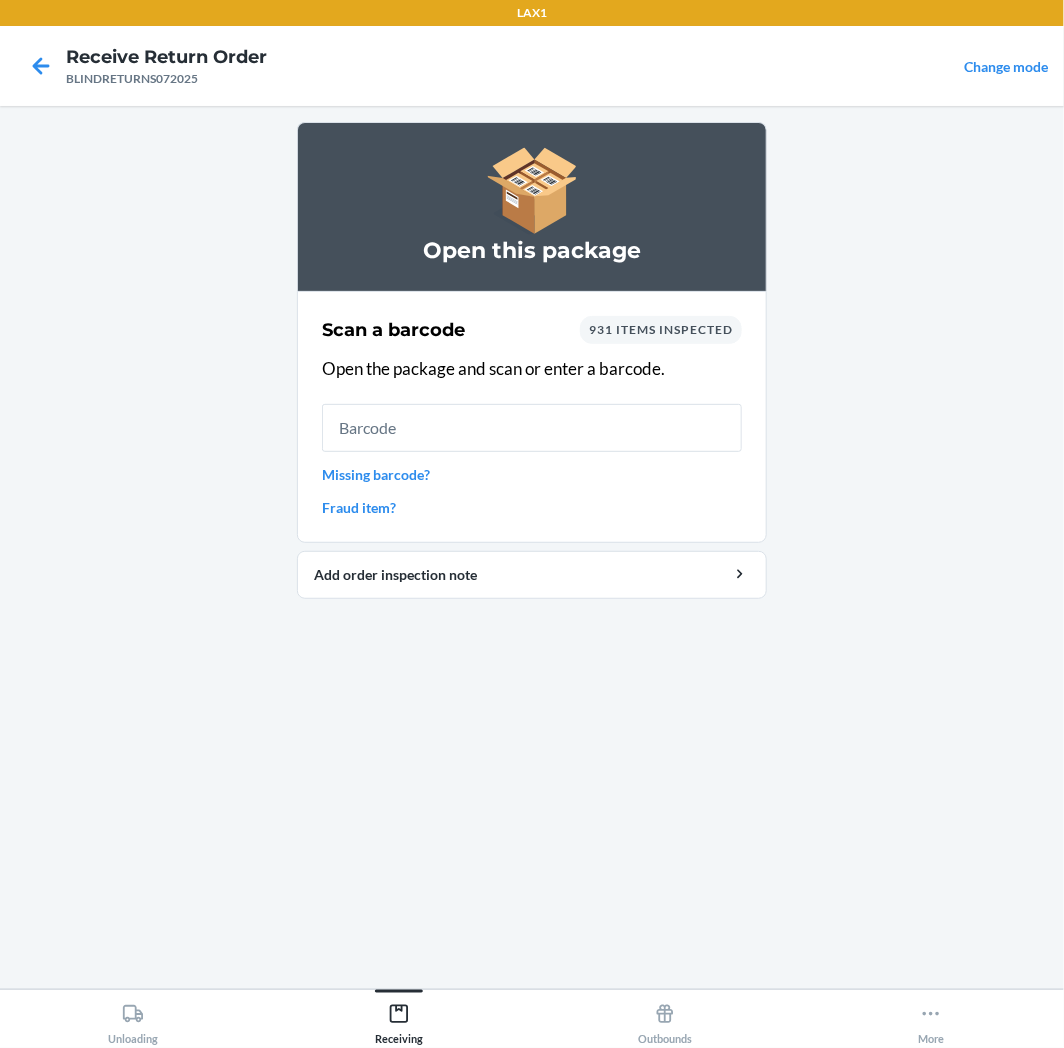 click on "Scan a barcode 931 items inspected Open the package and scan or enter a barcode. Missing barcode? Fraud item?" at bounding box center (532, 417) 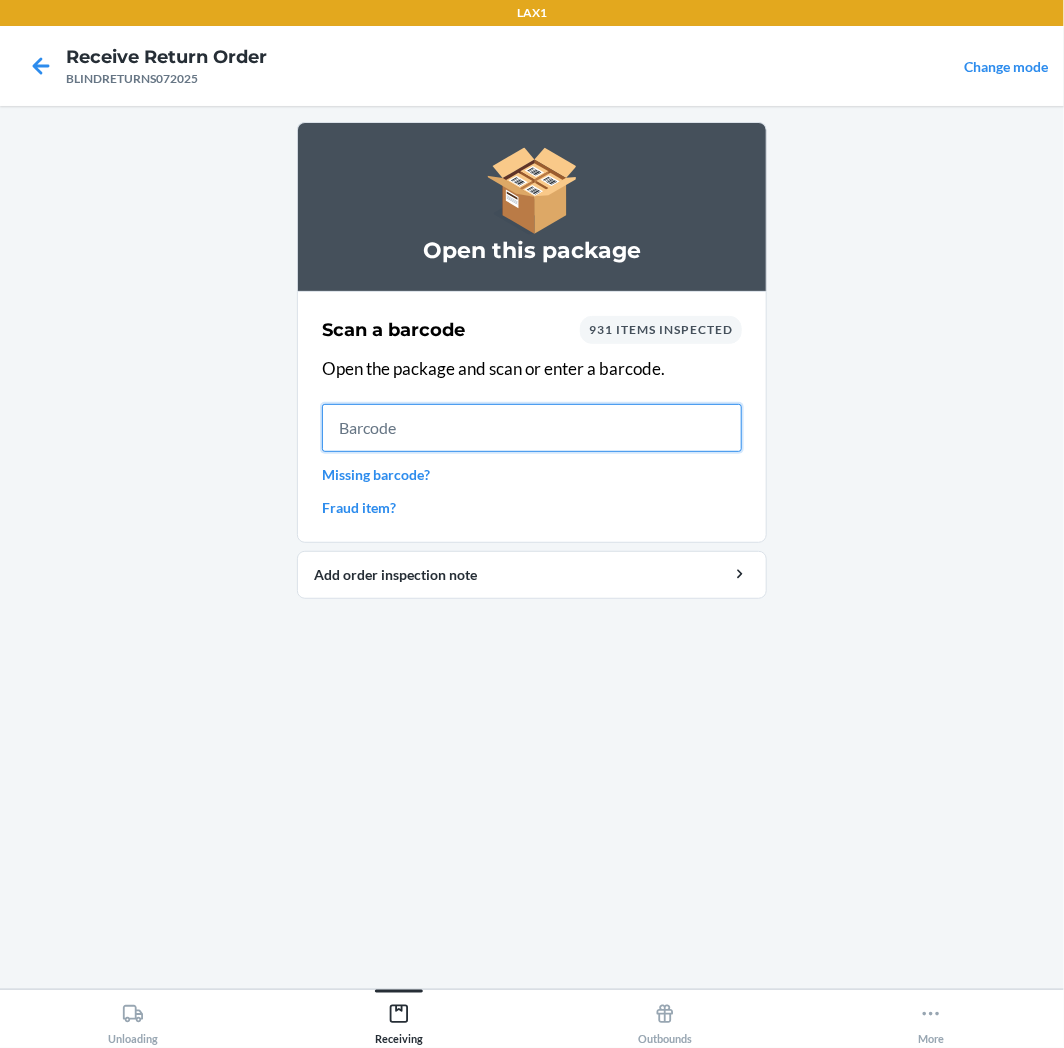 click at bounding box center (532, 428) 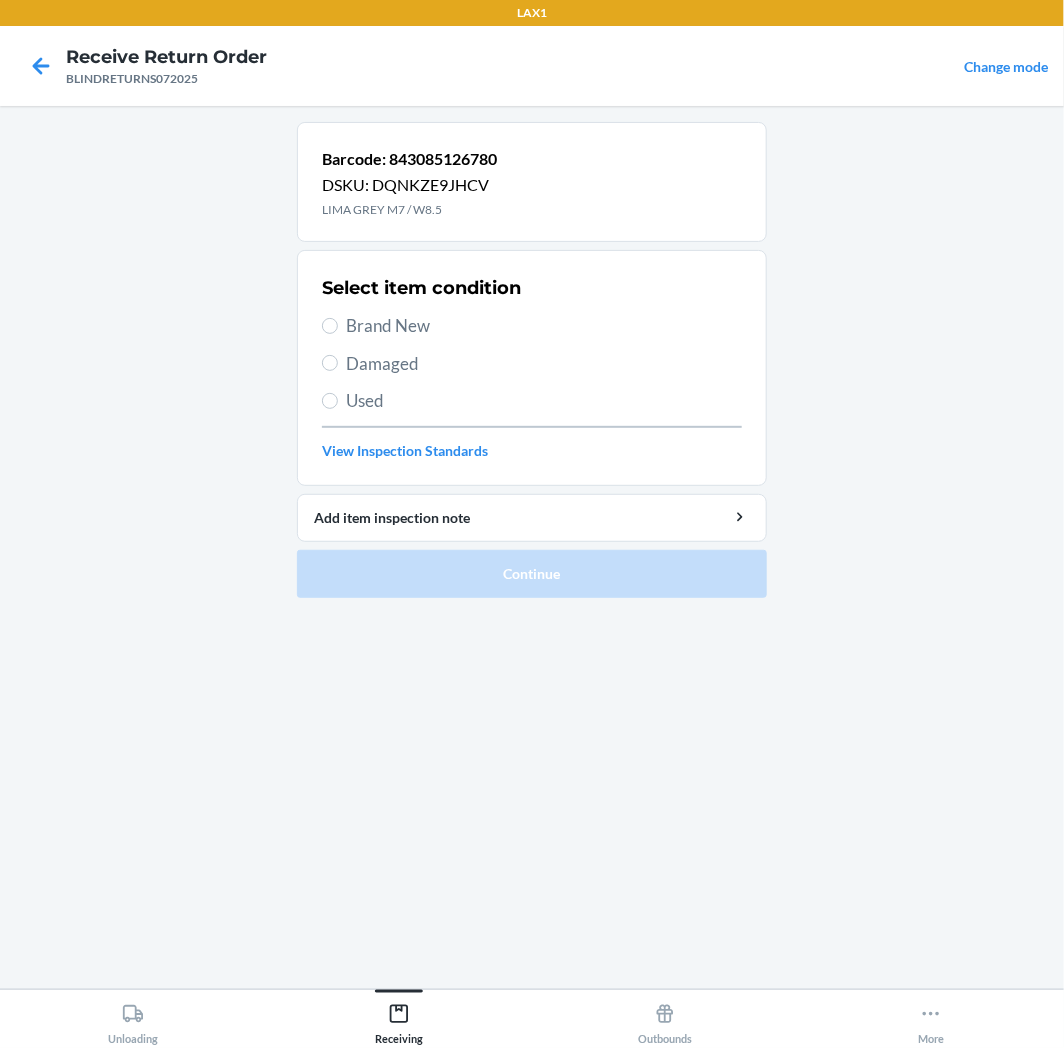 click on "Brand New" at bounding box center (532, 326) 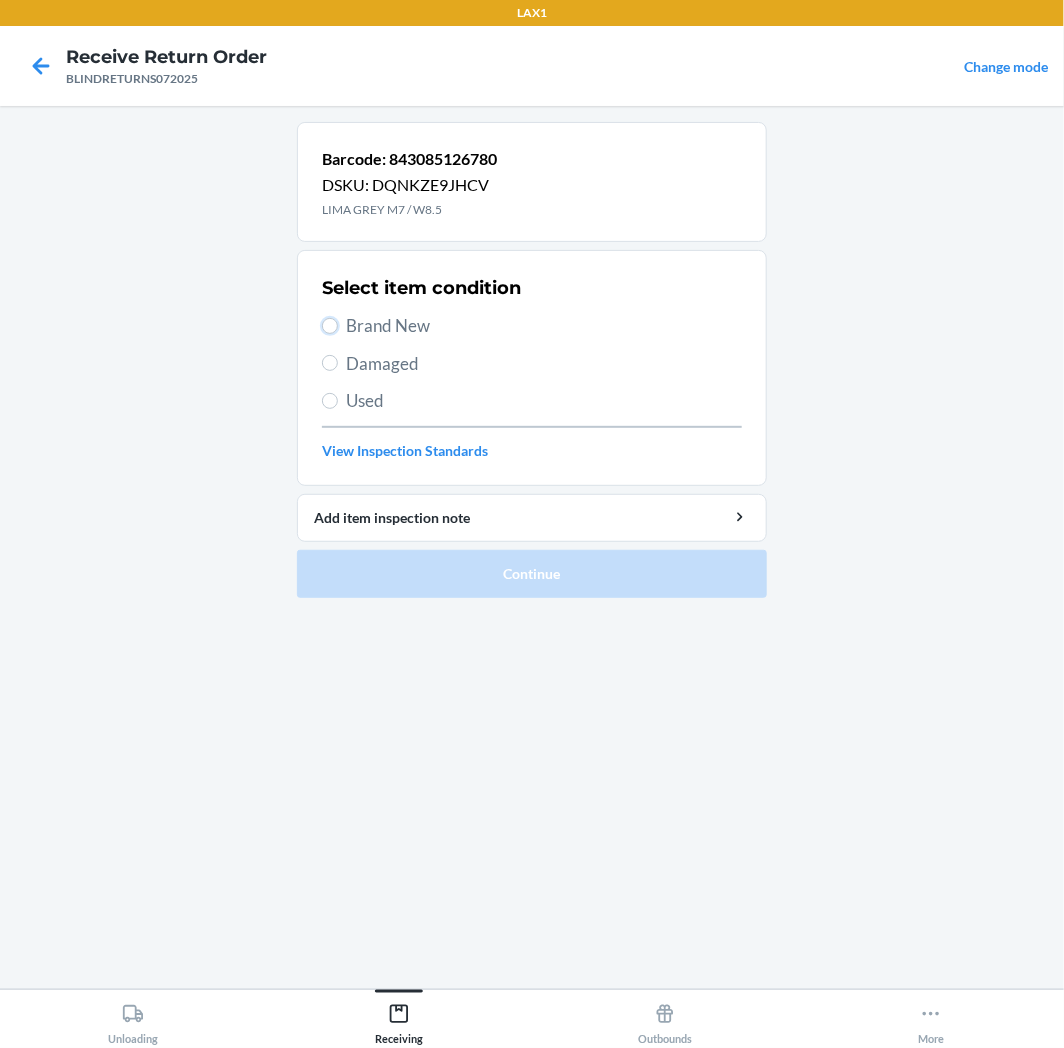 click on "Brand New" at bounding box center [330, 326] 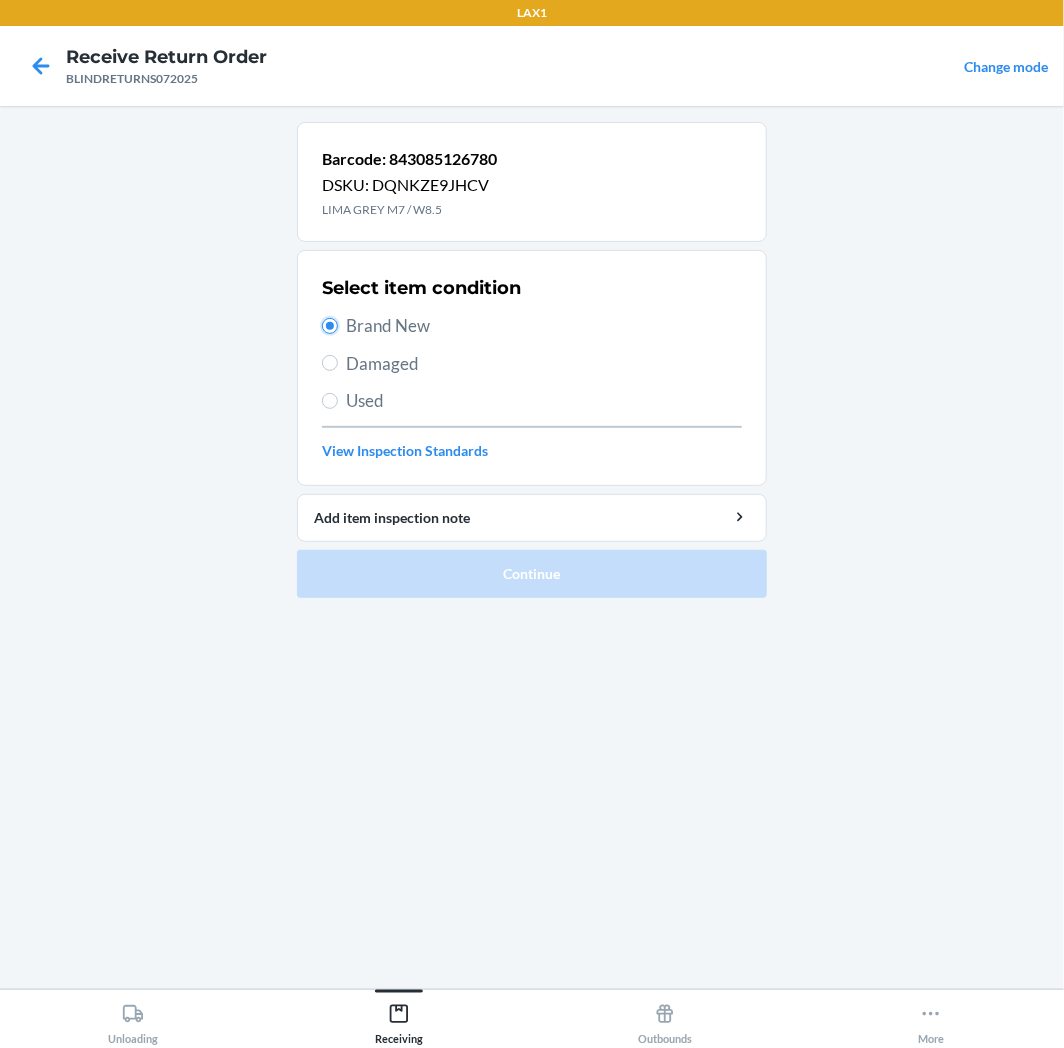radio on "true" 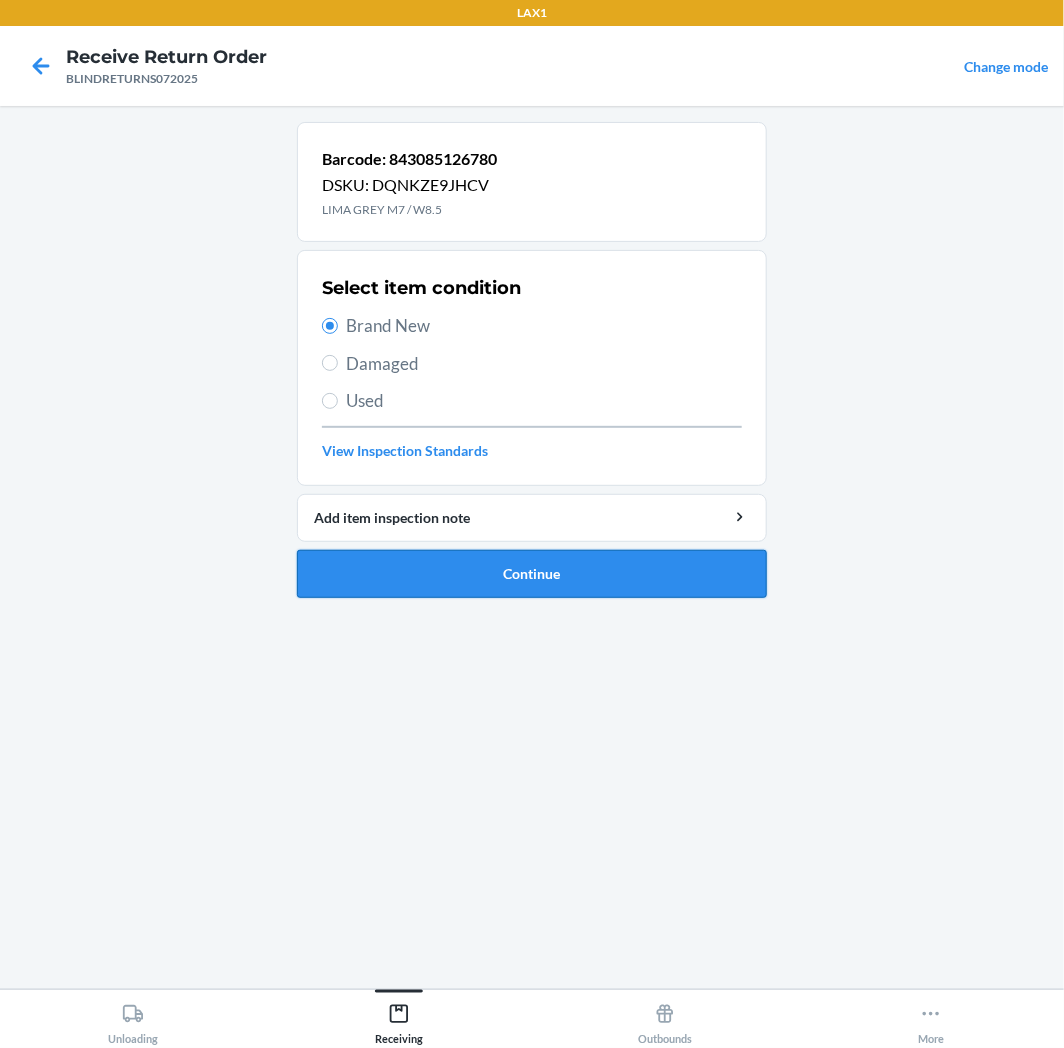 click on "Continue" at bounding box center [532, 574] 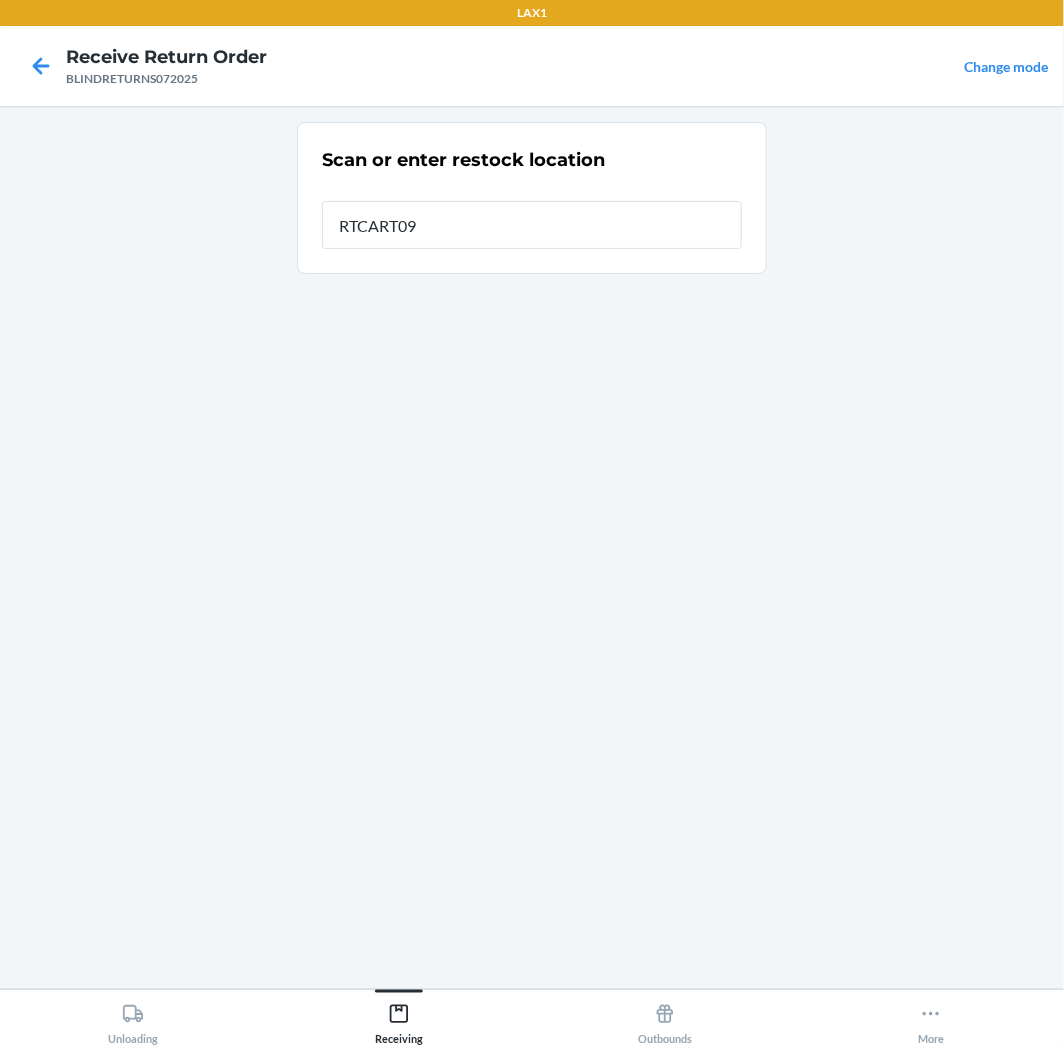 type on "RTCART097" 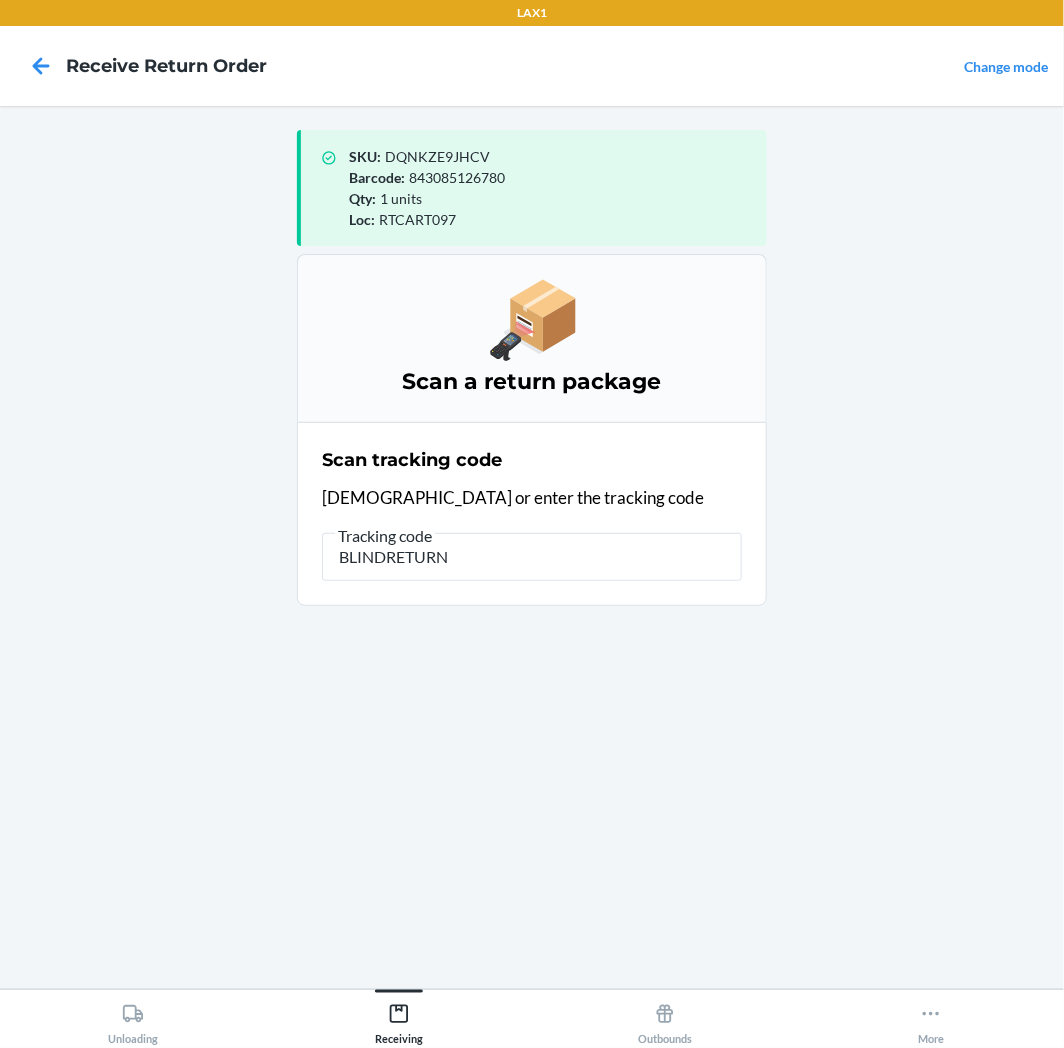type on "BLINDRETURNS" 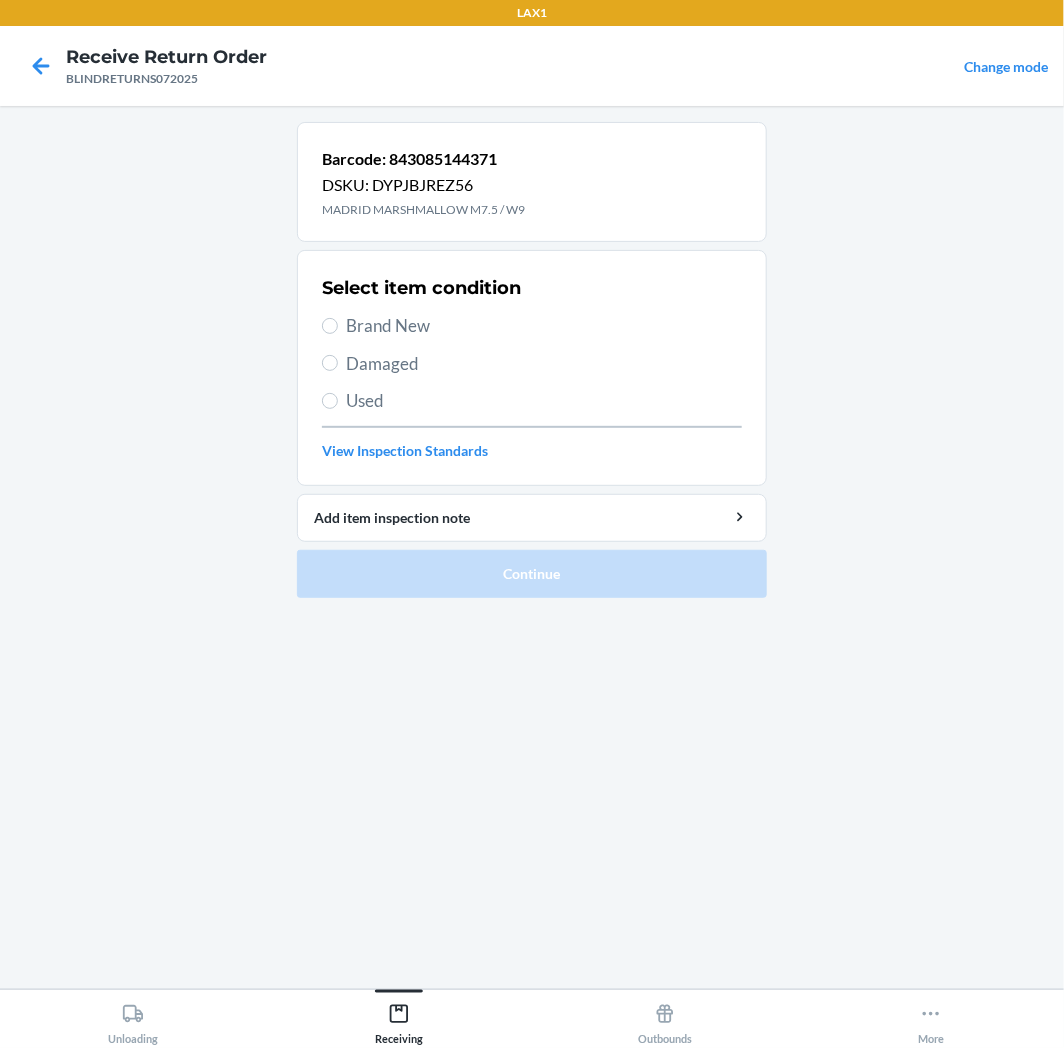 click on "Used" at bounding box center (544, 401) 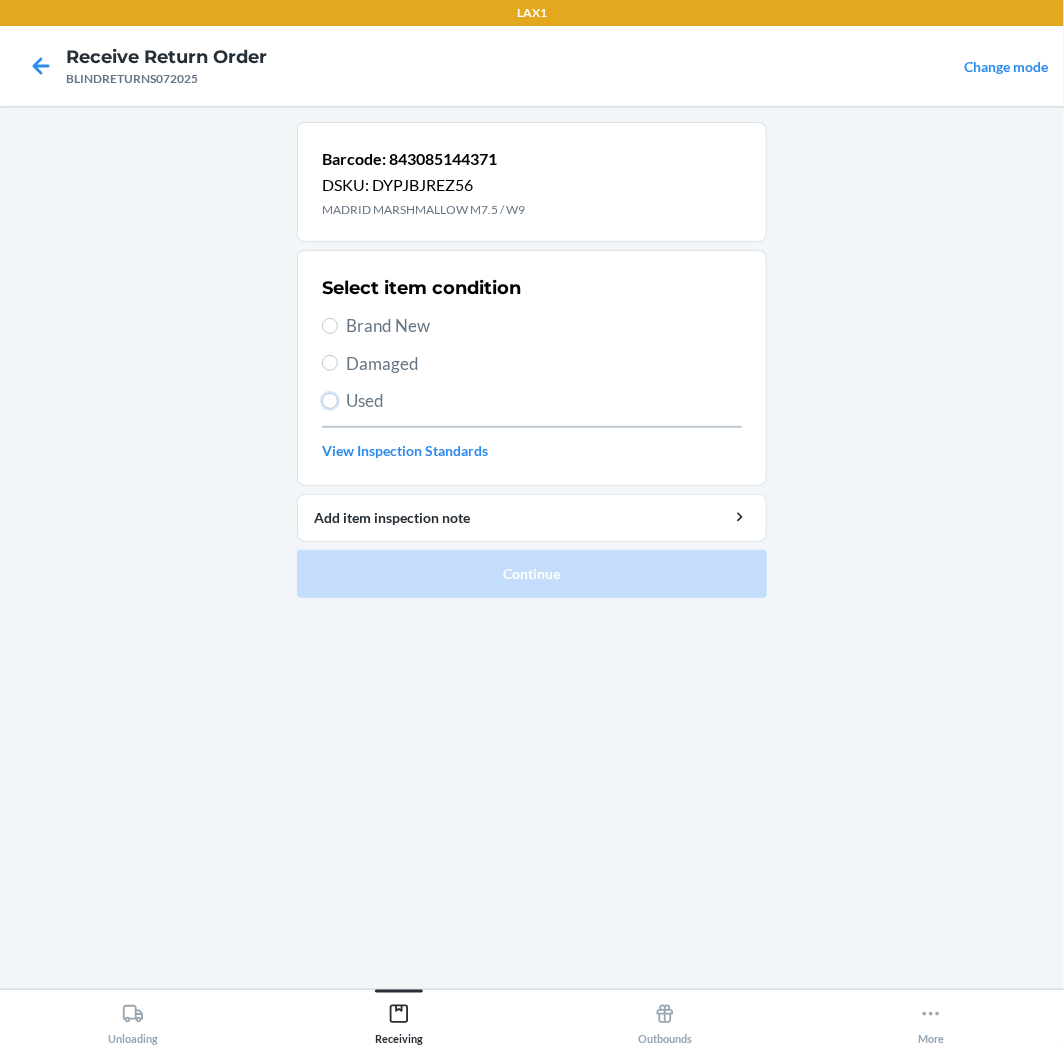 click on "Used" at bounding box center (330, 401) 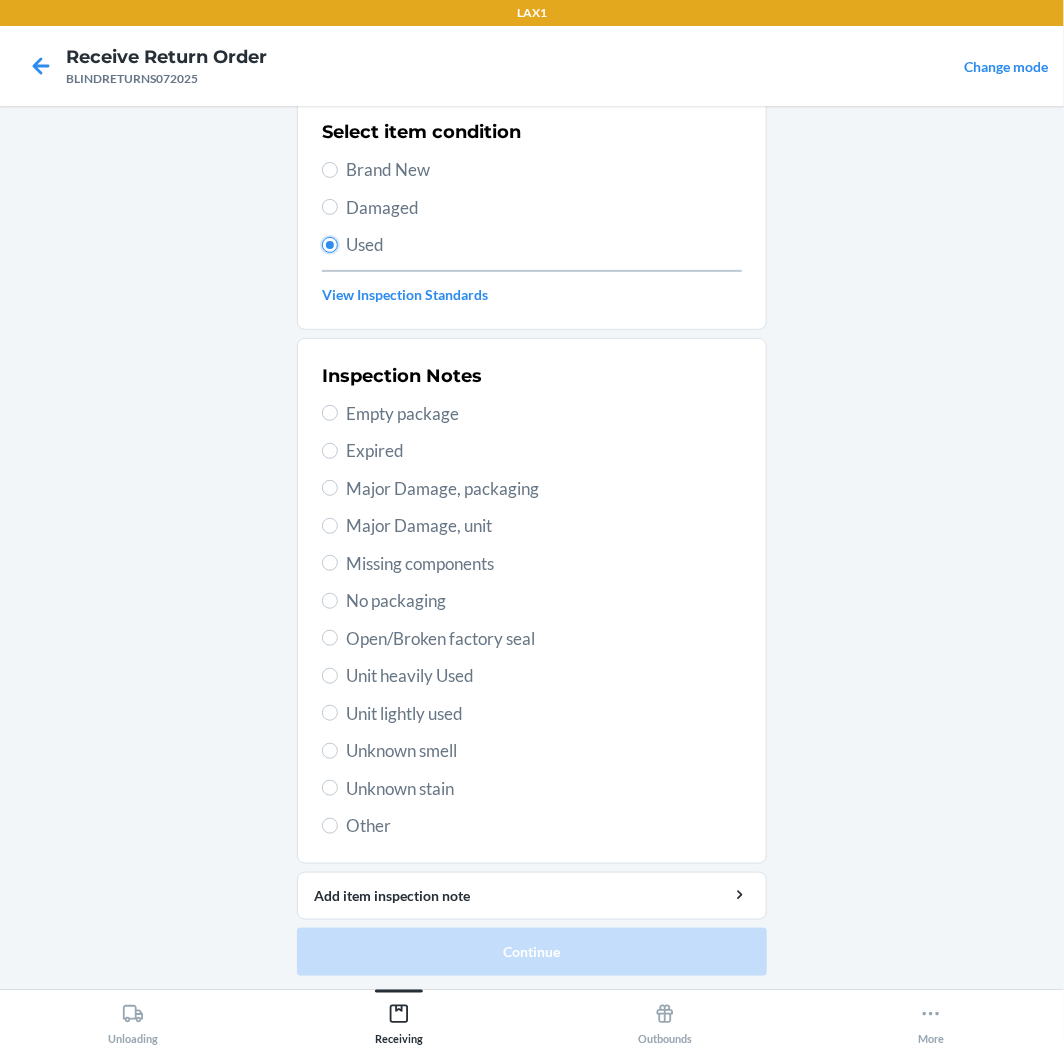 scroll, scrollTop: 157, scrollLeft: 0, axis: vertical 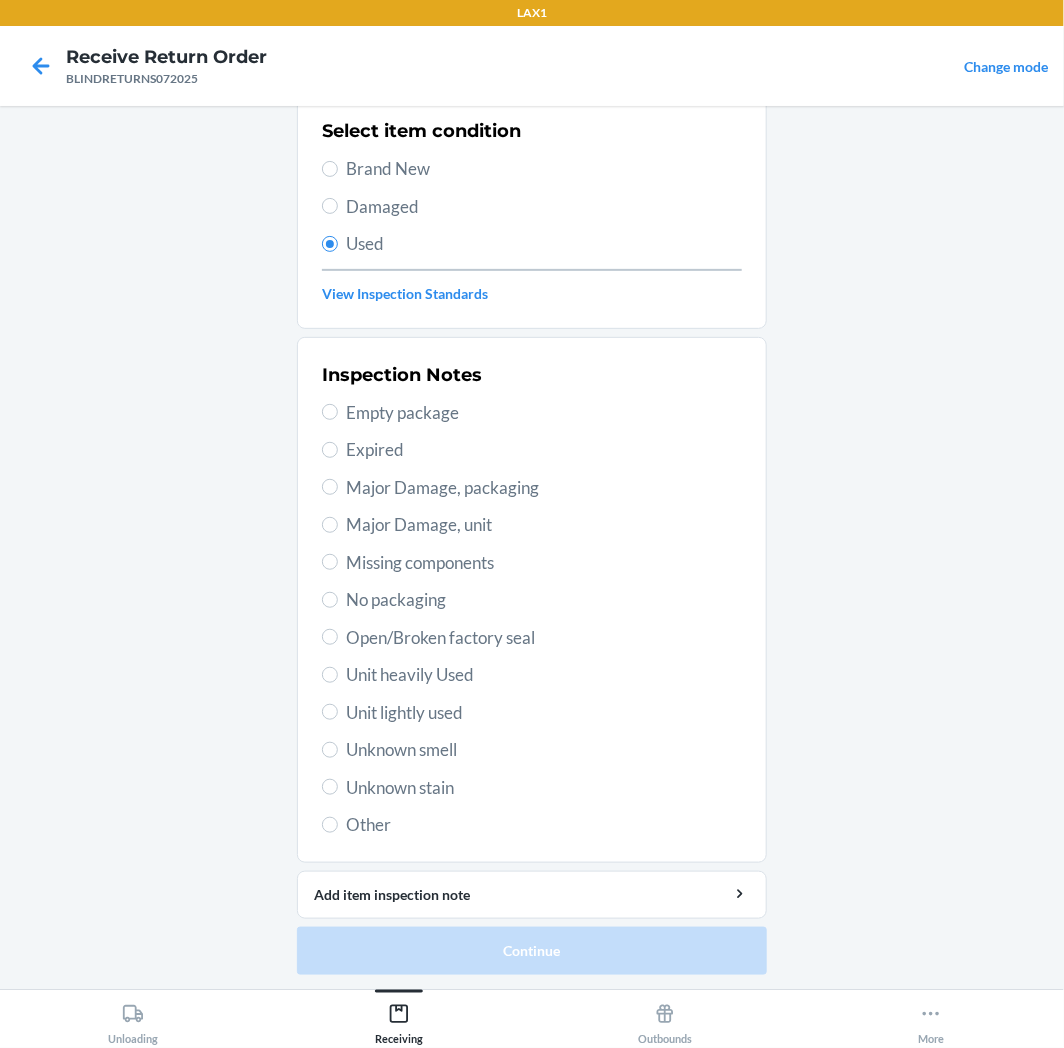 click on "Unit heavily Used" at bounding box center (544, 675) 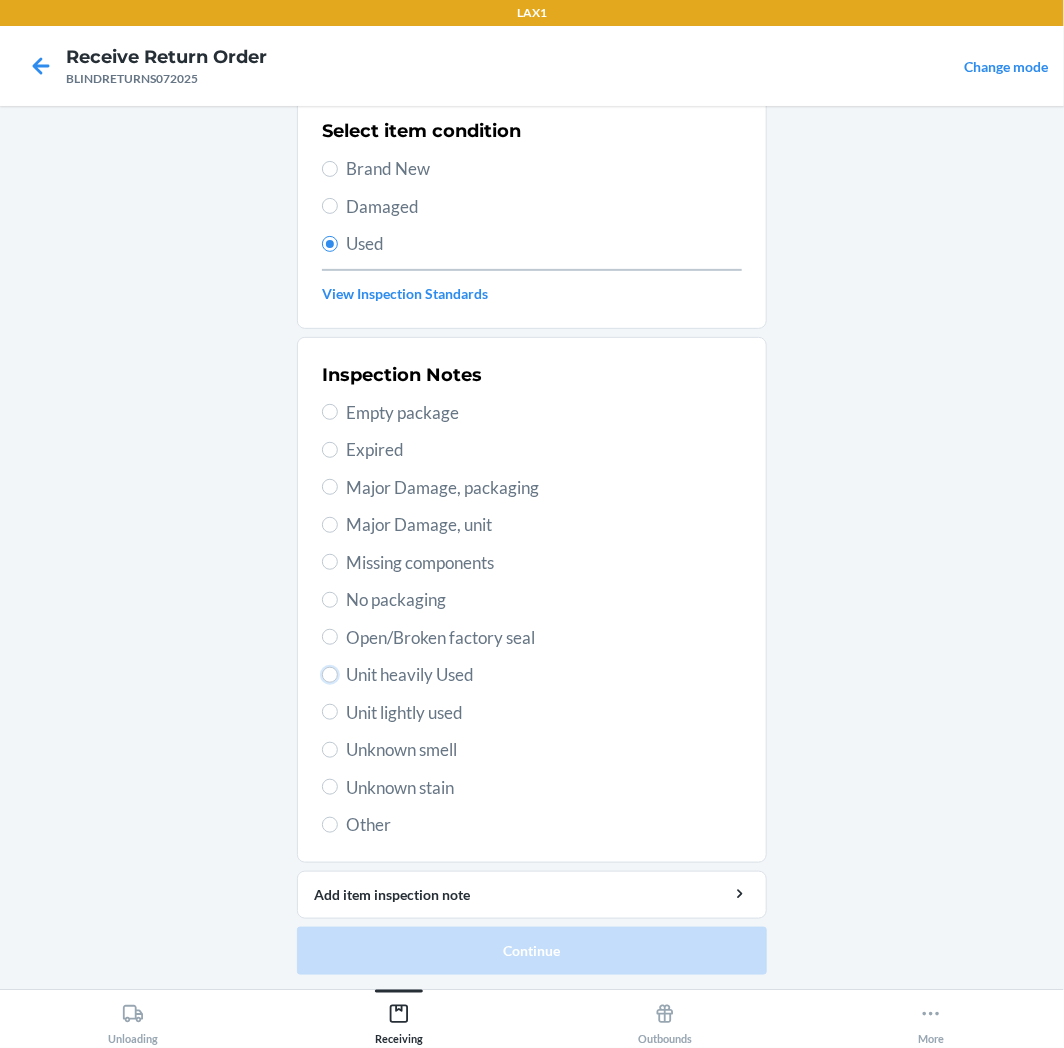 click on "Unit heavily Used" at bounding box center [330, 675] 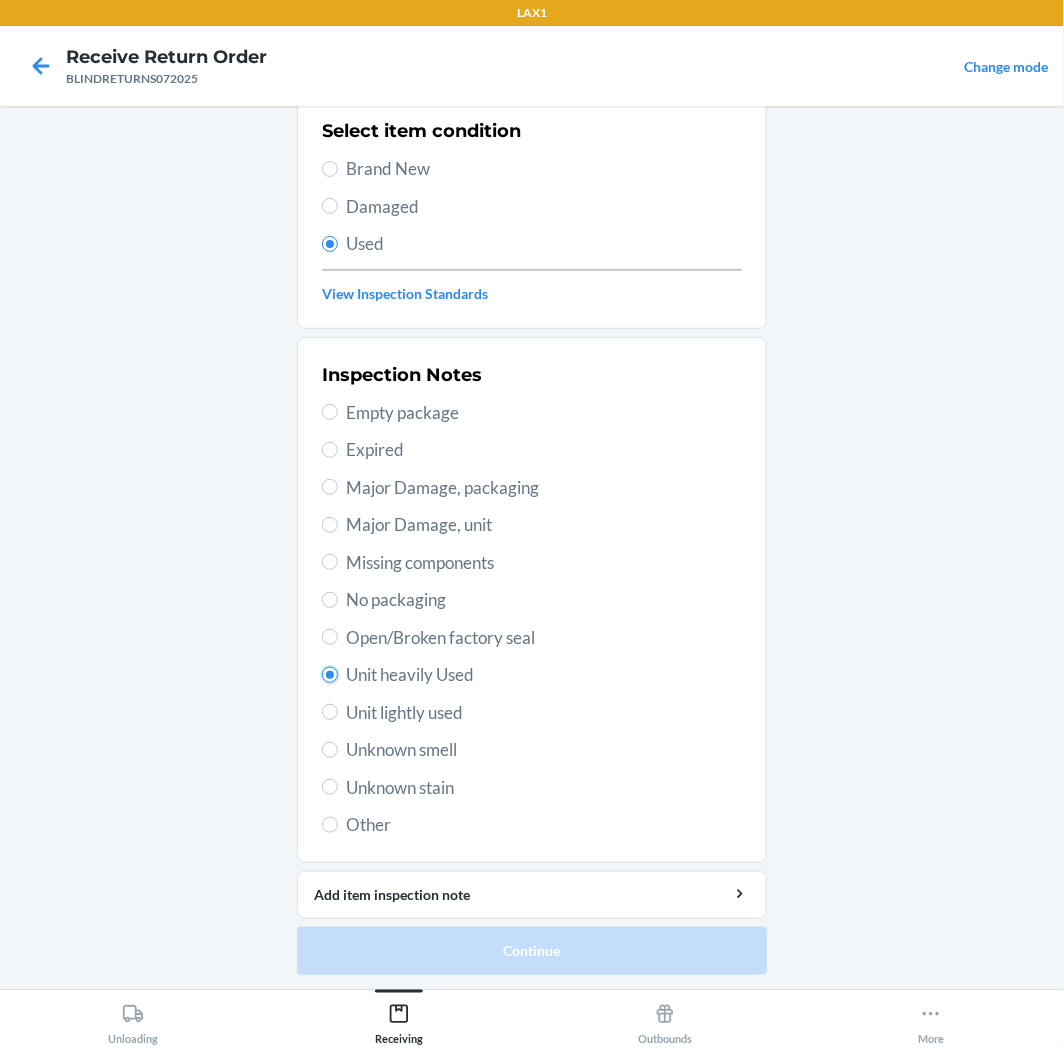 radio on "true" 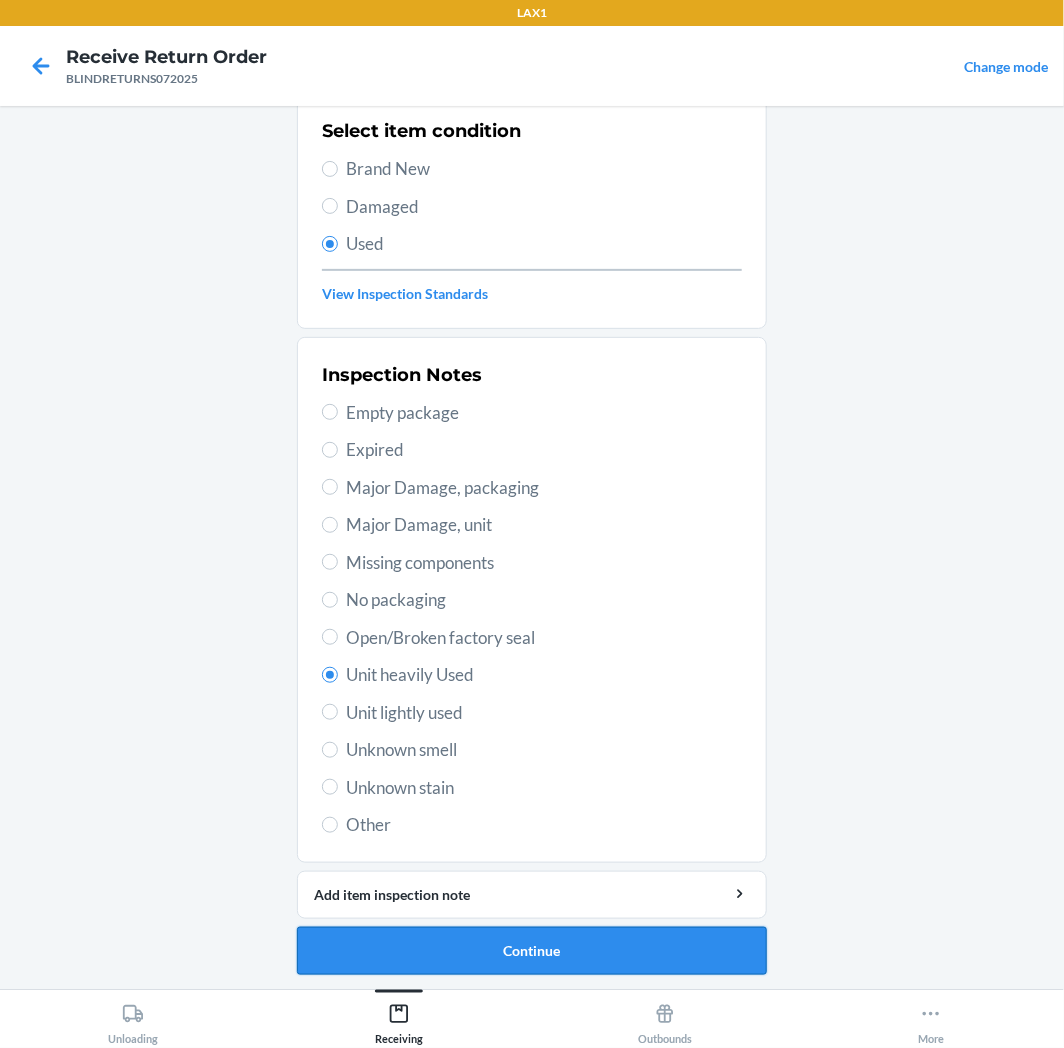 click on "Continue" at bounding box center (532, 951) 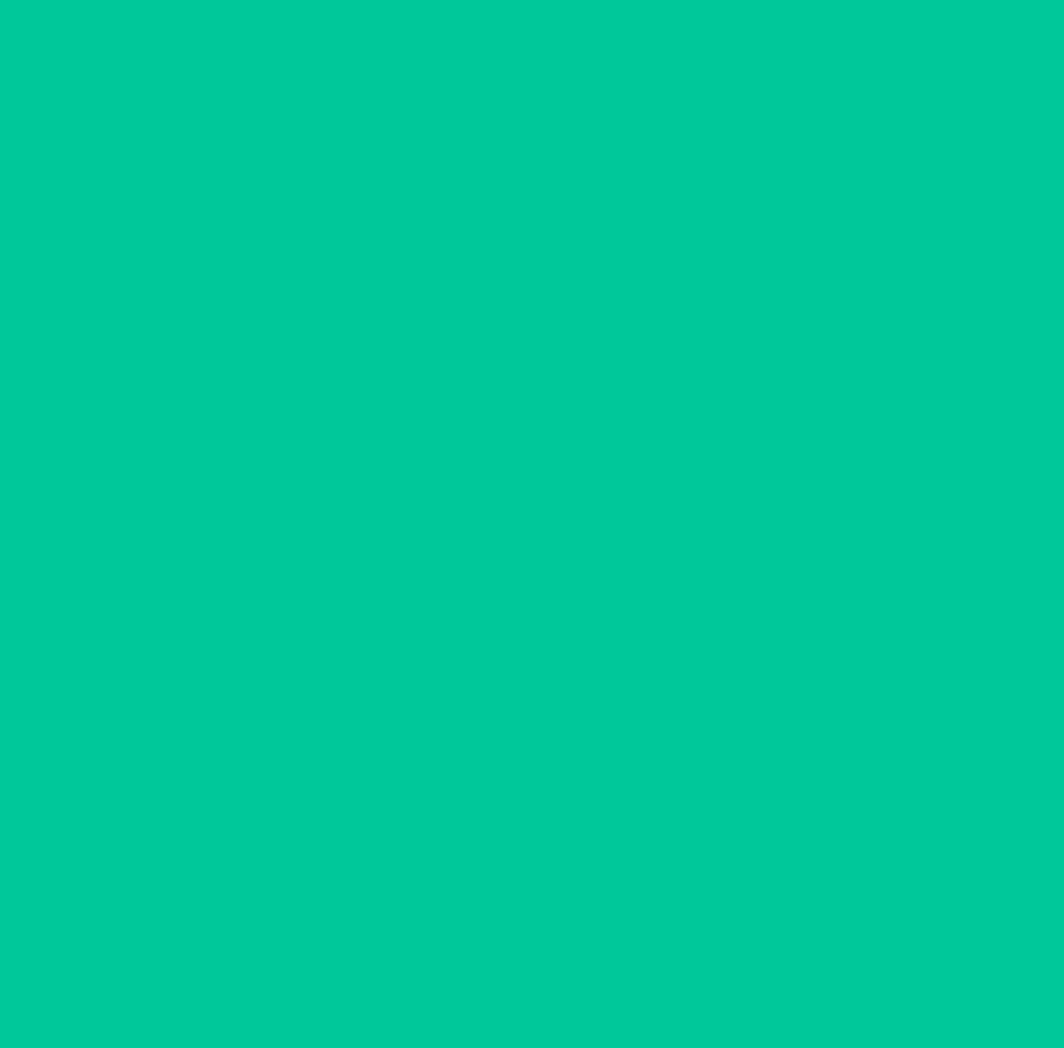 scroll, scrollTop: 0, scrollLeft: 0, axis: both 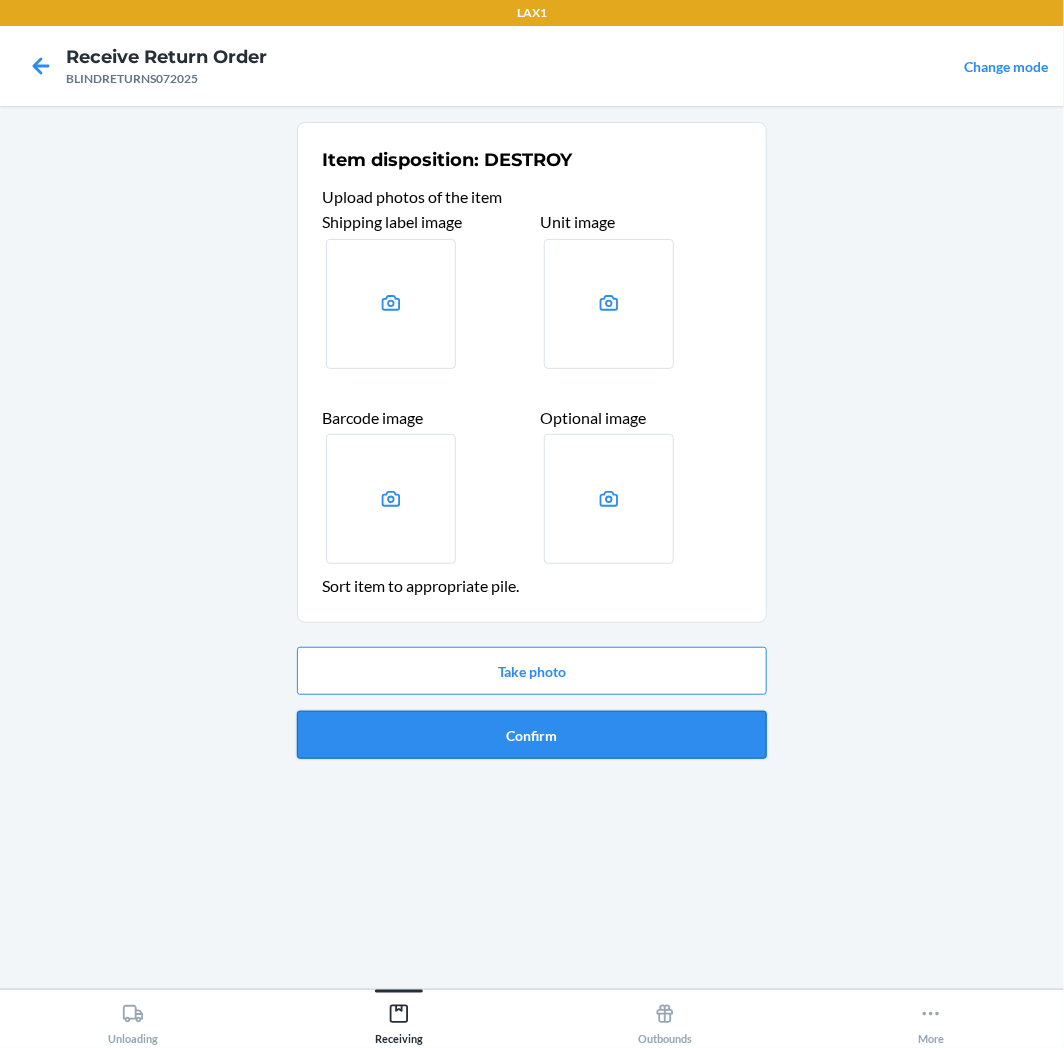 click on "Confirm" at bounding box center (532, 735) 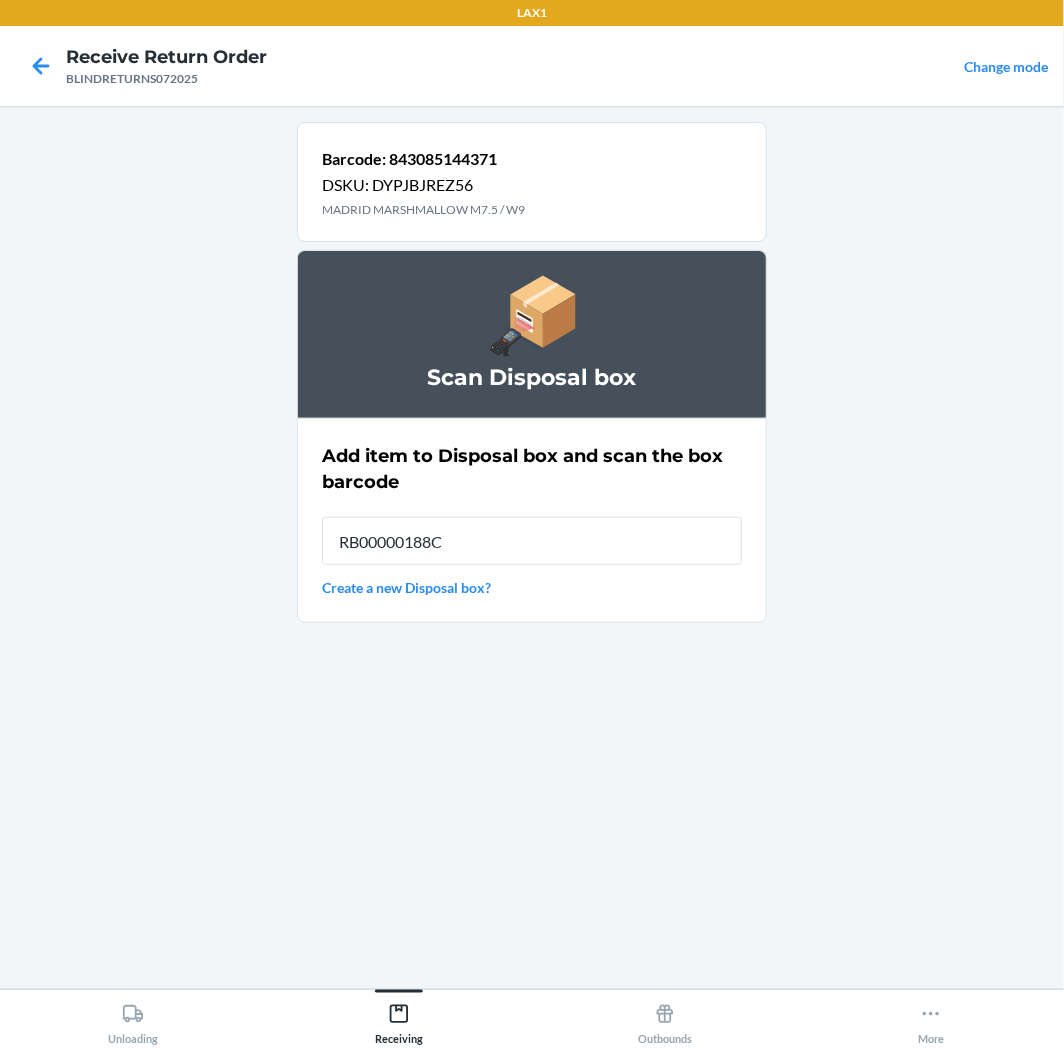 type on "RB00000188C" 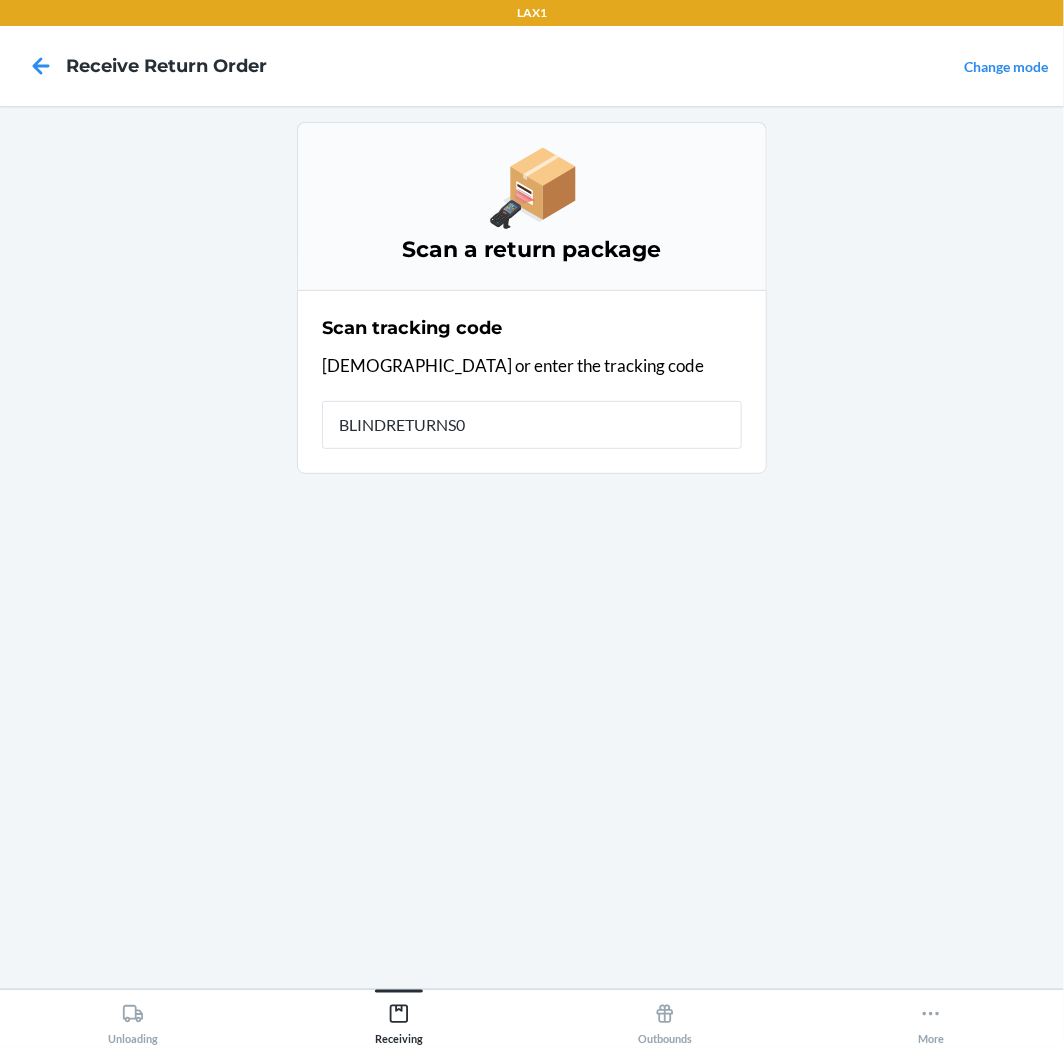 type on "BLINDRETURNS07" 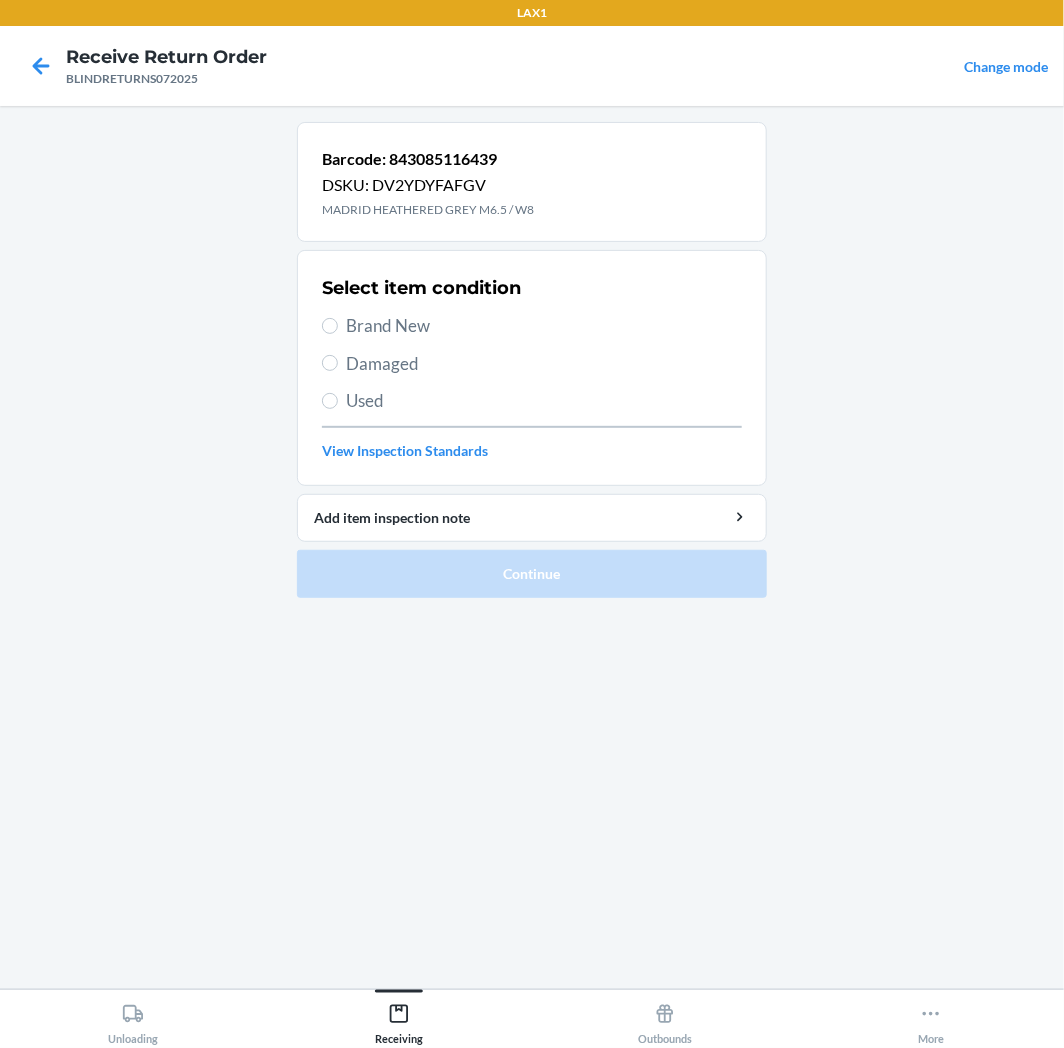 click on "Used" at bounding box center (544, 401) 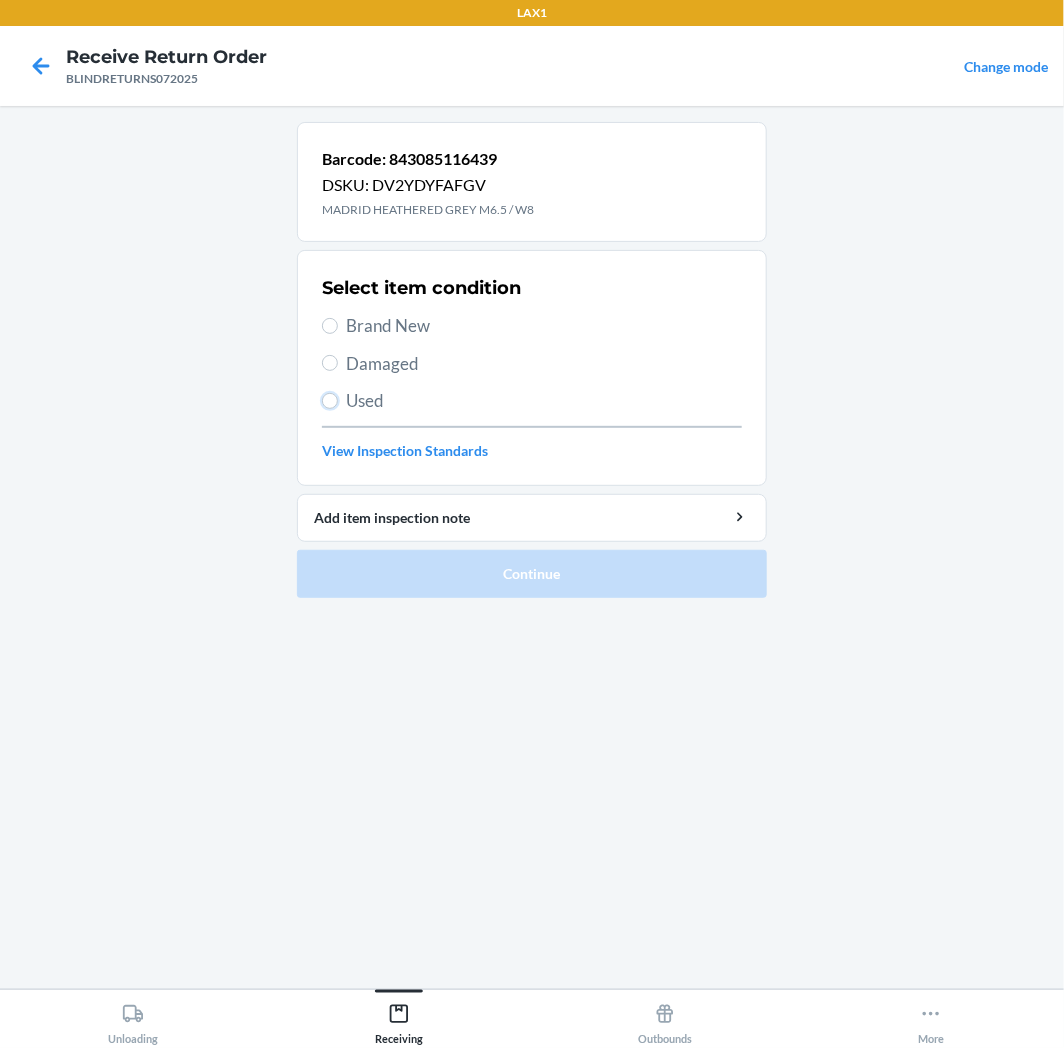 click on "Used" at bounding box center (330, 401) 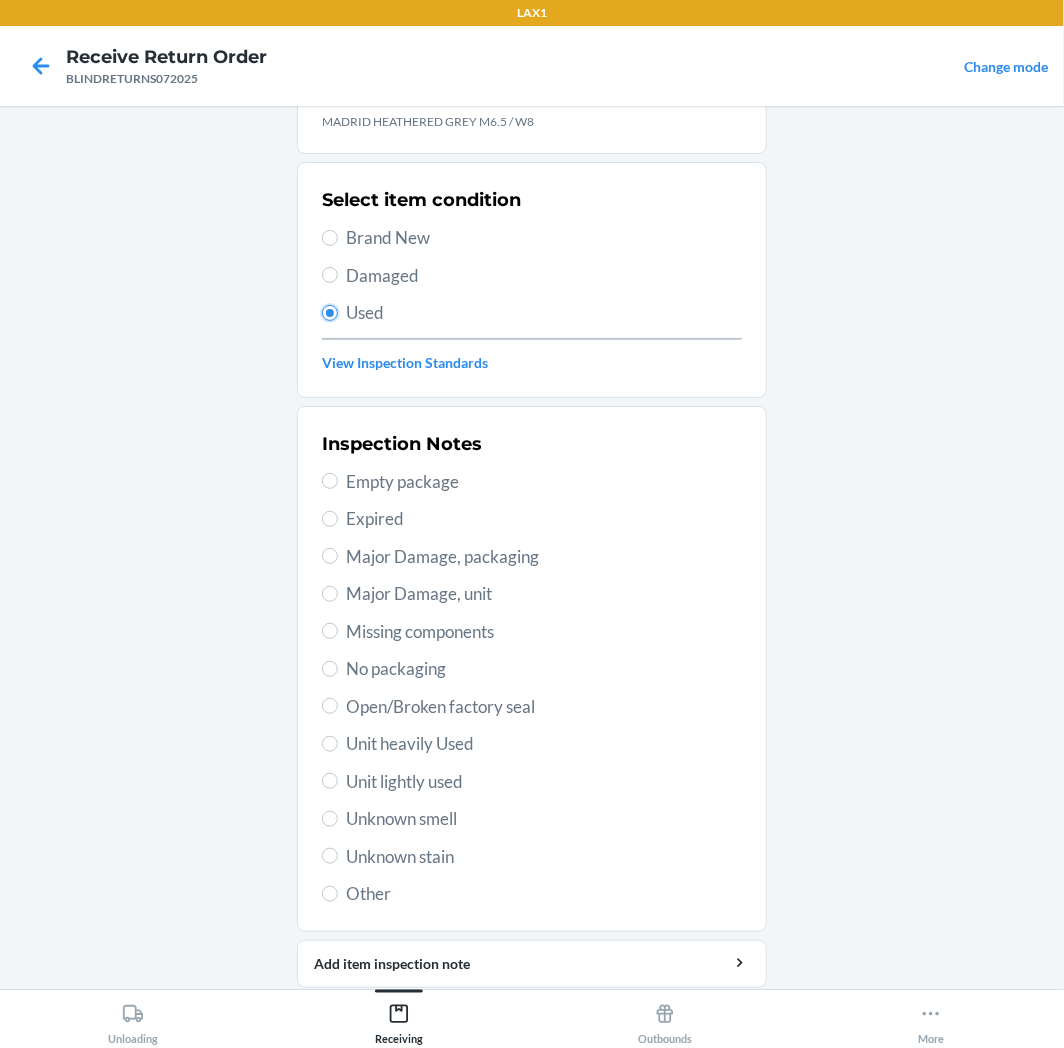 scroll, scrollTop: 157, scrollLeft: 0, axis: vertical 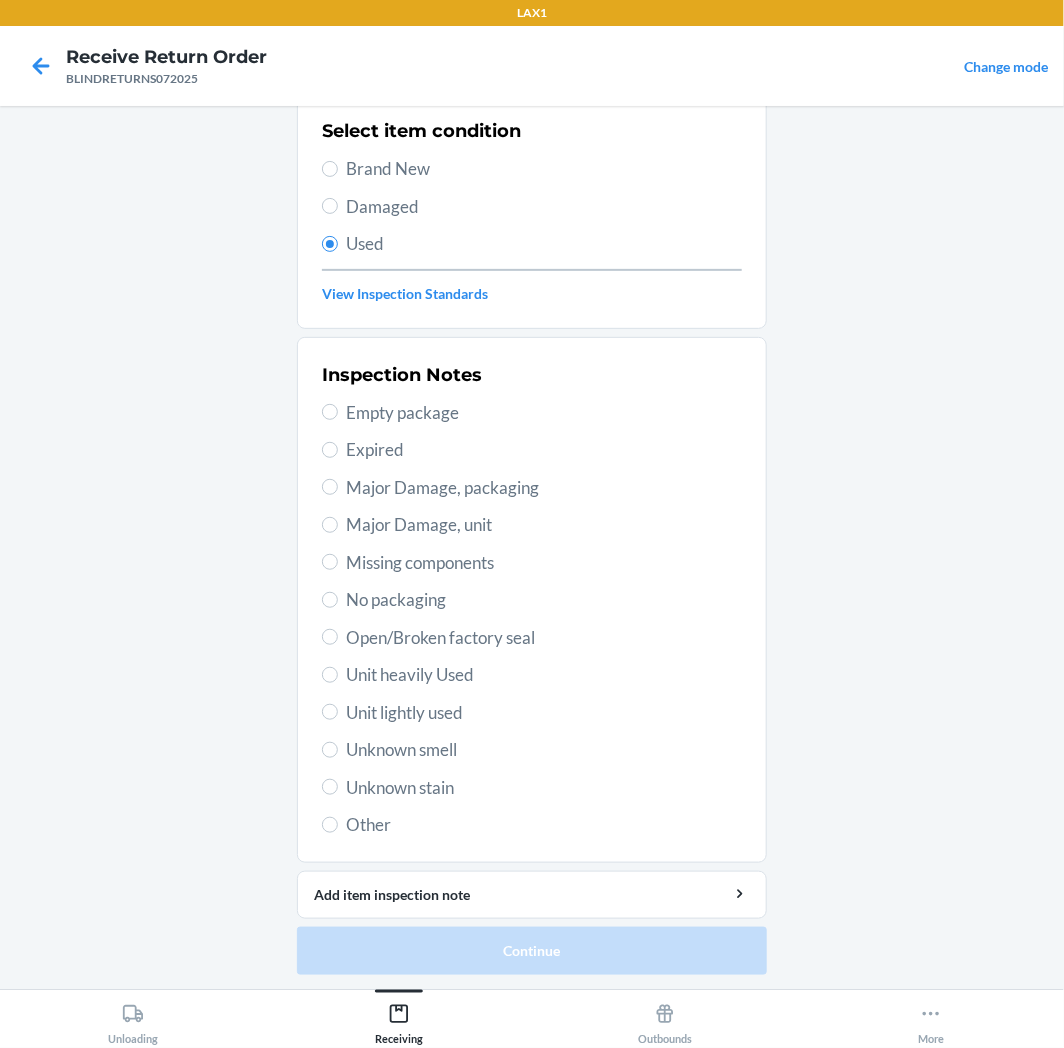 click on "Unit heavily Used" at bounding box center (544, 675) 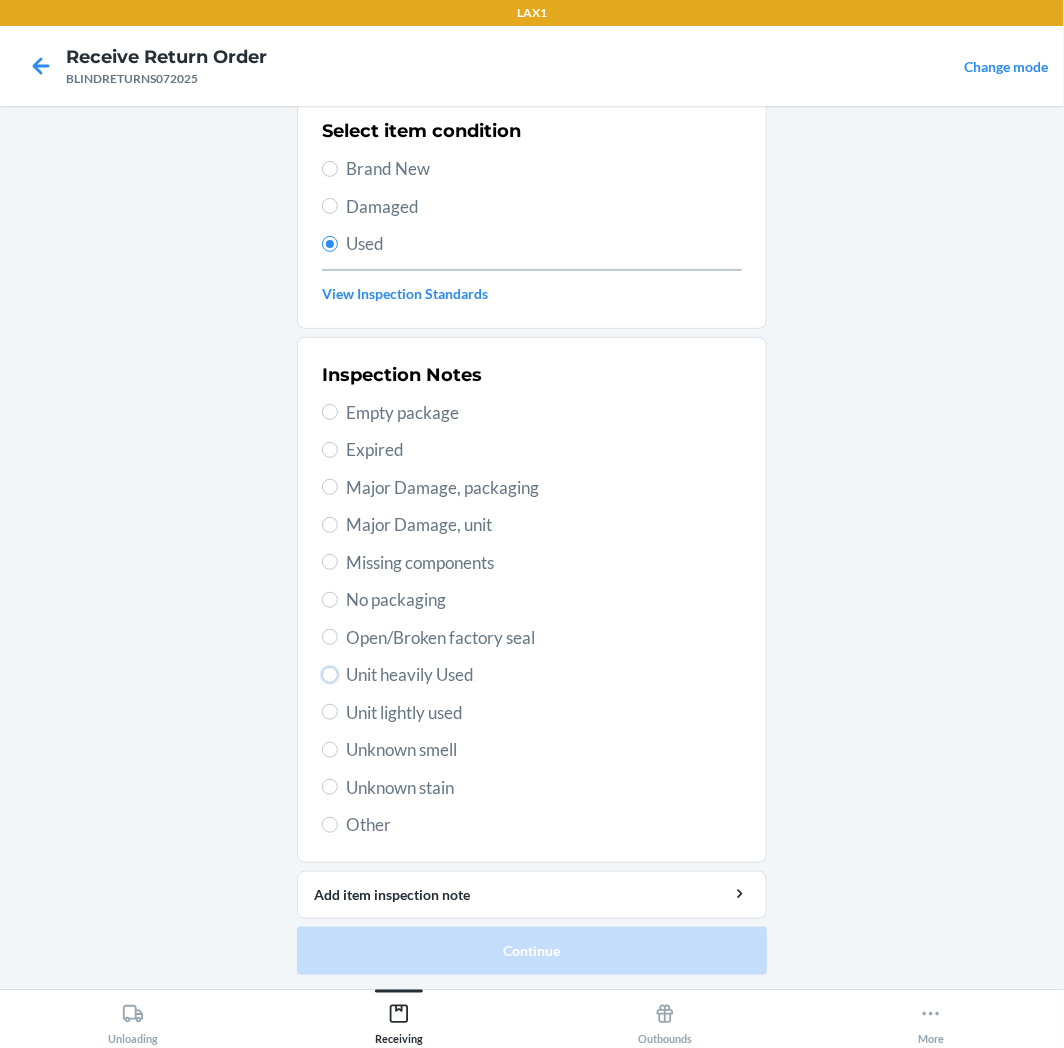 click on "Unit heavily Used" at bounding box center (330, 675) 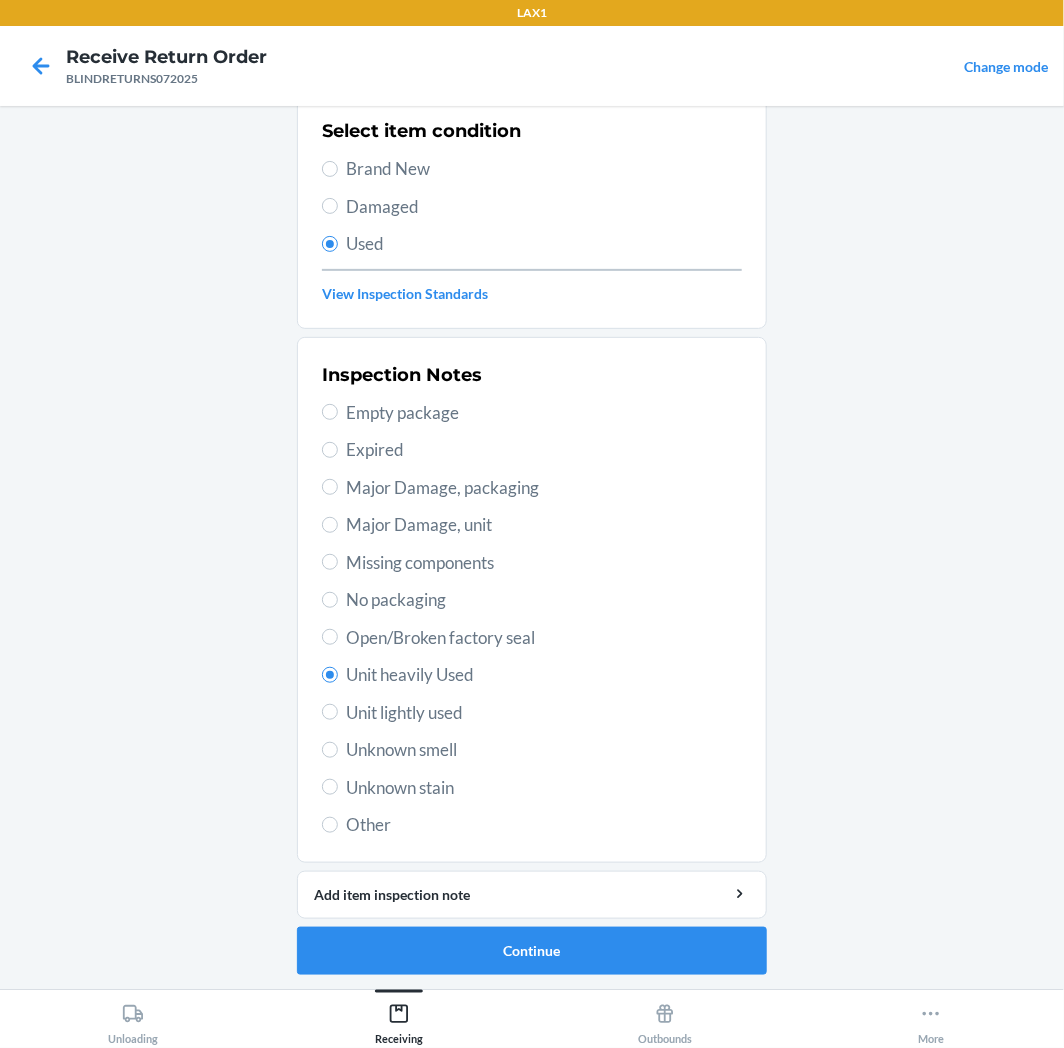 click on "Barcode: 843085116439 DSKU: DV2YDYFAFGV MADRID HEATHERED GREY M6.5 / W8 Select item condition Brand New Damaged Used View Inspection Standards Inspection Notes Empty package Expired Major Damage, packaging Major Damage, unit Missing components No packaging Open/Broken factory seal Unit heavily Used Unit lightly used Unknown smell Unknown stain Other Add item inspection note Continue" at bounding box center (532, 478) 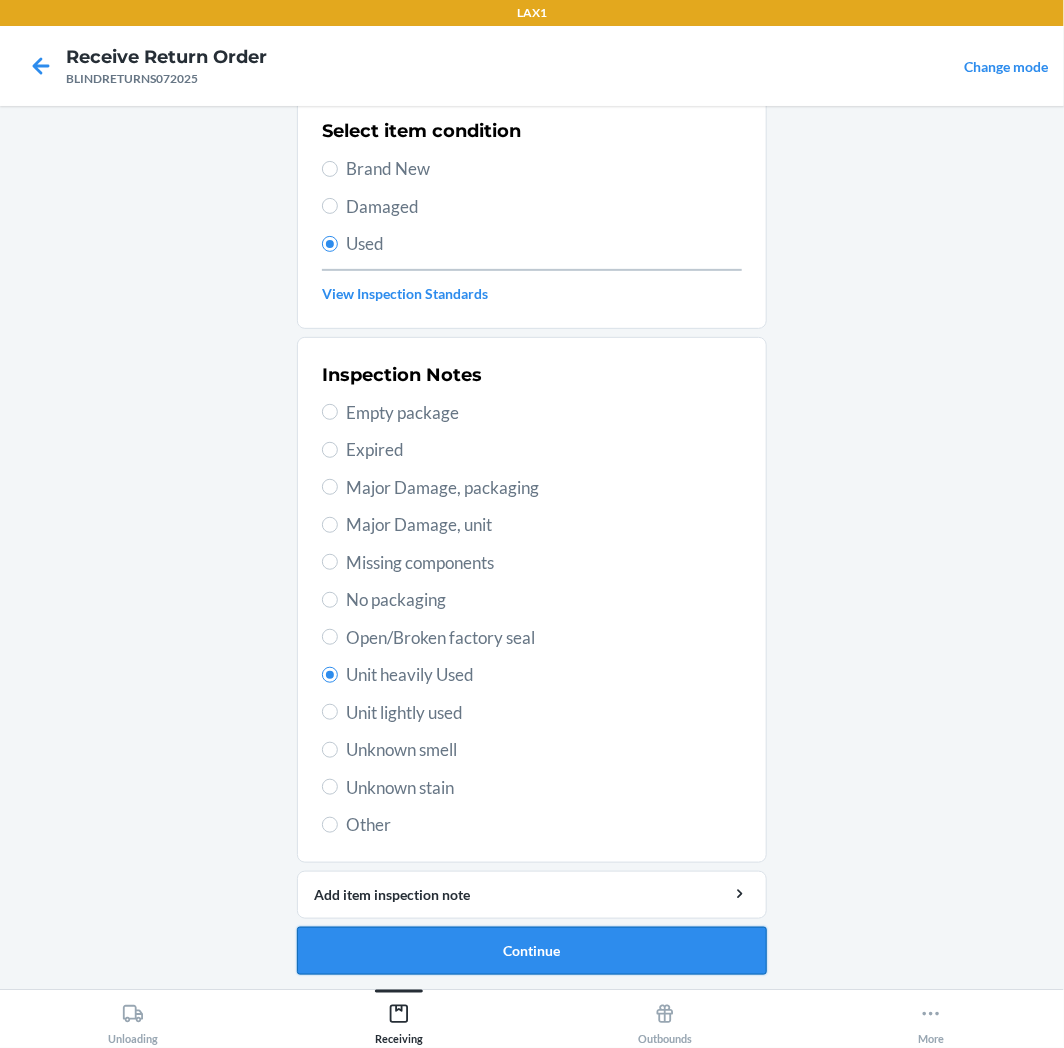 click on "Continue" at bounding box center [532, 951] 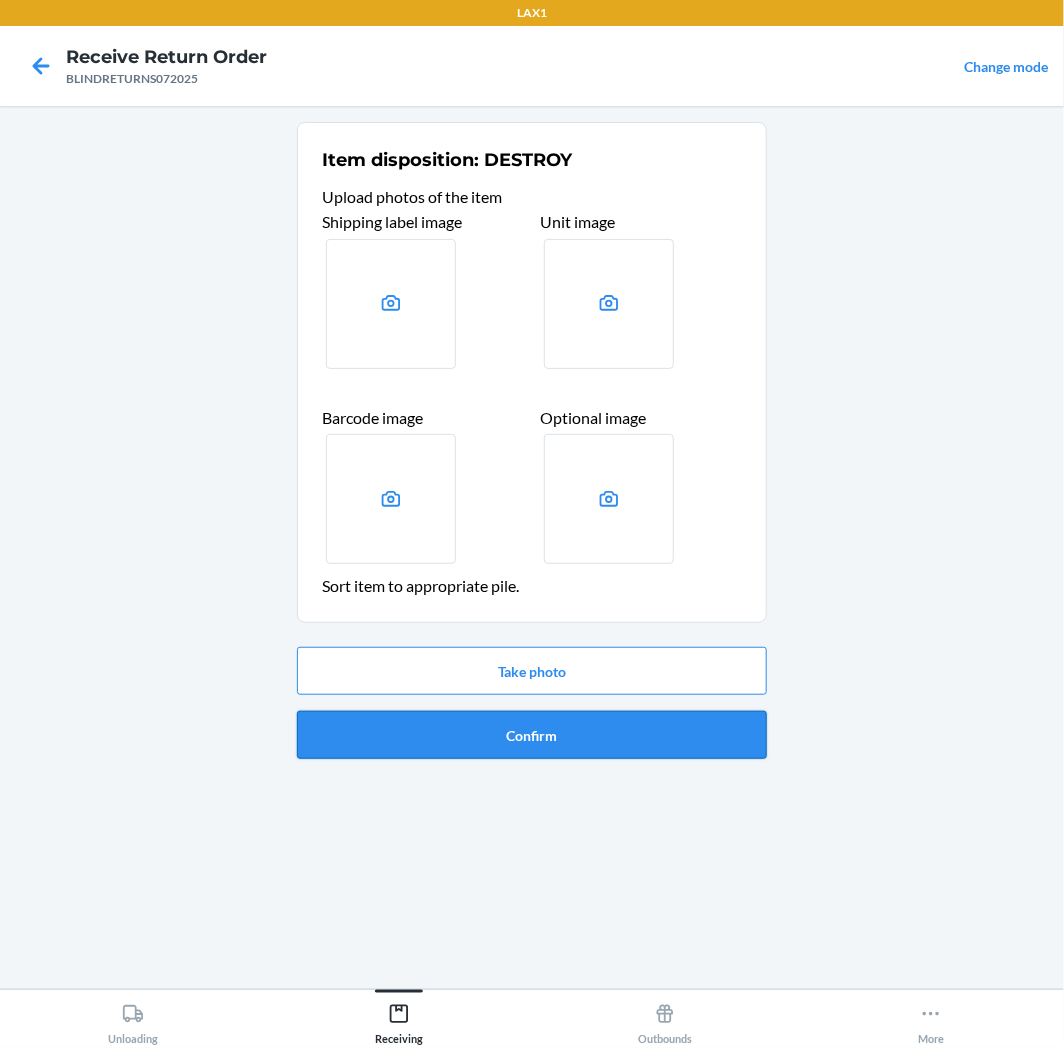 click on "Confirm" at bounding box center (532, 735) 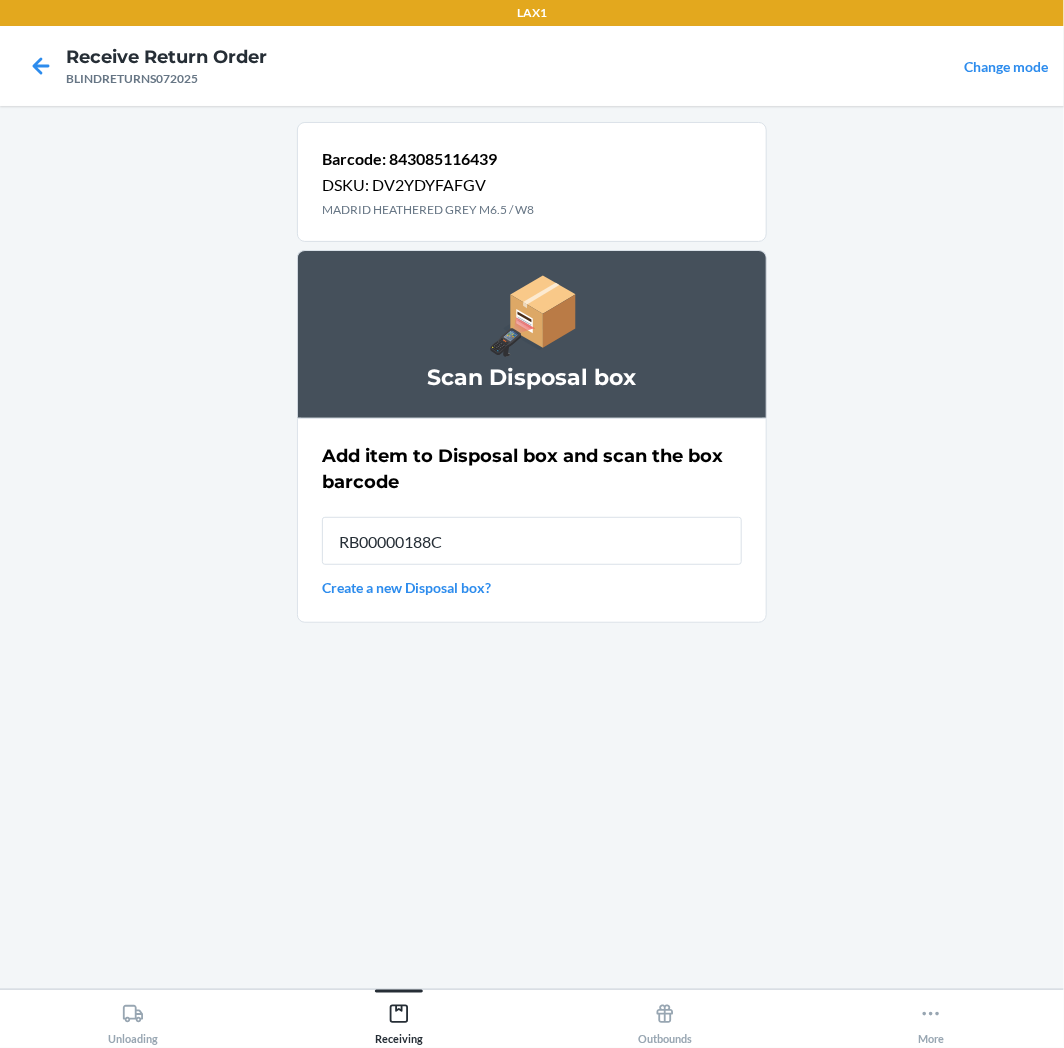 type on "RB00000188C" 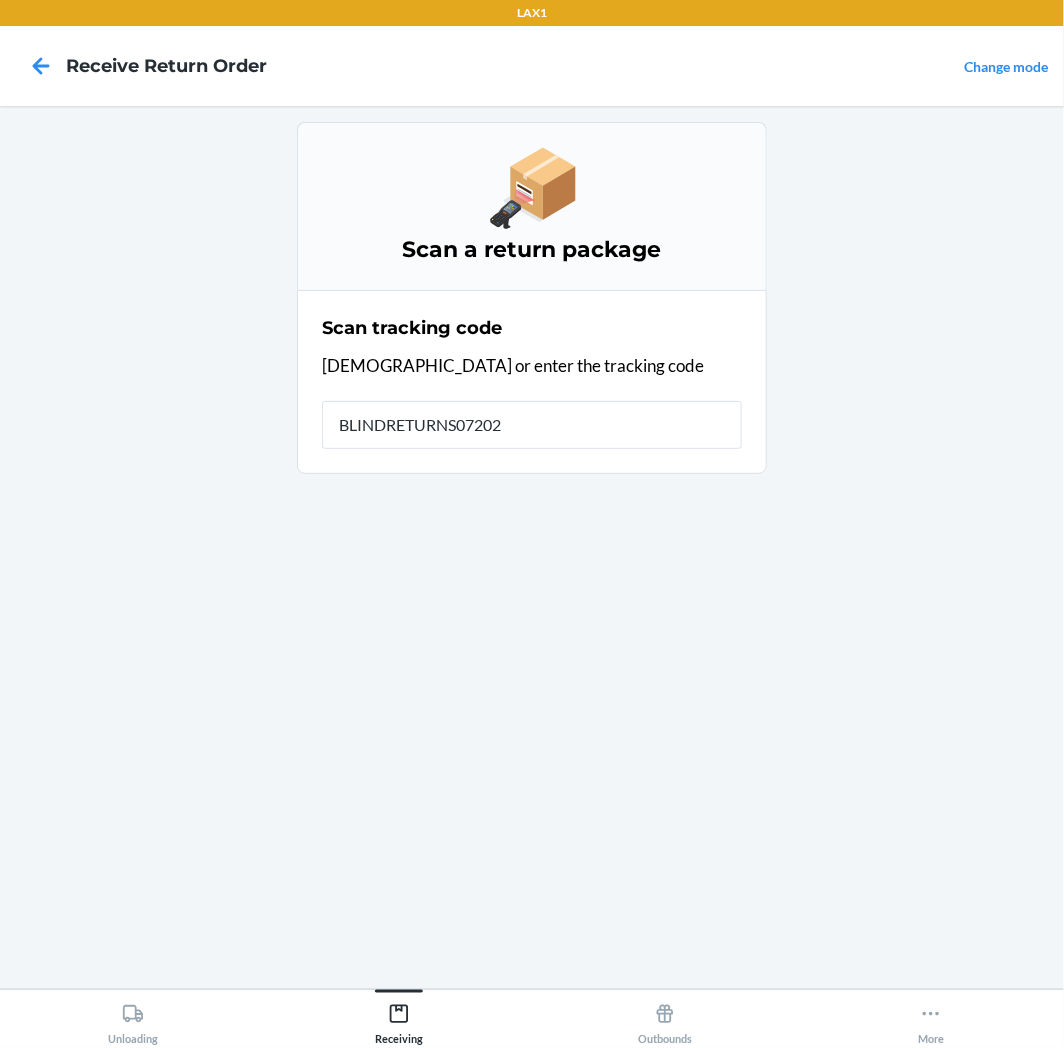 type on "BLINDRETURNS072025" 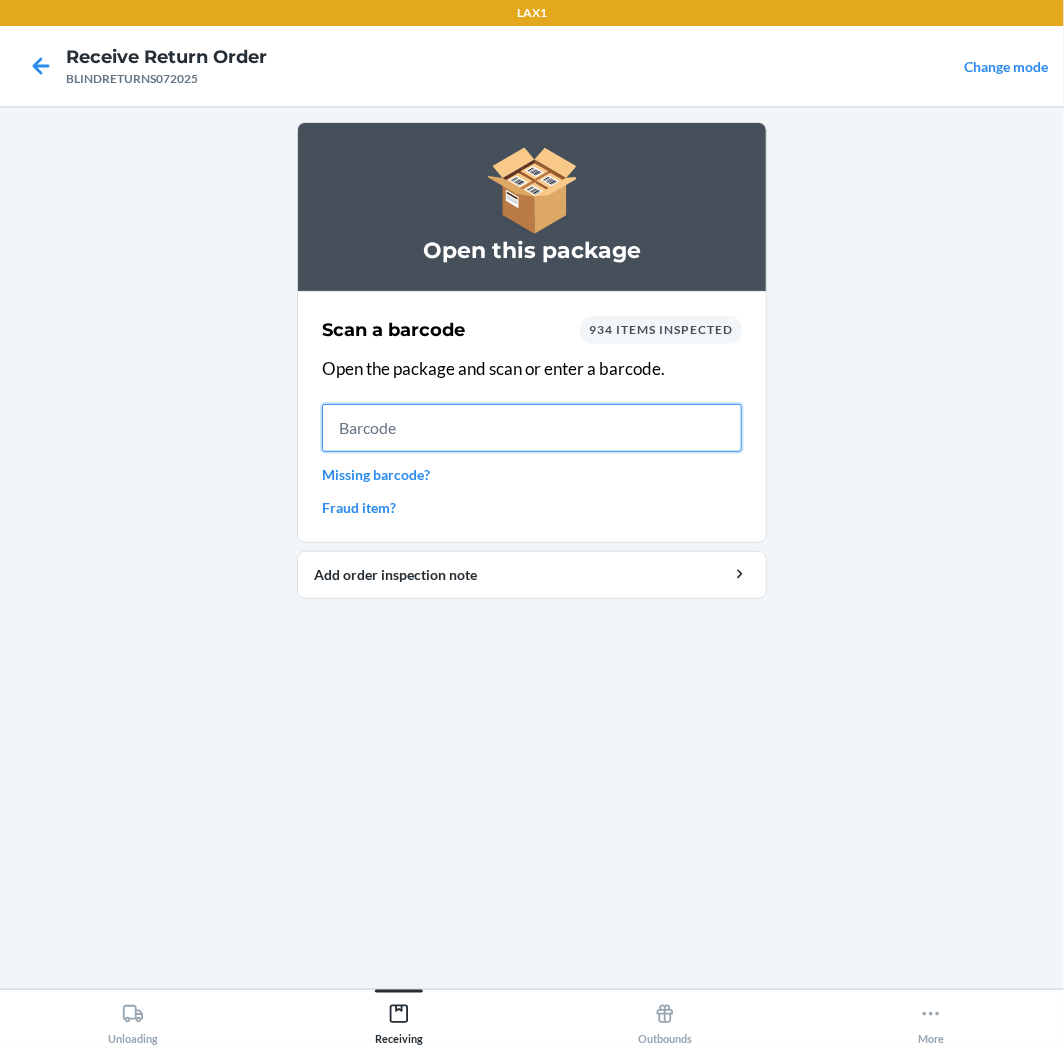 click at bounding box center (532, 428) 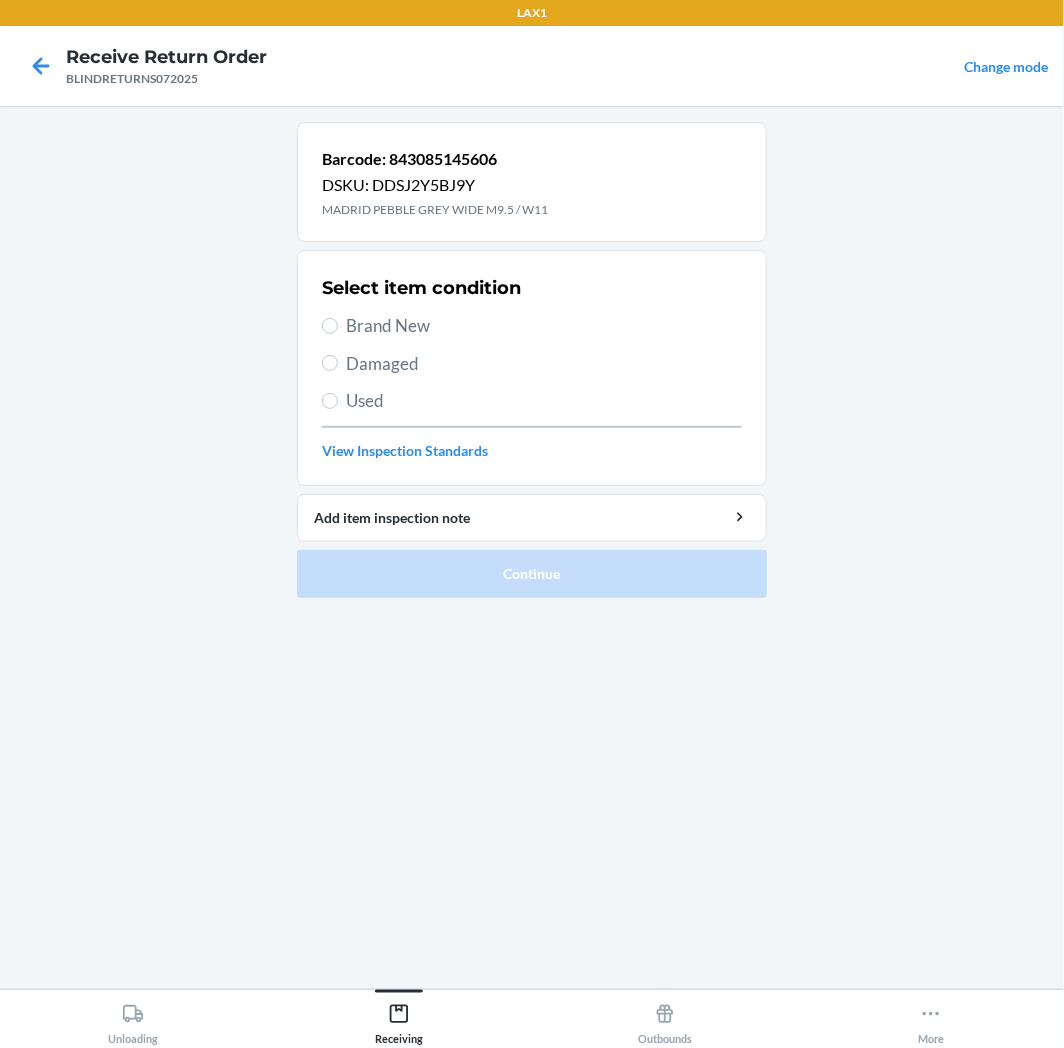click on "Select item condition" at bounding box center [421, 288] 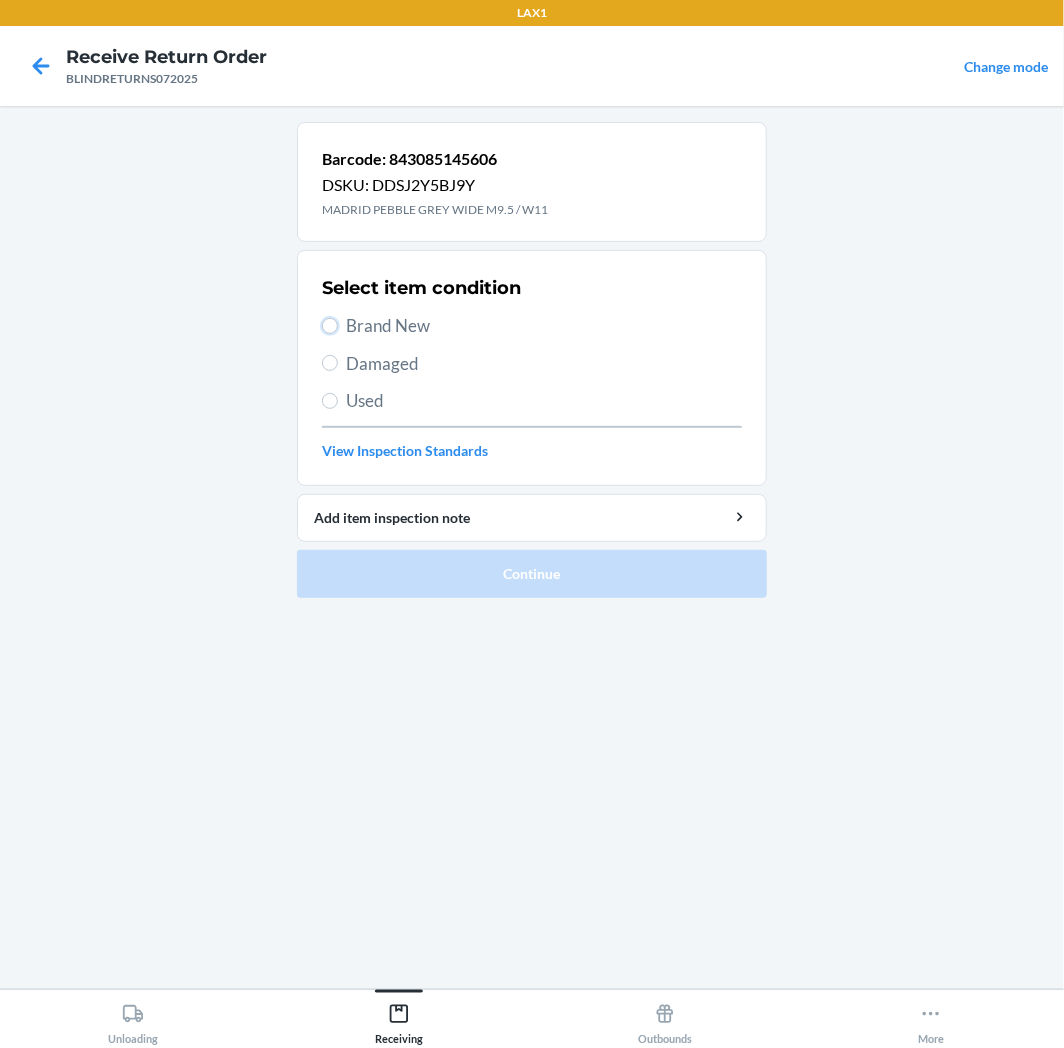 click on "Brand New" at bounding box center (330, 326) 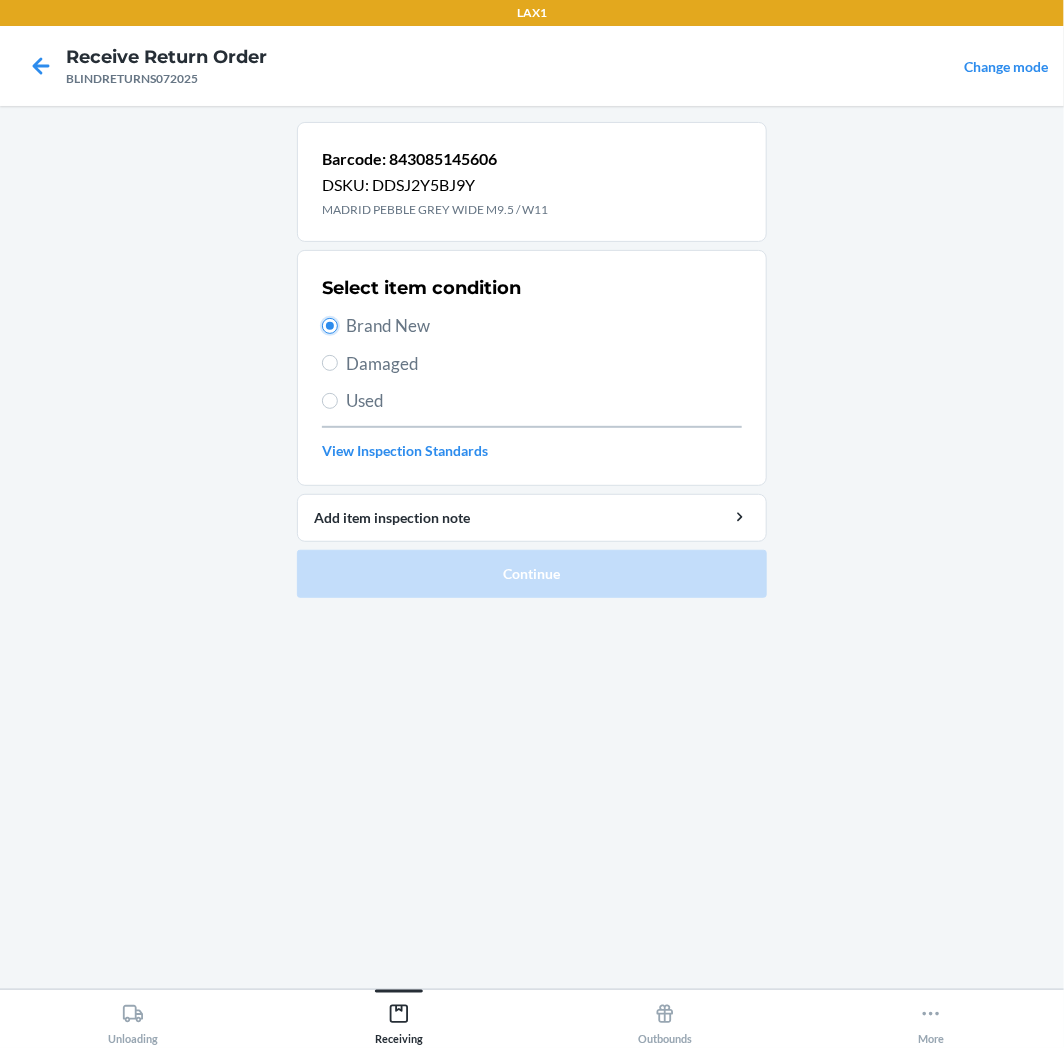 radio on "true" 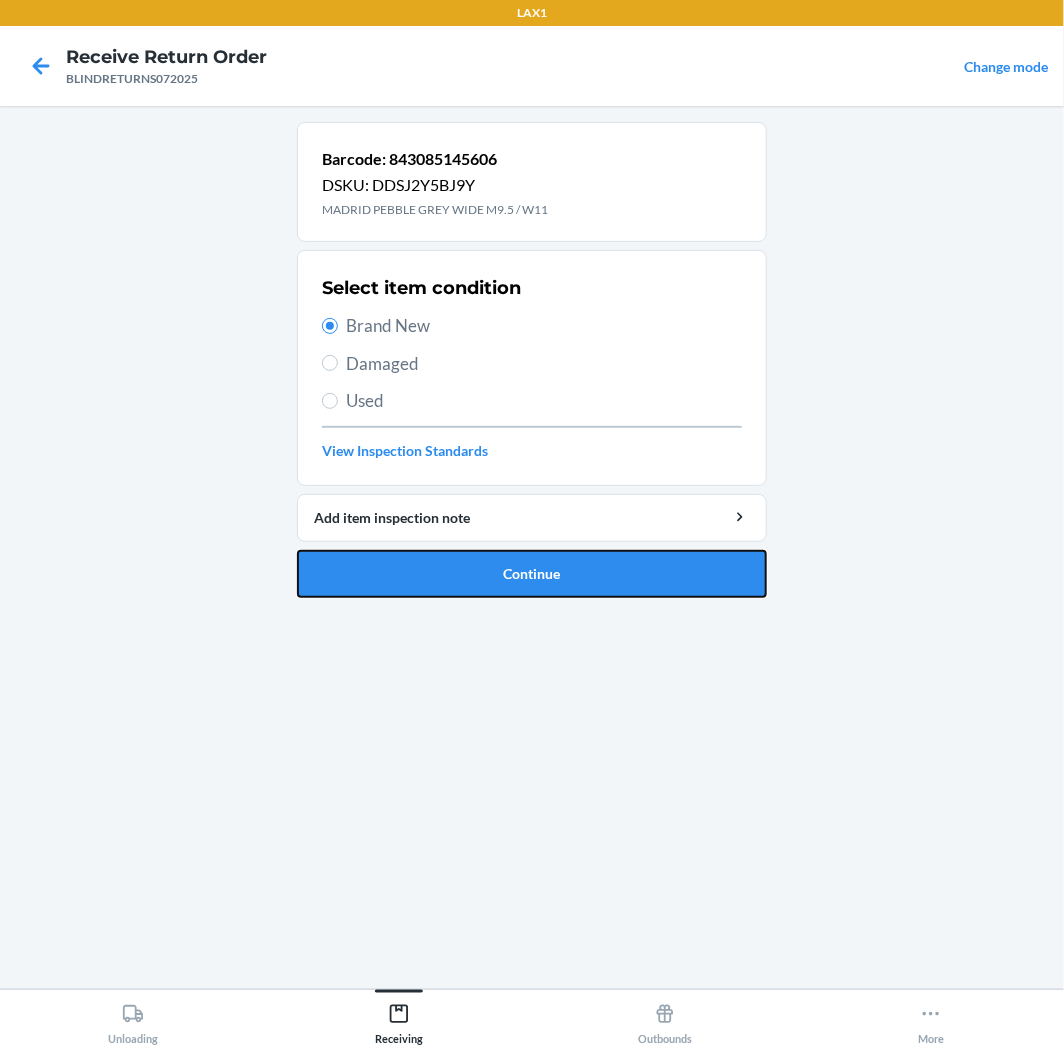 drag, startPoint x: 420, startPoint y: 560, endPoint x: 412, endPoint y: 550, distance: 12.806249 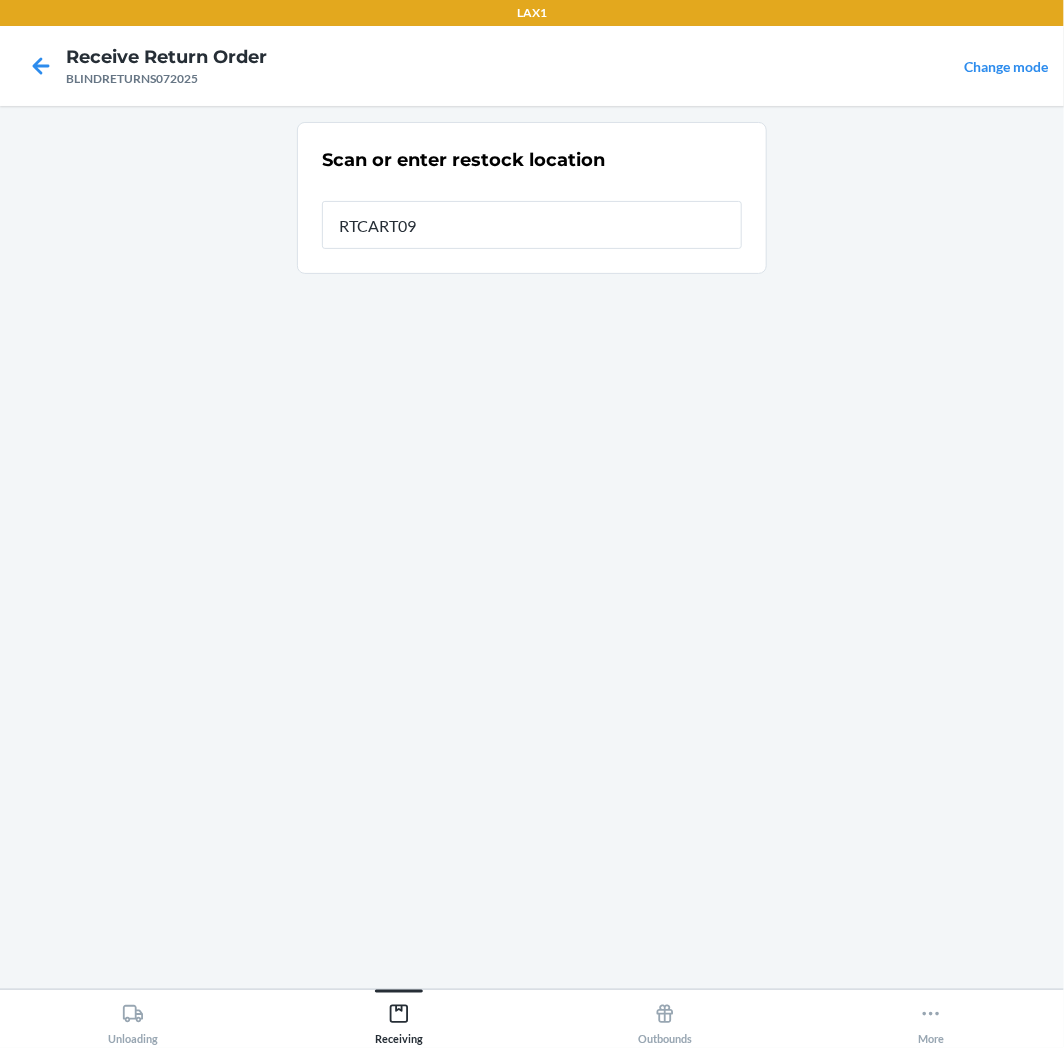 type on "RTCART097" 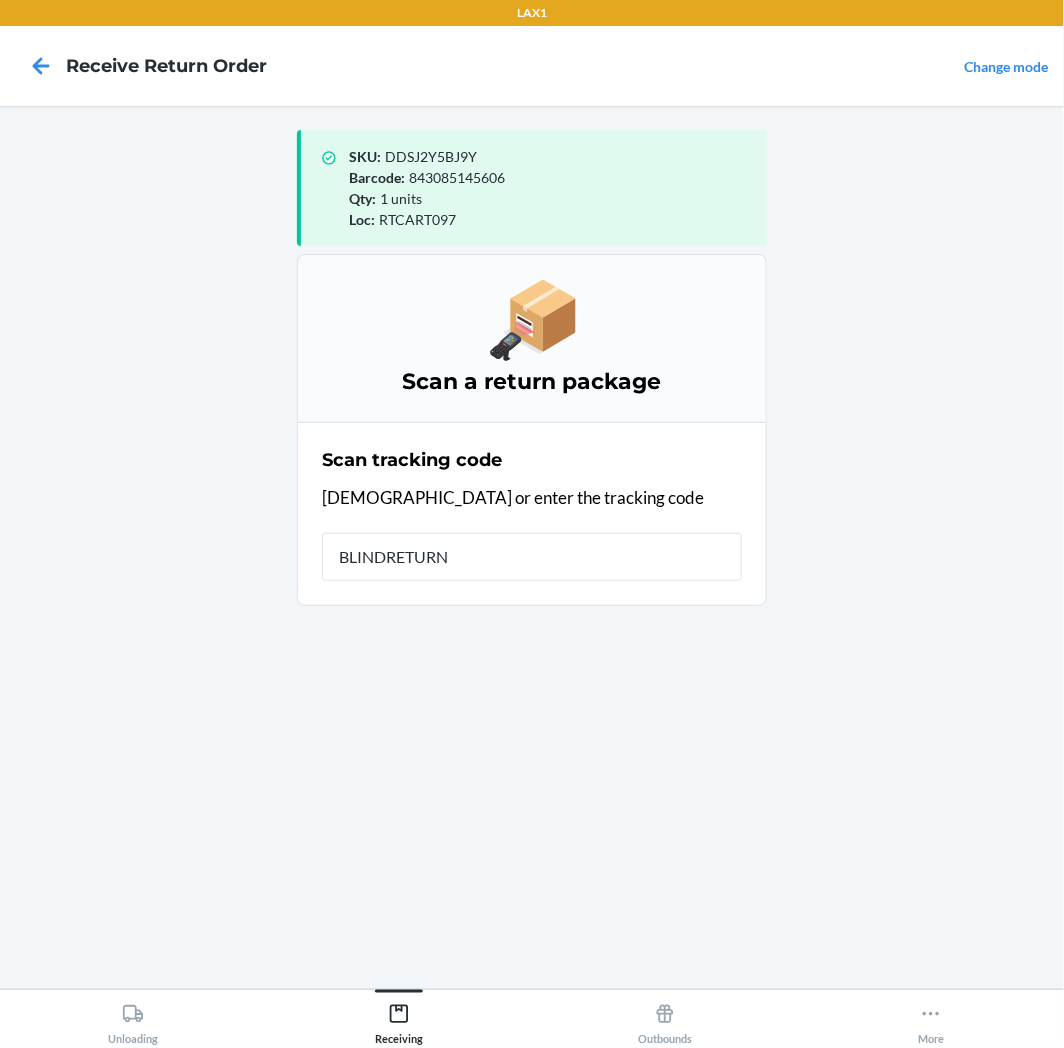 type on "BLINDRETURNS" 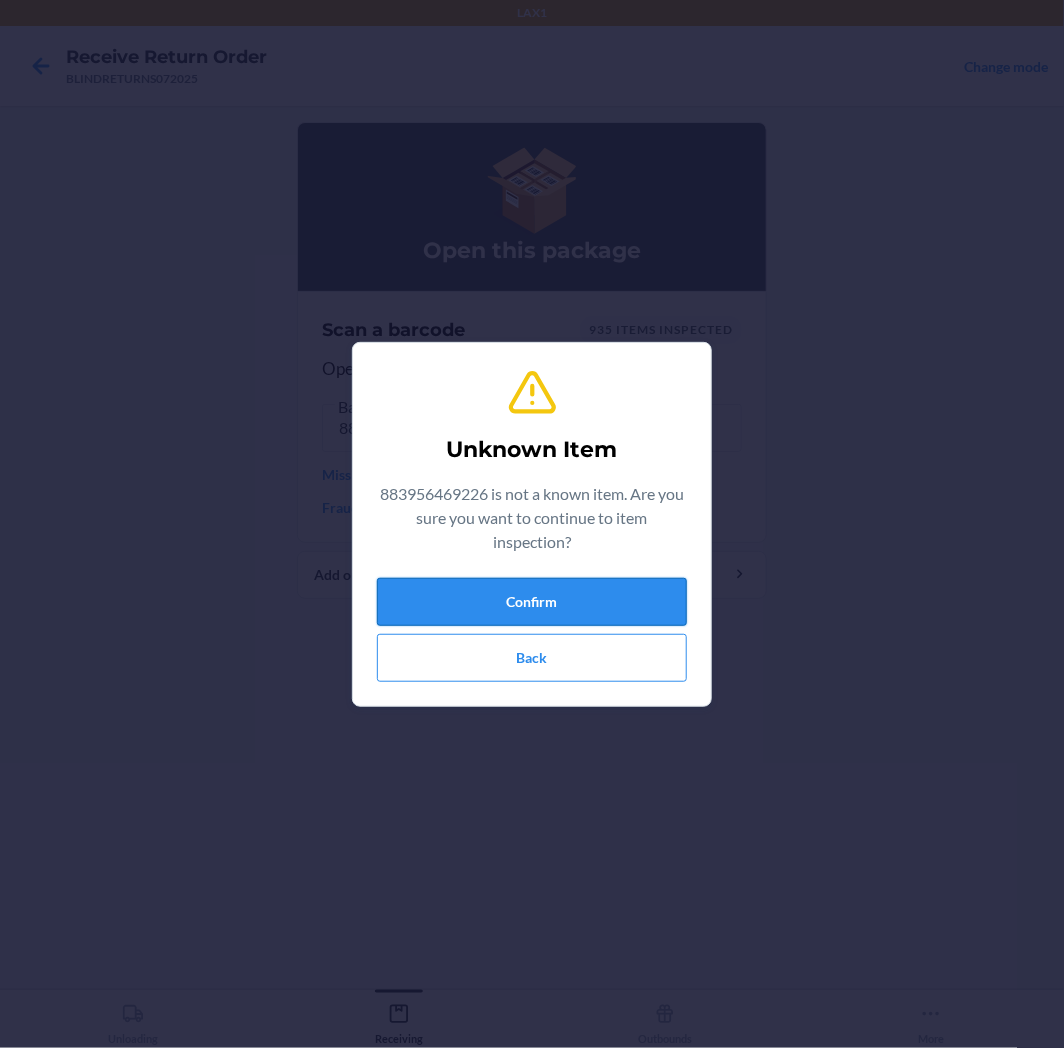 click on "Confirm" at bounding box center (532, 602) 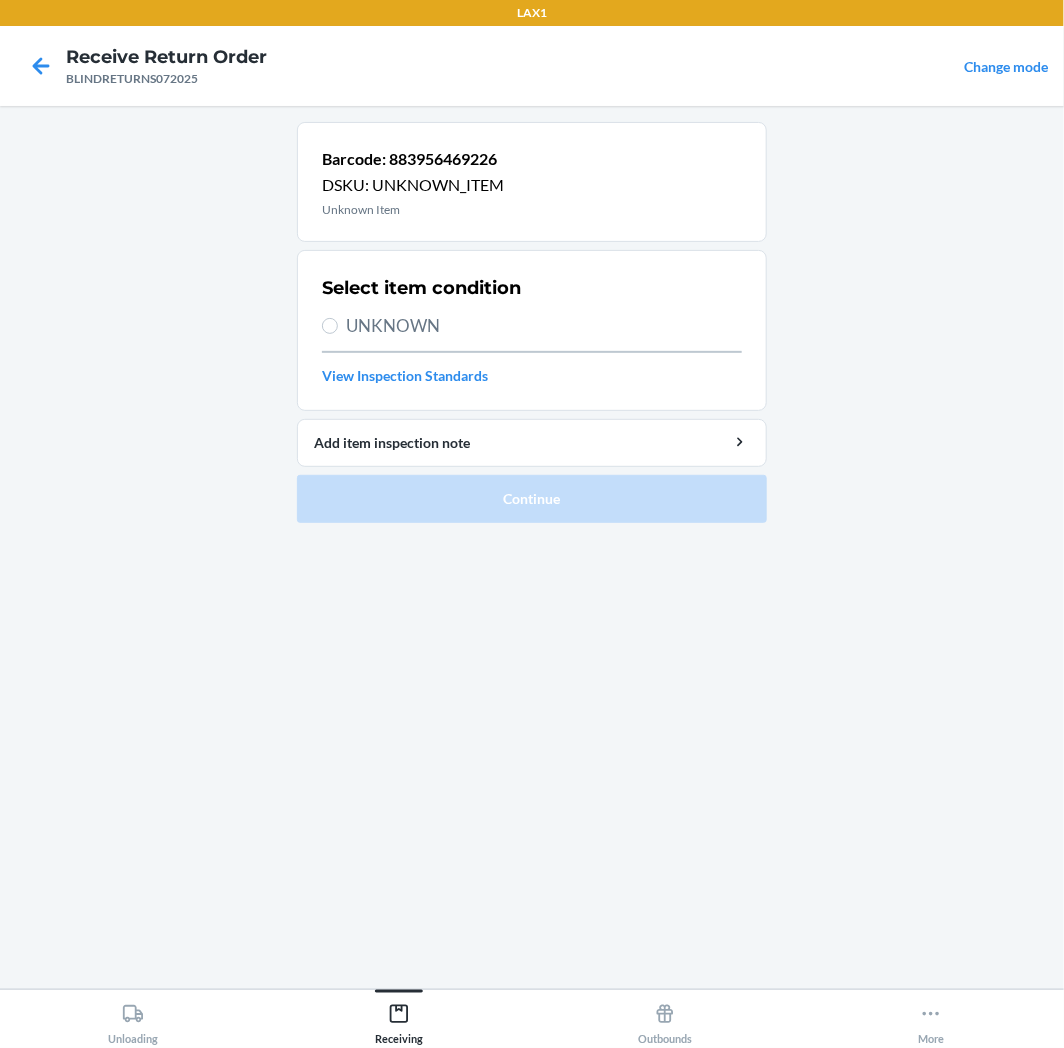 click on "UNKNOWN" at bounding box center (544, 326) 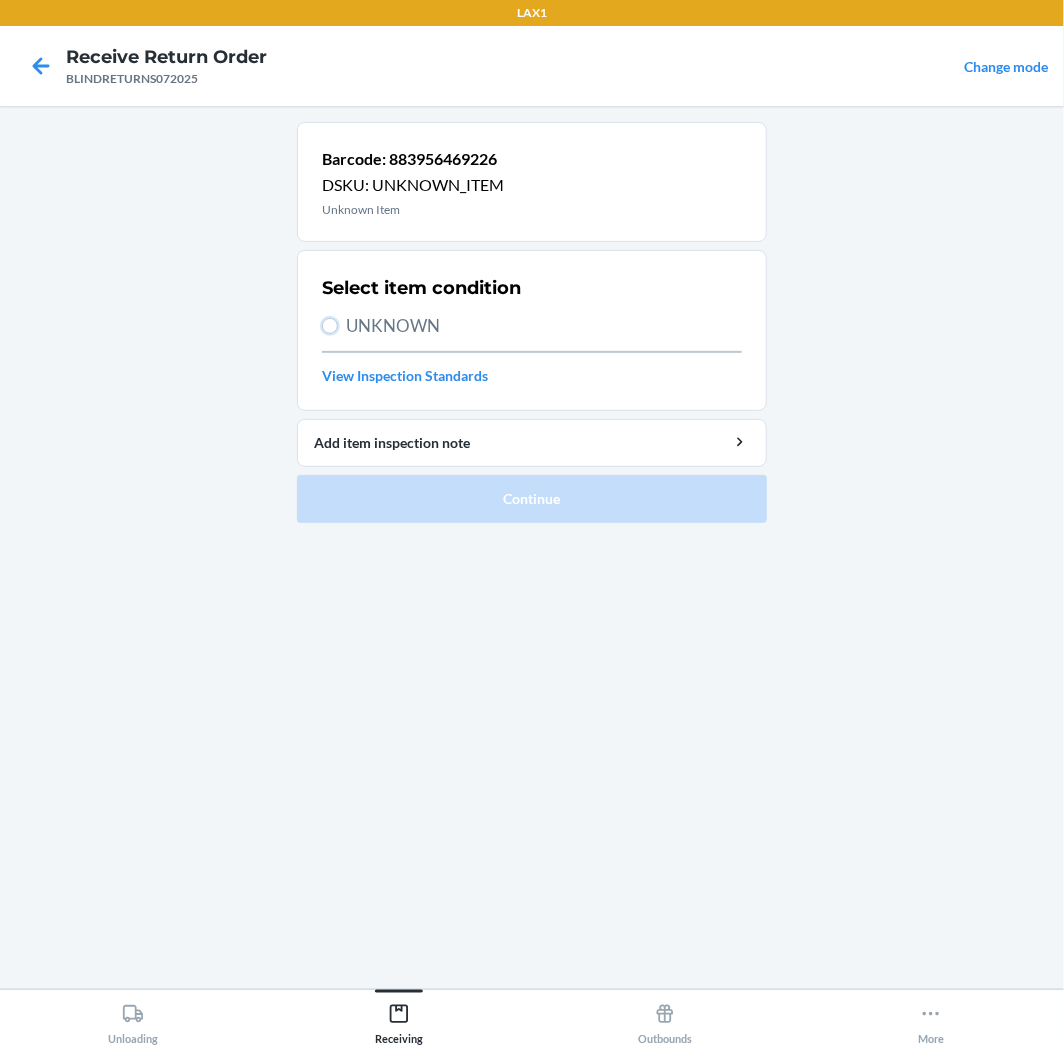 click on "UNKNOWN" at bounding box center [330, 326] 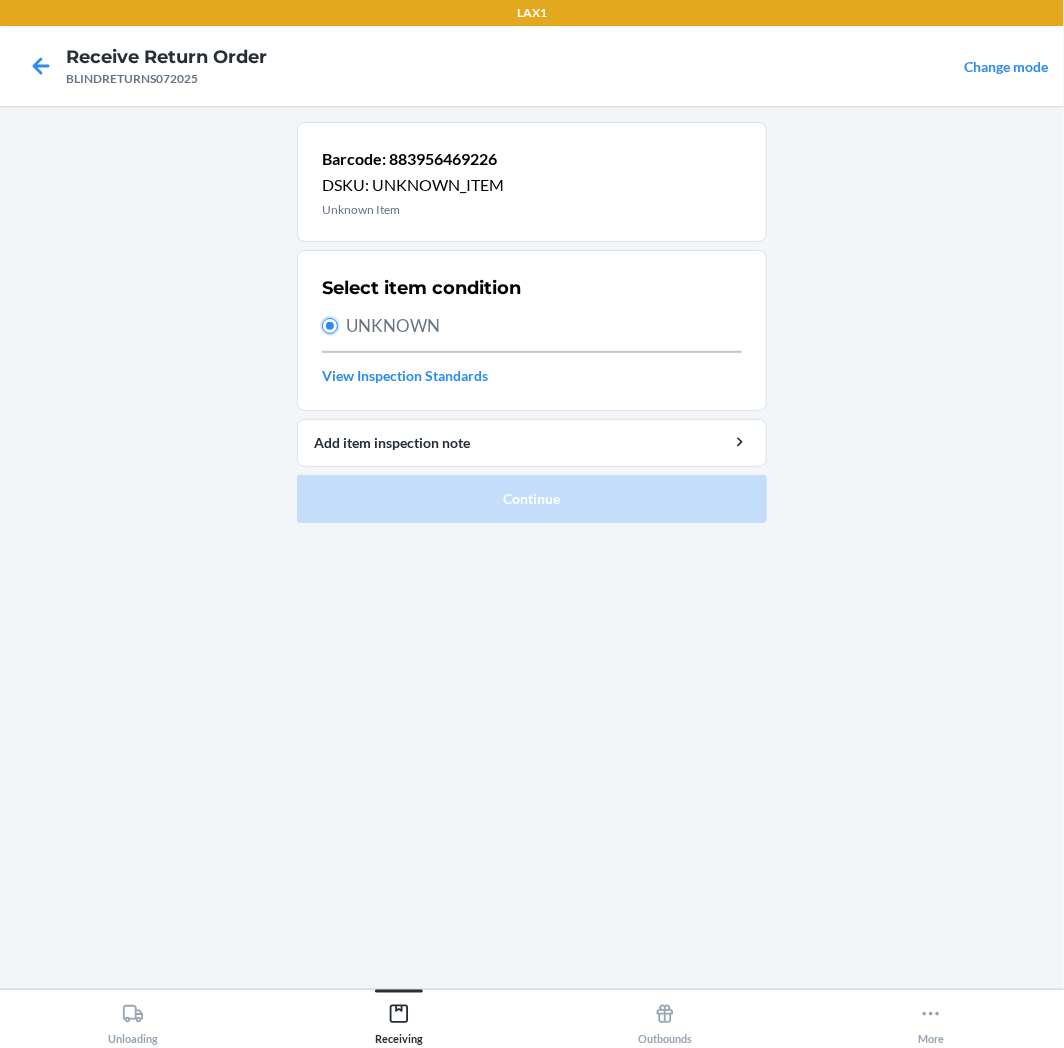radio on "true" 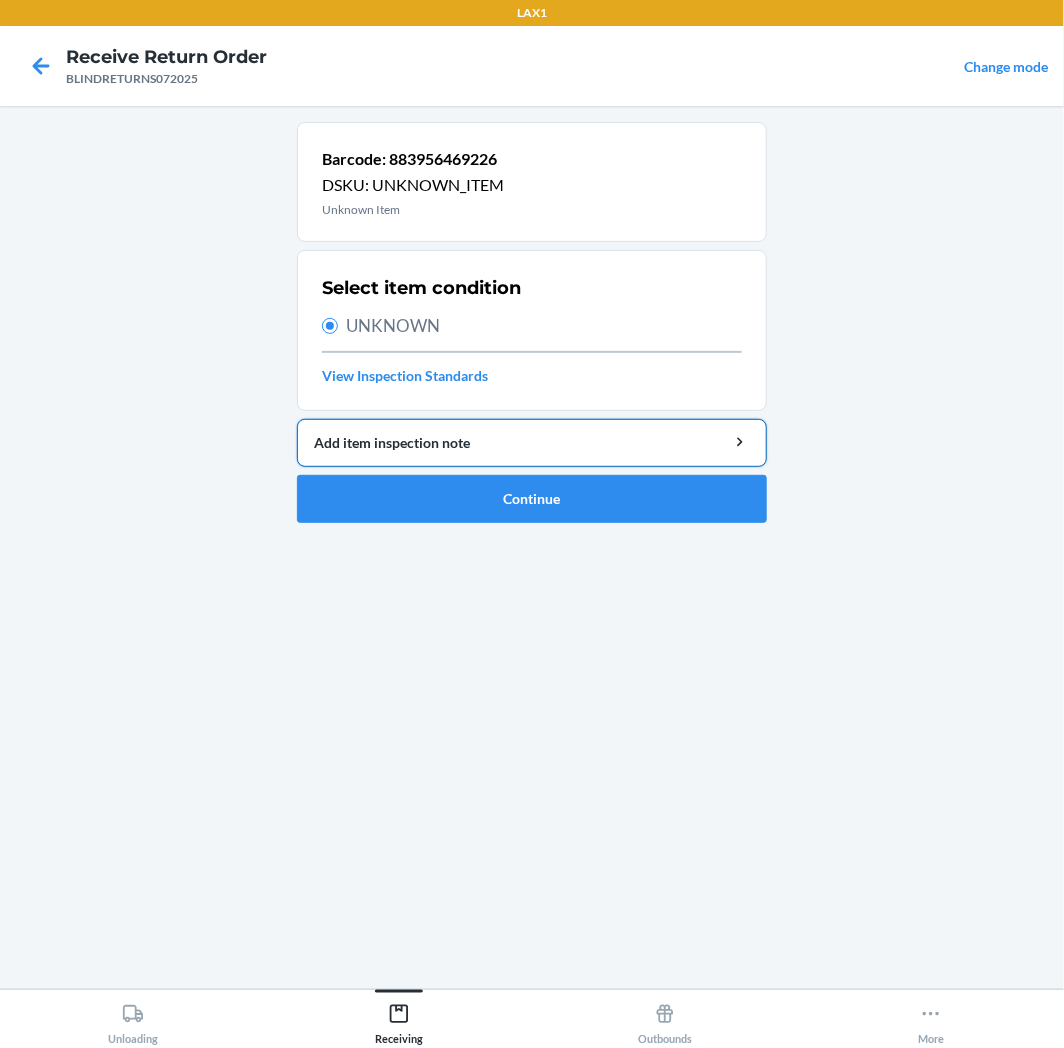 click on "Add item inspection note" at bounding box center (532, 442) 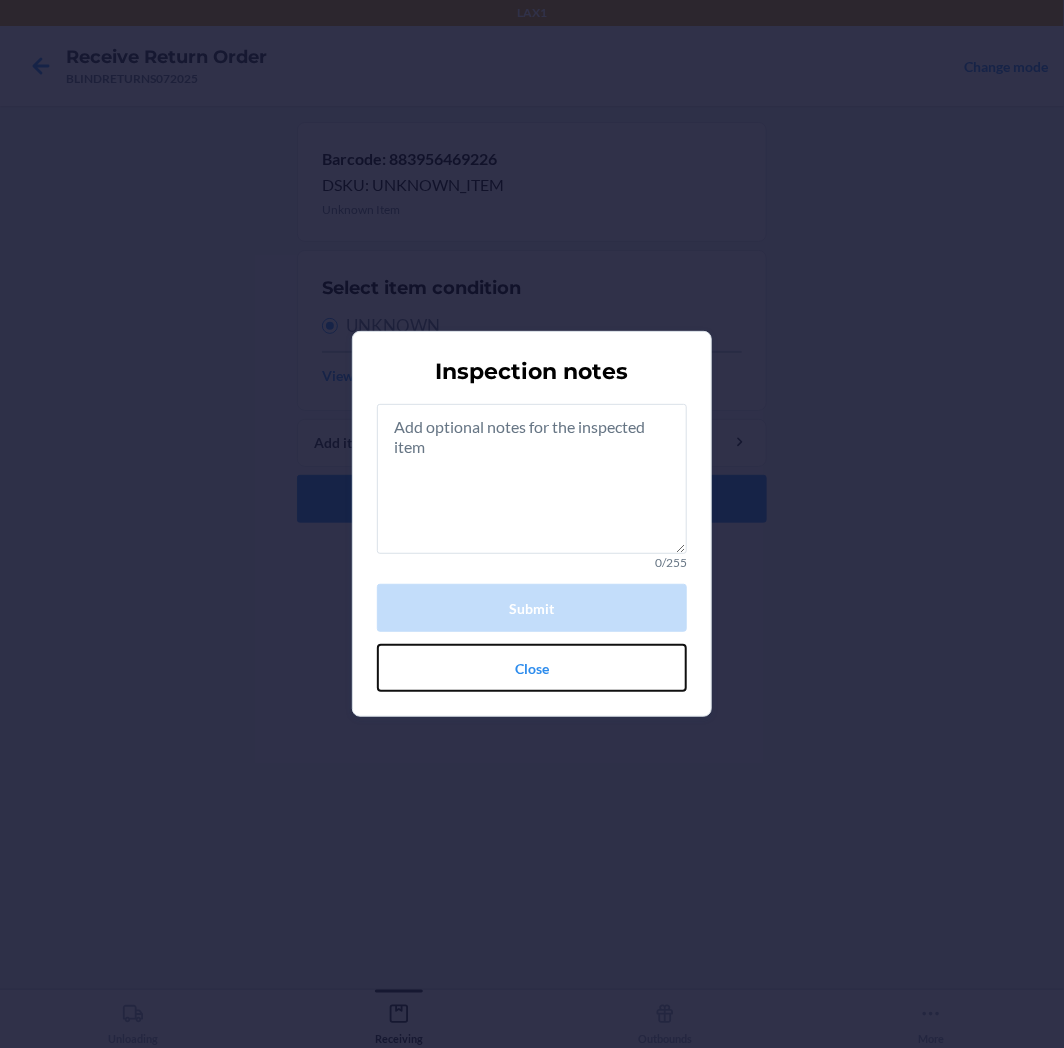drag, startPoint x: 552, startPoint y: 674, endPoint x: 544, endPoint y: 656, distance: 19.697716 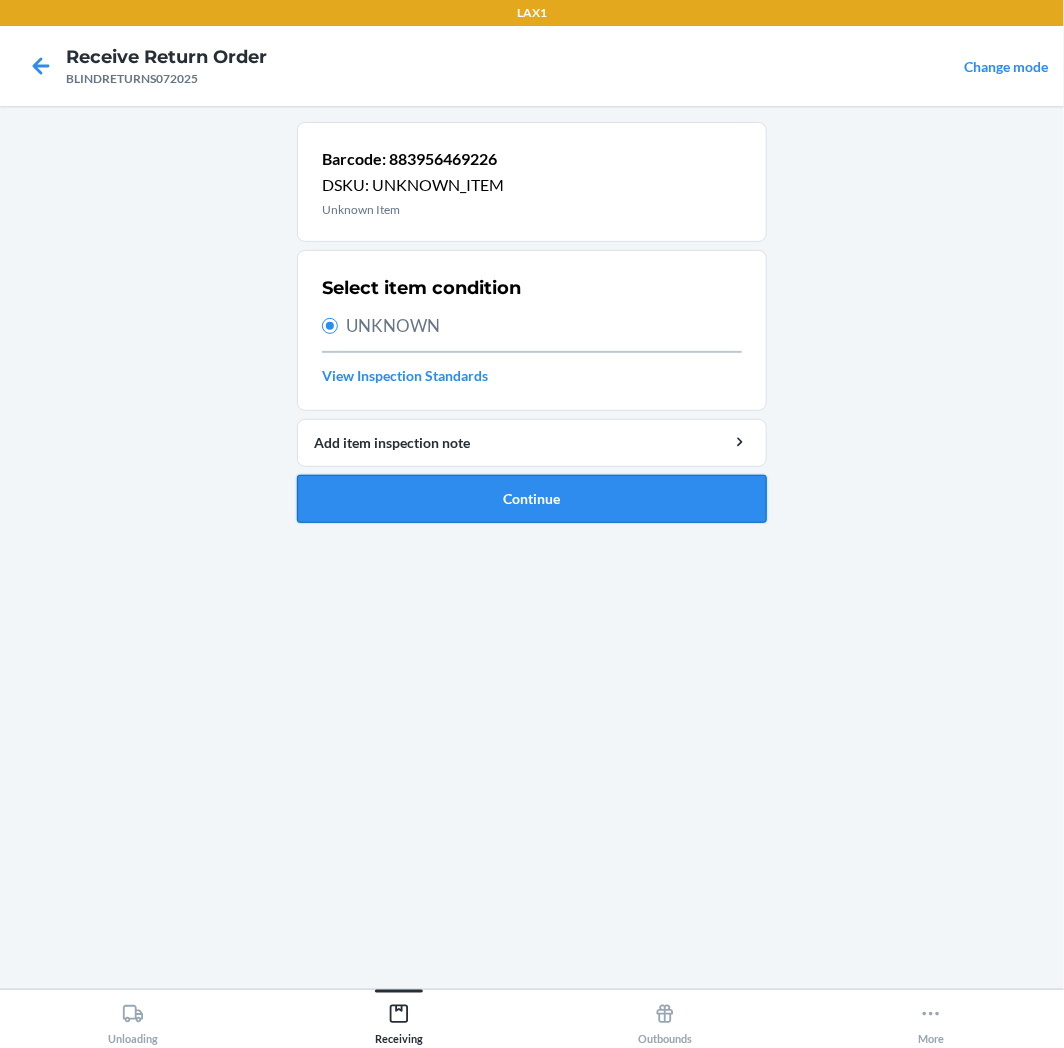 click on "Continue" at bounding box center [532, 499] 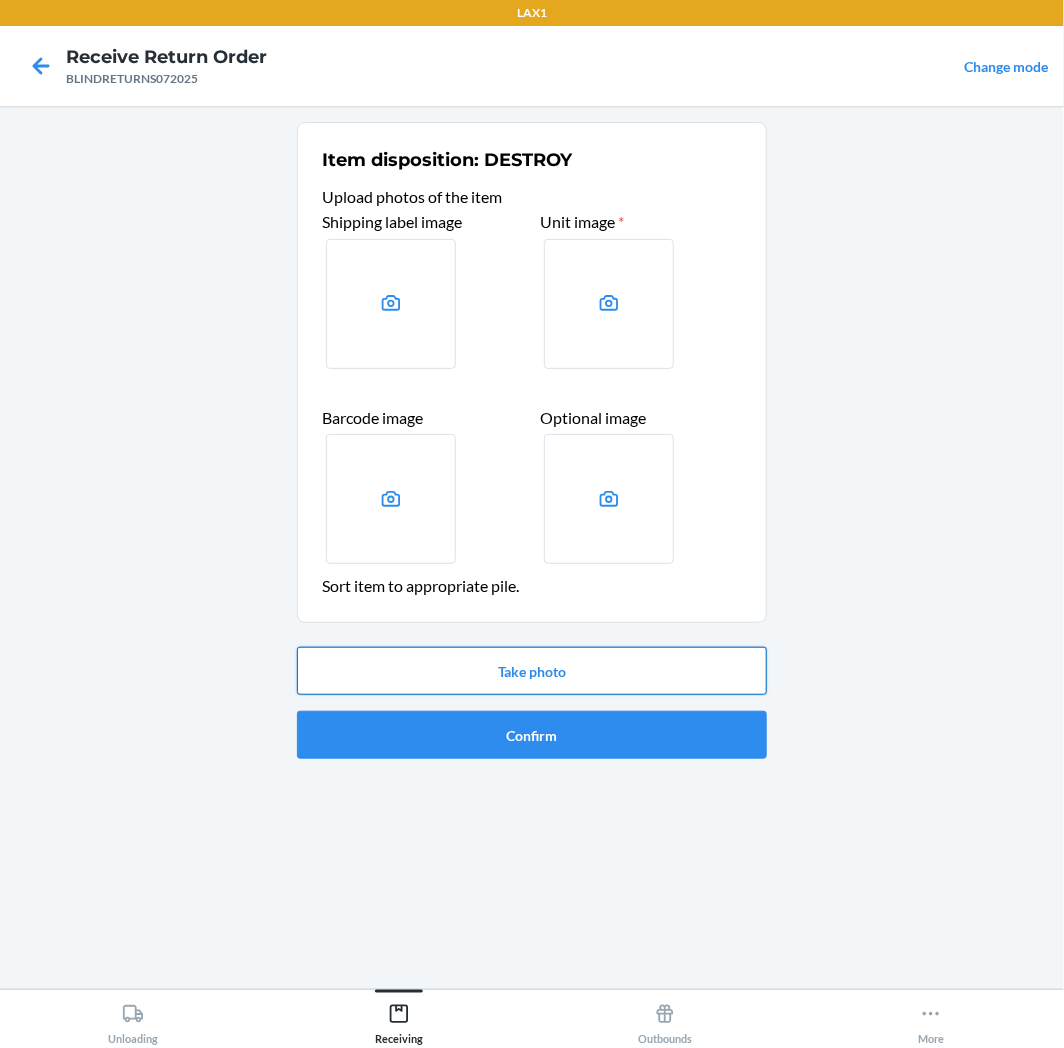 click on "Take photo" at bounding box center [532, 671] 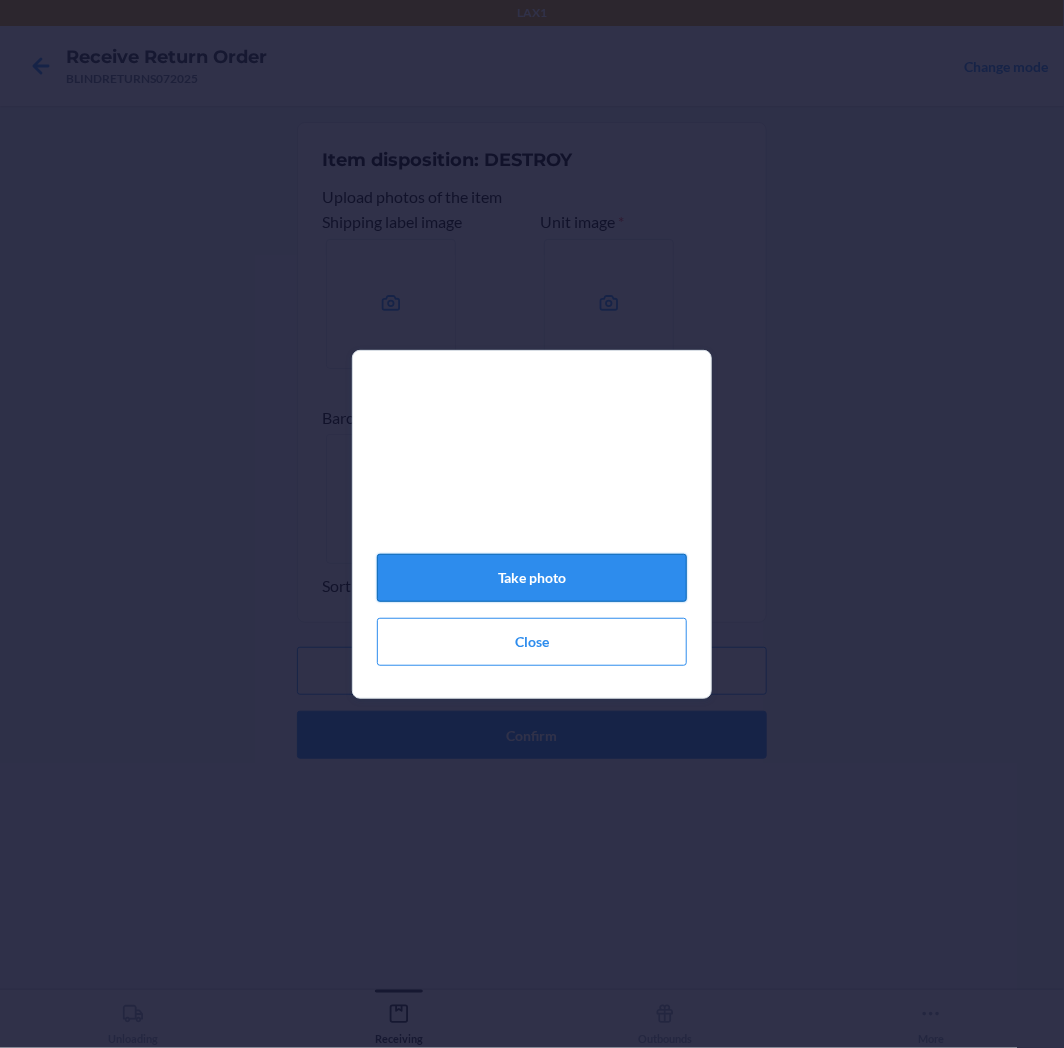 click on "Take photo" 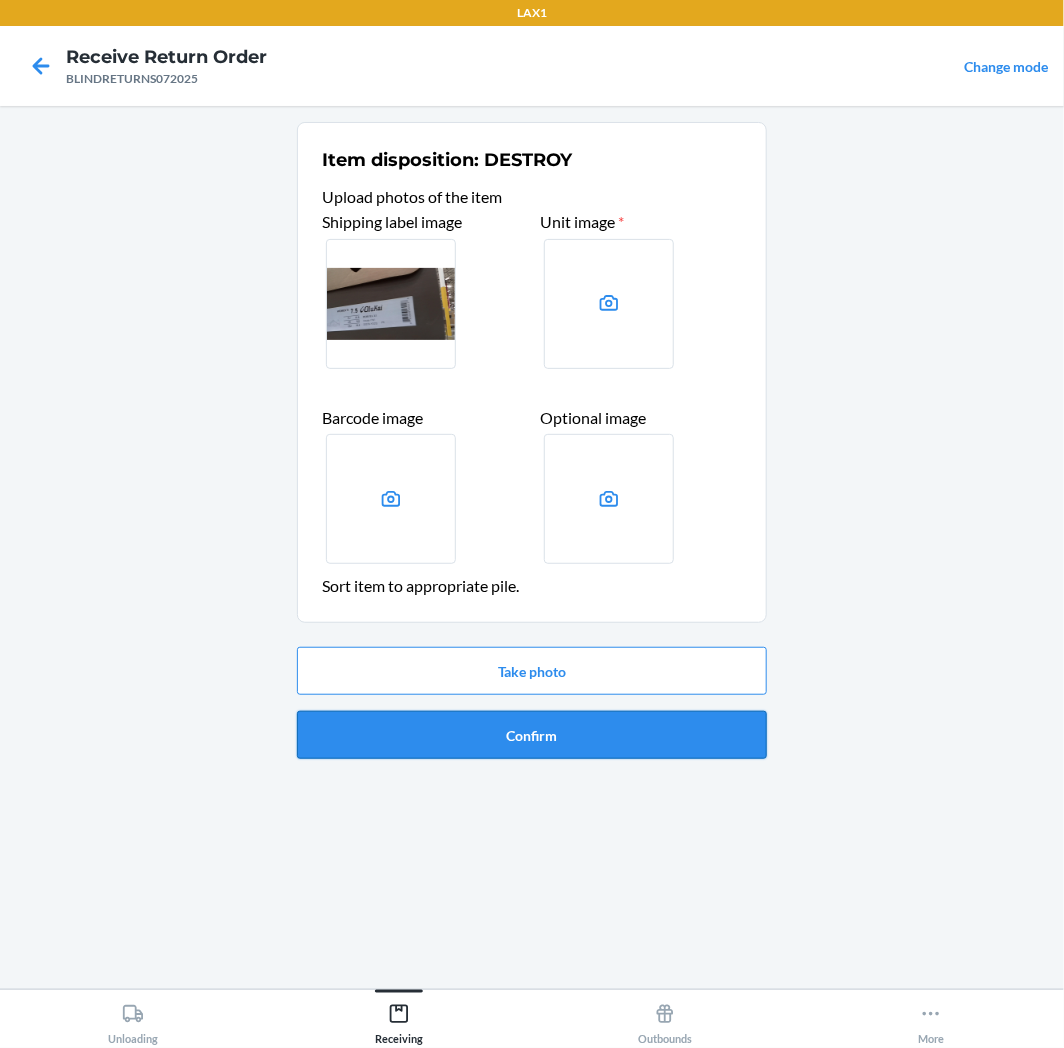 click on "Confirm" at bounding box center (532, 735) 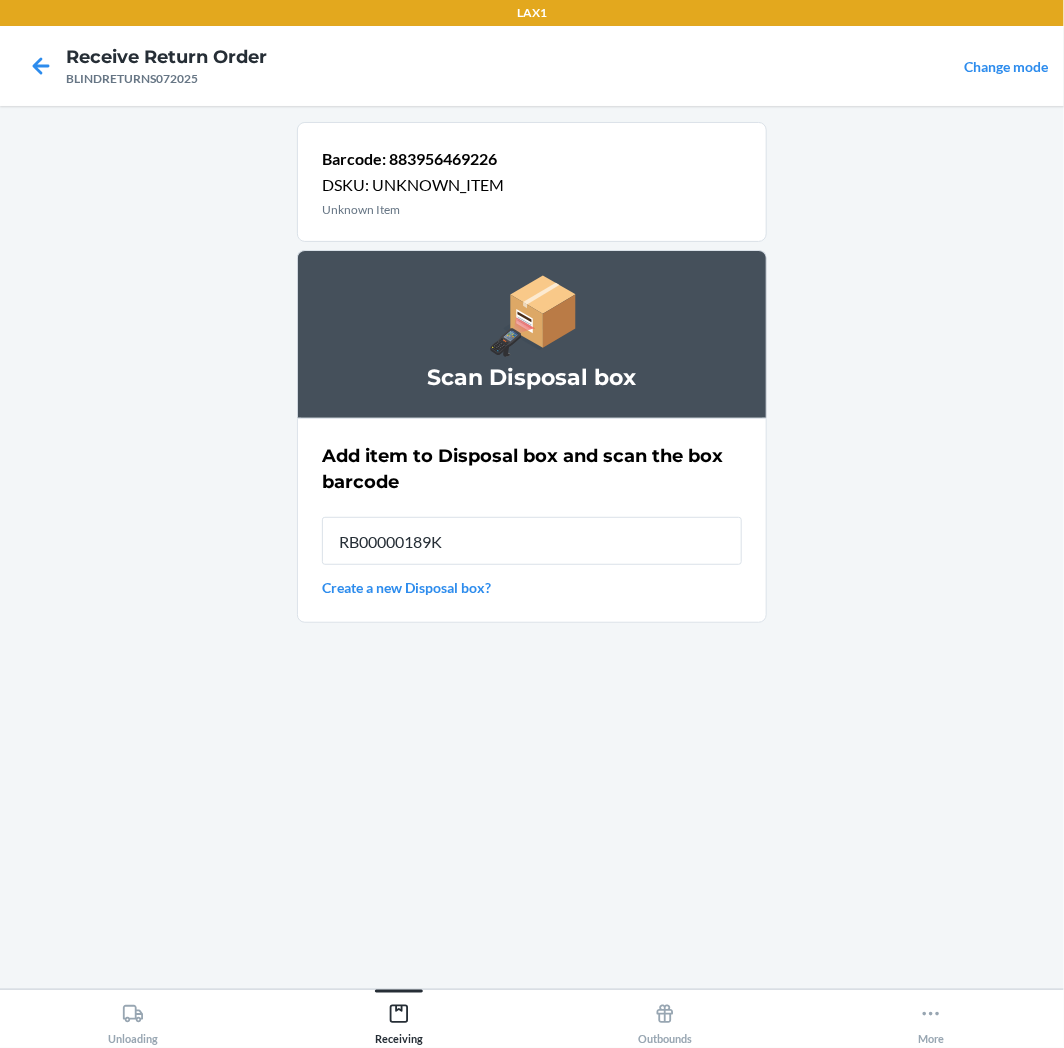 type on "RB00000189K" 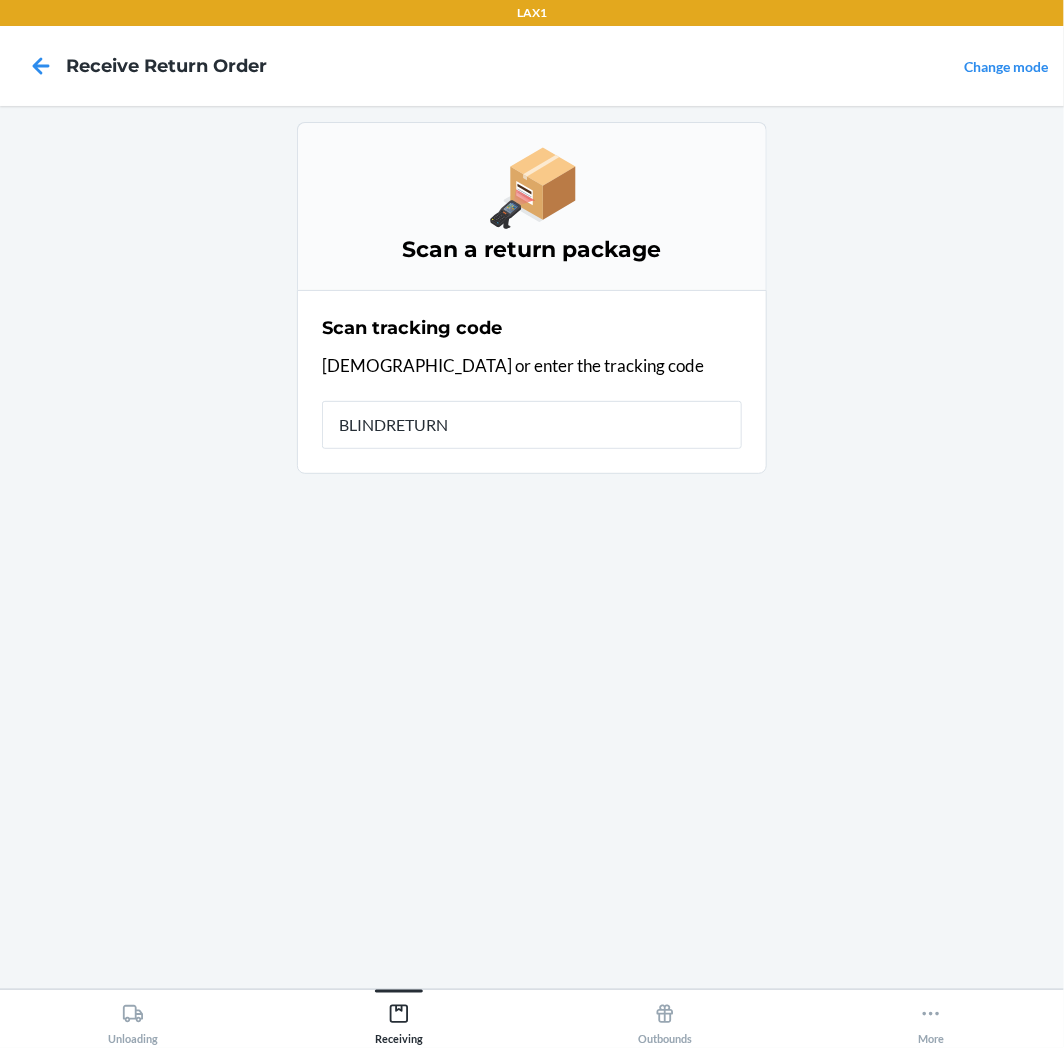 type on "BLINDRETURNS" 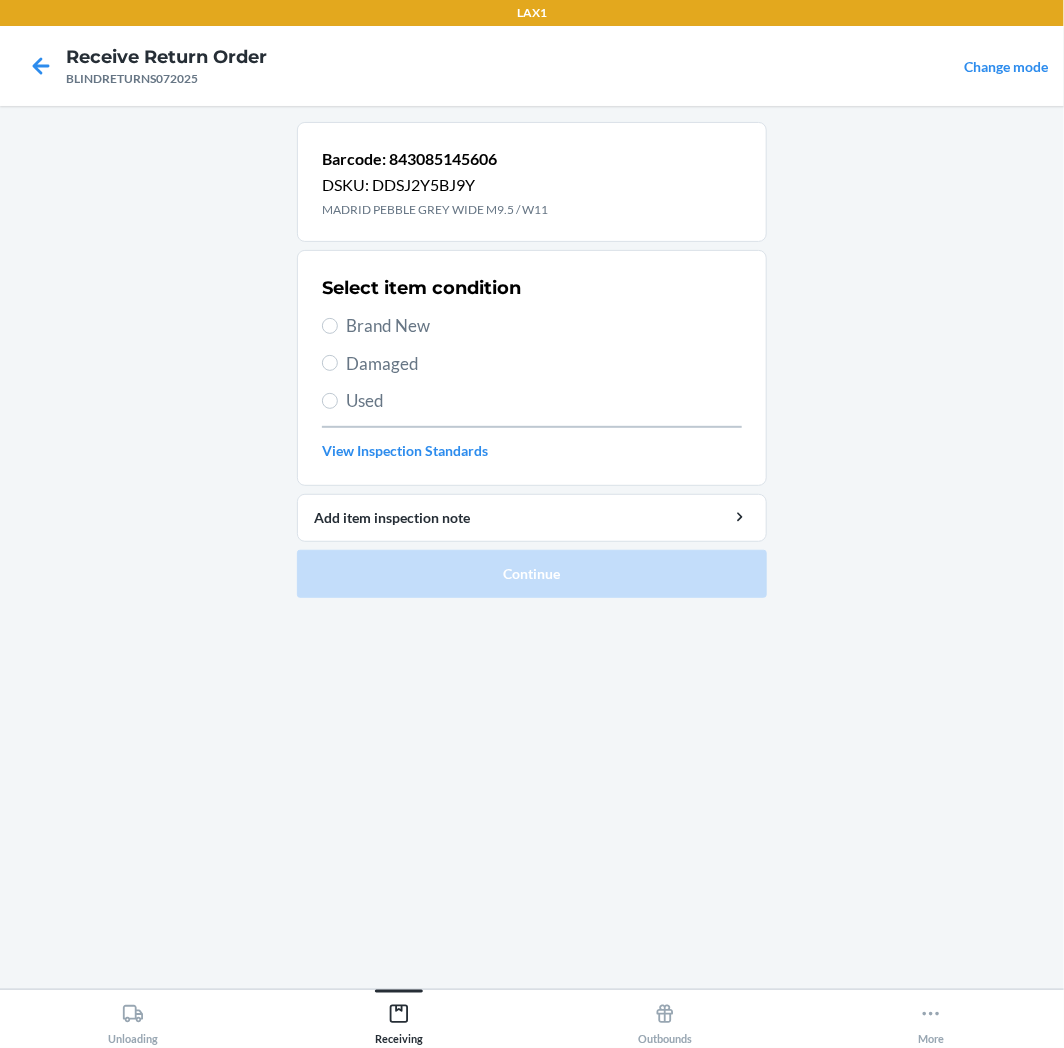 click on "Used" at bounding box center (544, 401) 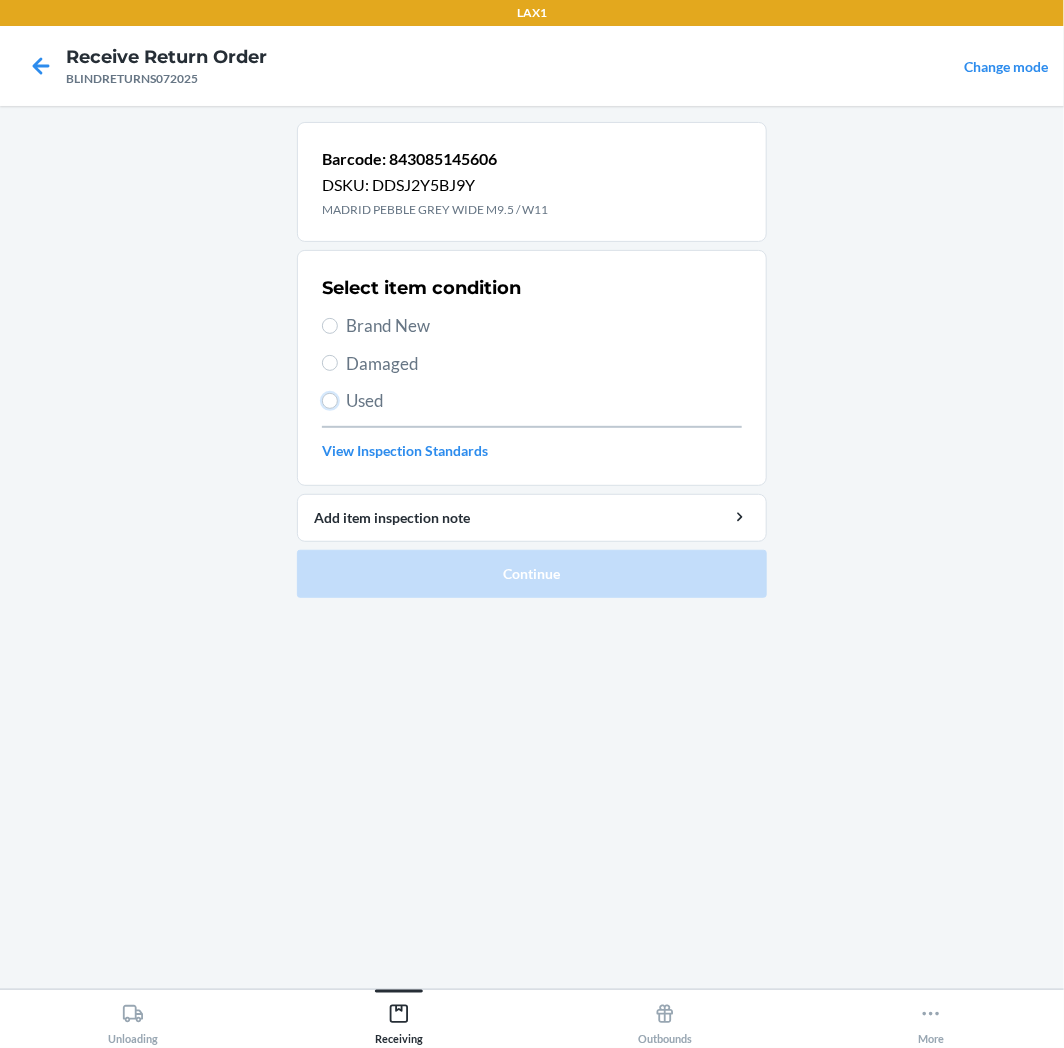 radio on "true" 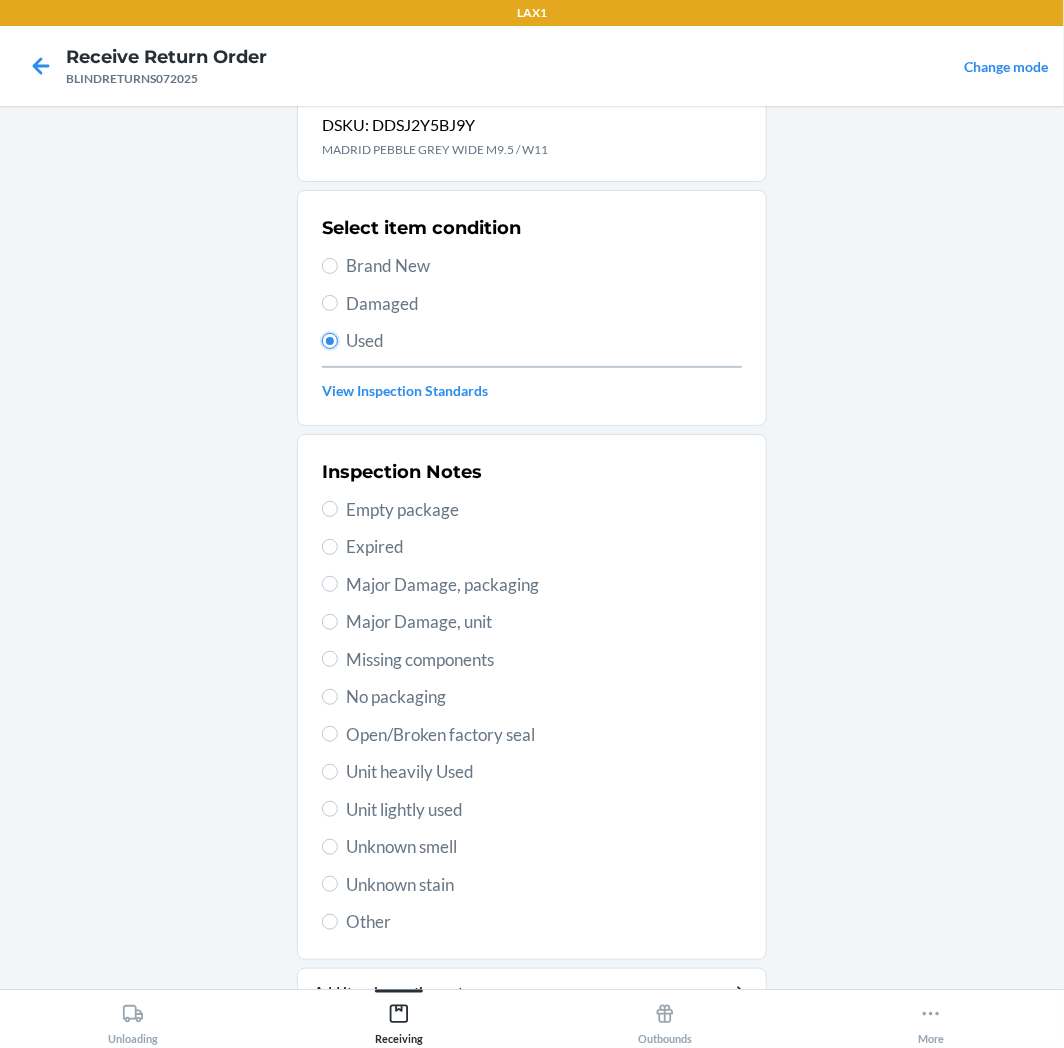 scroll, scrollTop: 157, scrollLeft: 0, axis: vertical 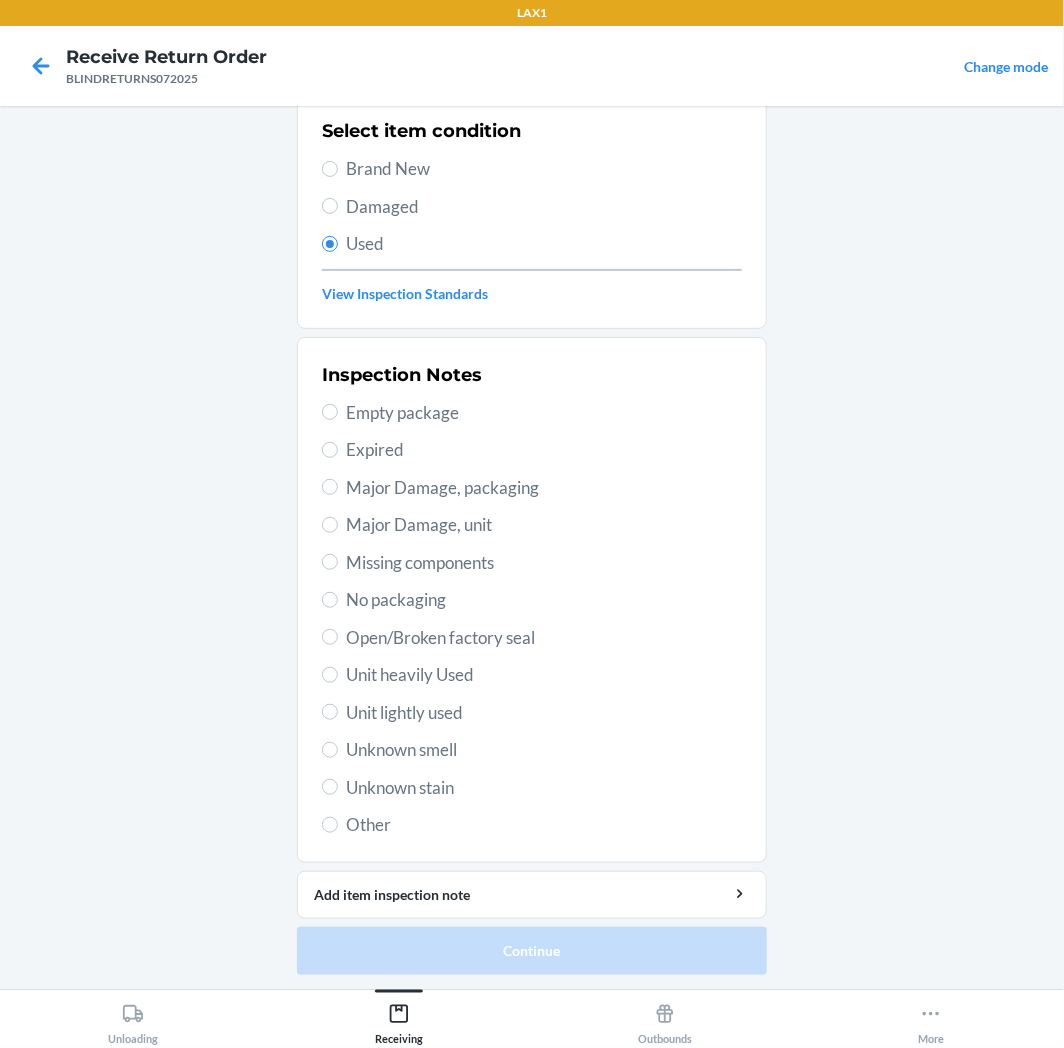 click on "Unit heavily Used" at bounding box center [544, 675] 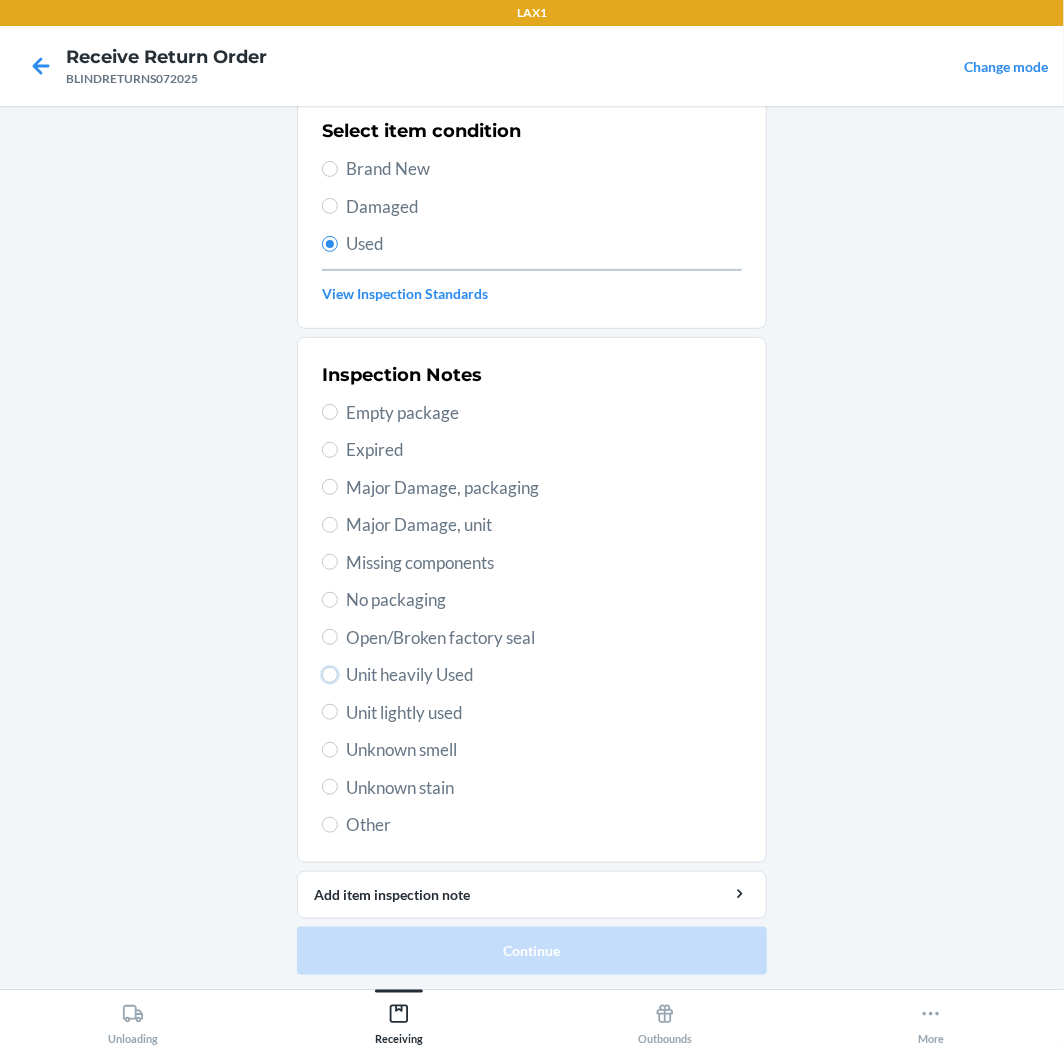 click on "Unit heavily Used" at bounding box center [330, 675] 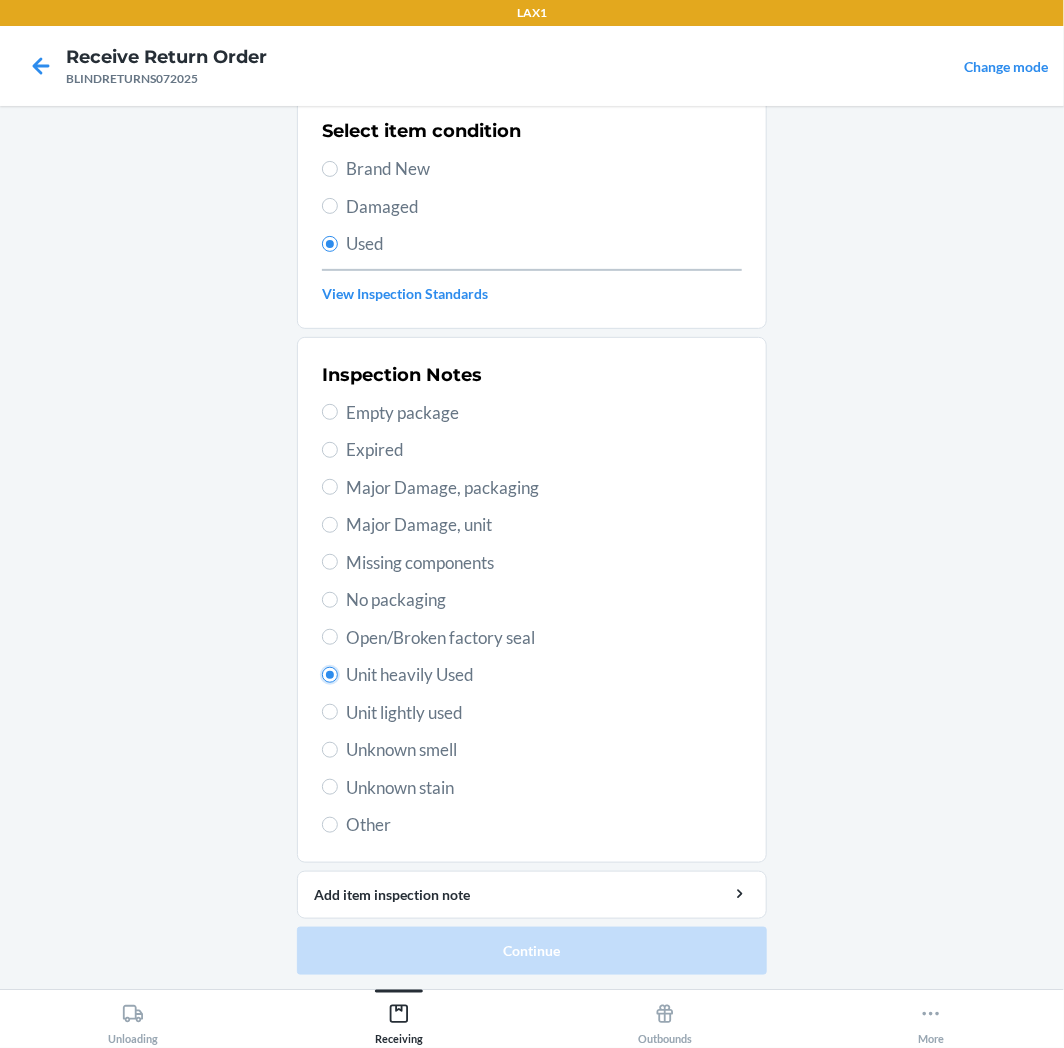 radio on "true" 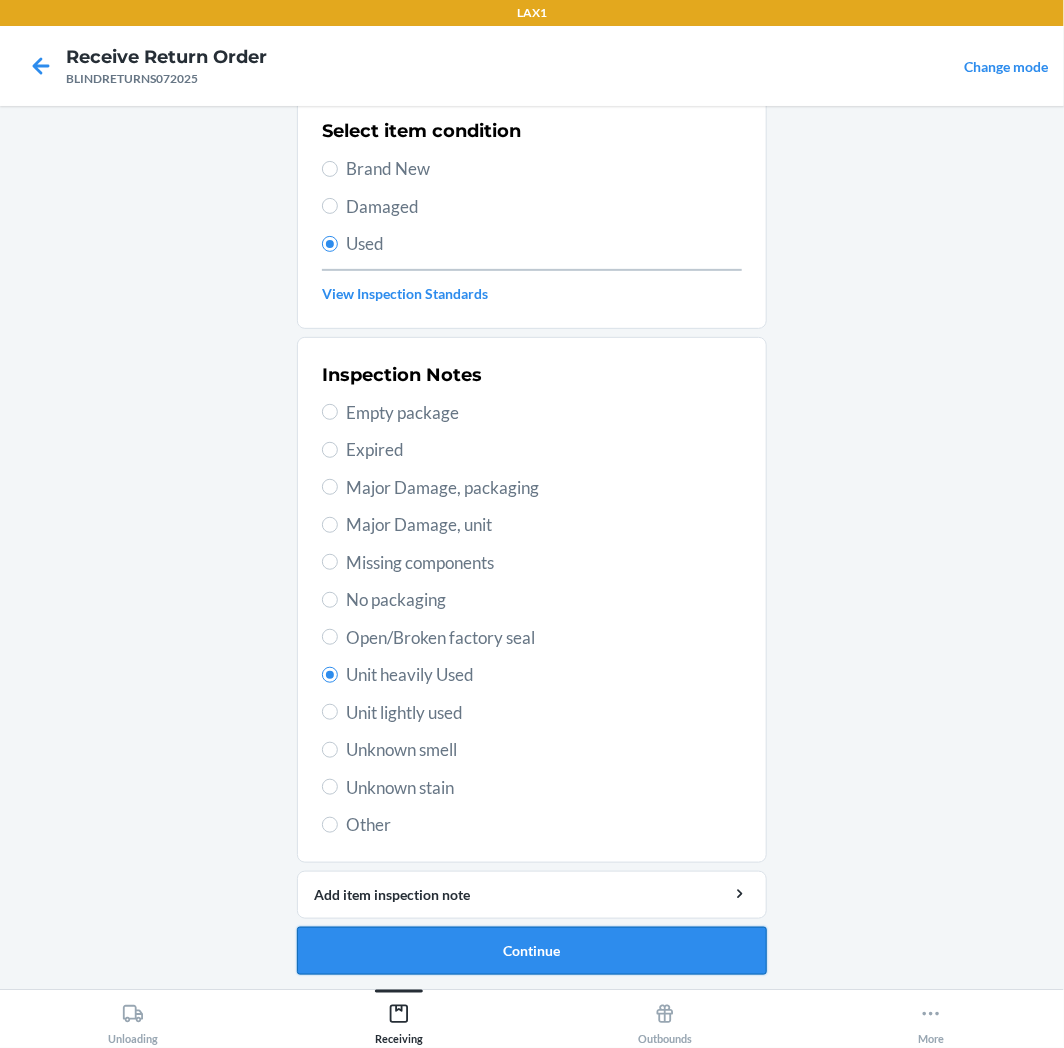 click on "Continue" at bounding box center (532, 951) 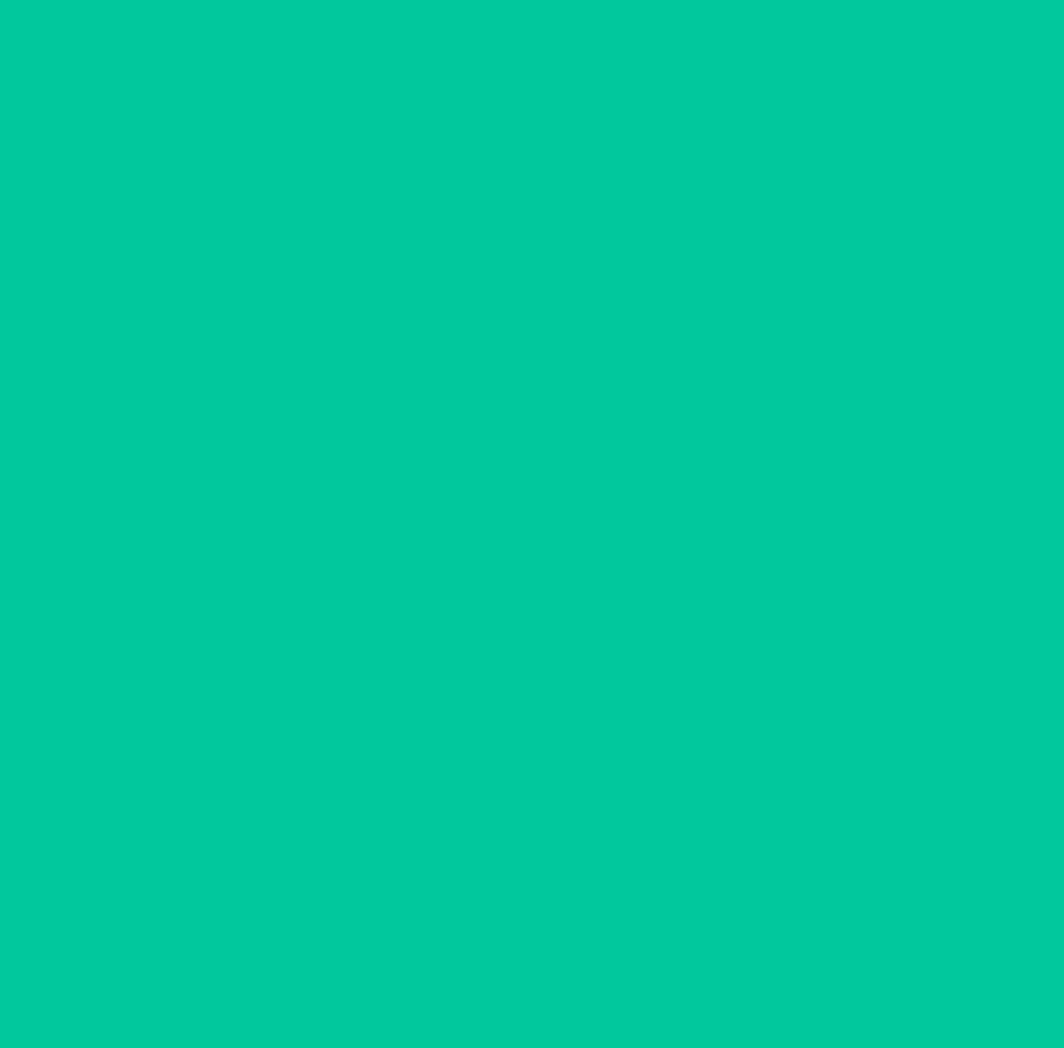 scroll, scrollTop: 0, scrollLeft: 0, axis: both 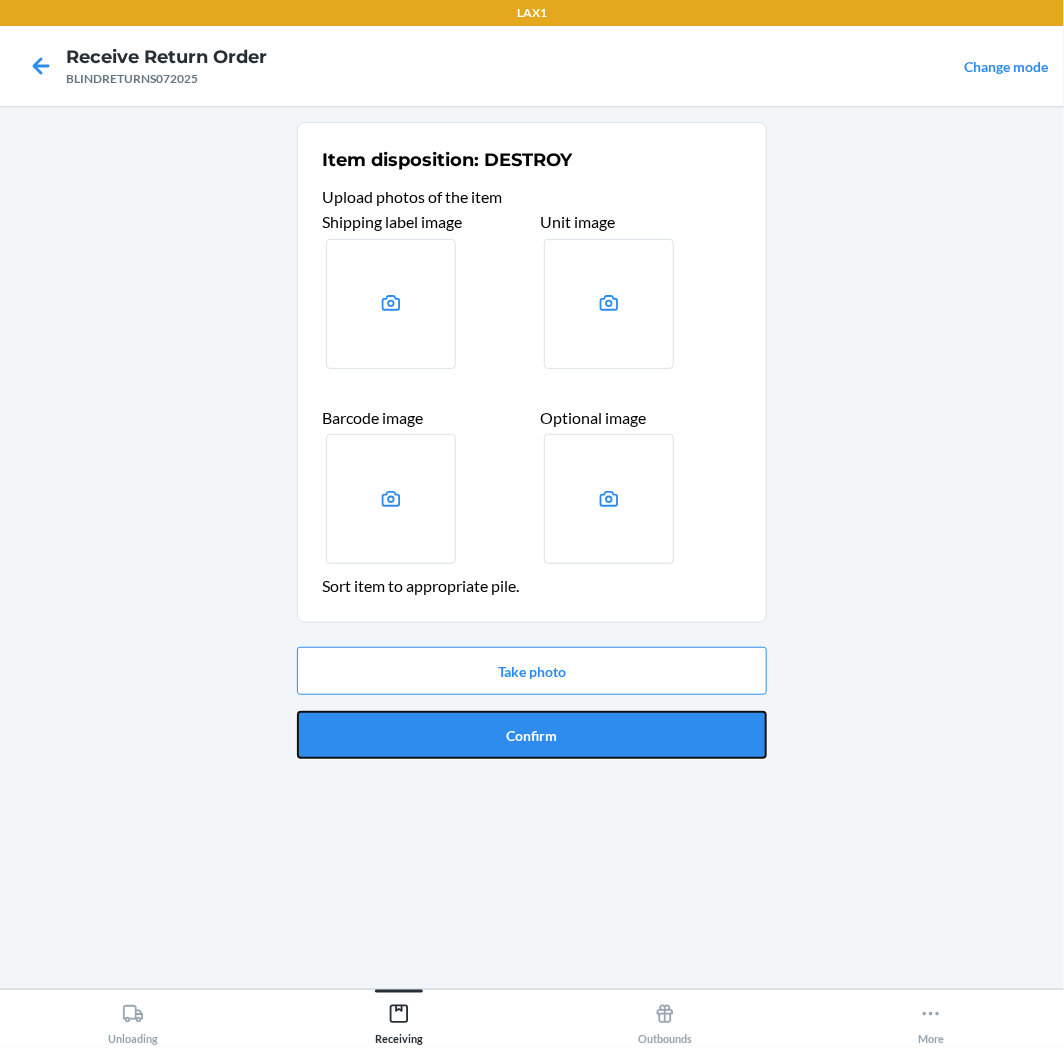 click on "Confirm" at bounding box center [532, 735] 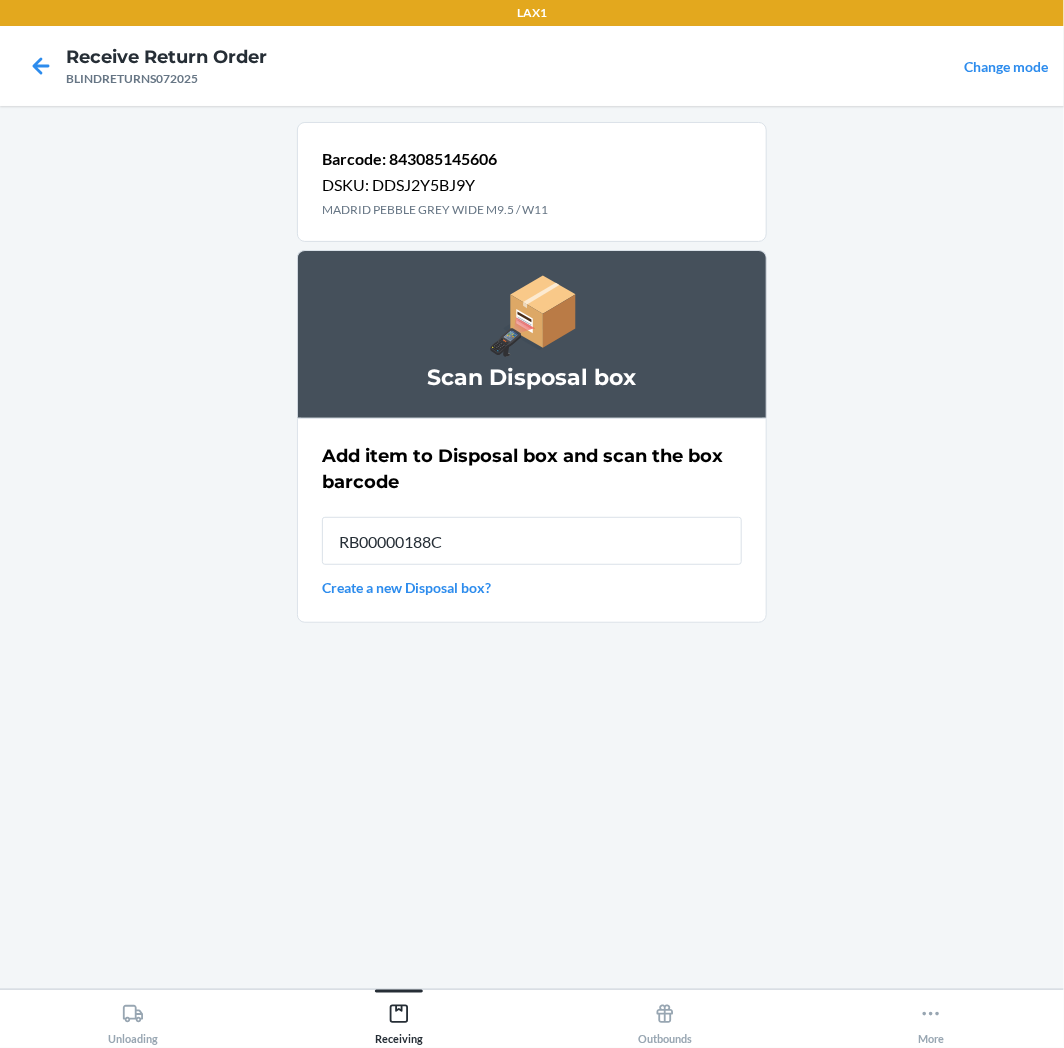type on "RB00000188C" 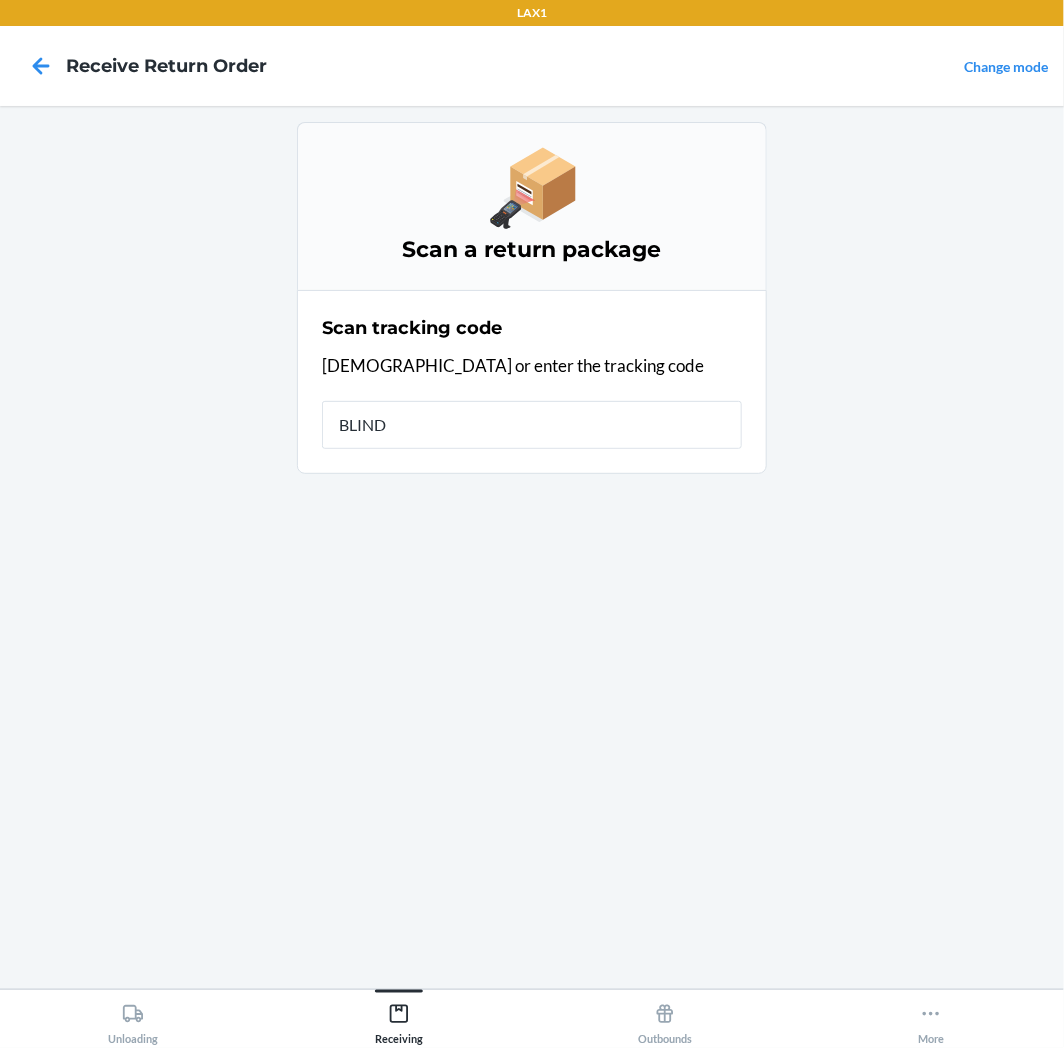 type on "BLINDR" 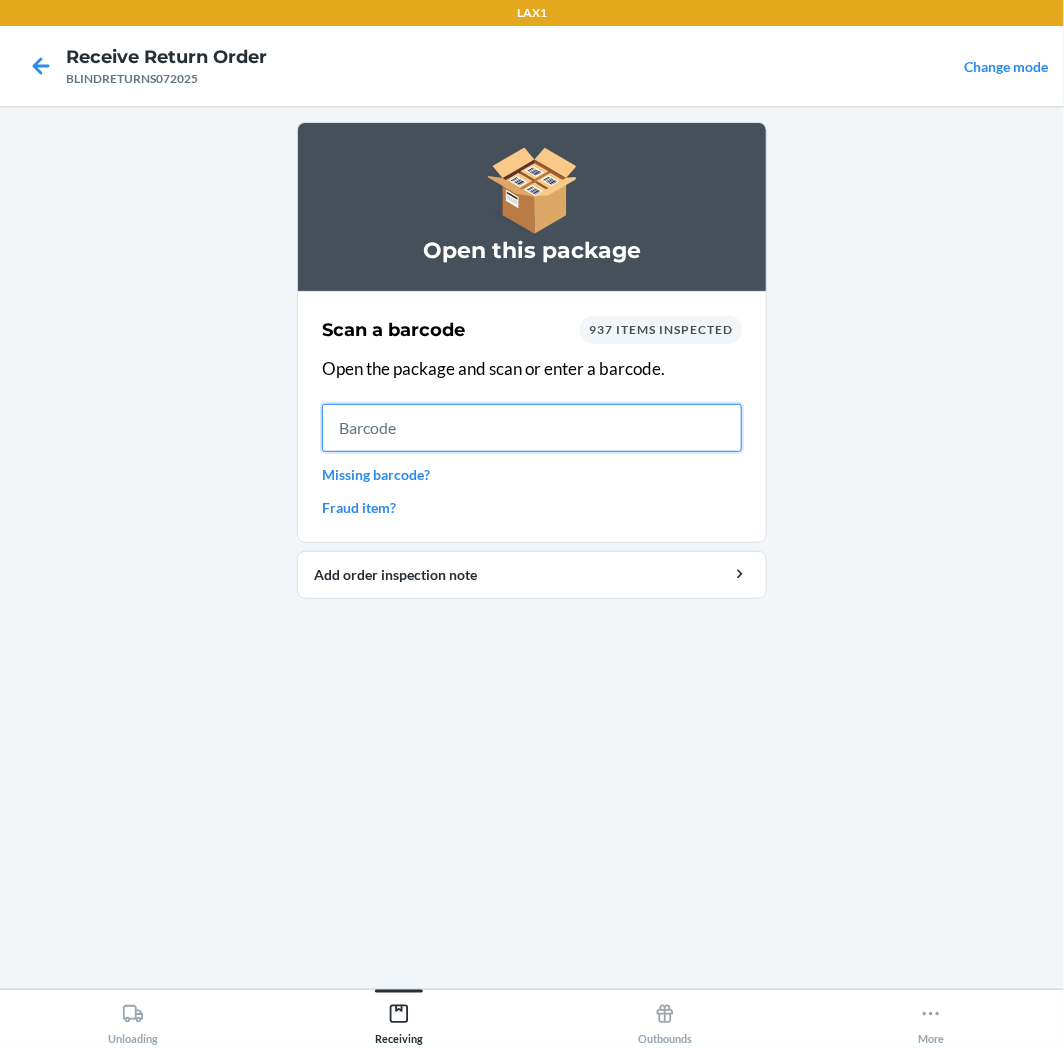 click at bounding box center [532, 428] 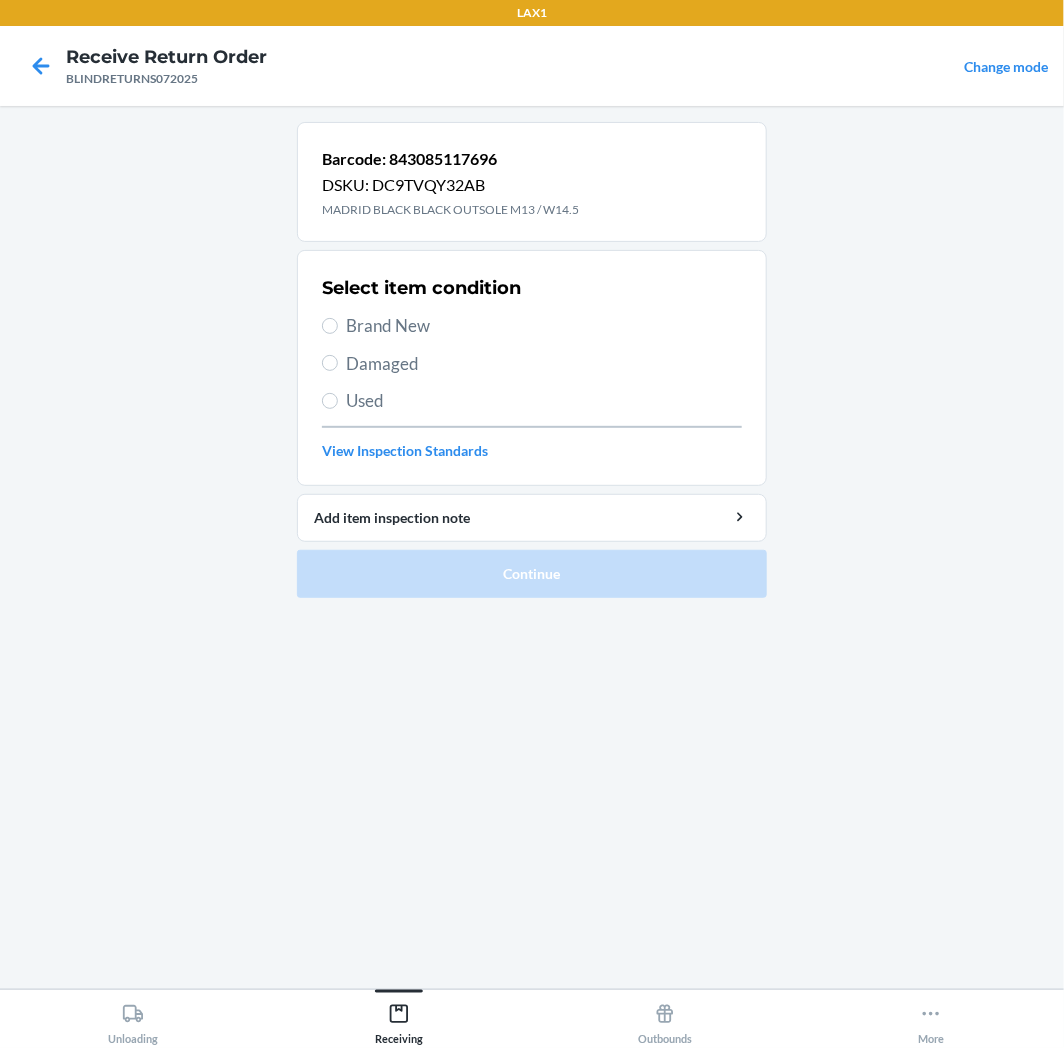 click on "Brand New" at bounding box center [544, 326] 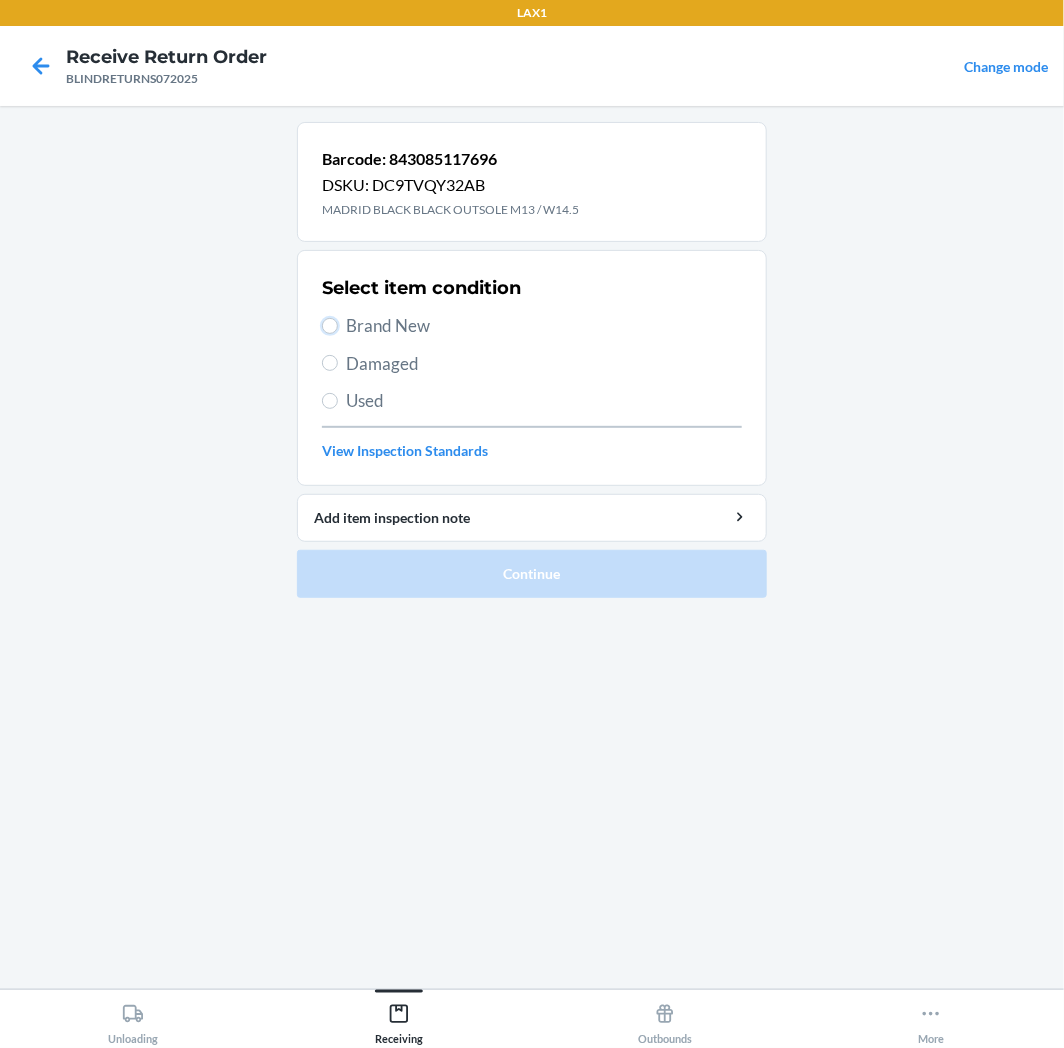 click on "Brand New" at bounding box center [330, 326] 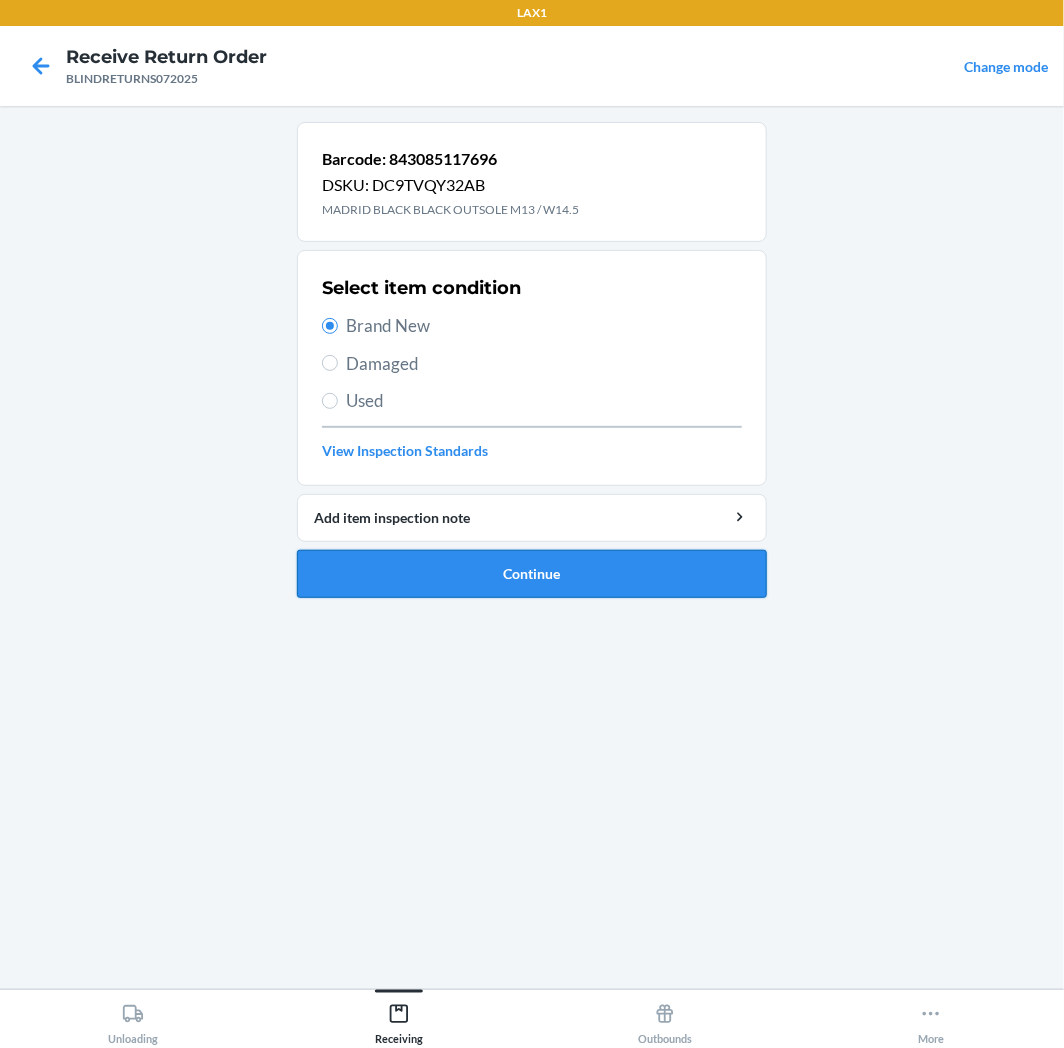 click on "Continue" at bounding box center (532, 574) 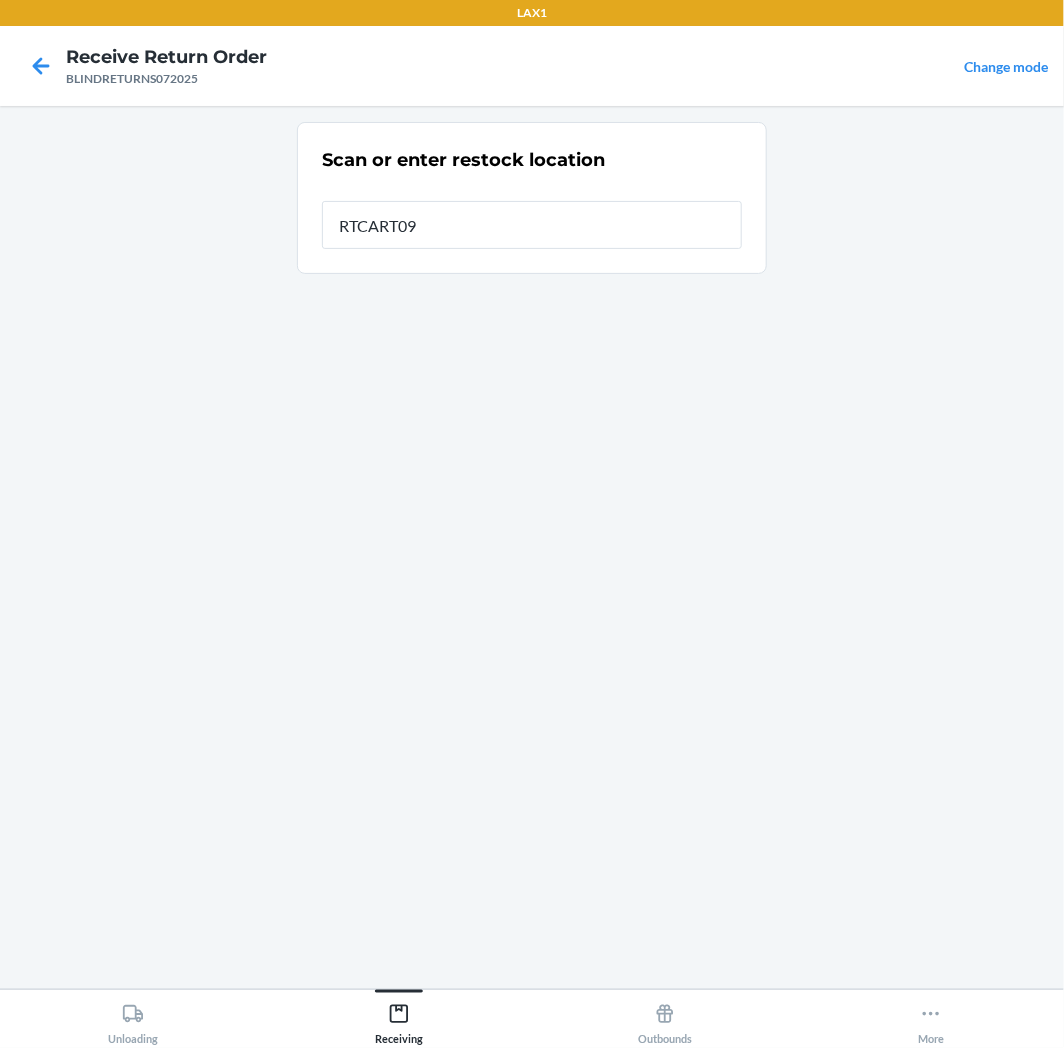 type on "RTCART097" 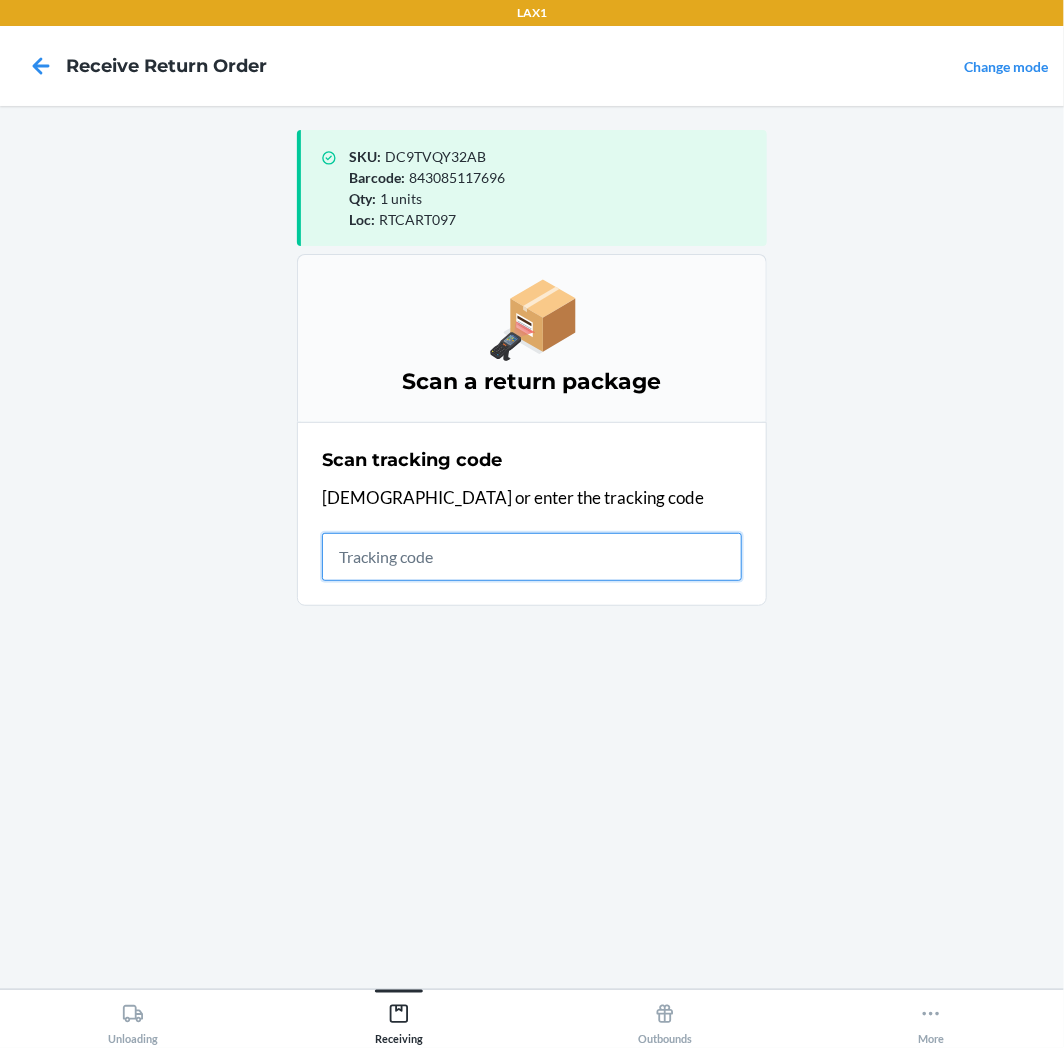 click at bounding box center [532, 557] 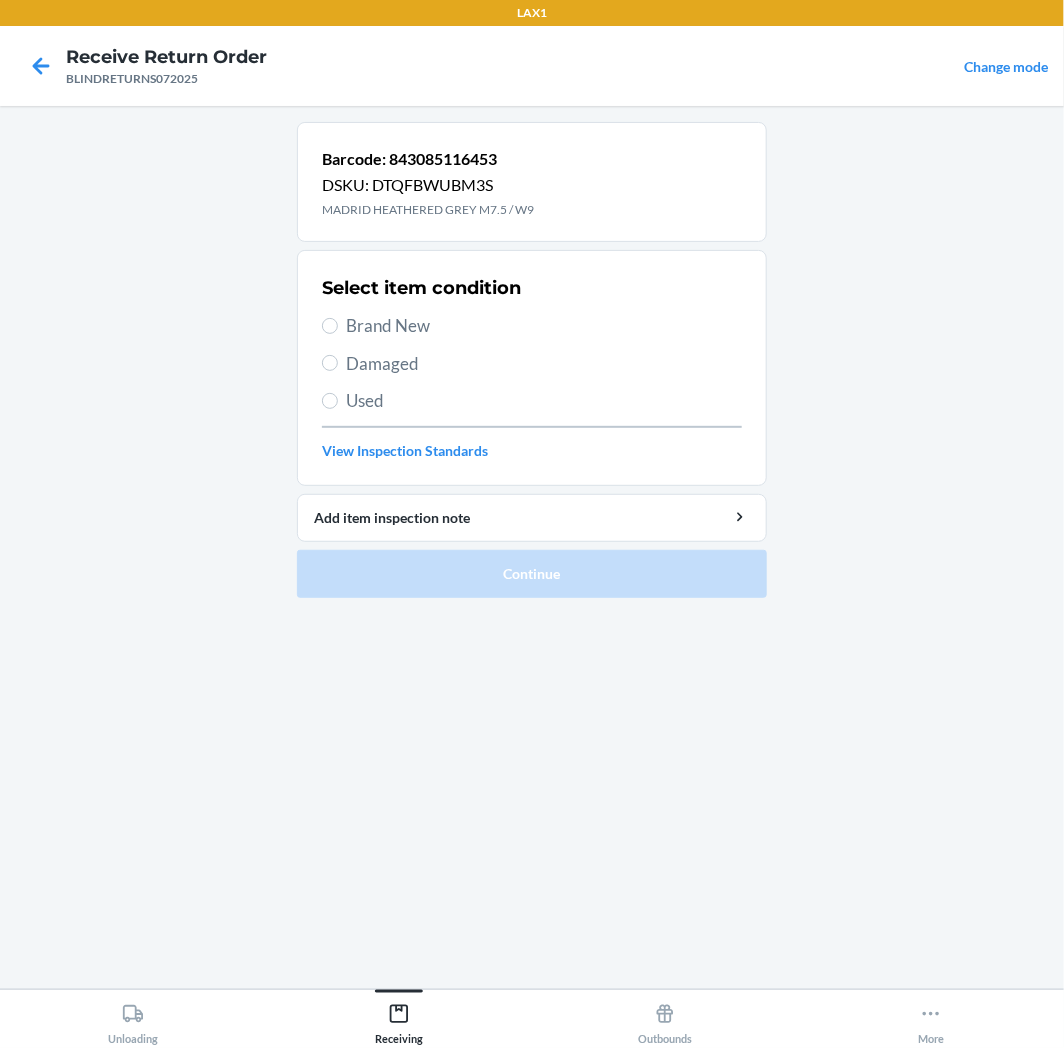 click on "Brand New" at bounding box center [544, 326] 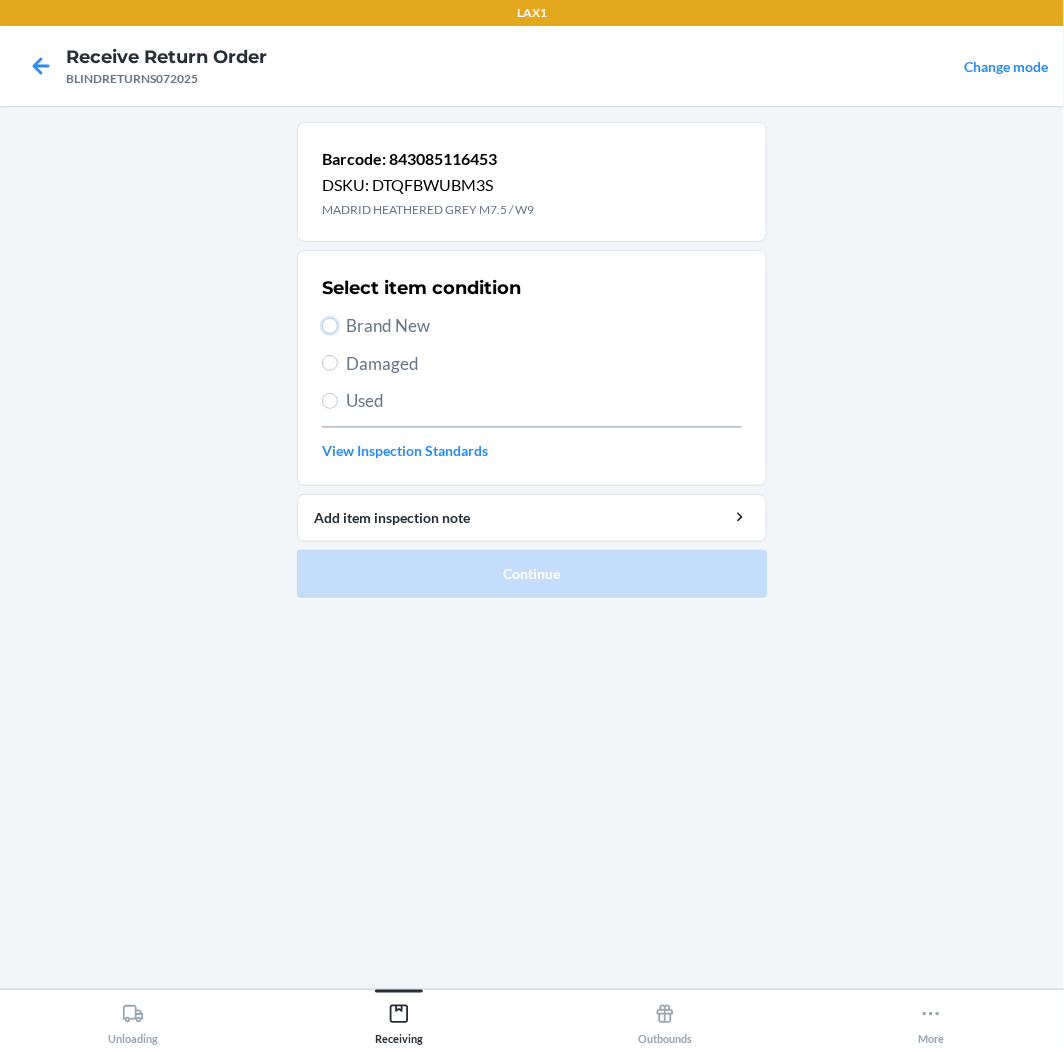 click on "Brand New" at bounding box center (330, 326) 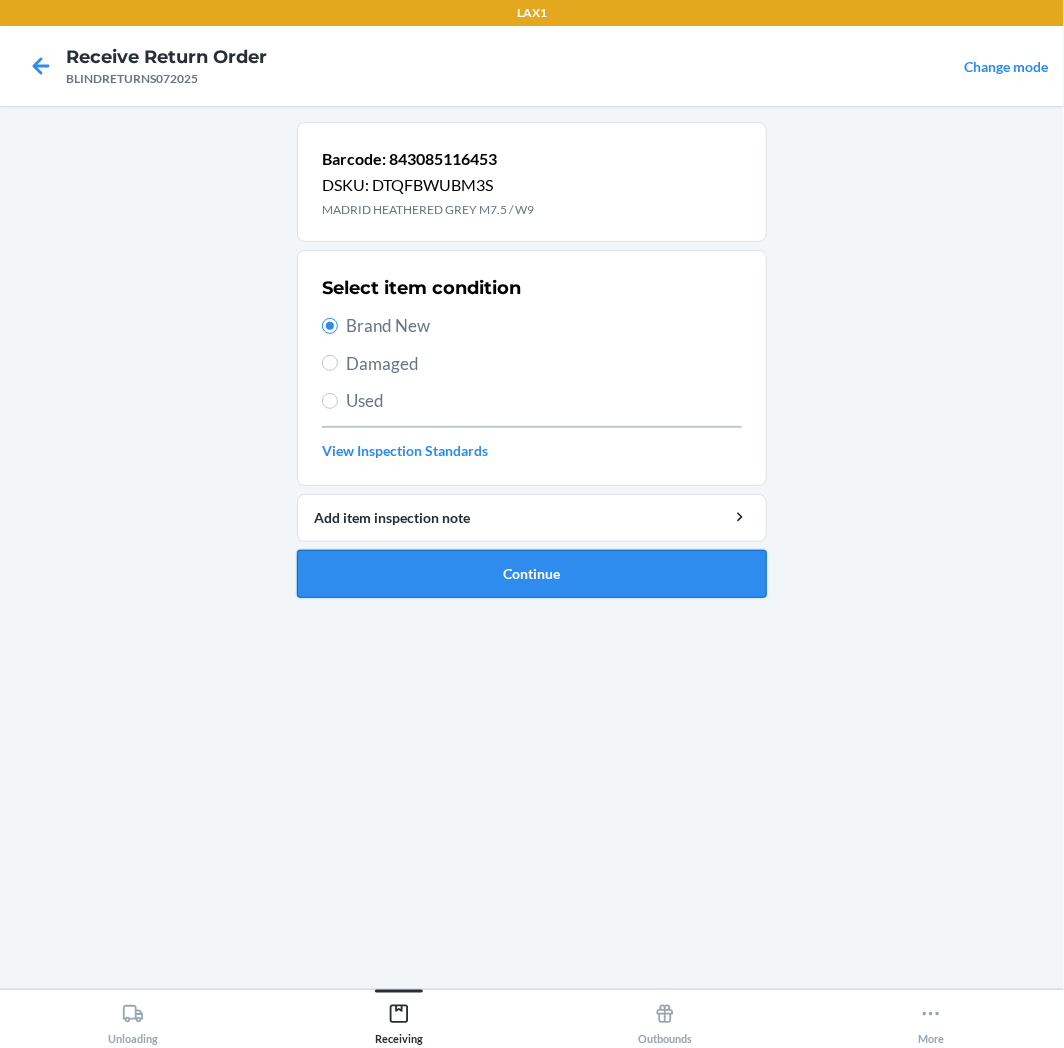 click on "Continue" at bounding box center (532, 574) 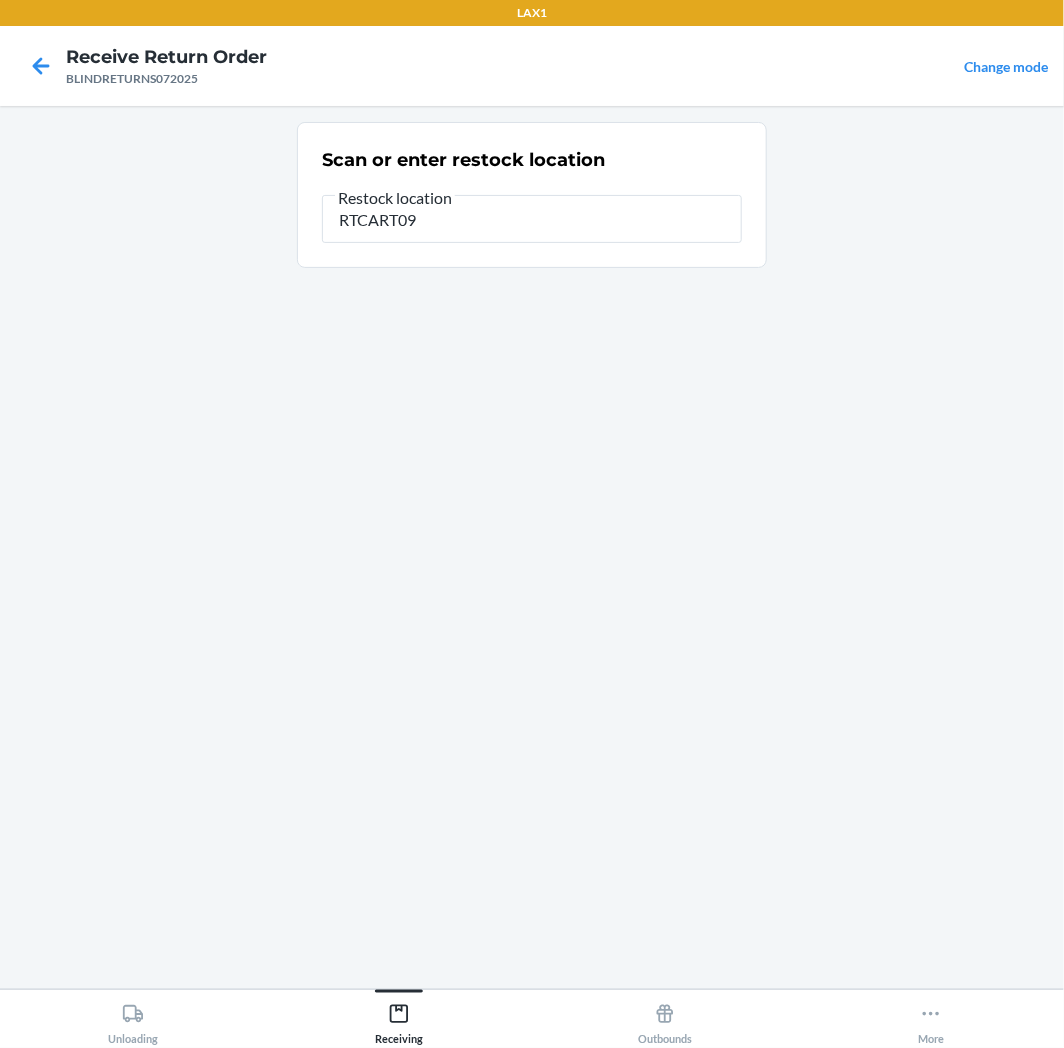 type on "RTCART097" 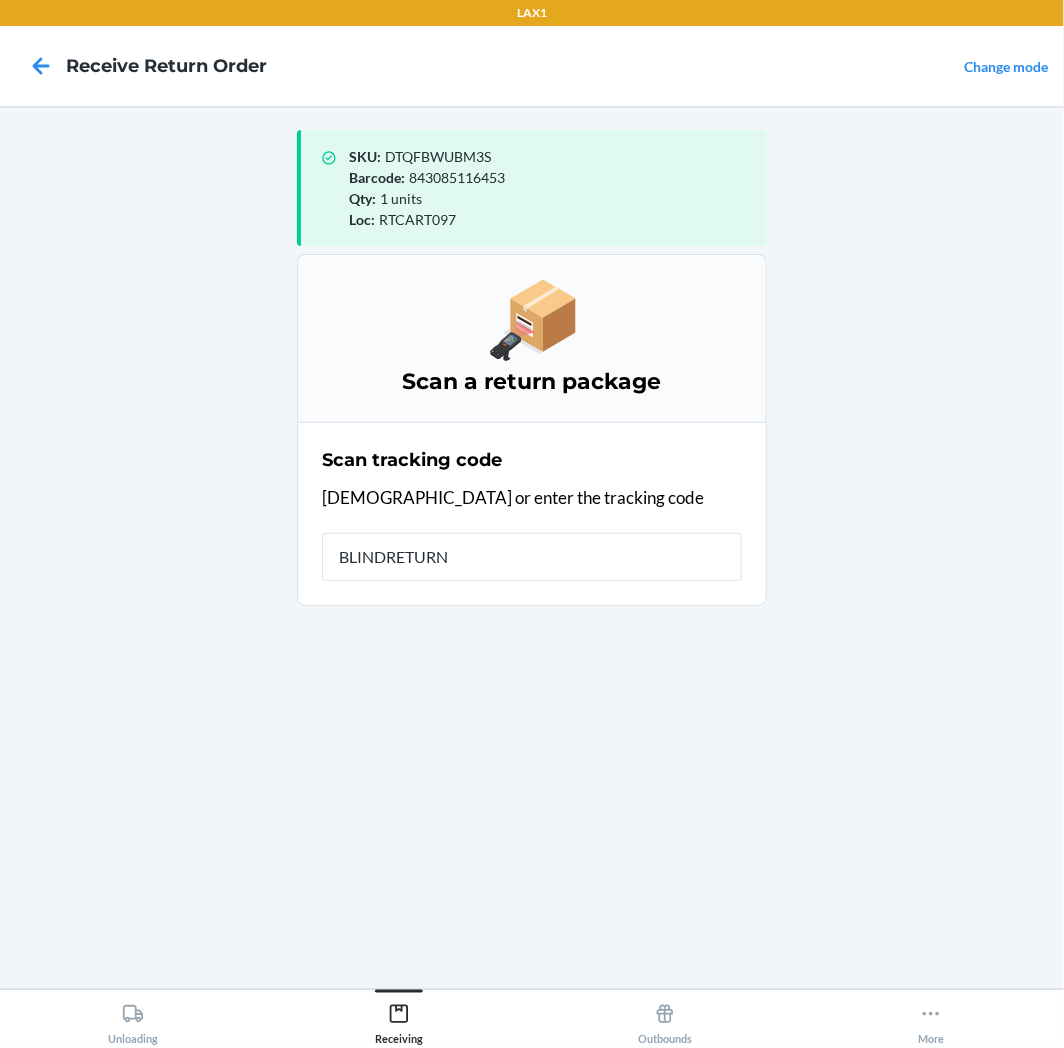 type on "BLINDRETURNS" 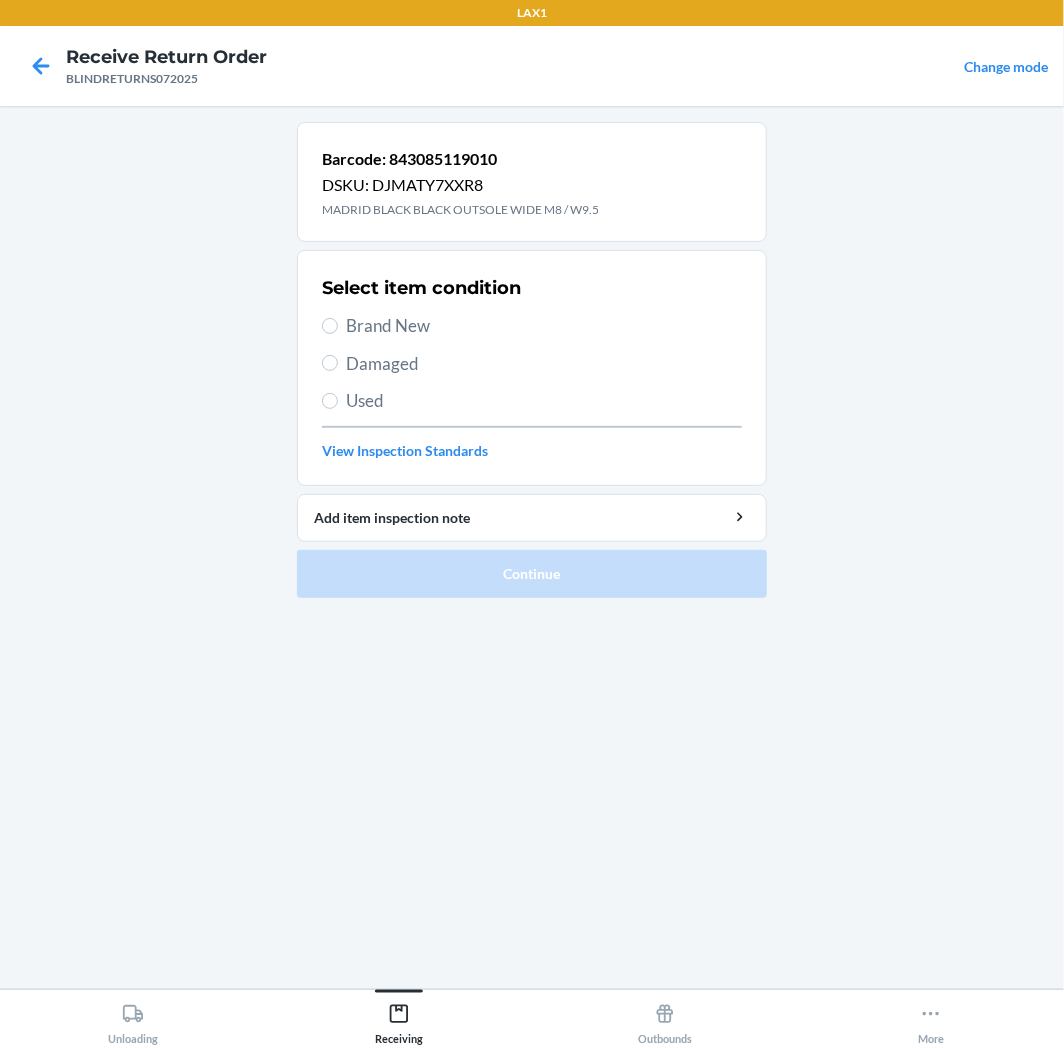 click on "Brand New" at bounding box center [544, 326] 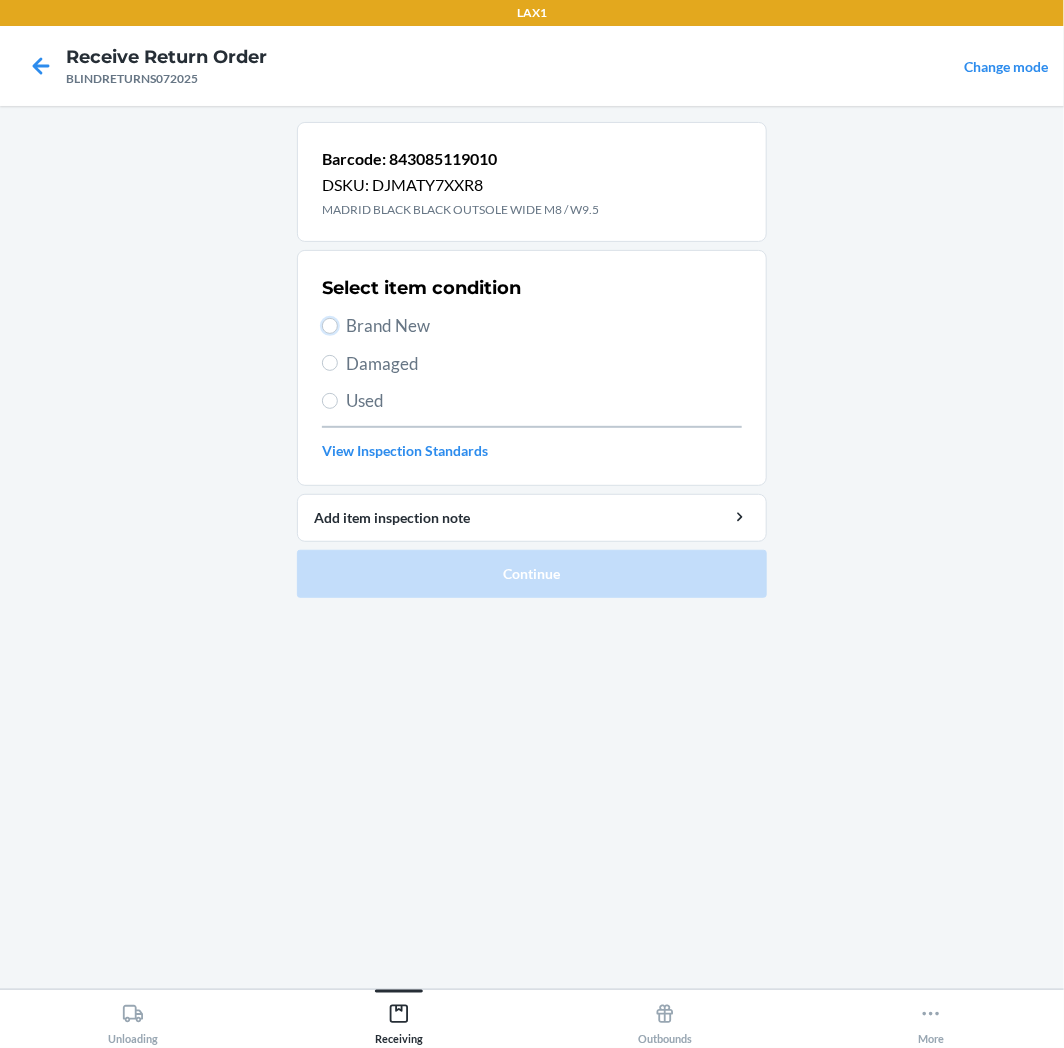 click on "Brand New" at bounding box center [330, 326] 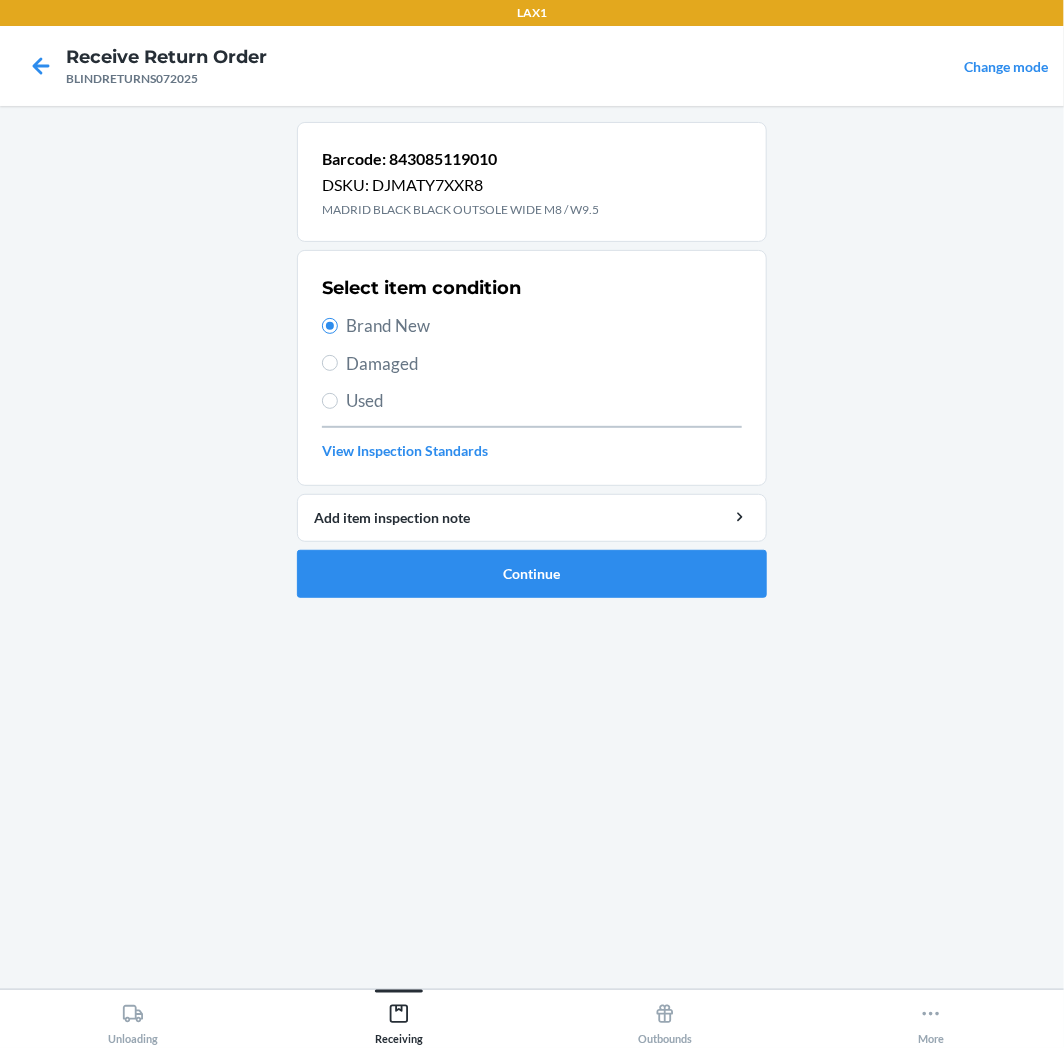 drag, startPoint x: 348, startPoint y: 398, endPoint x: 383, endPoint y: 424, distance: 43.60046 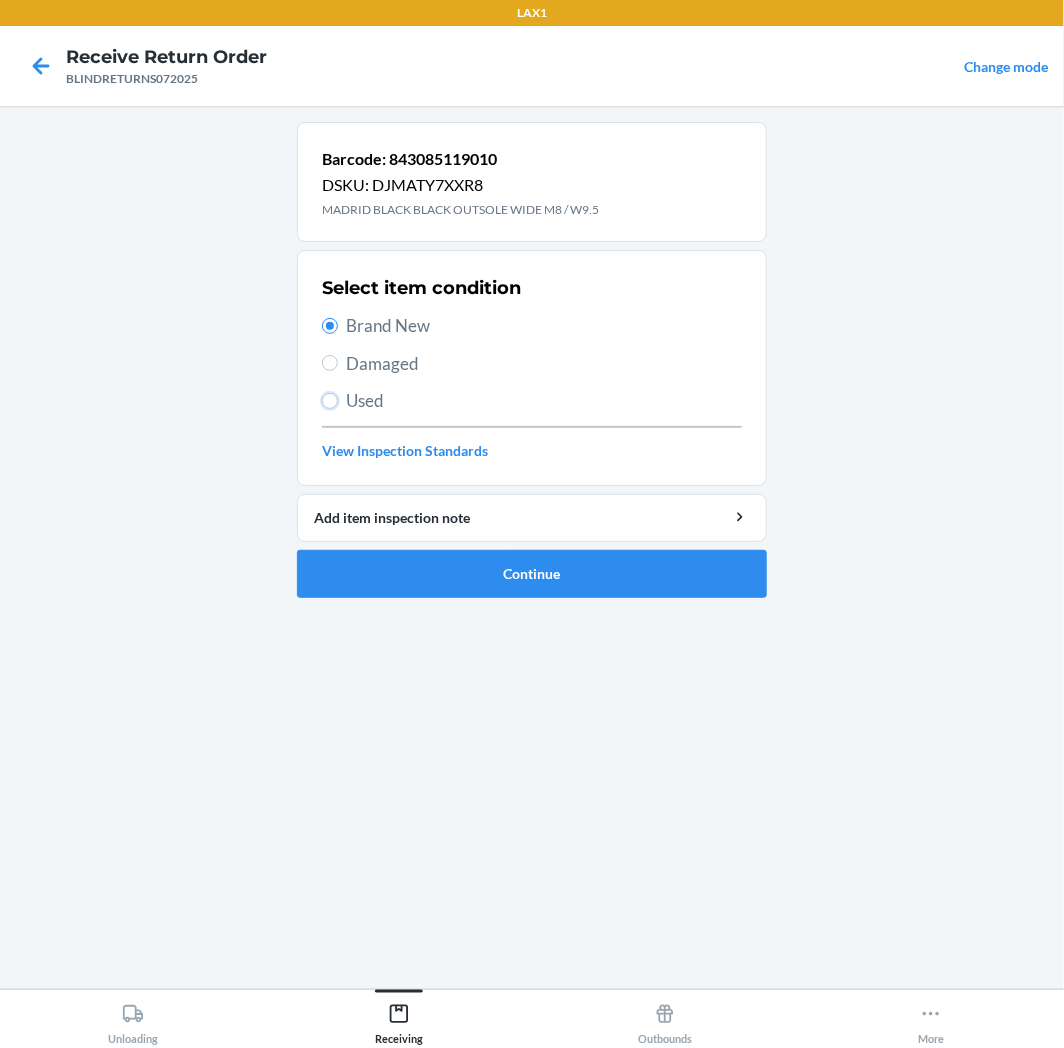 click on "Used" at bounding box center (330, 401) 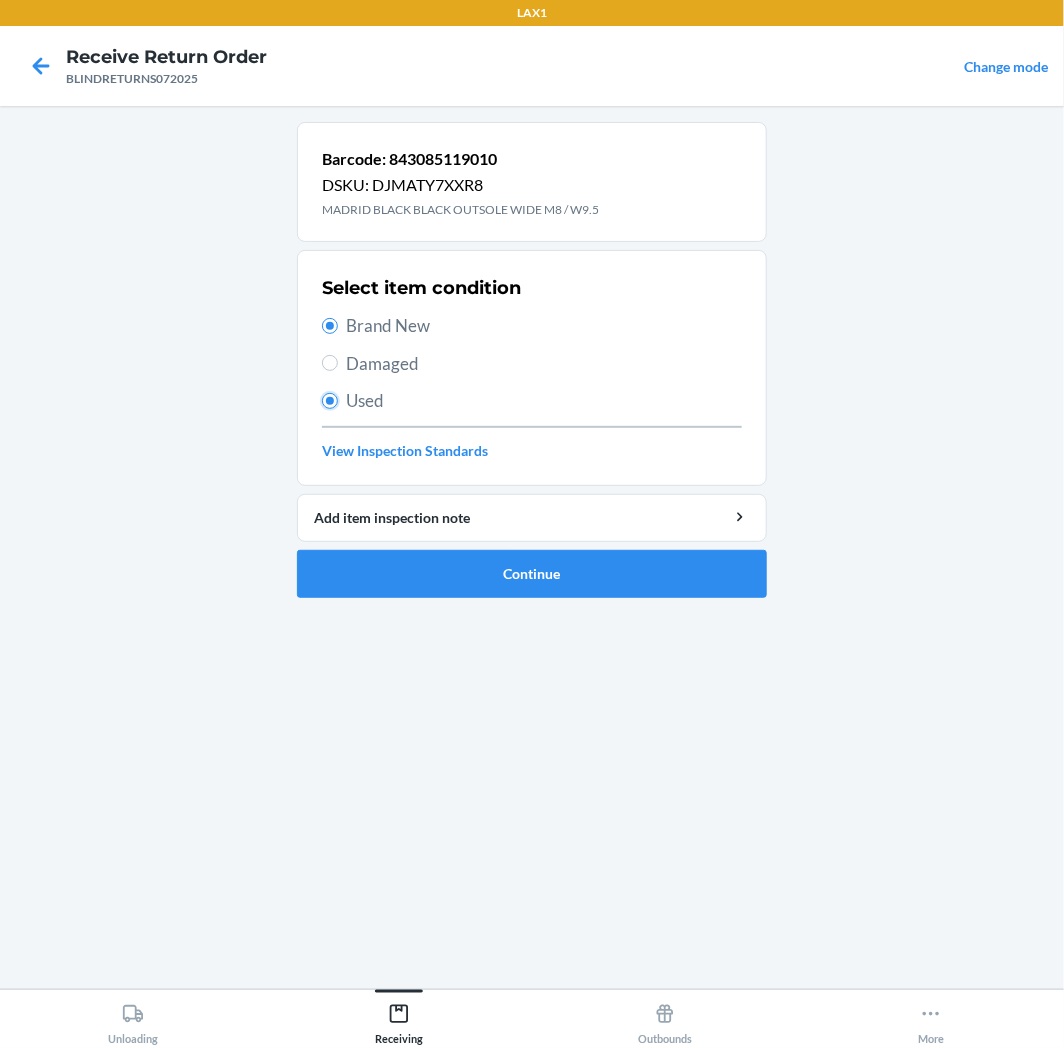 radio on "false" 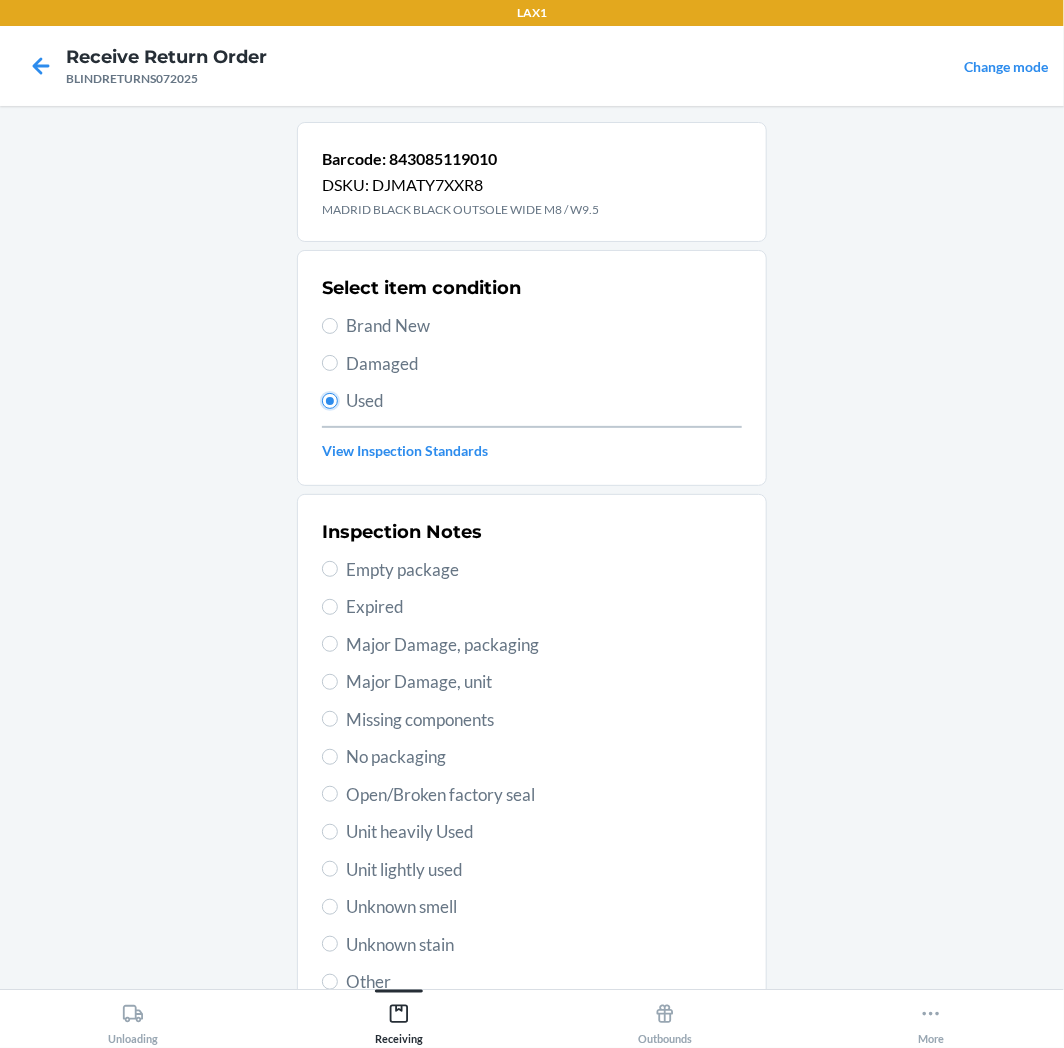 scroll, scrollTop: 157, scrollLeft: 0, axis: vertical 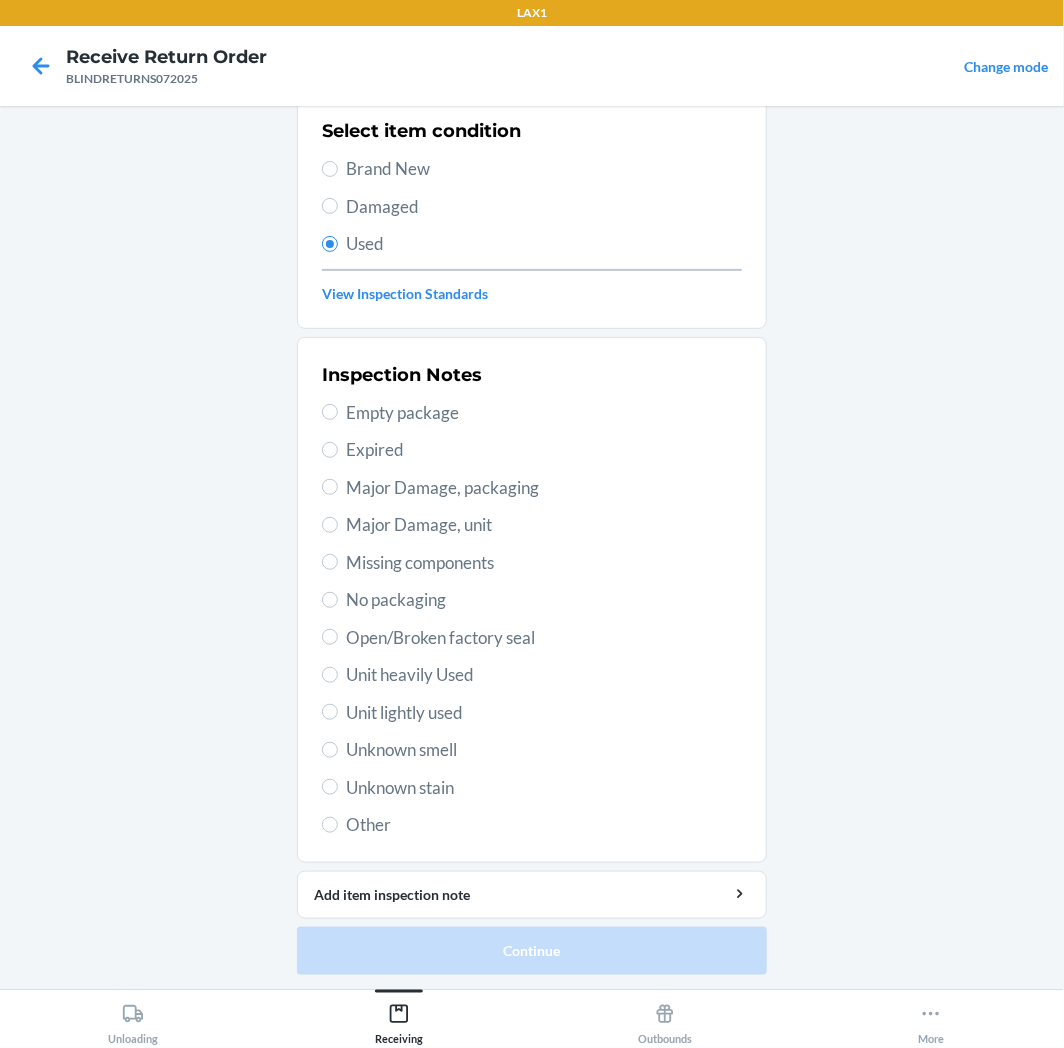 click on "Unit heavily Used" at bounding box center (544, 675) 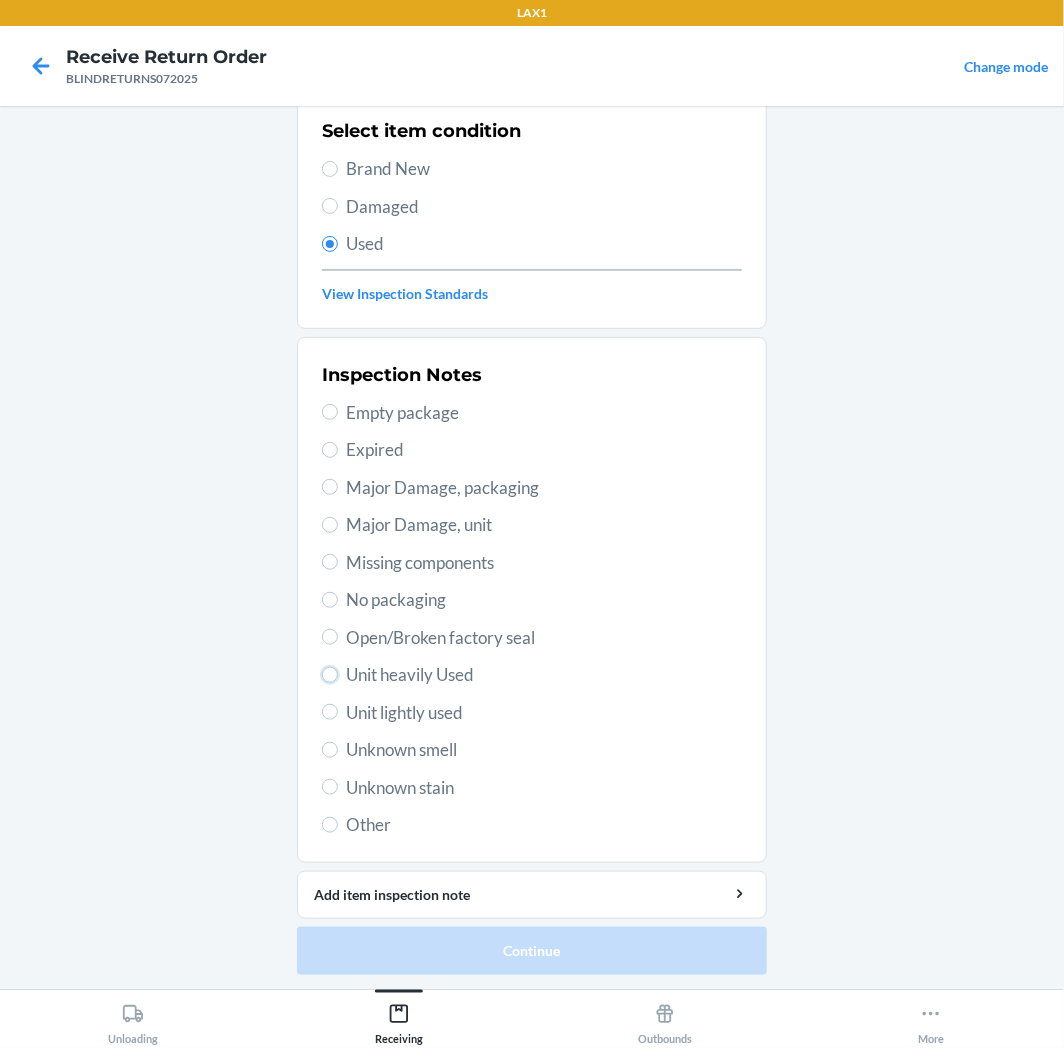 click on "Unit heavily Used" at bounding box center (330, 675) 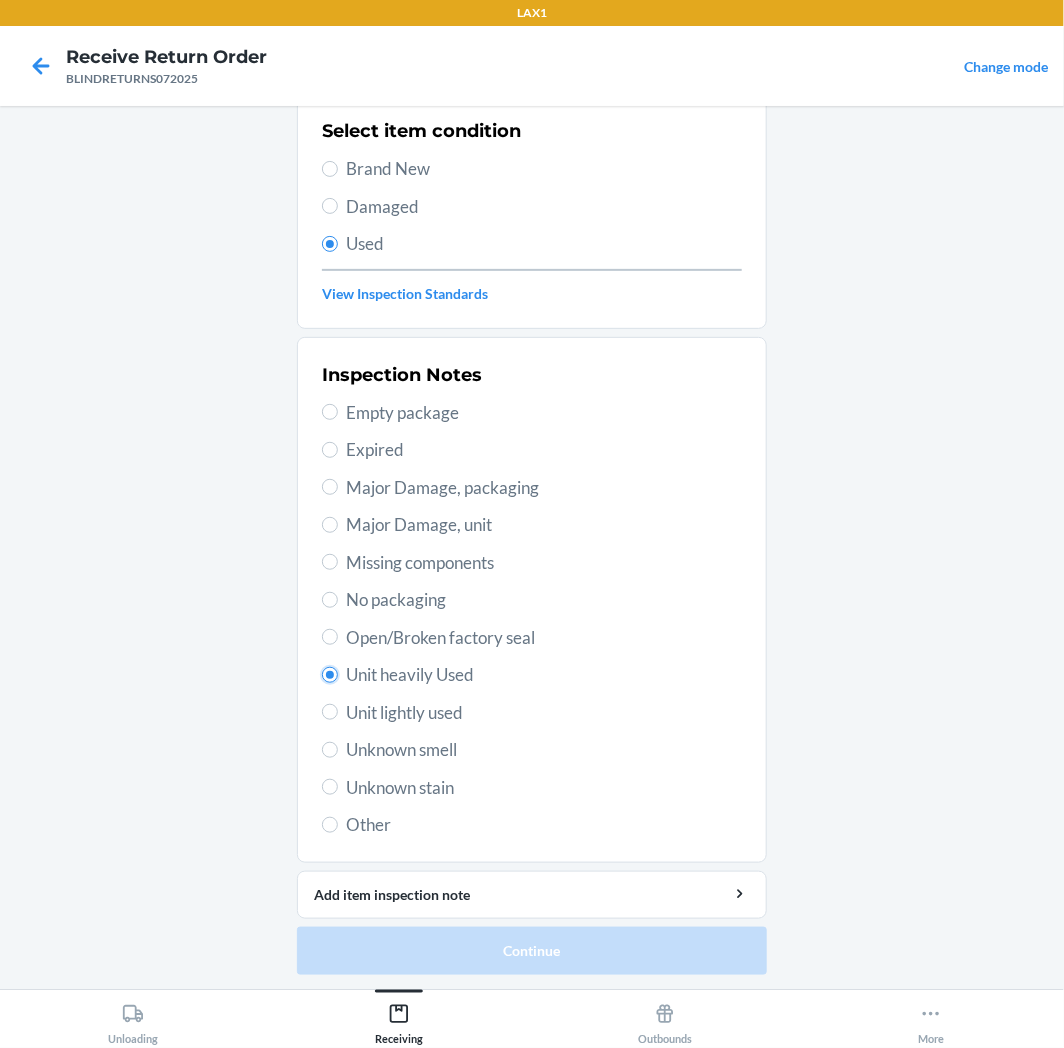 radio on "true" 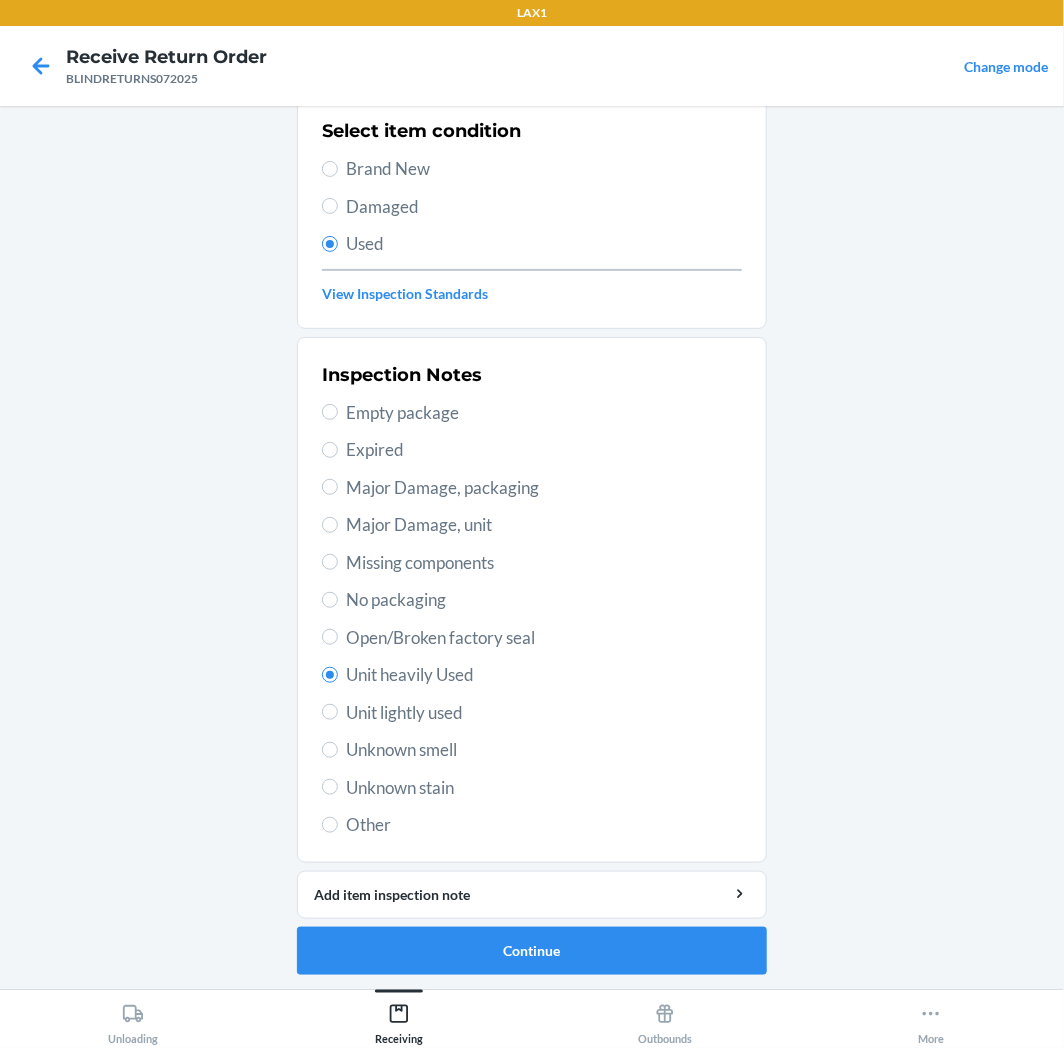 click on "Barcode: 843085119010 DSKU: DJMATY7XXR8 [GEOGRAPHIC_DATA] BLACK BLACK OUTSOLE WIDE M8 / W9.5 Select item condition Brand New Damaged Used View Inspection Standards Inspection Notes Empty package Expired Major Damage, packaging Major Damage, unit Missing components No packaging Open/Broken factory seal Unit heavily Used Unit lightly used Unknown smell Unknown stain Other Add item inspection note Continue" at bounding box center [532, 478] 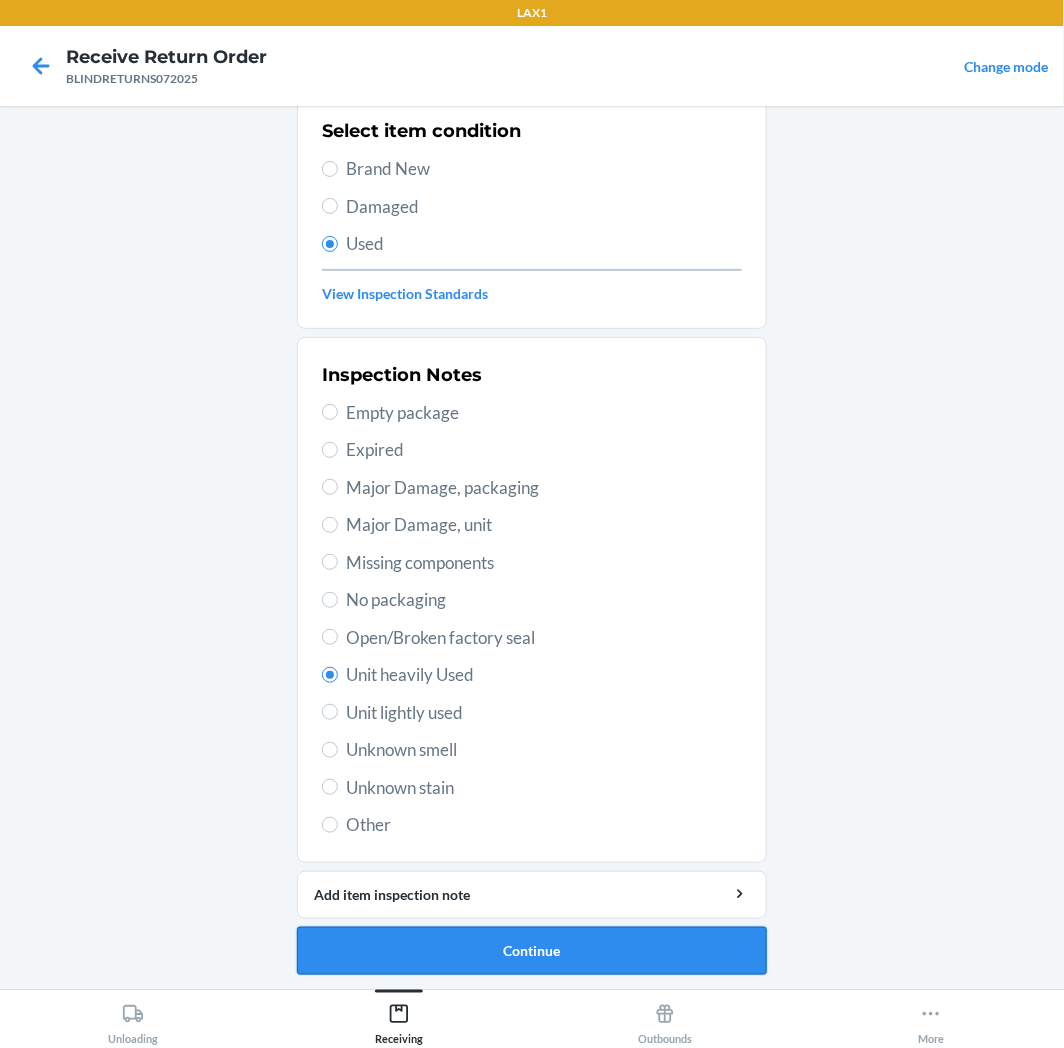 click on "Continue" at bounding box center [532, 951] 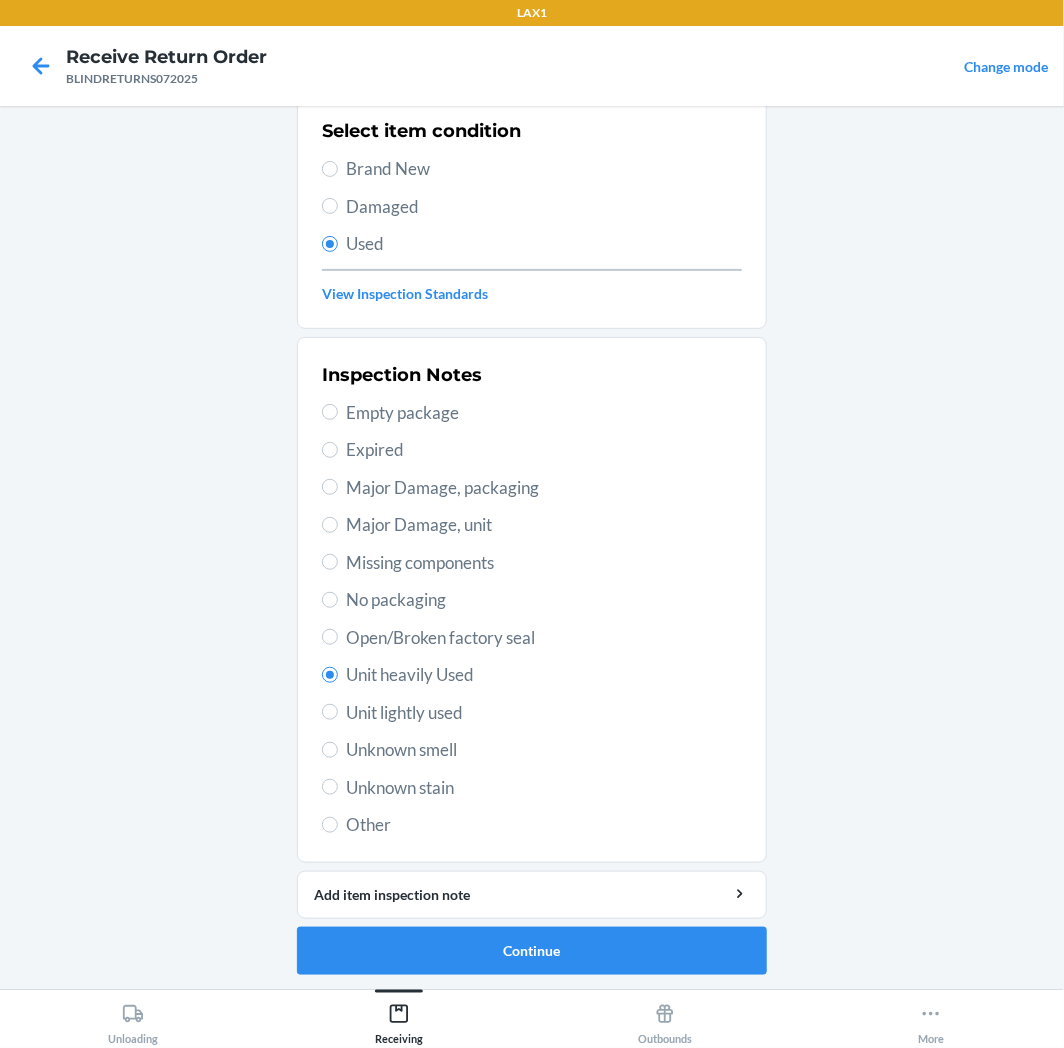 scroll, scrollTop: 0, scrollLeft: 0, axis: both 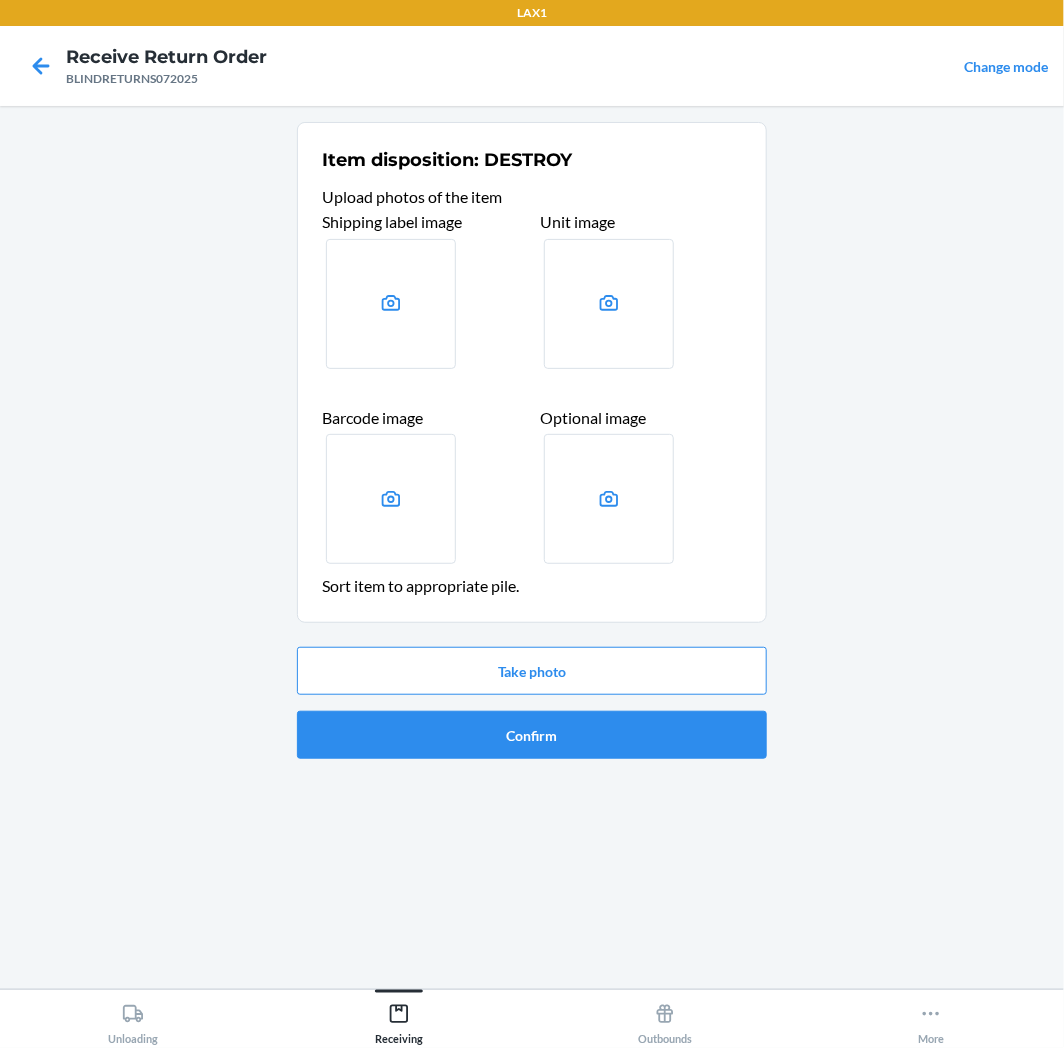 click on "Item disposition: DESTROY Upload photos of the item Shipping label image Unit image Barcode image Optional image Sort item to appropriate pile. Take photo Confirm" at bounding box center (532, 448) 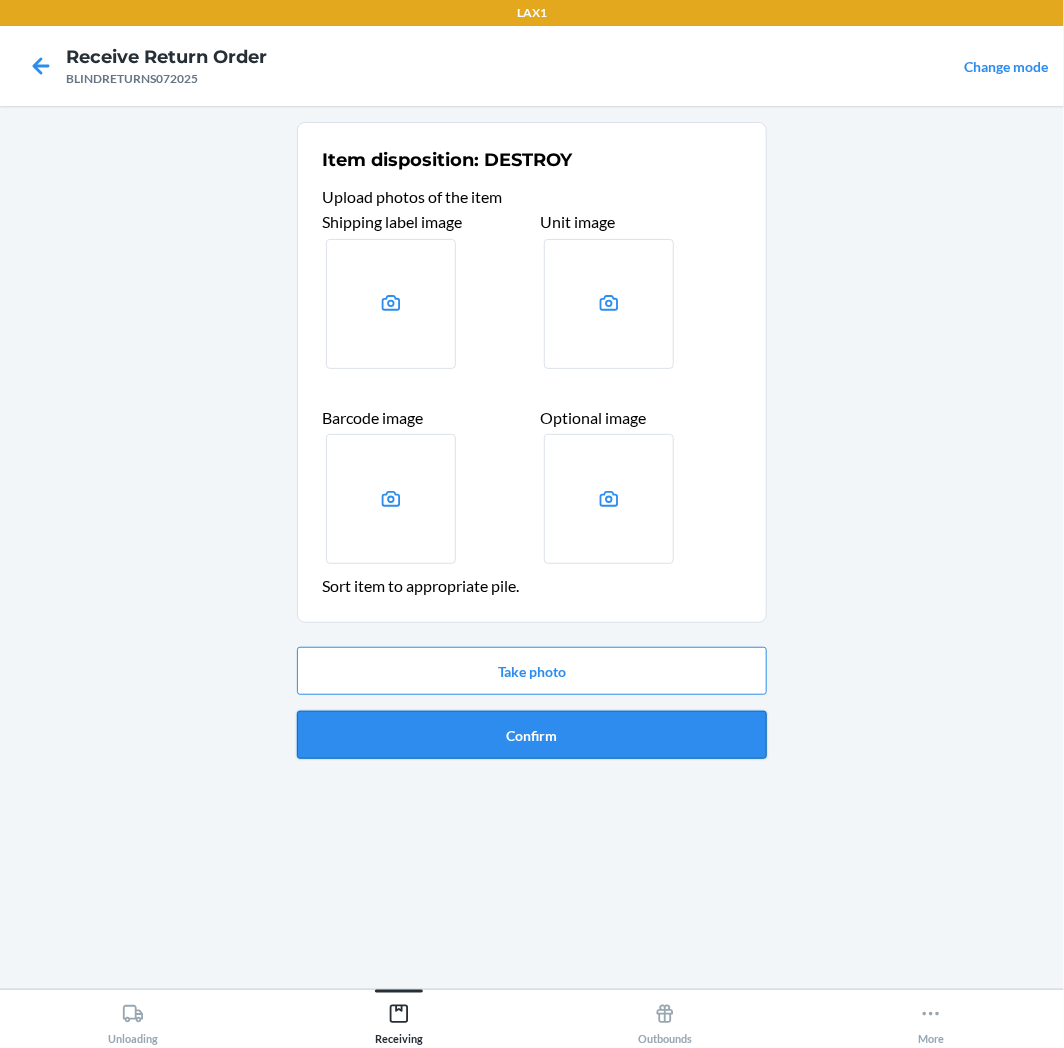click on "Confirm" at bounding box center [532, 735] 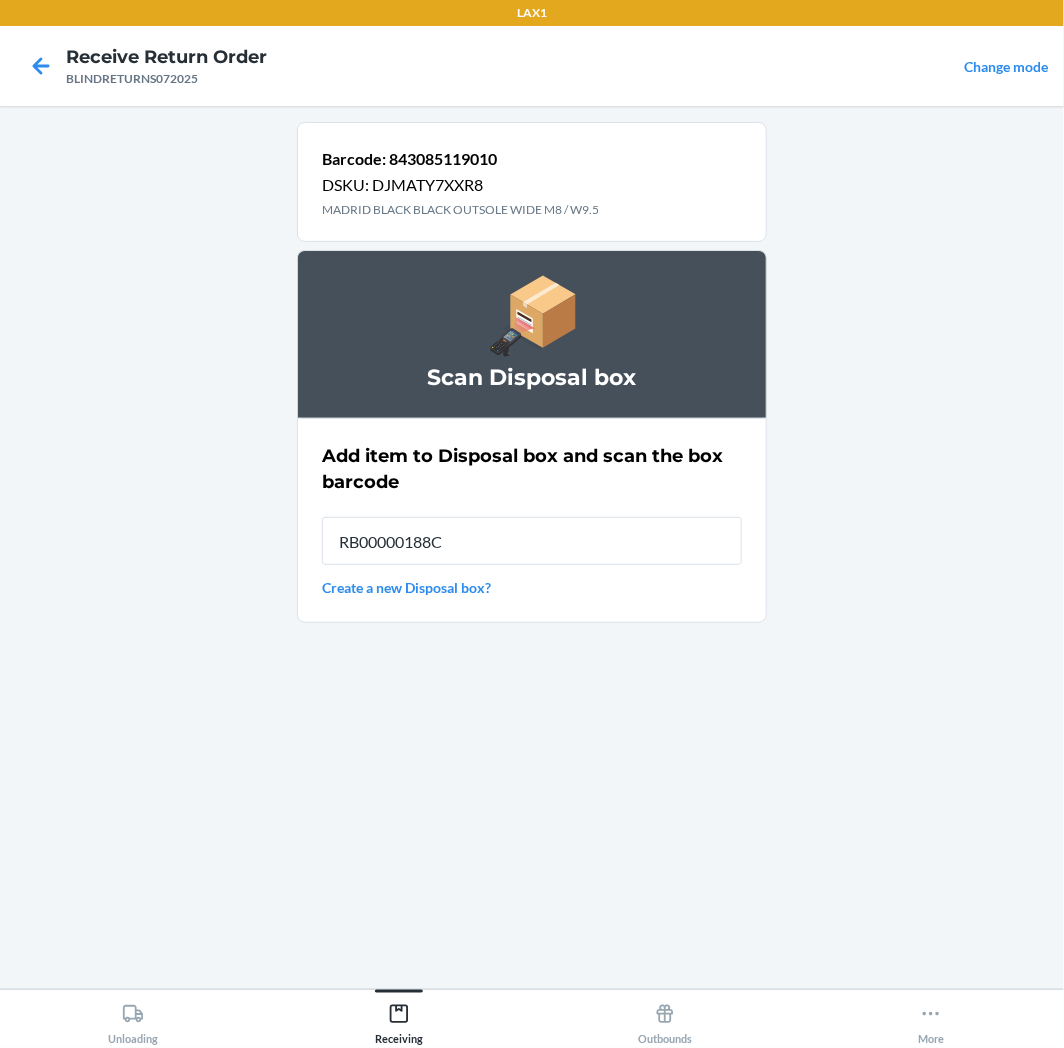 type on "RB00000188C" 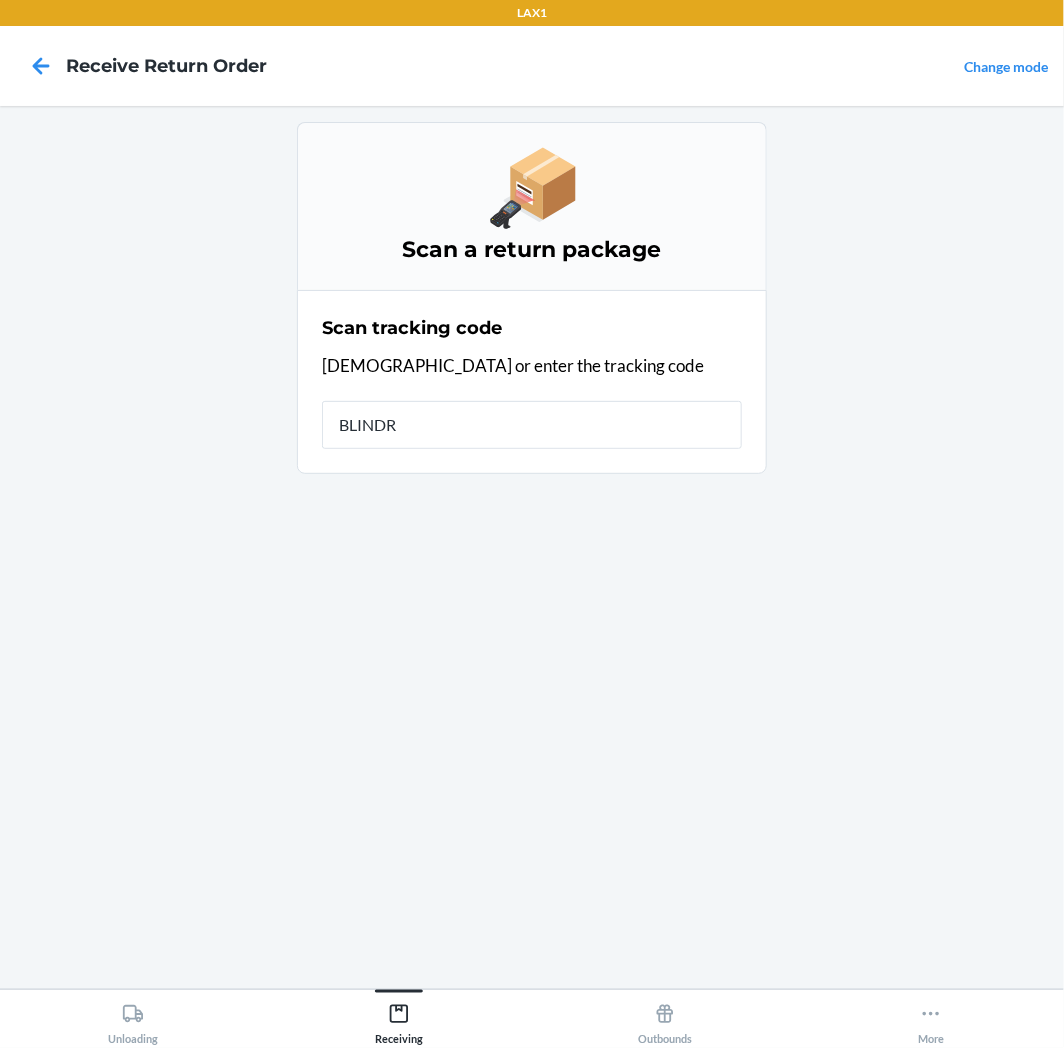 type on "BLINDRE" 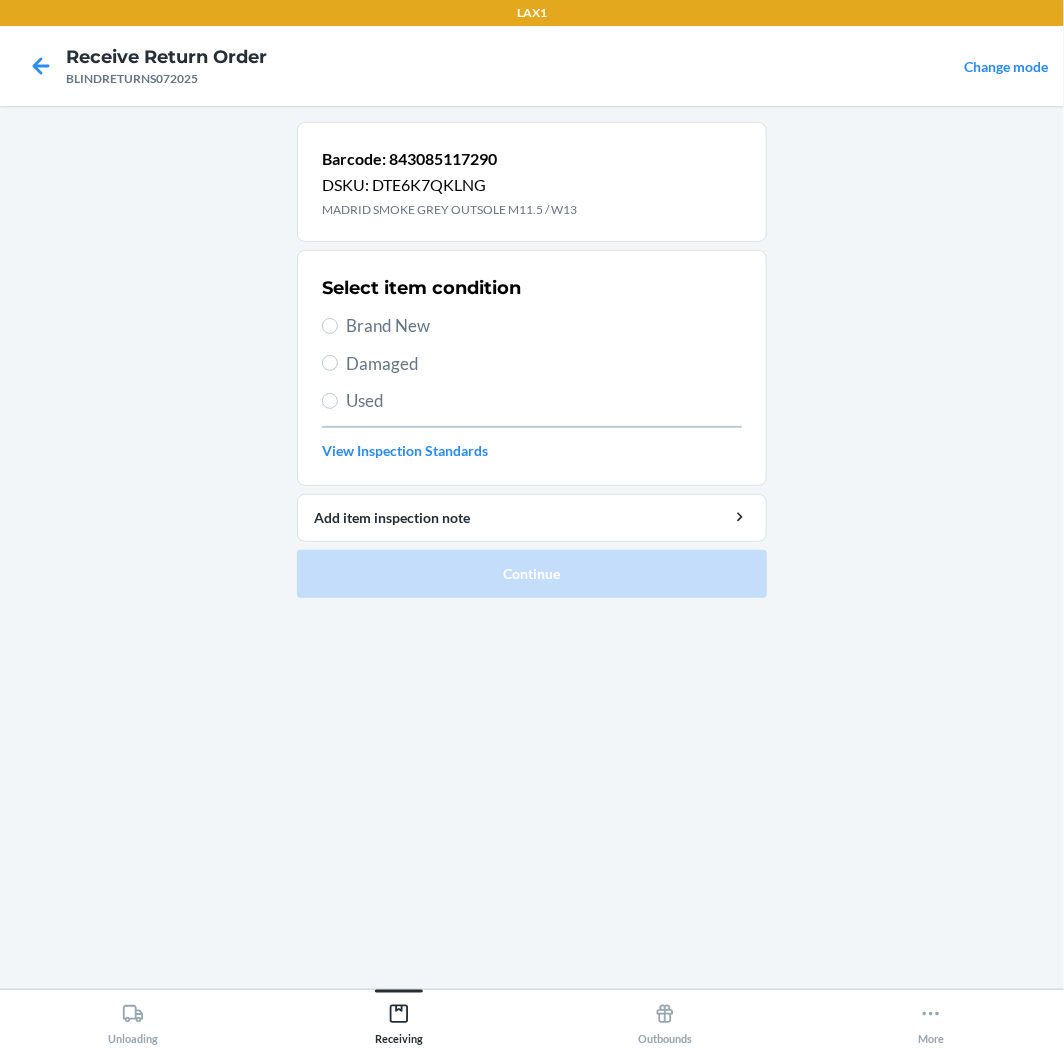 click on "Used" at bounding box center [544, 401] 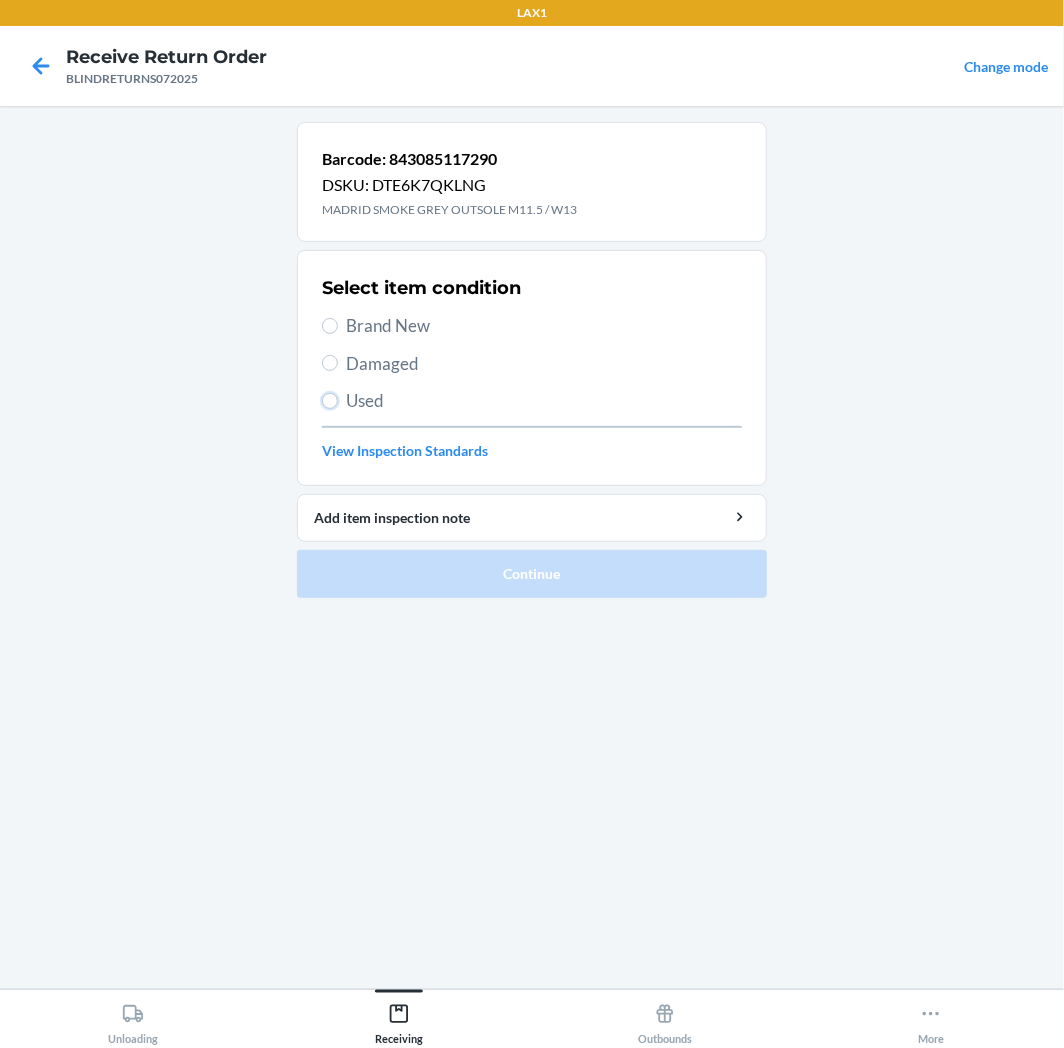 click on "Used" at bounding box center [330, 401] 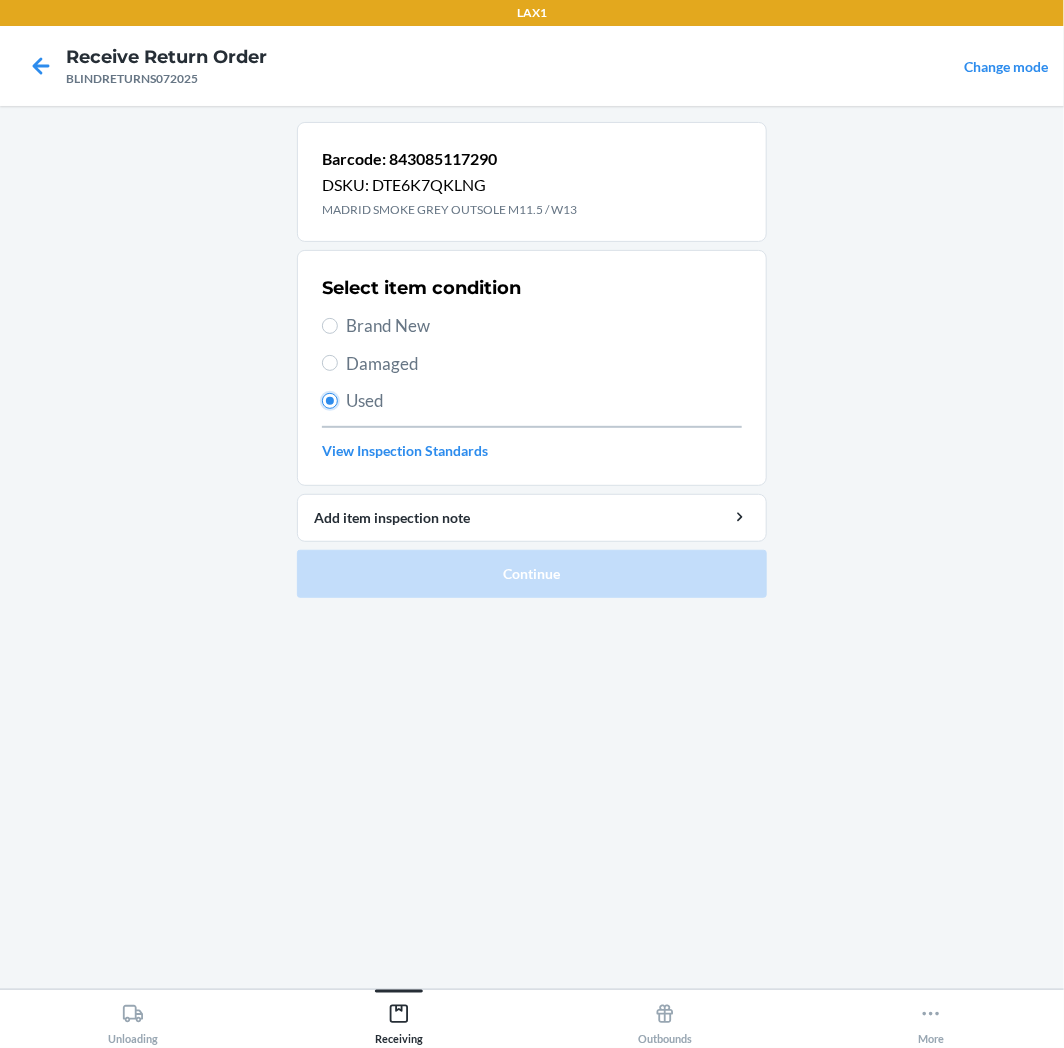 radio on "true" 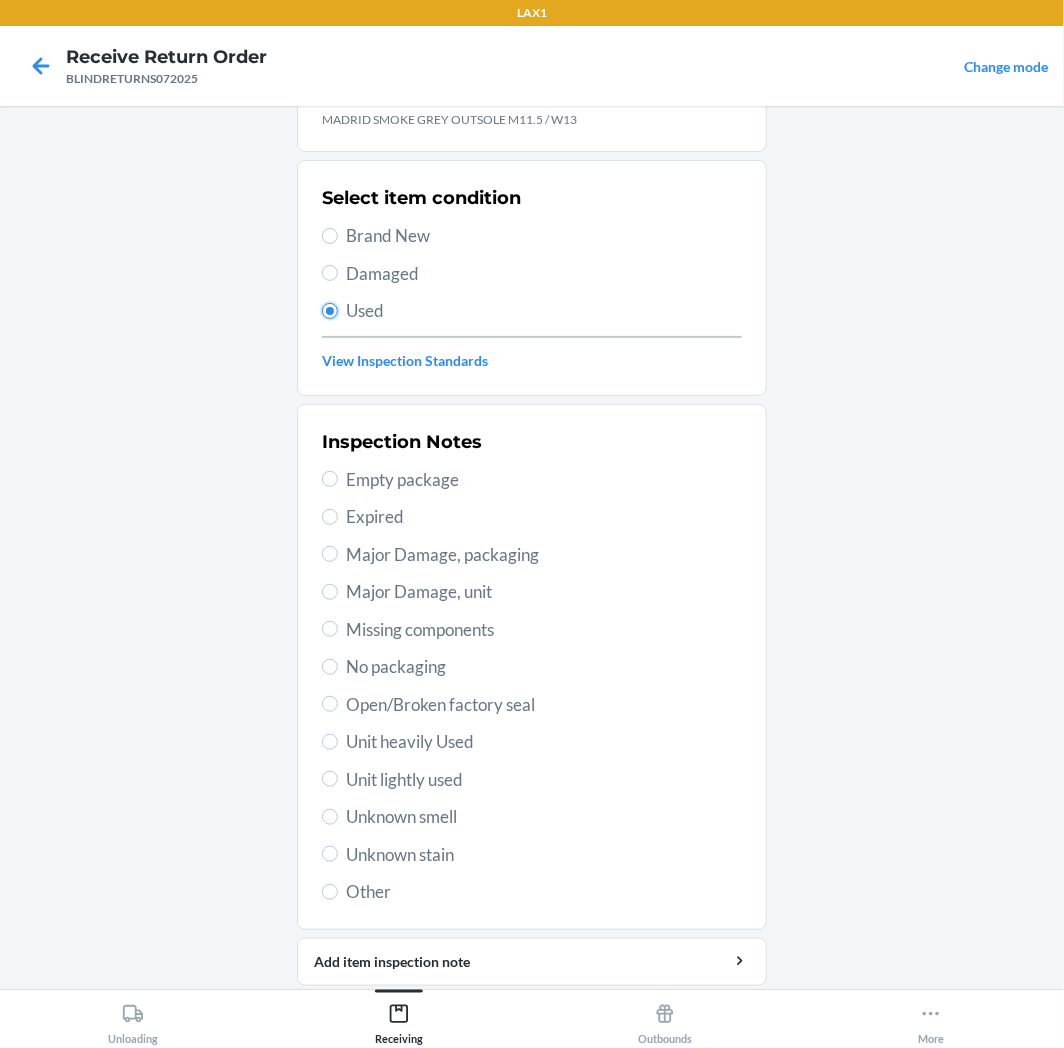 scroll, scrollTop: 157, scrollLeft: 0, axis: vertical 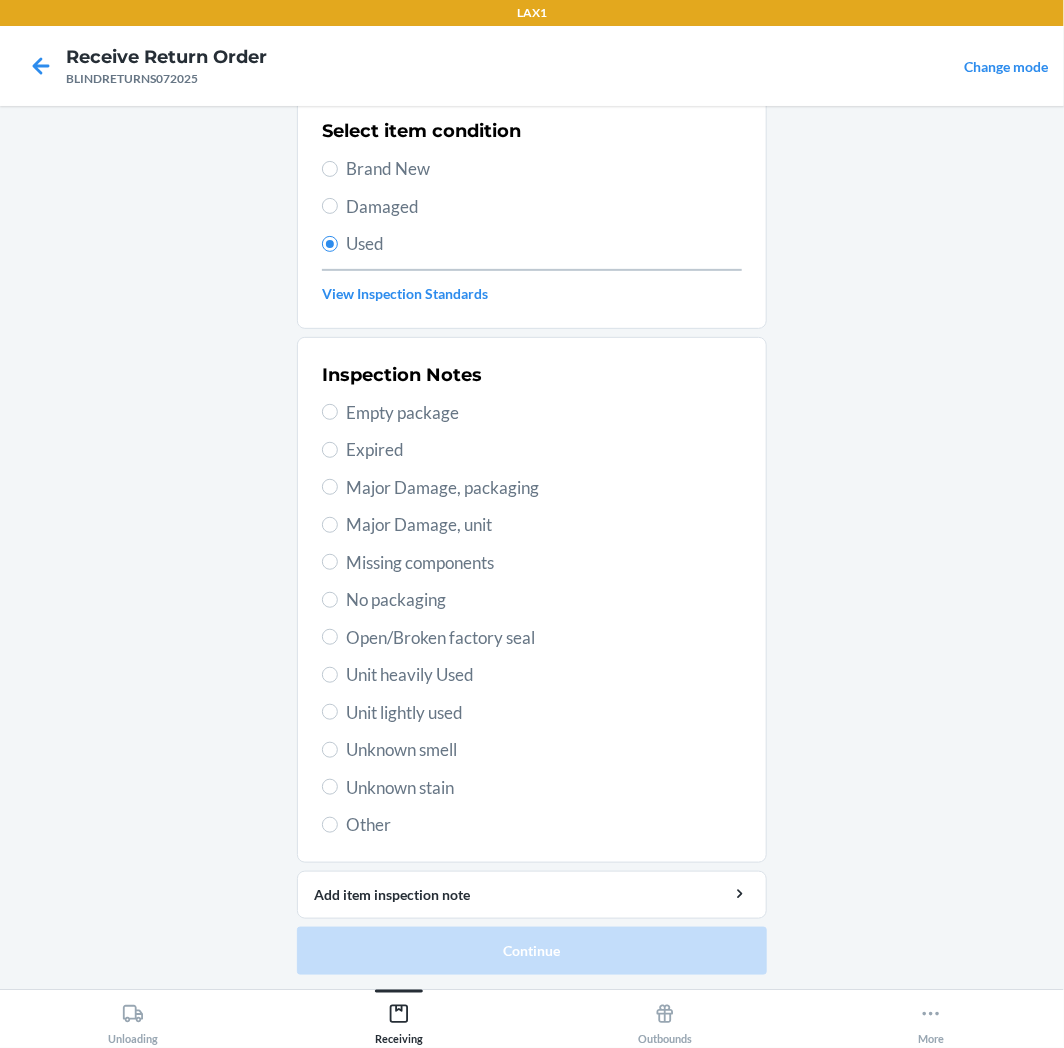 click on "Unit heavily Used" at bounding box center (544, 675) 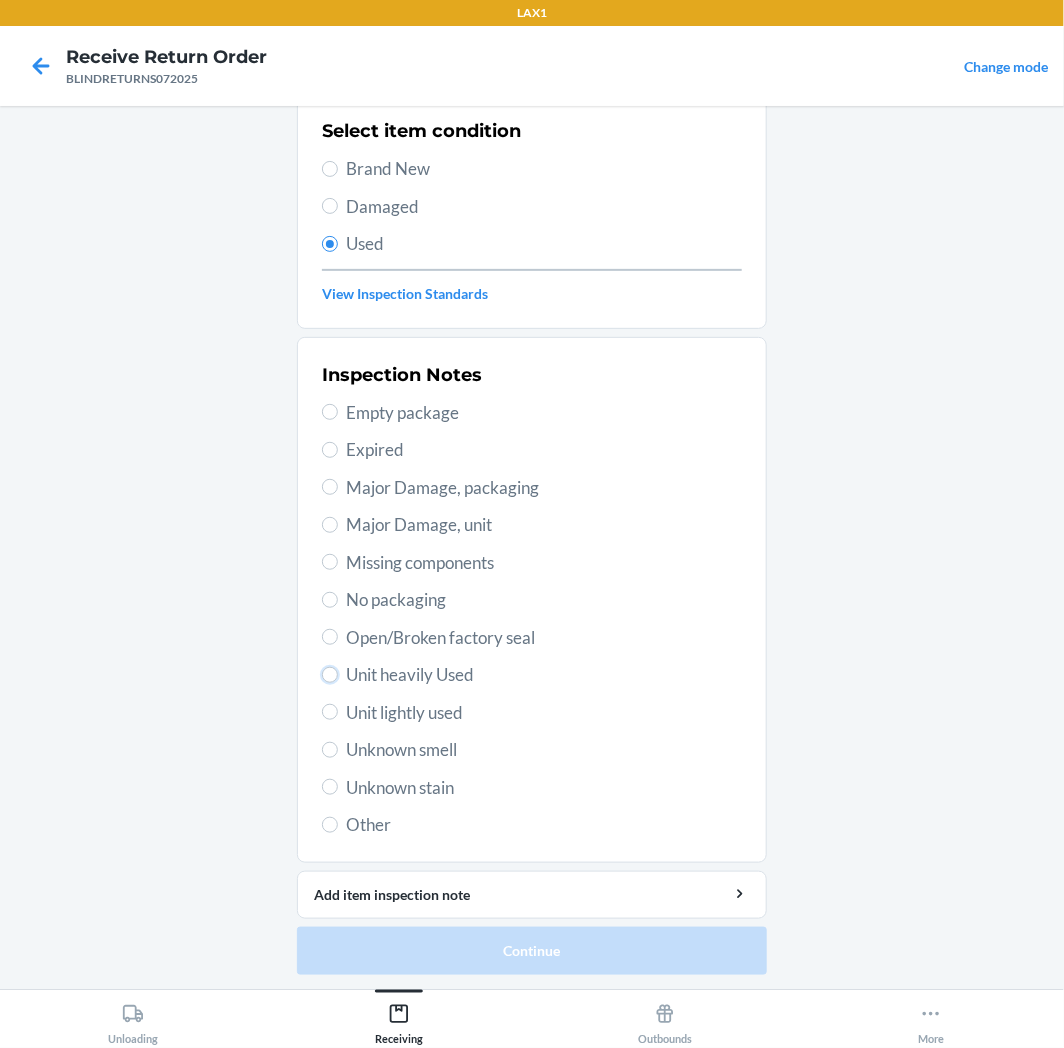 click on "Unit heavily Used" at bounding box center (330, 675) 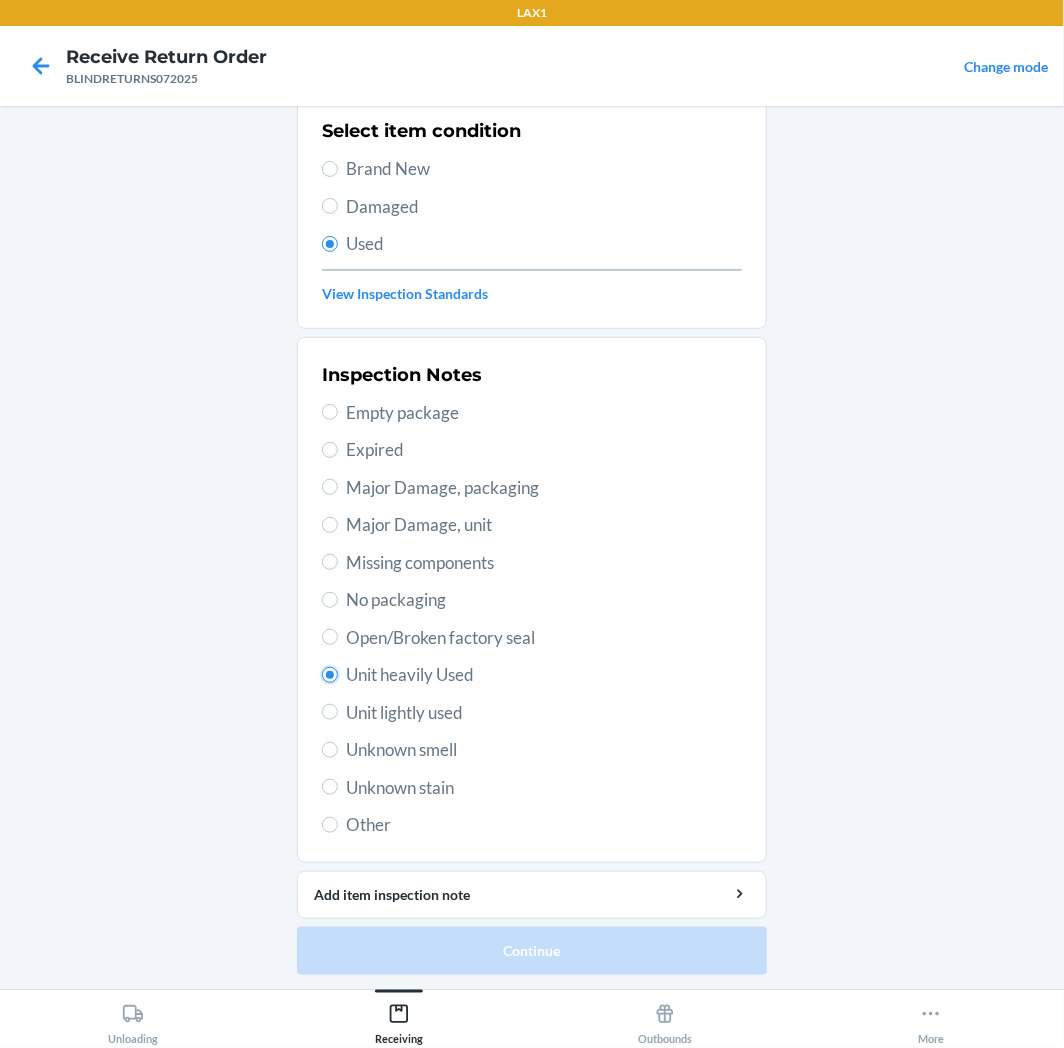 radio on "true" 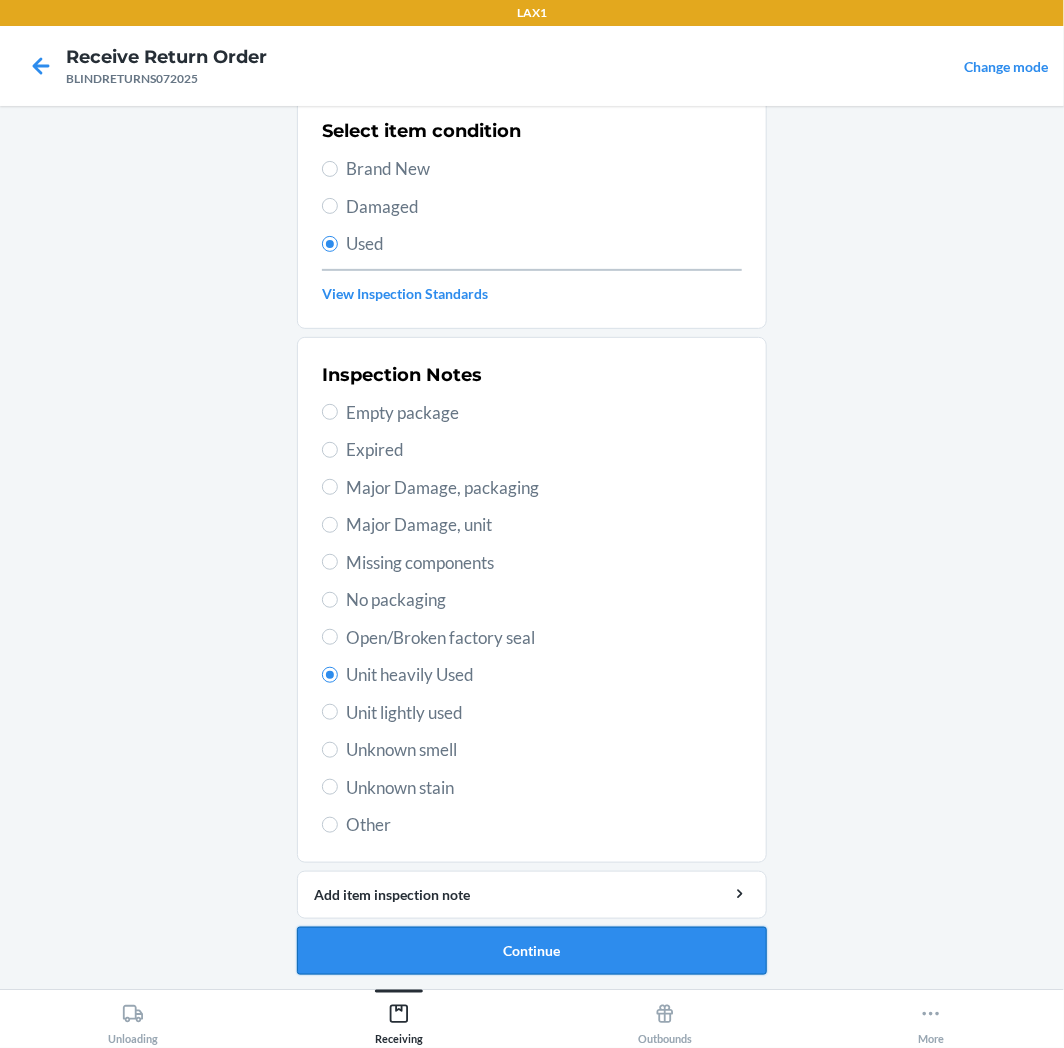 click on "Continue" at bounding box center (532, 951) 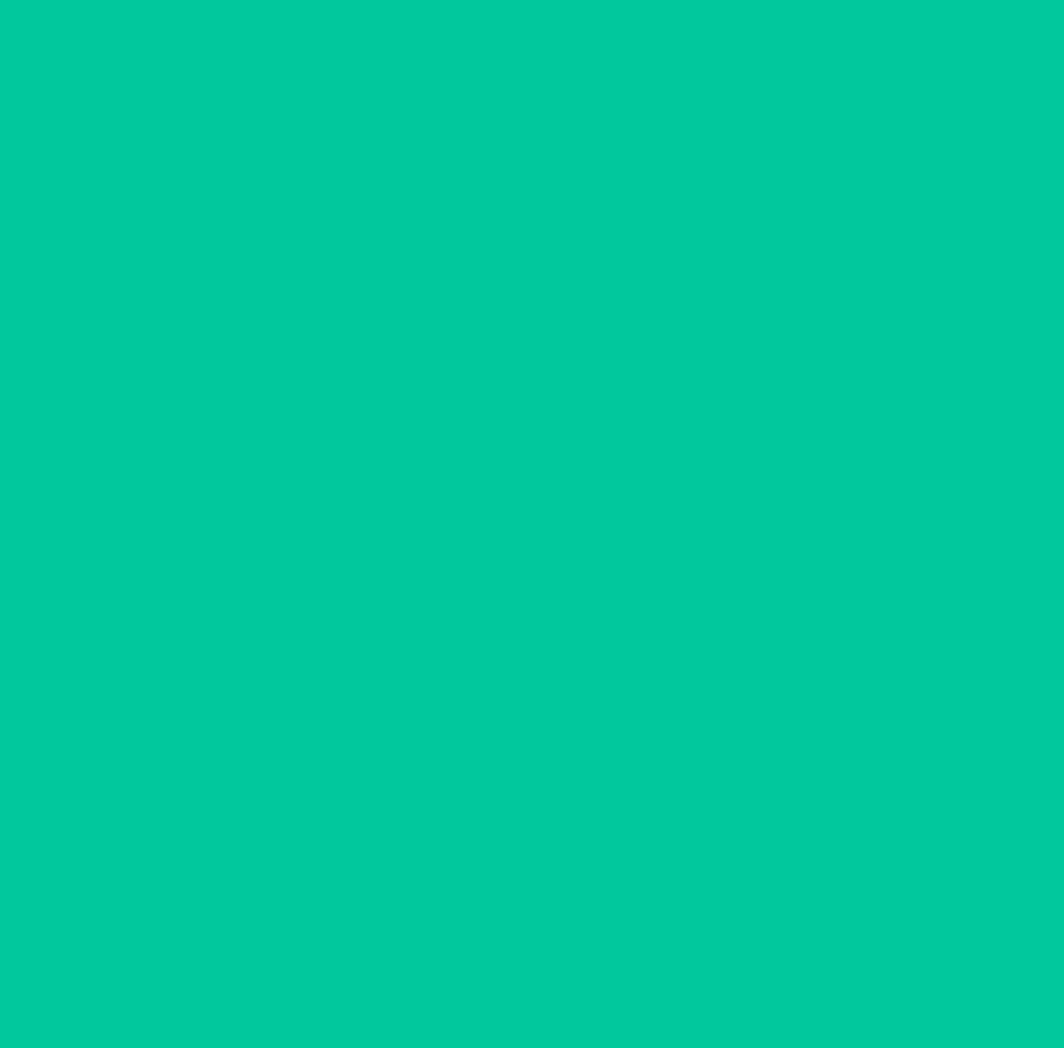 scroll, scrollTop: 0, scrollLeft: 0, axis: both 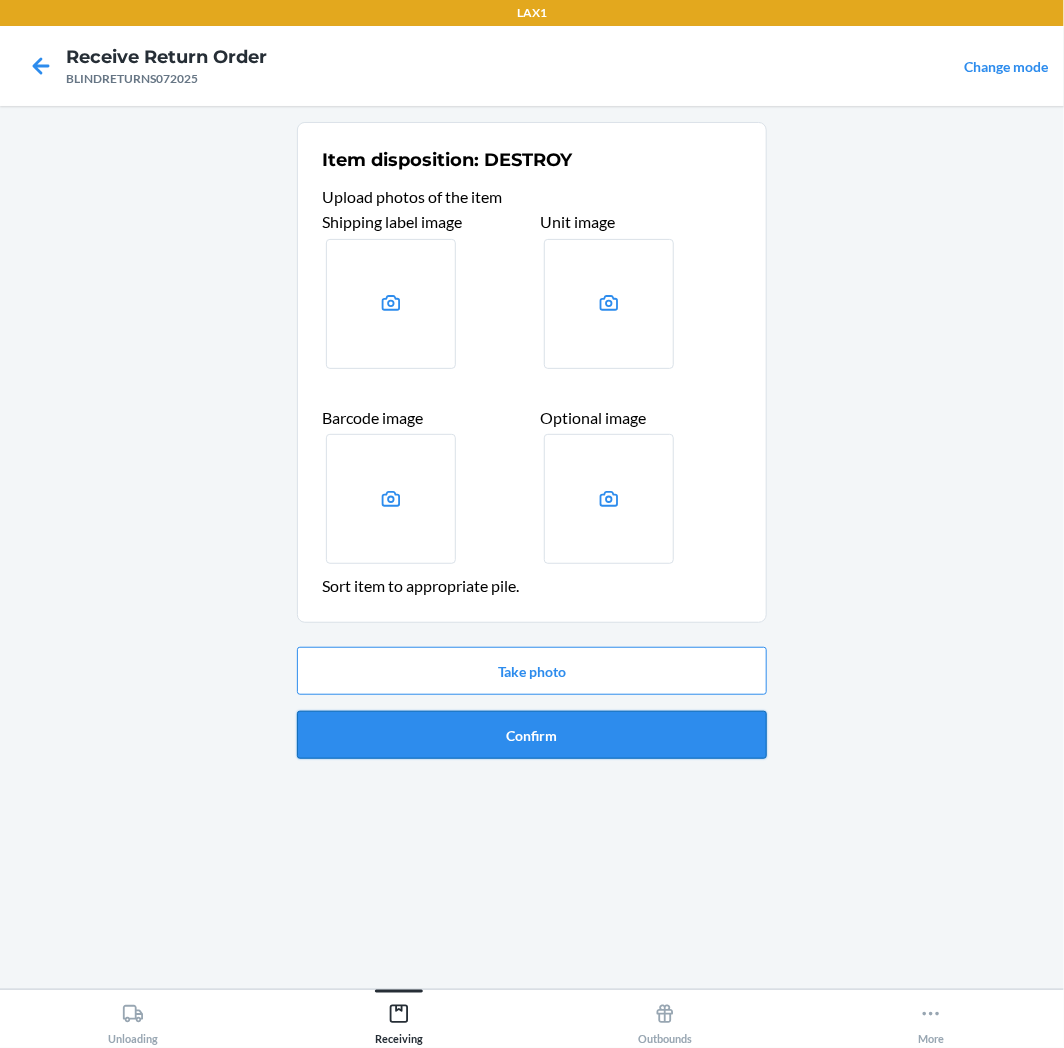 click on "Confirm" at bounding box center (532, 735) 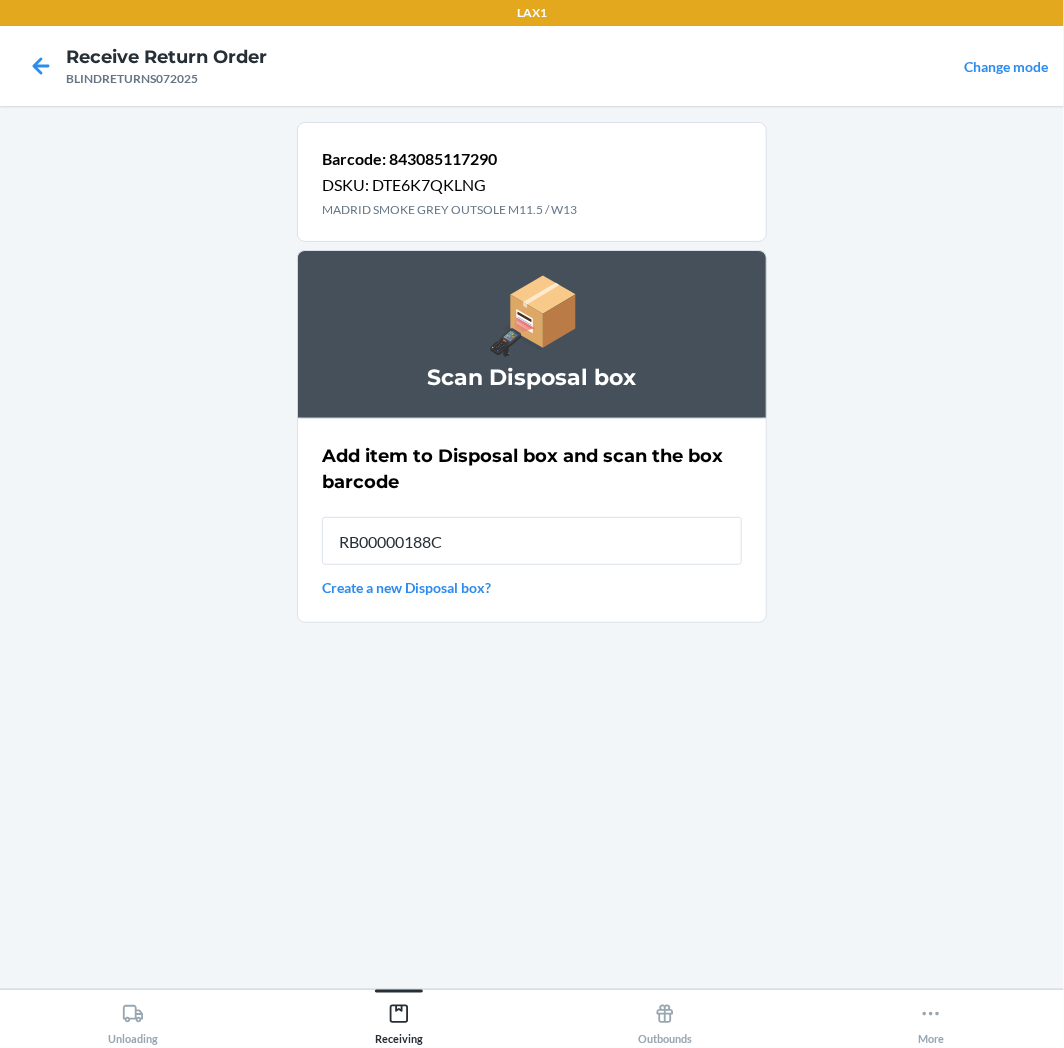 type on "RB00000188C" 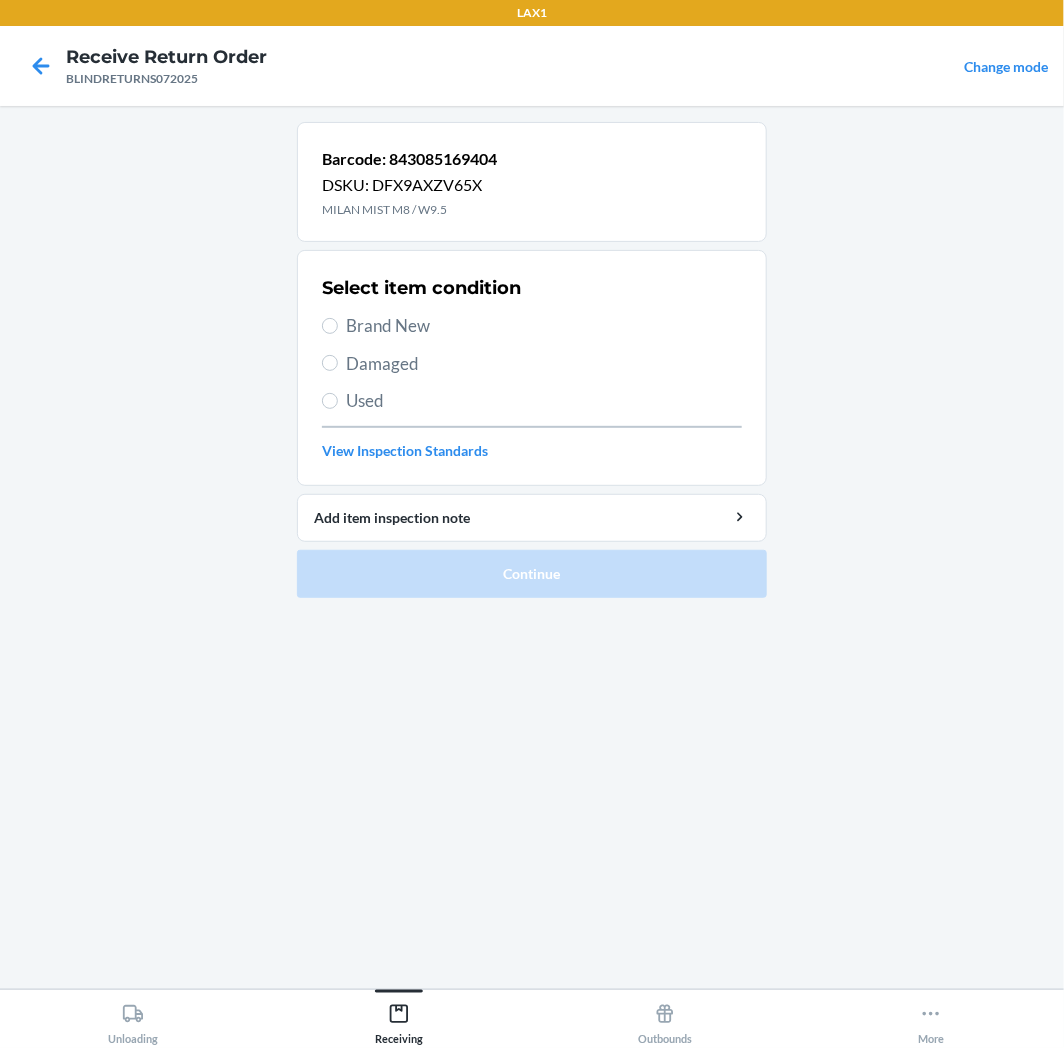 click on "Brand New" at bounding box center [544, 326] 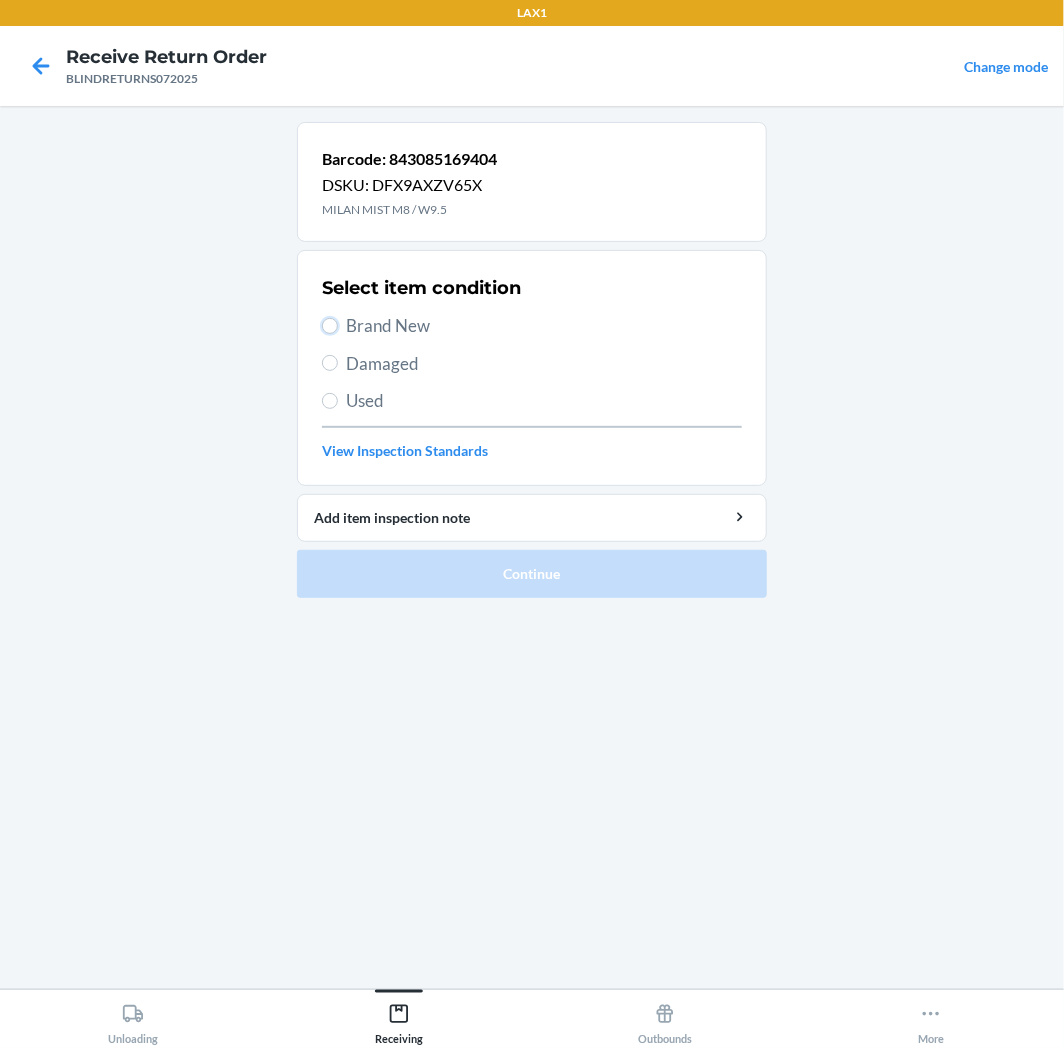 click on "Brand New" at bounding box center [330, 326] 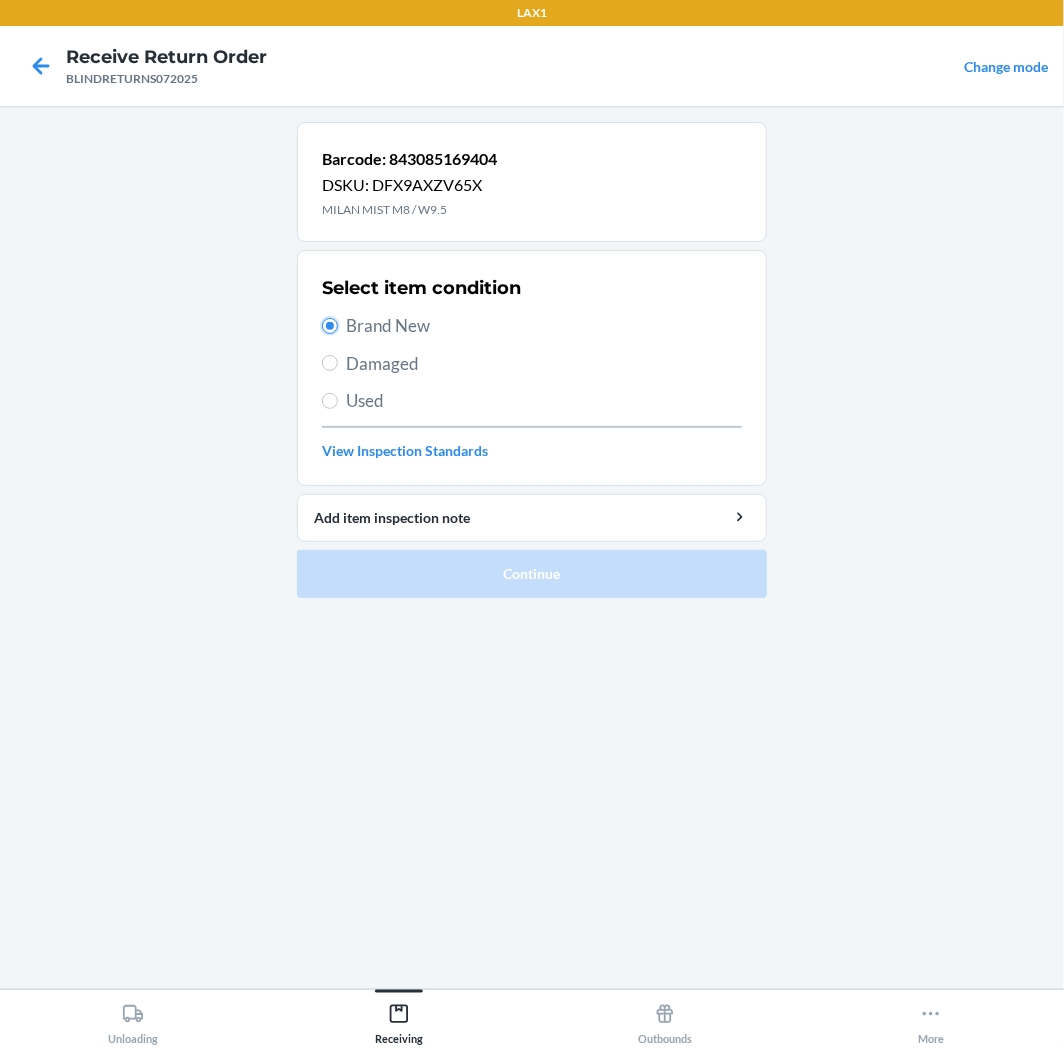 radio on "true" 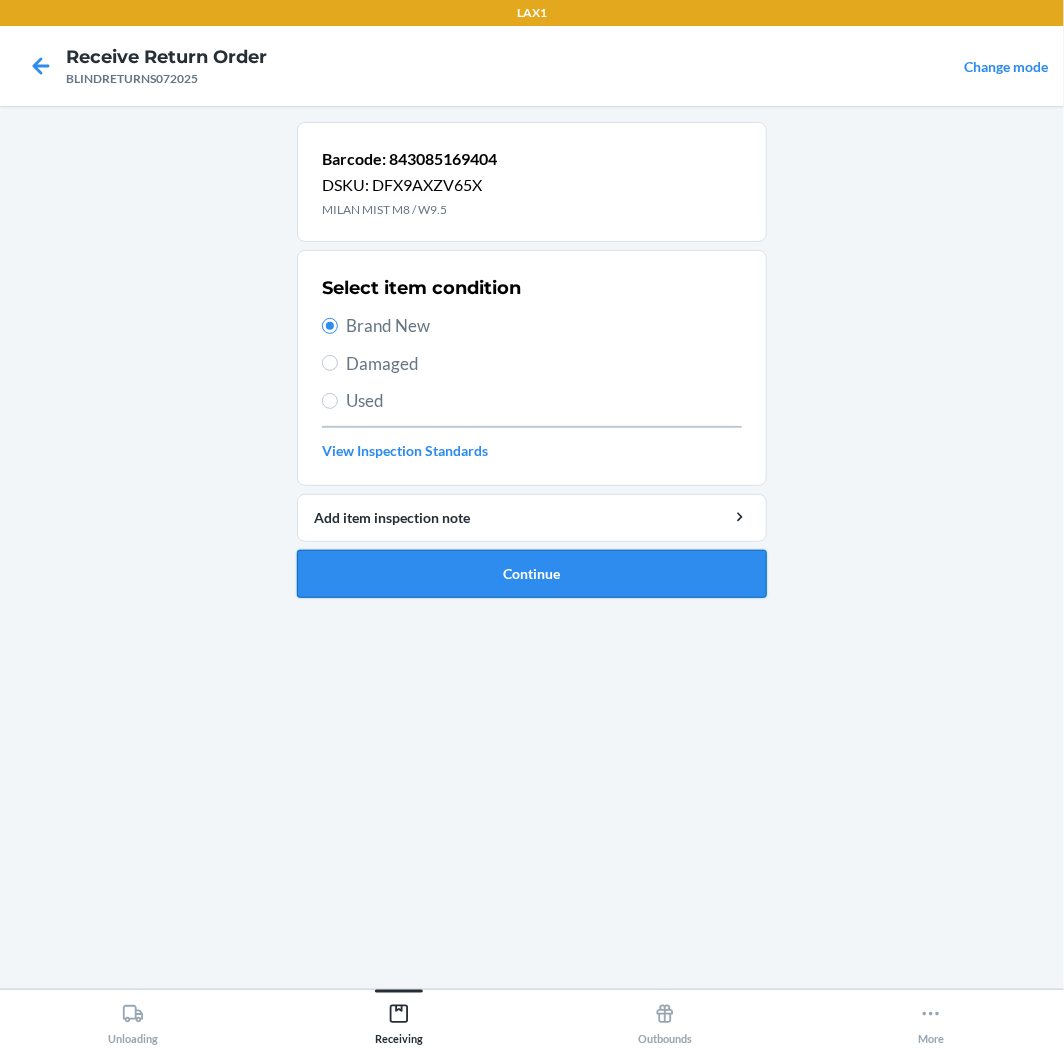 click on "Continue" at bounding box center (532, 574) 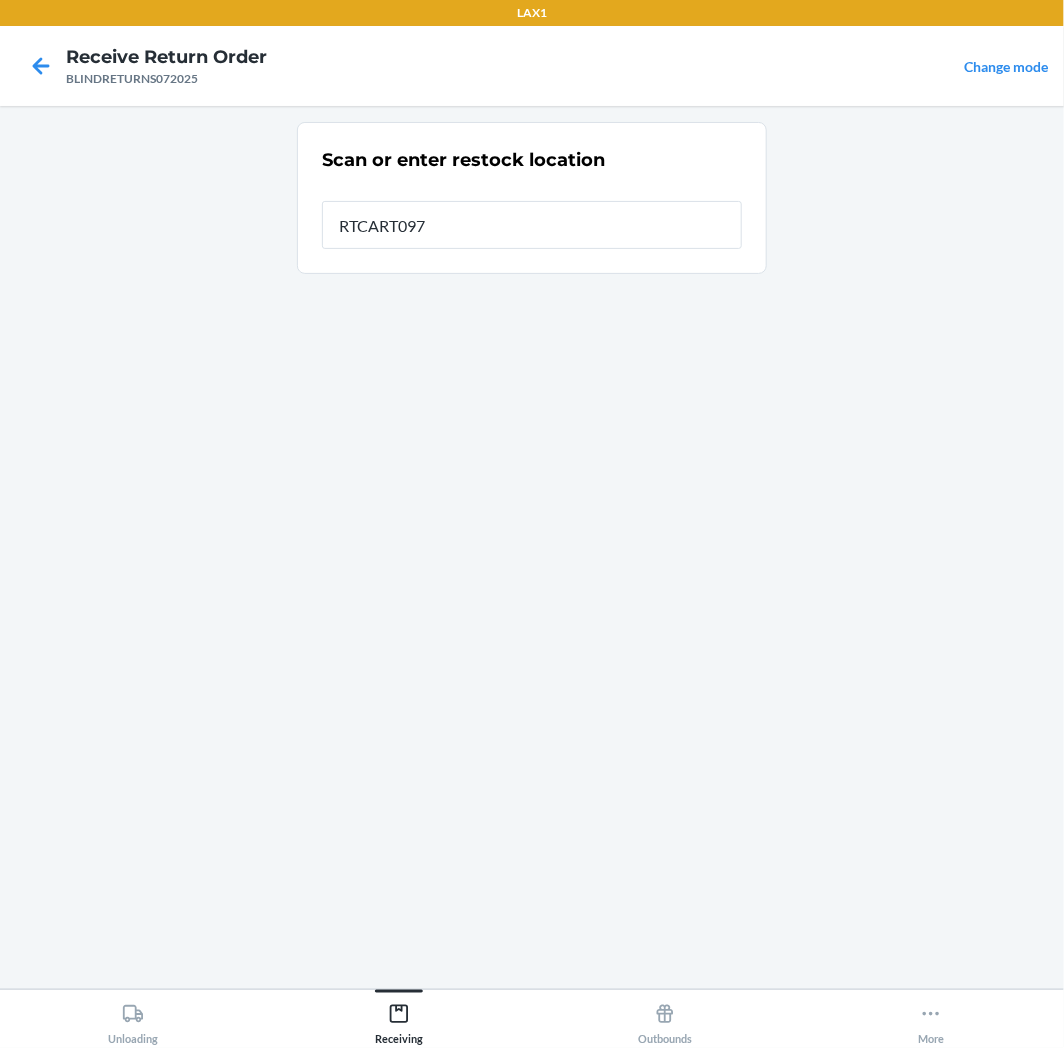 type on "RTCART097" 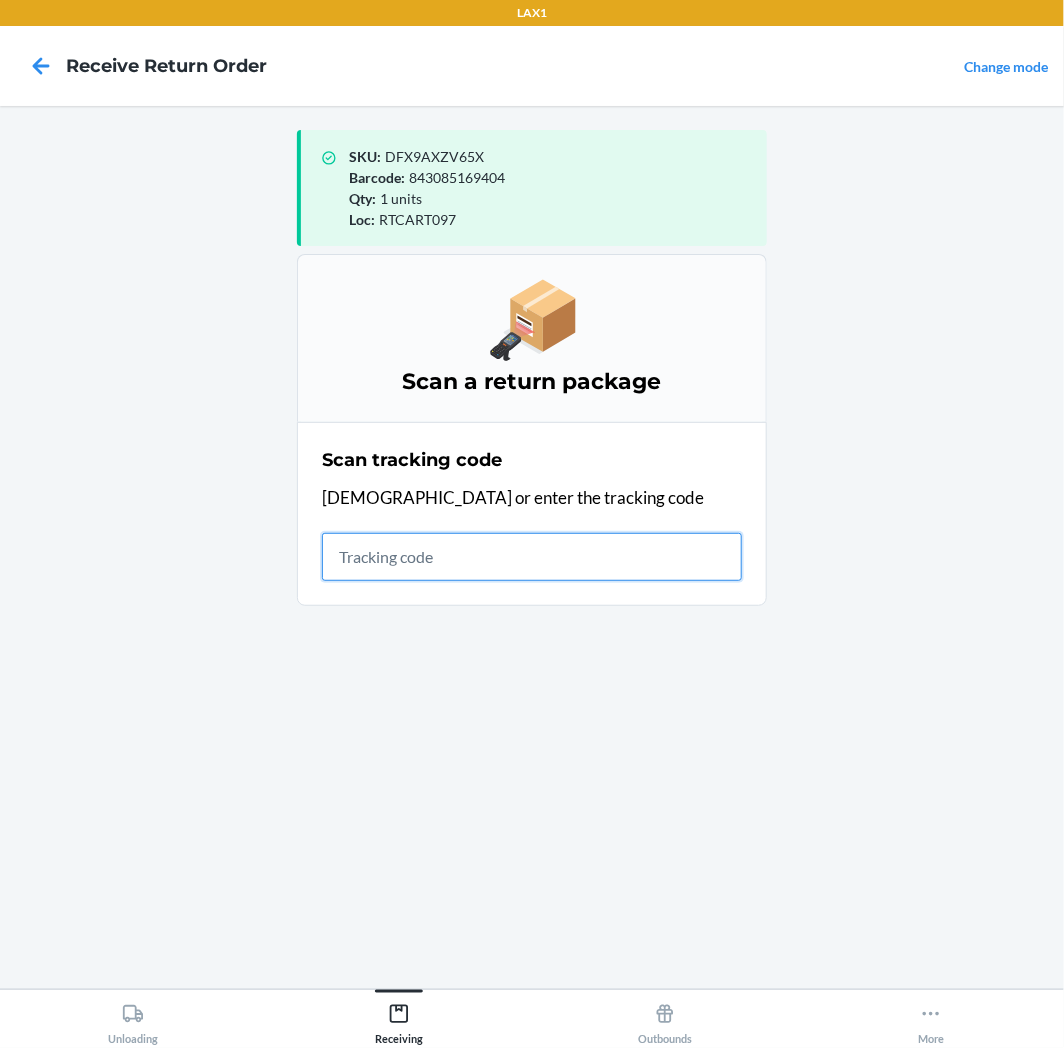 drag, startPoint x: 555, startPoint y: 546, endPoint x: 567, endPoint y: 546, distance: 12 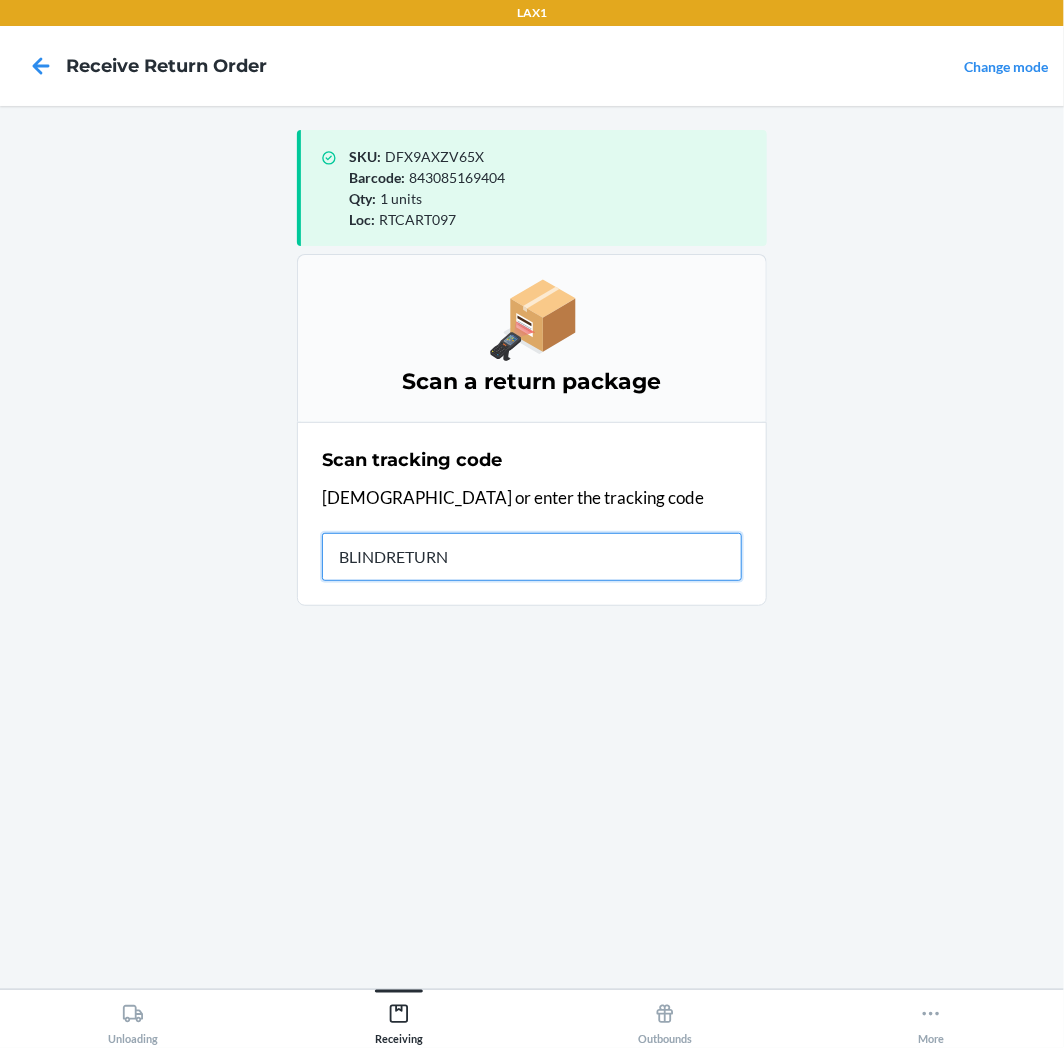 type on "BLINDRETURNS" 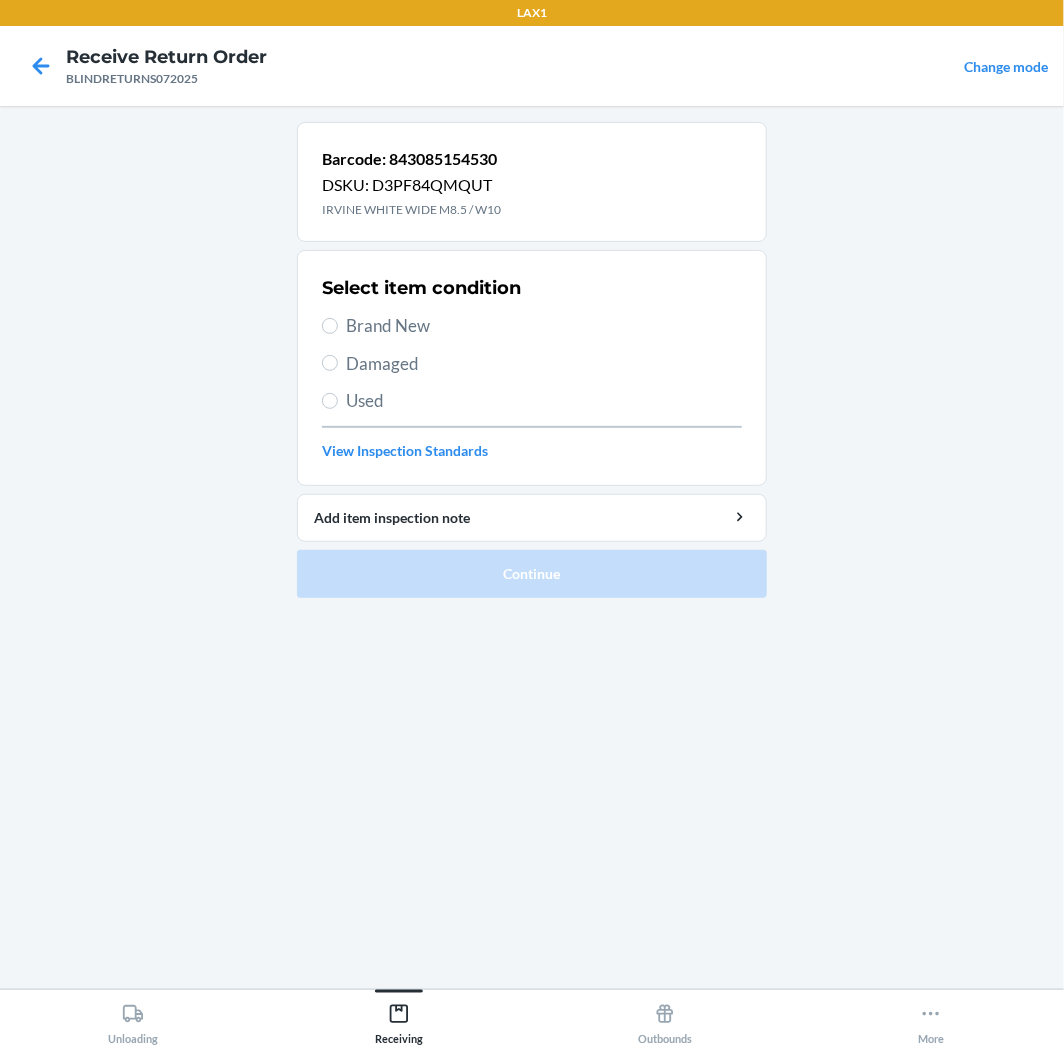 click on "Select item condition Brand New Damaged Used View Inspection Standards" at bounding box center (532, 368) 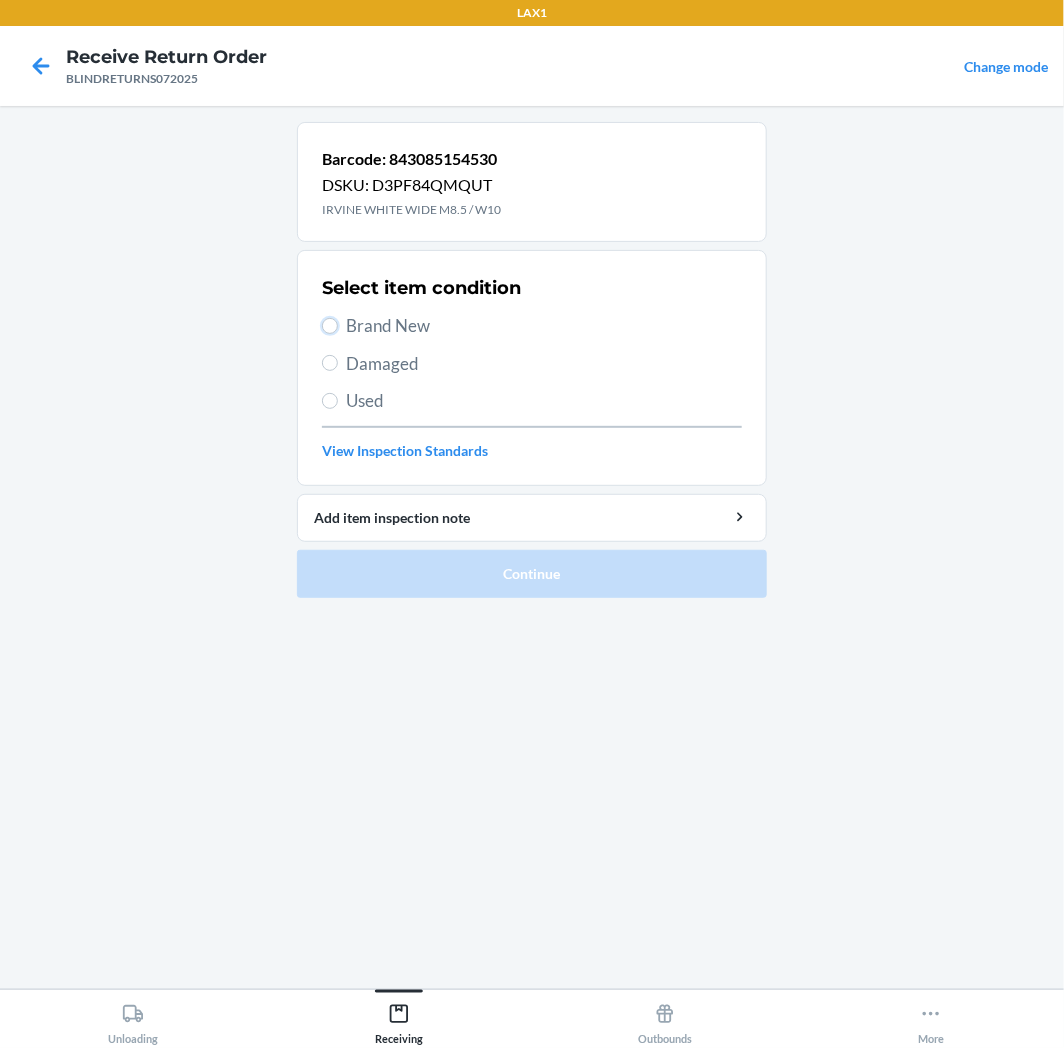click on "Brand New" at bounding box center (330, 326) 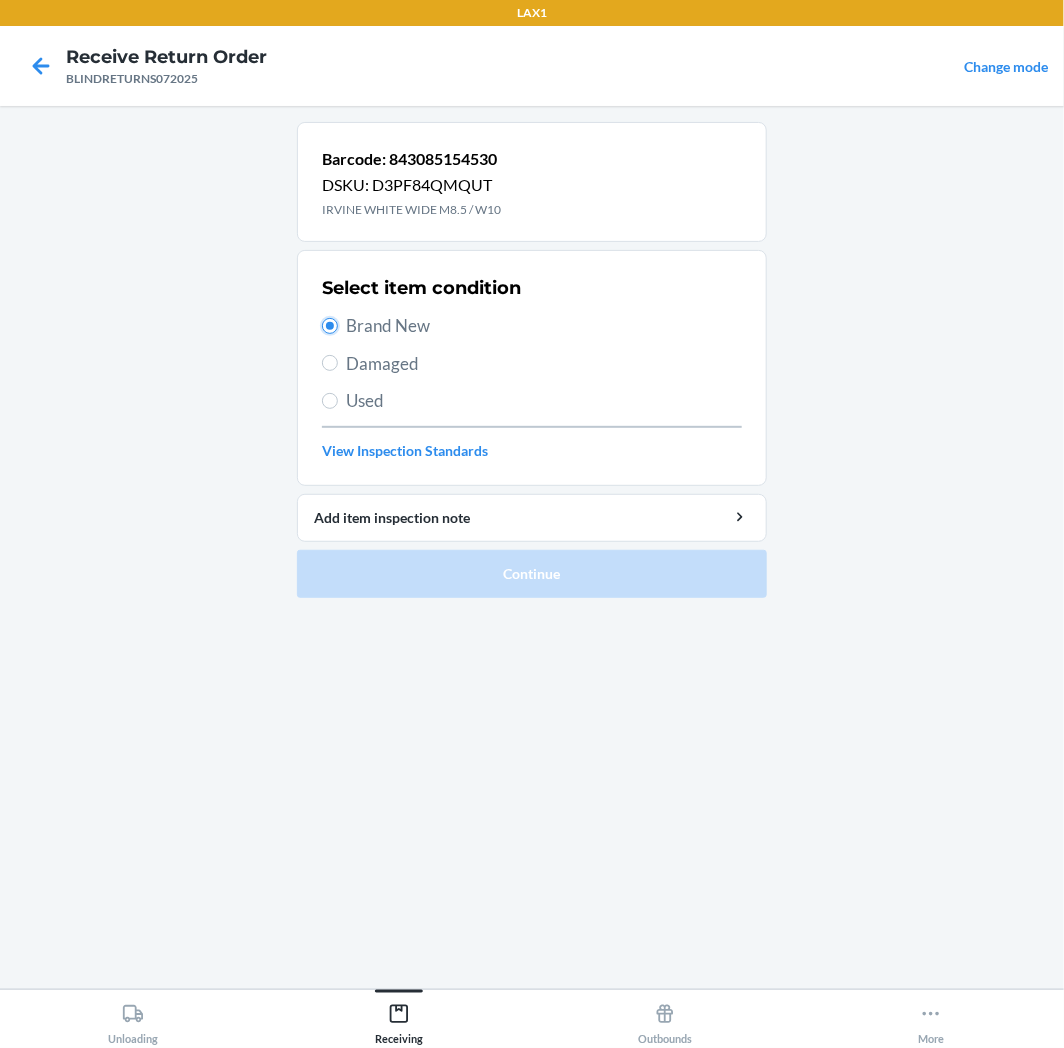 radio on "true" 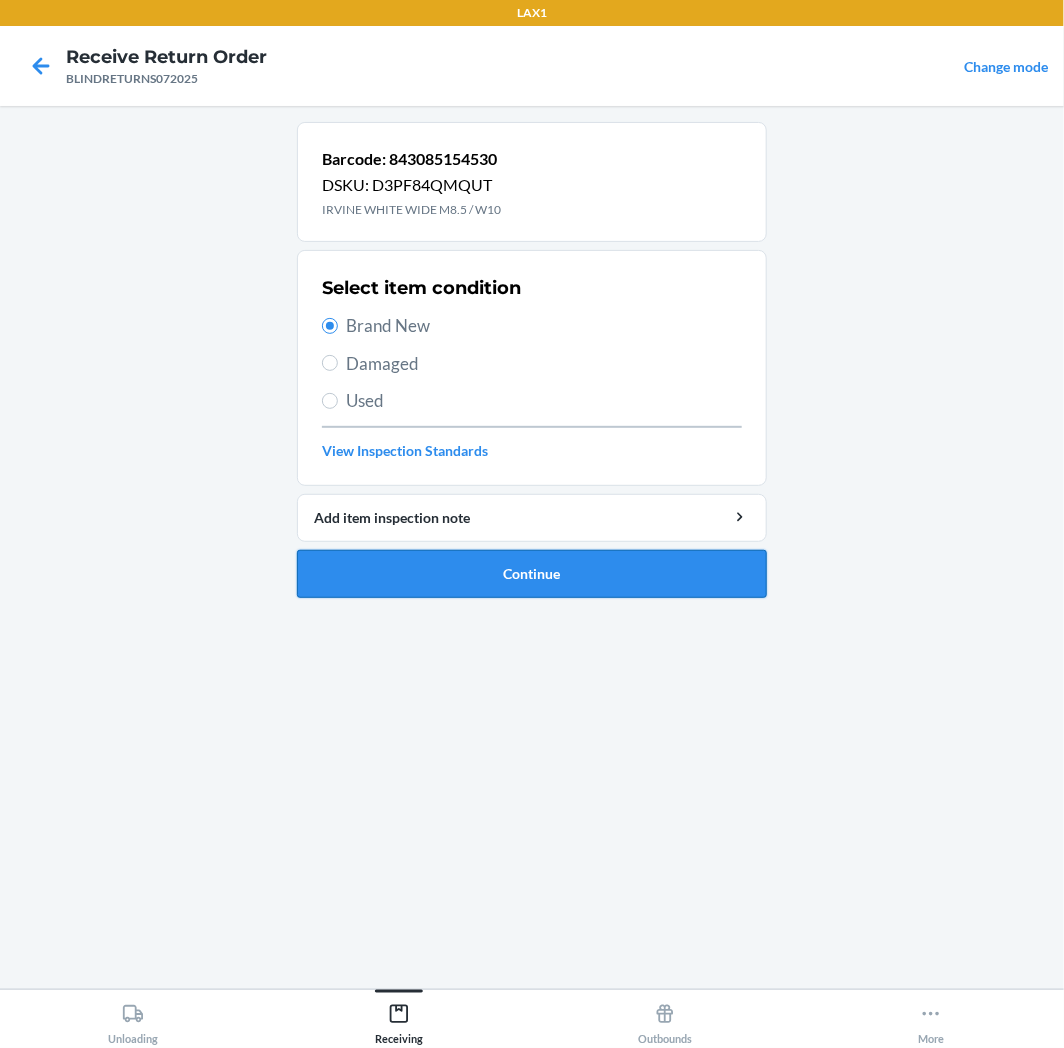 drag, startPoint x: 545, startPoint y: 564, endPoint x: 538, endPoint y: 578, distance: 15.652476 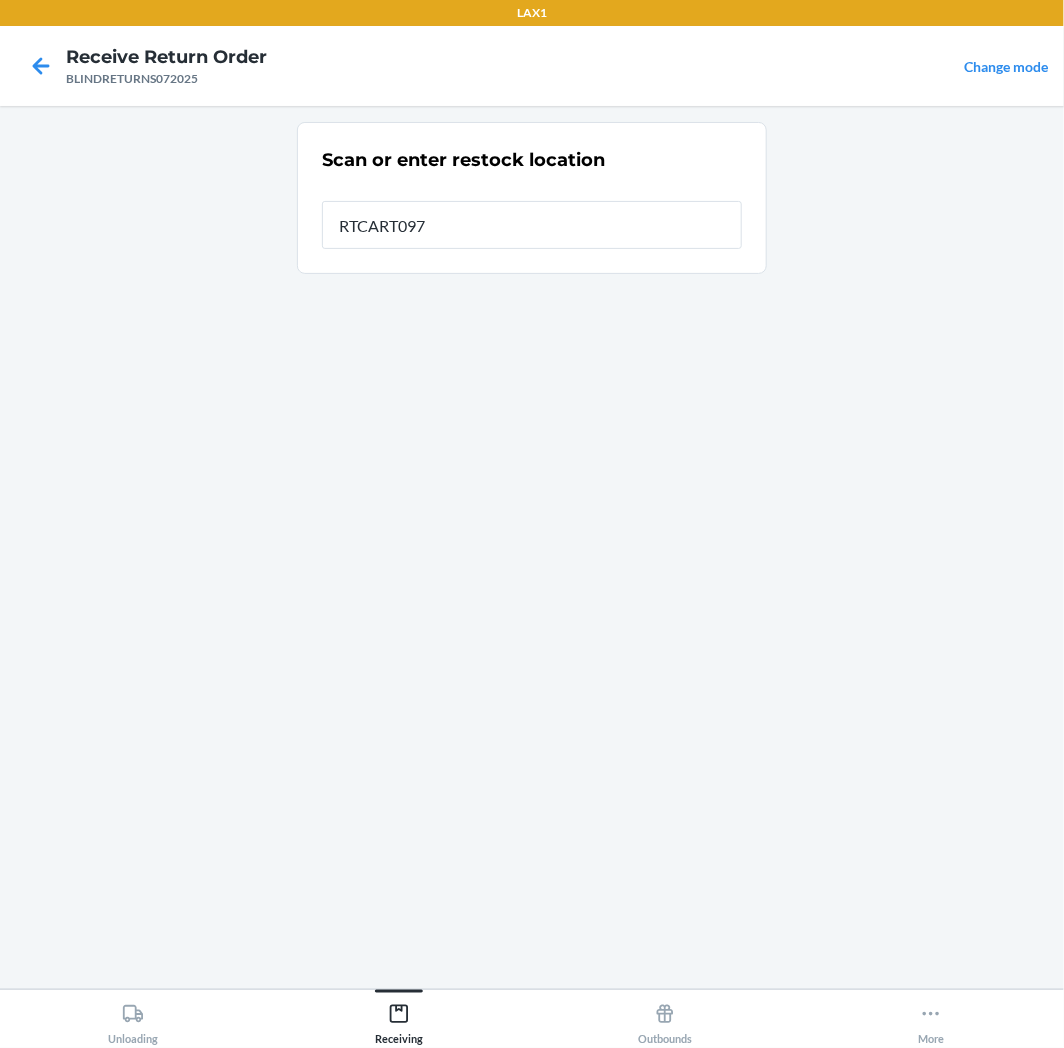 type on "RTCART097" 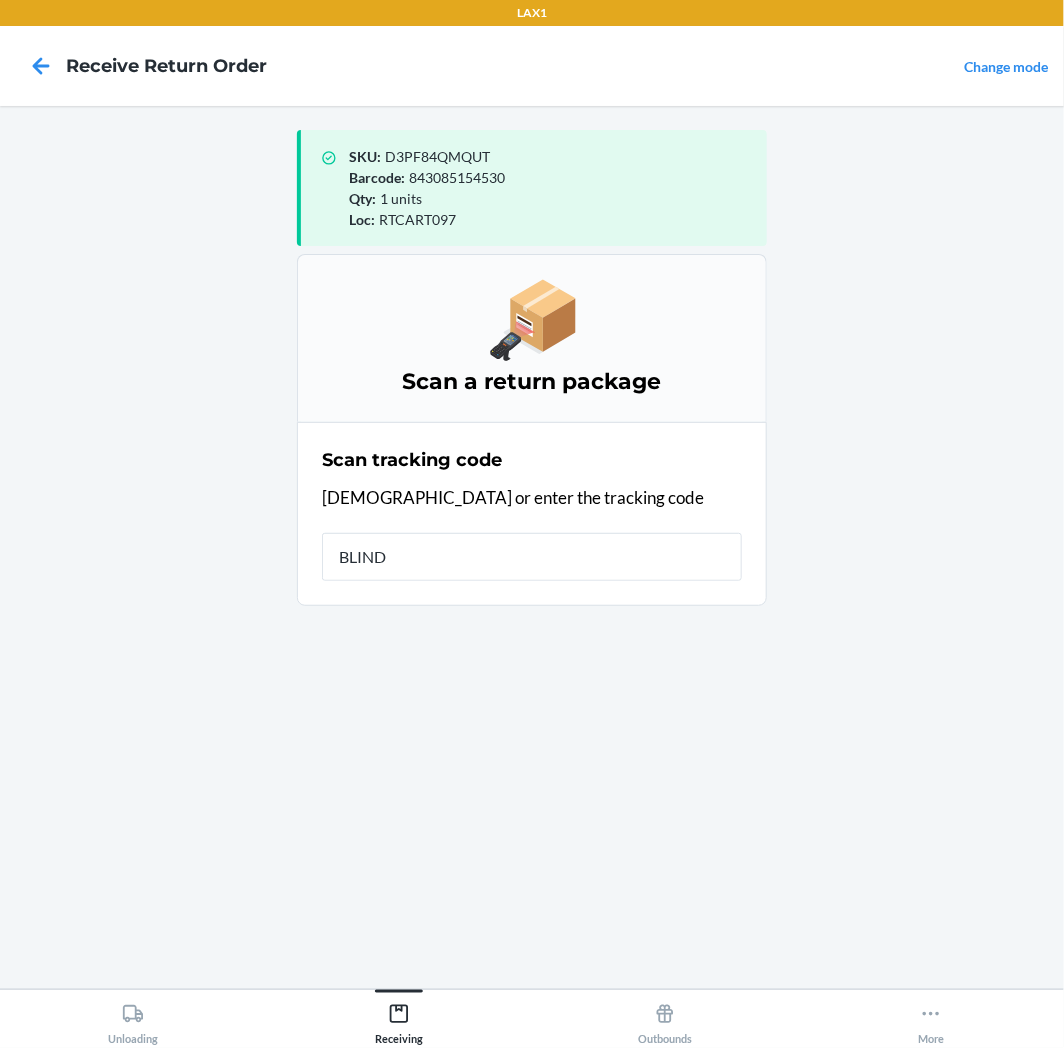 type on "BLINDR" 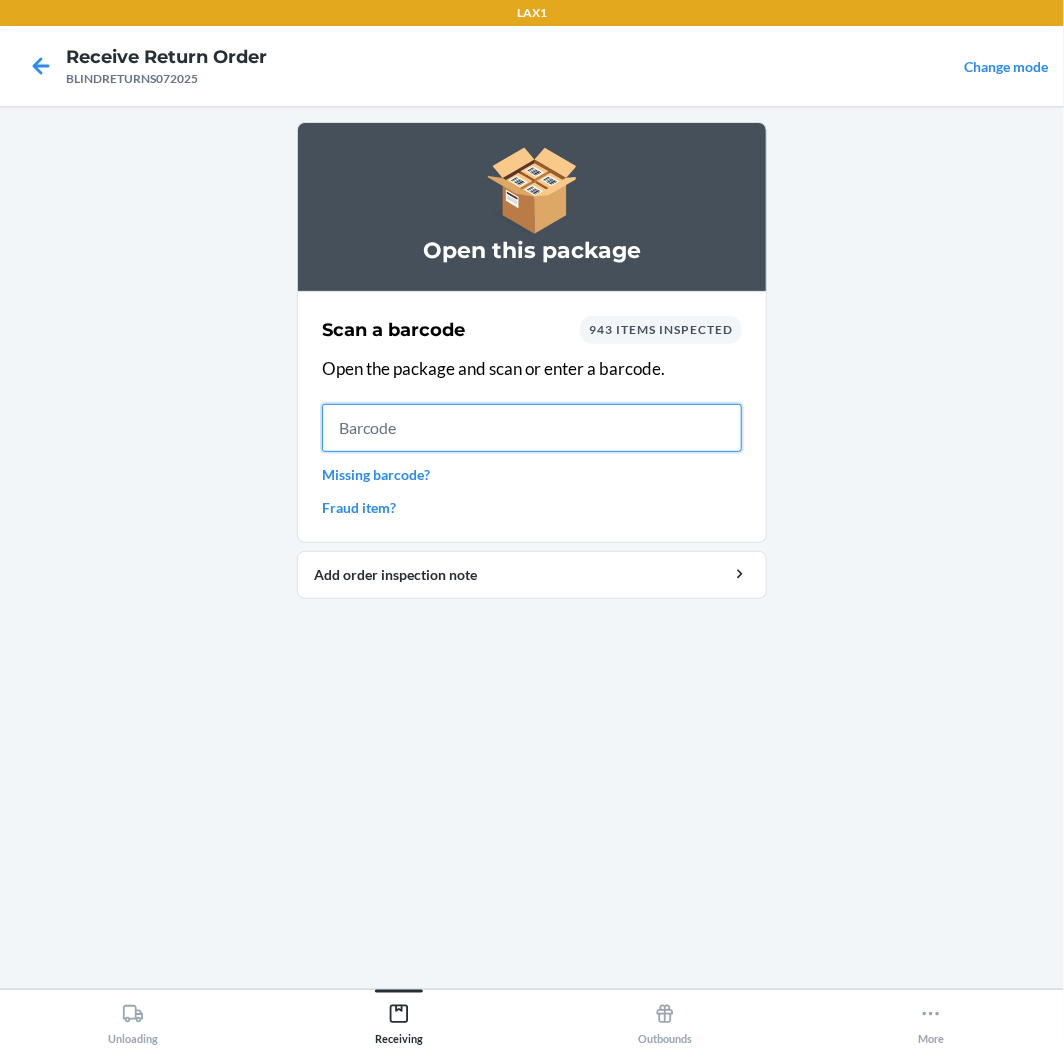 click at bounding box center (532, 428) 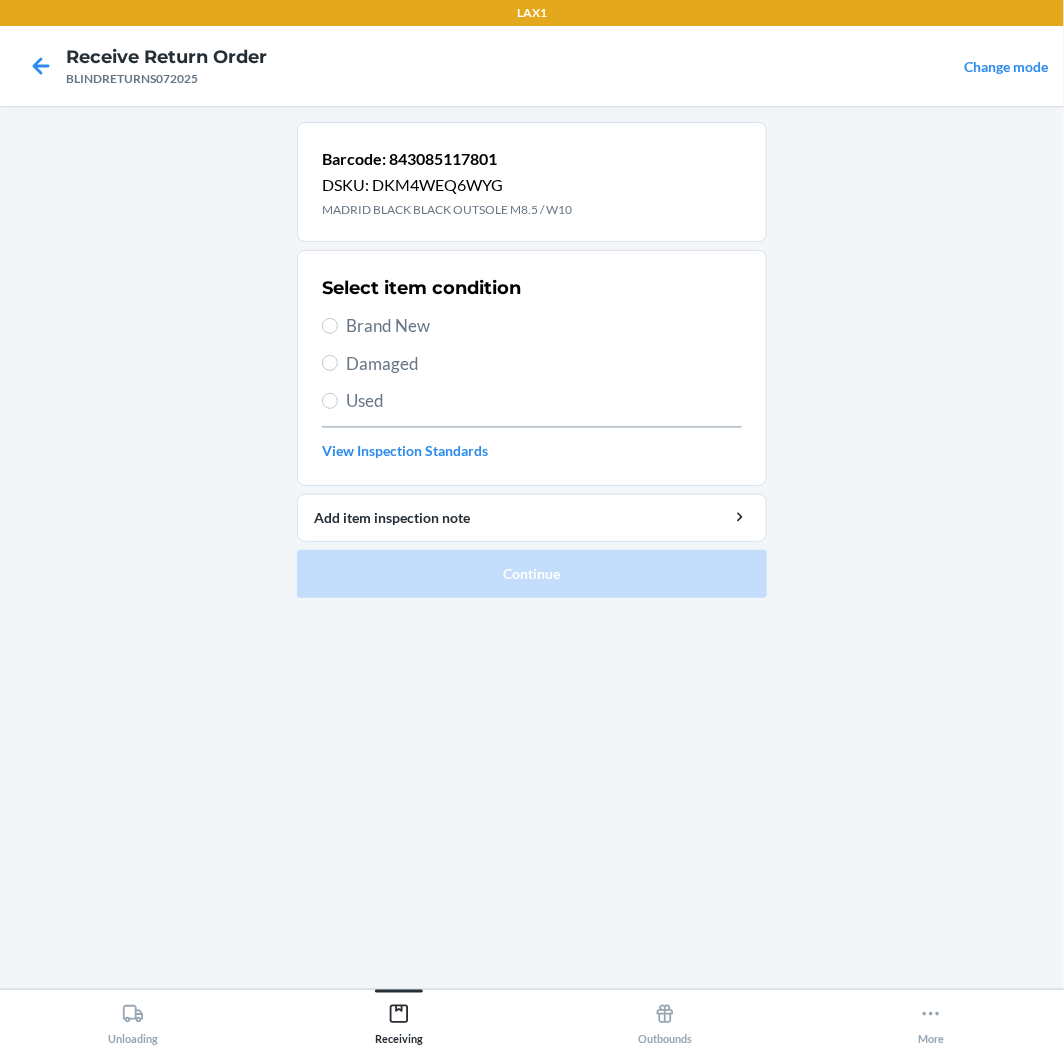 click on "Brand New" at bounding box center (544, 326) 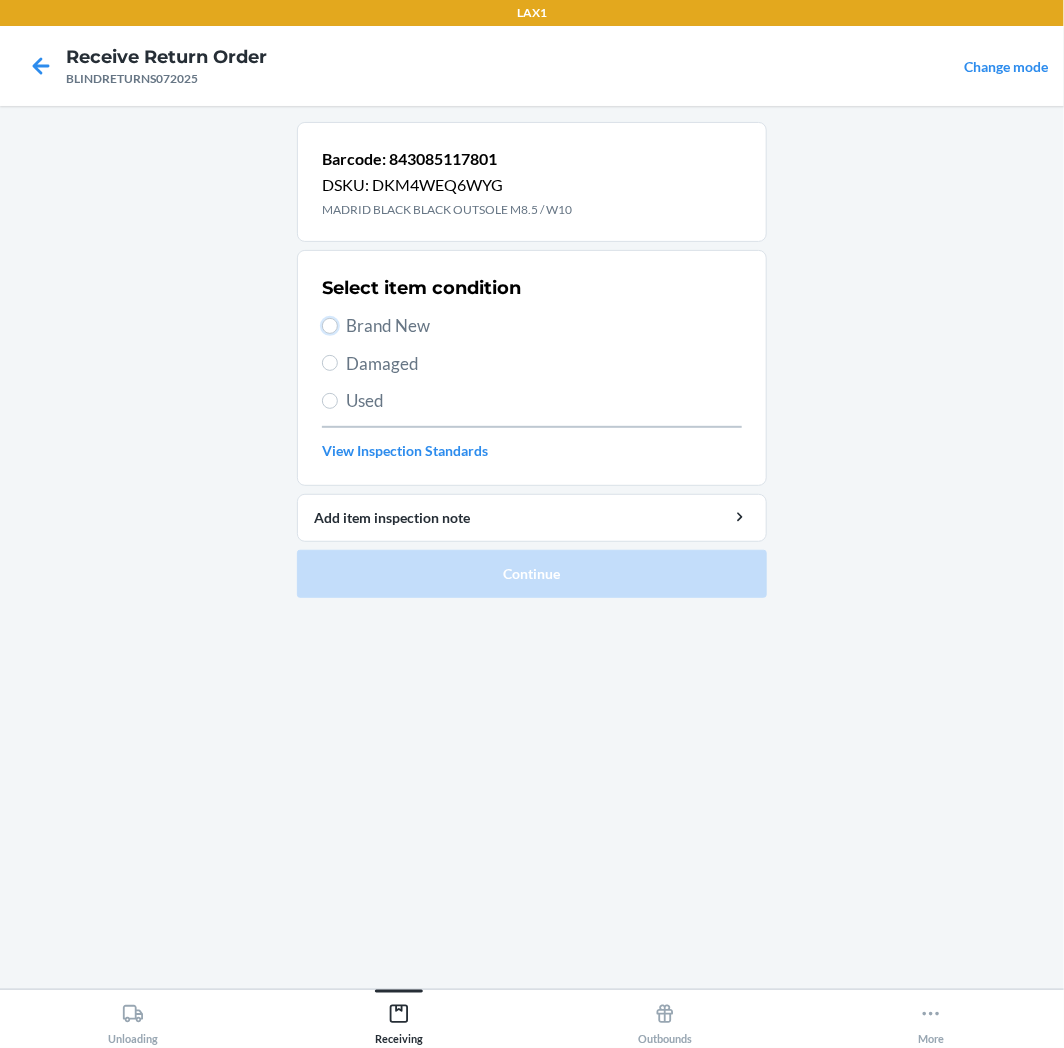 click on "Brand New" at bounding box center [330, 326] 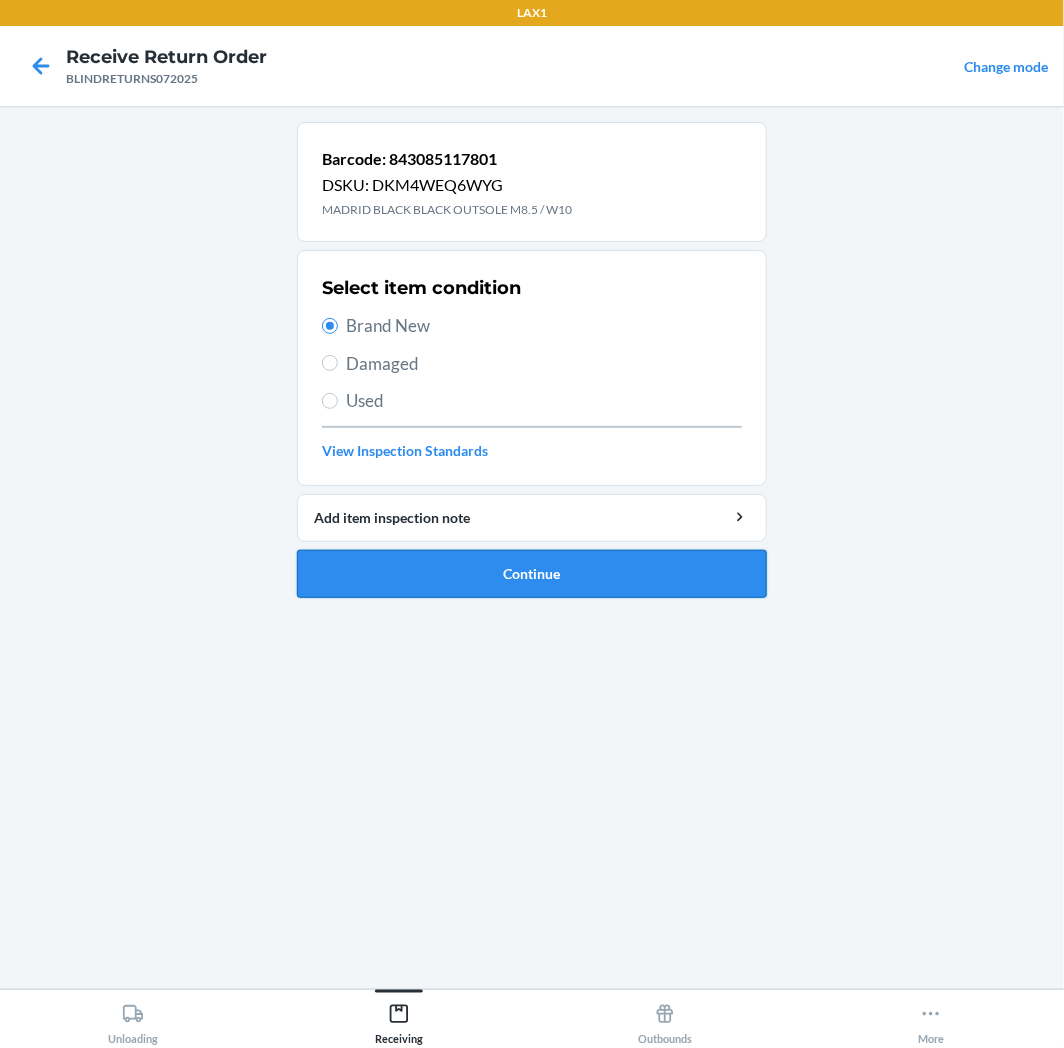 click on "Continue" at bounding box center (532, 574) 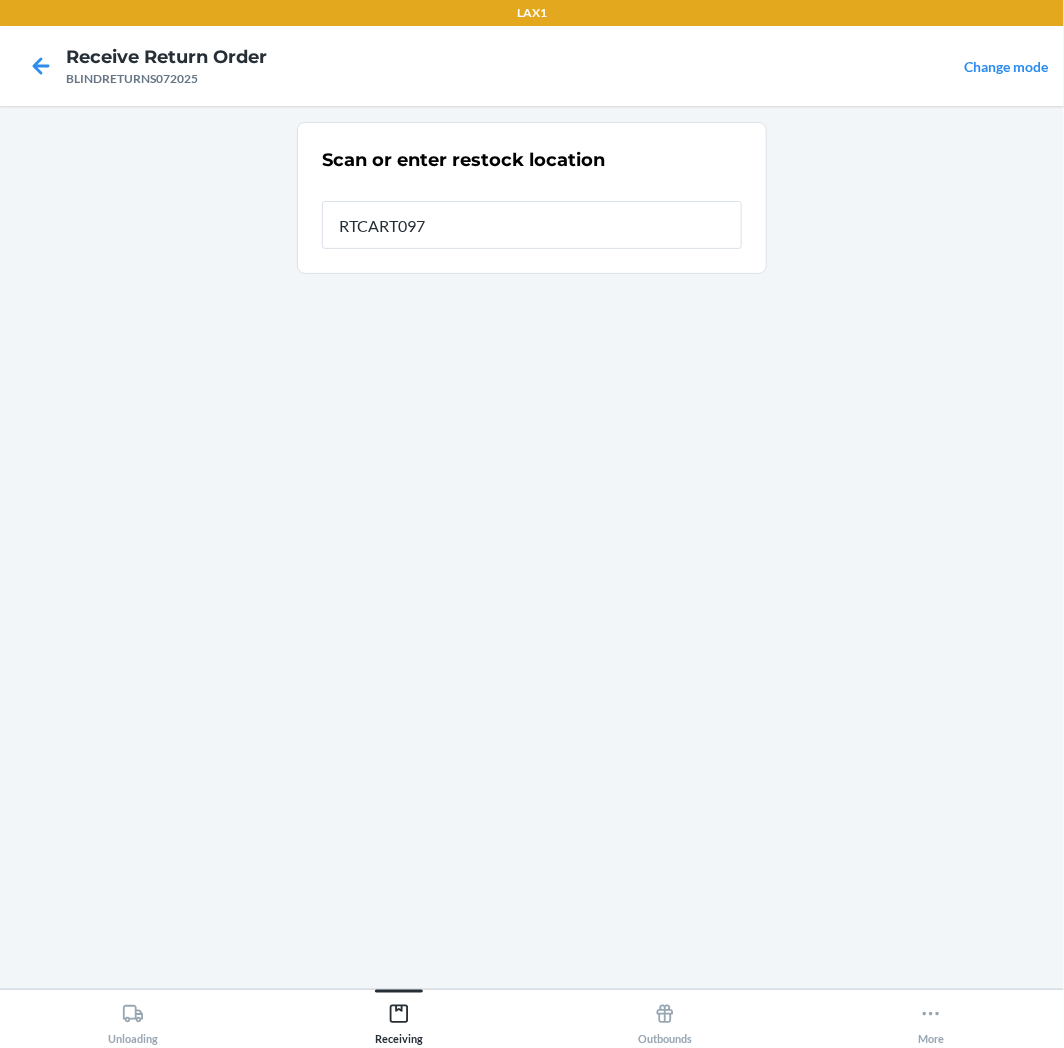 type on "RTCART097" 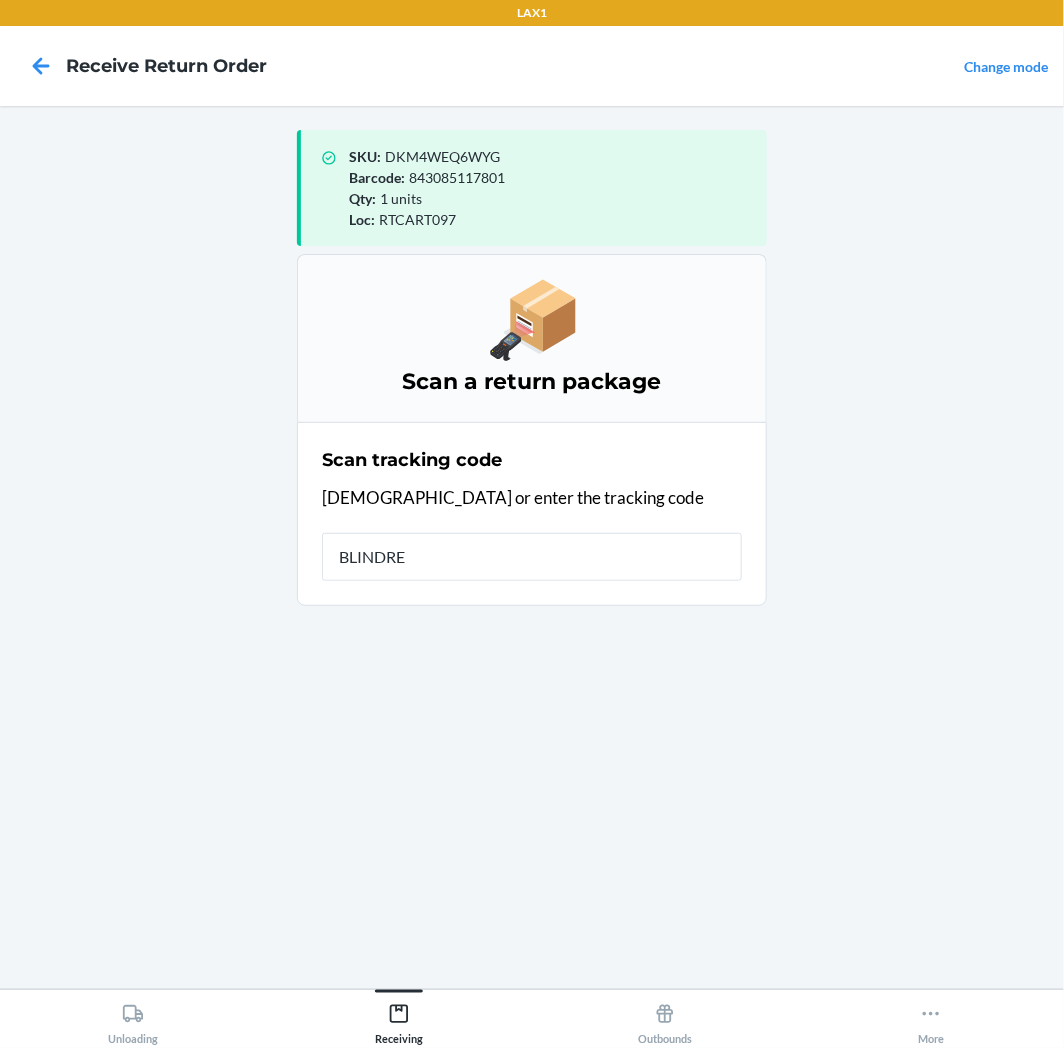 type on "BLINDRET" 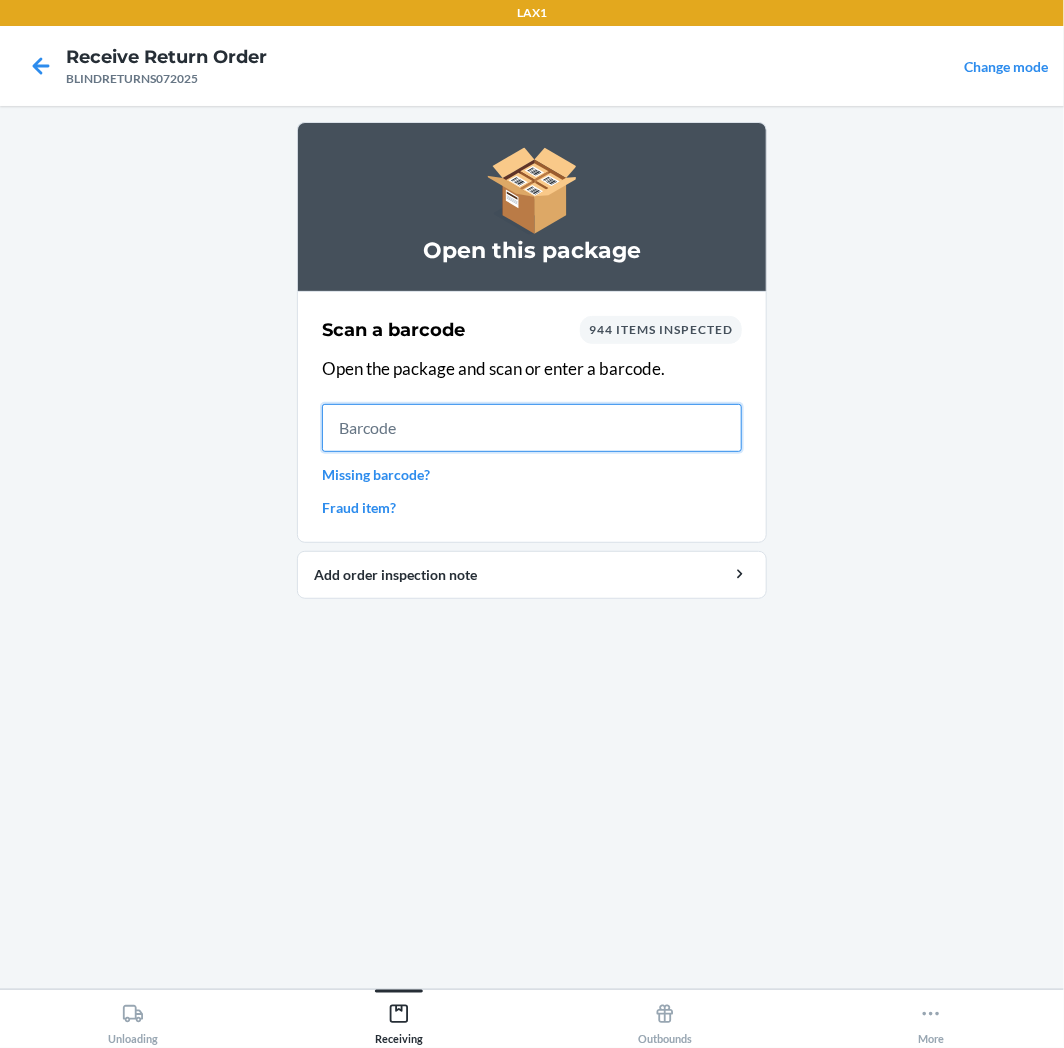 drag, startPoint x: 570, startPoint y: 417, endPoint x: 556, endPoint y: 414, distance: 14.3178215 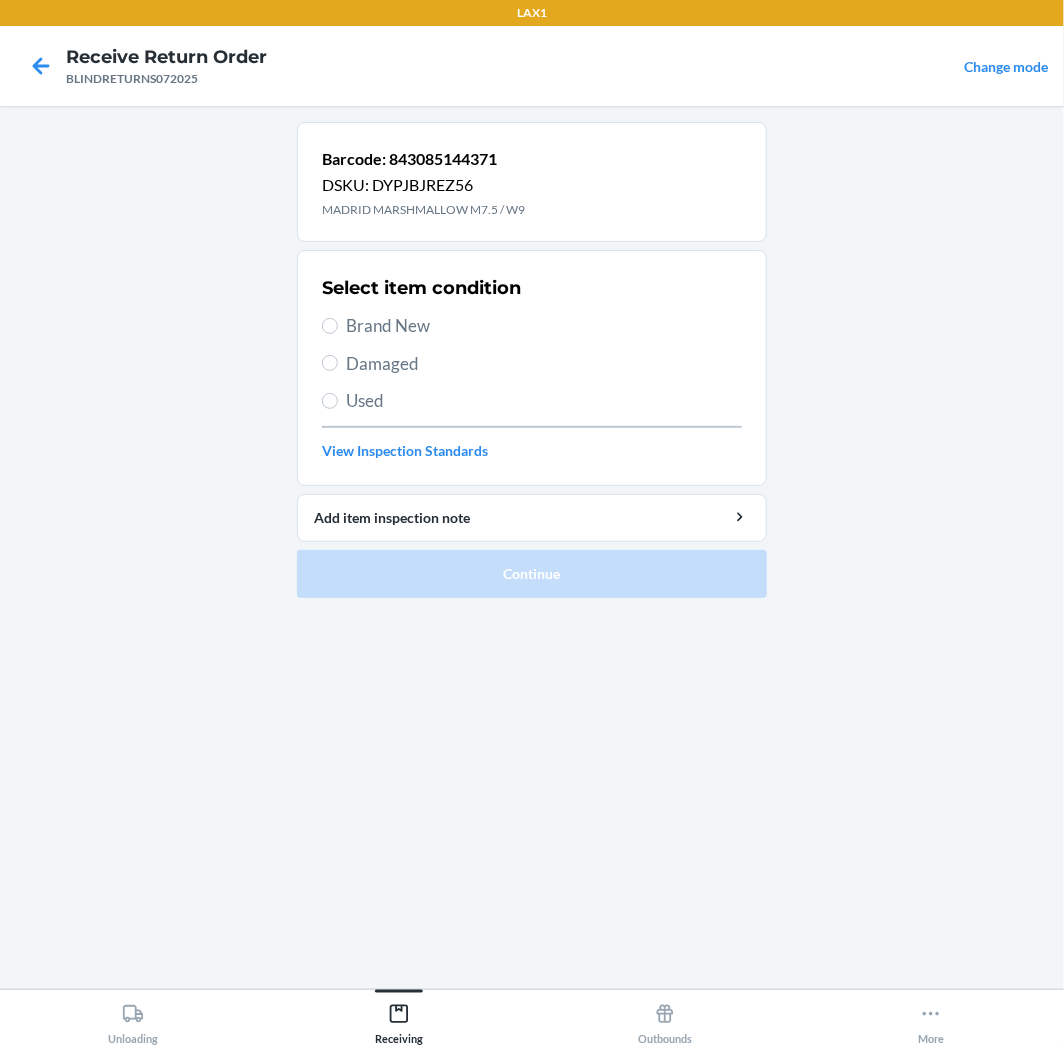 click on "Brand New" at bounding box center (544, 326) 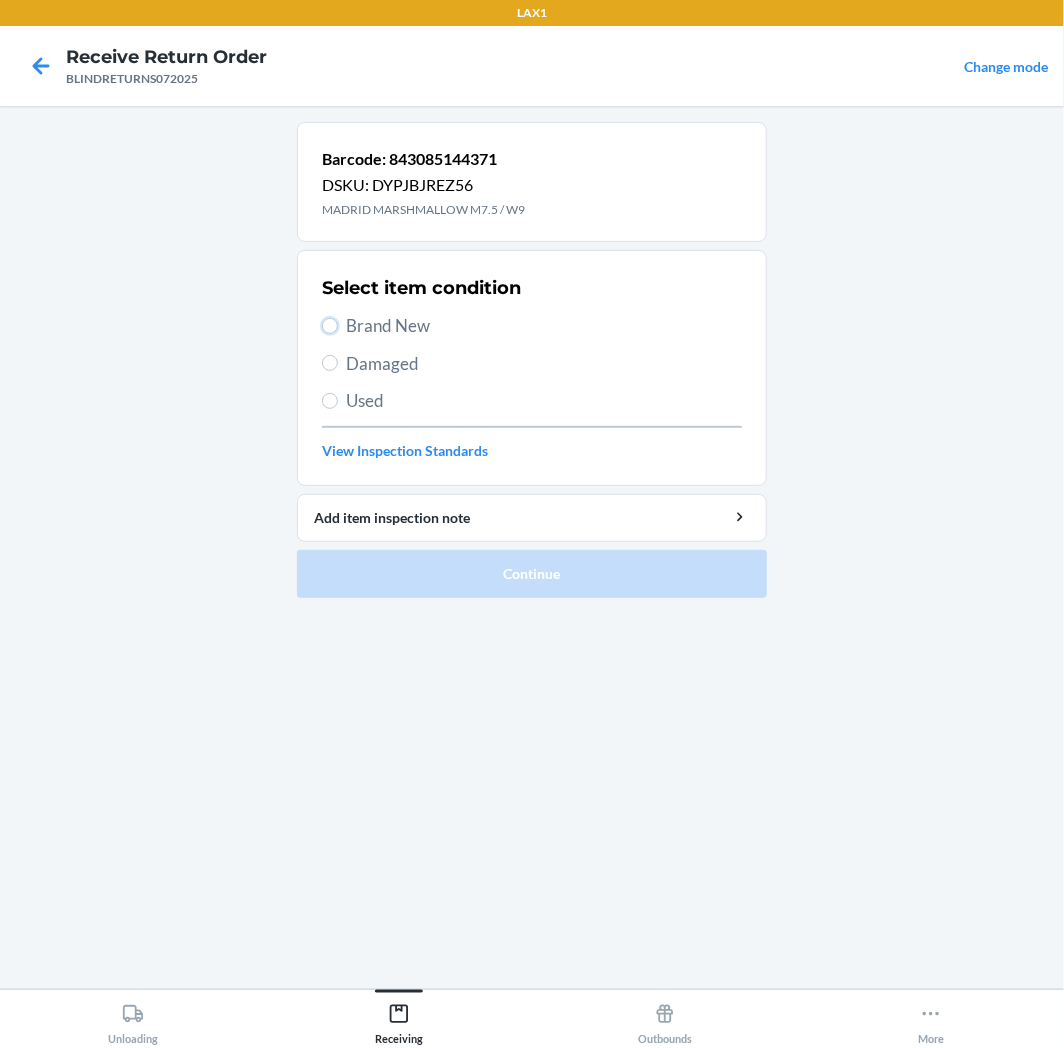 click on "Brand New" at bounding box center [330, 326] 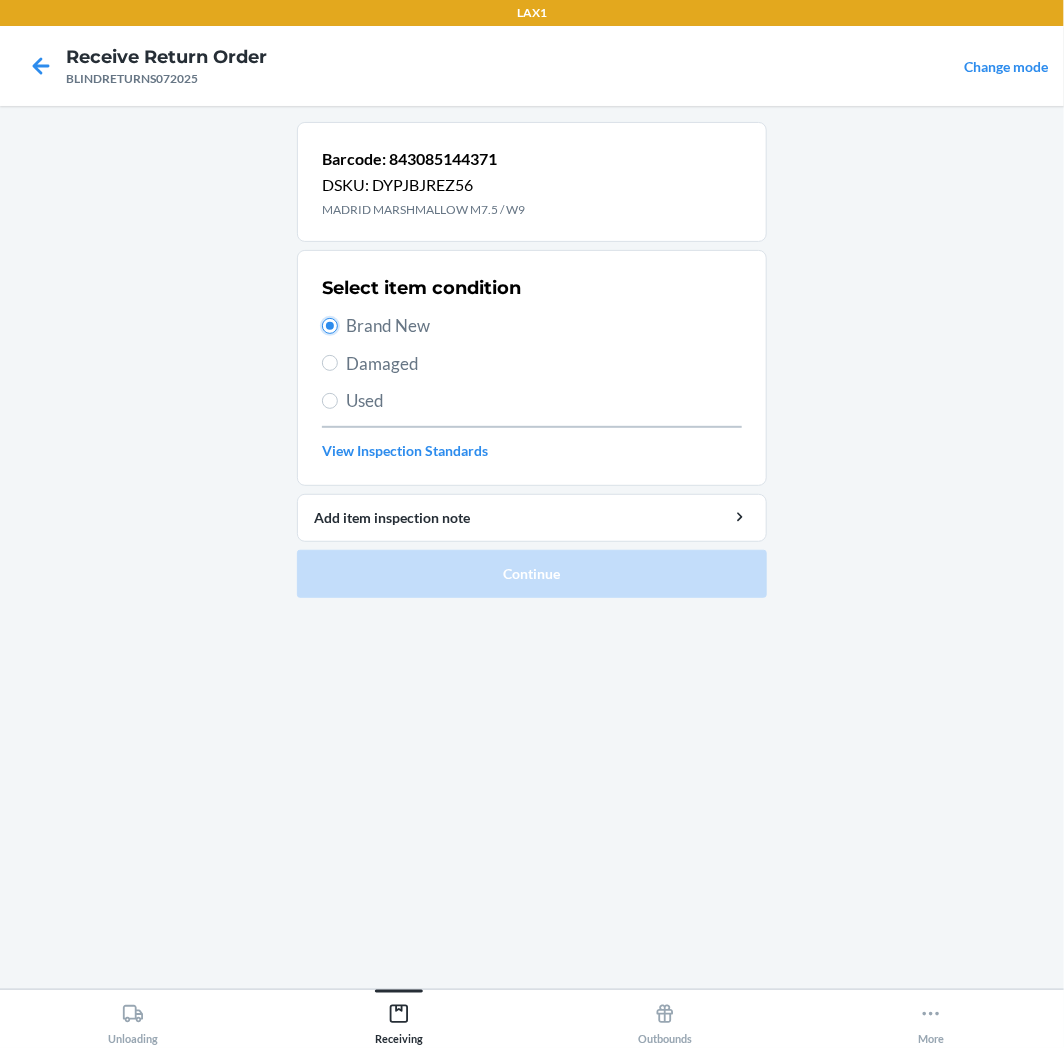 radio on "true" 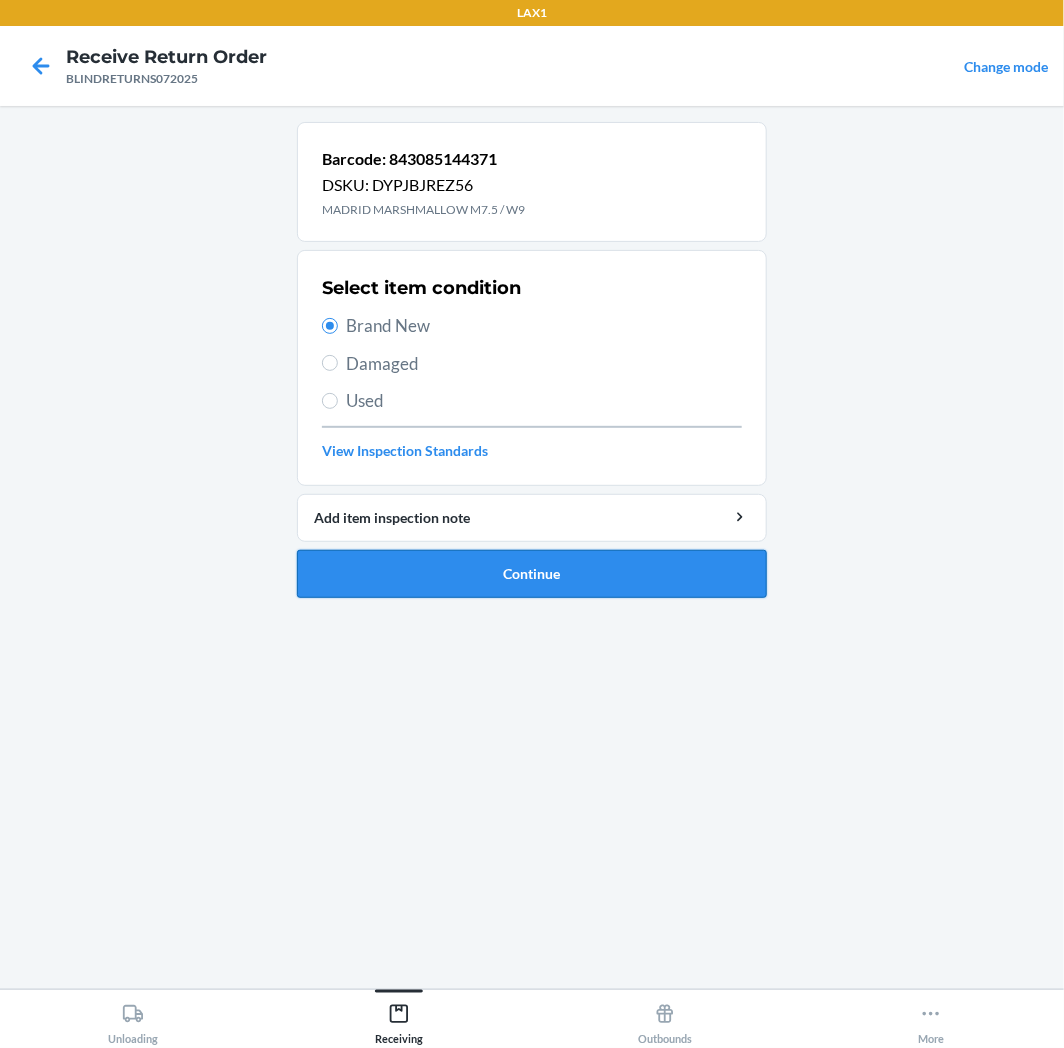 click on "Continue" at bounding box center [532, 574] 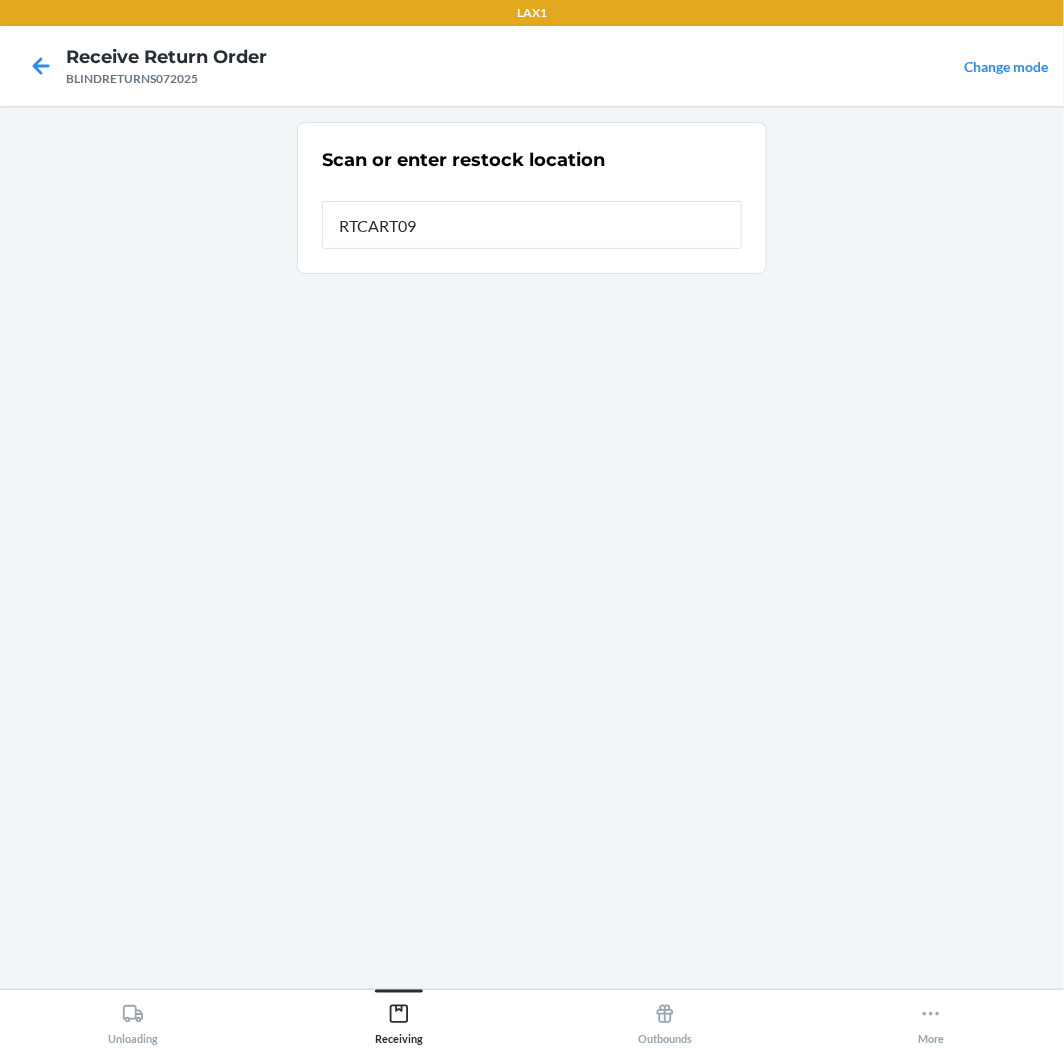 type on "RTCART097" 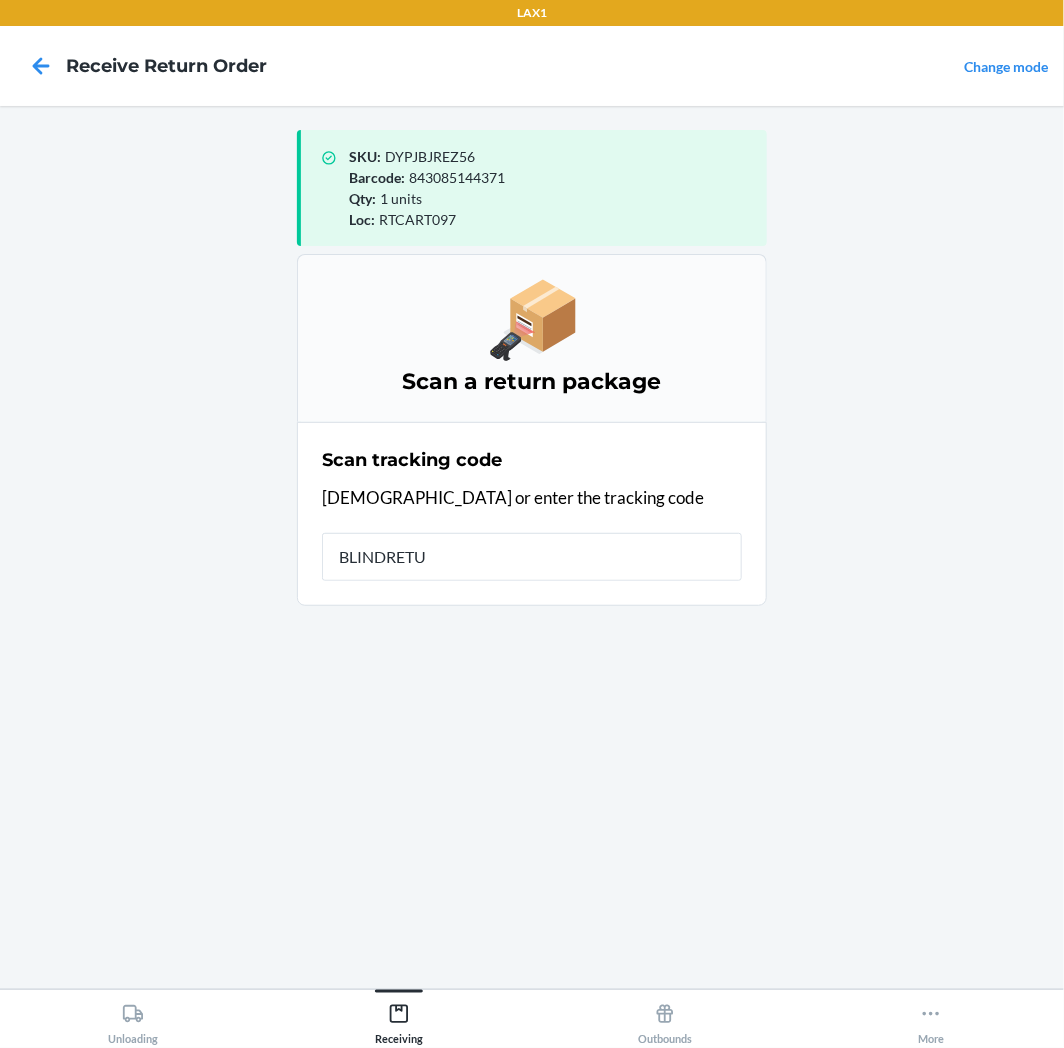 type on "BLINDRETUR" 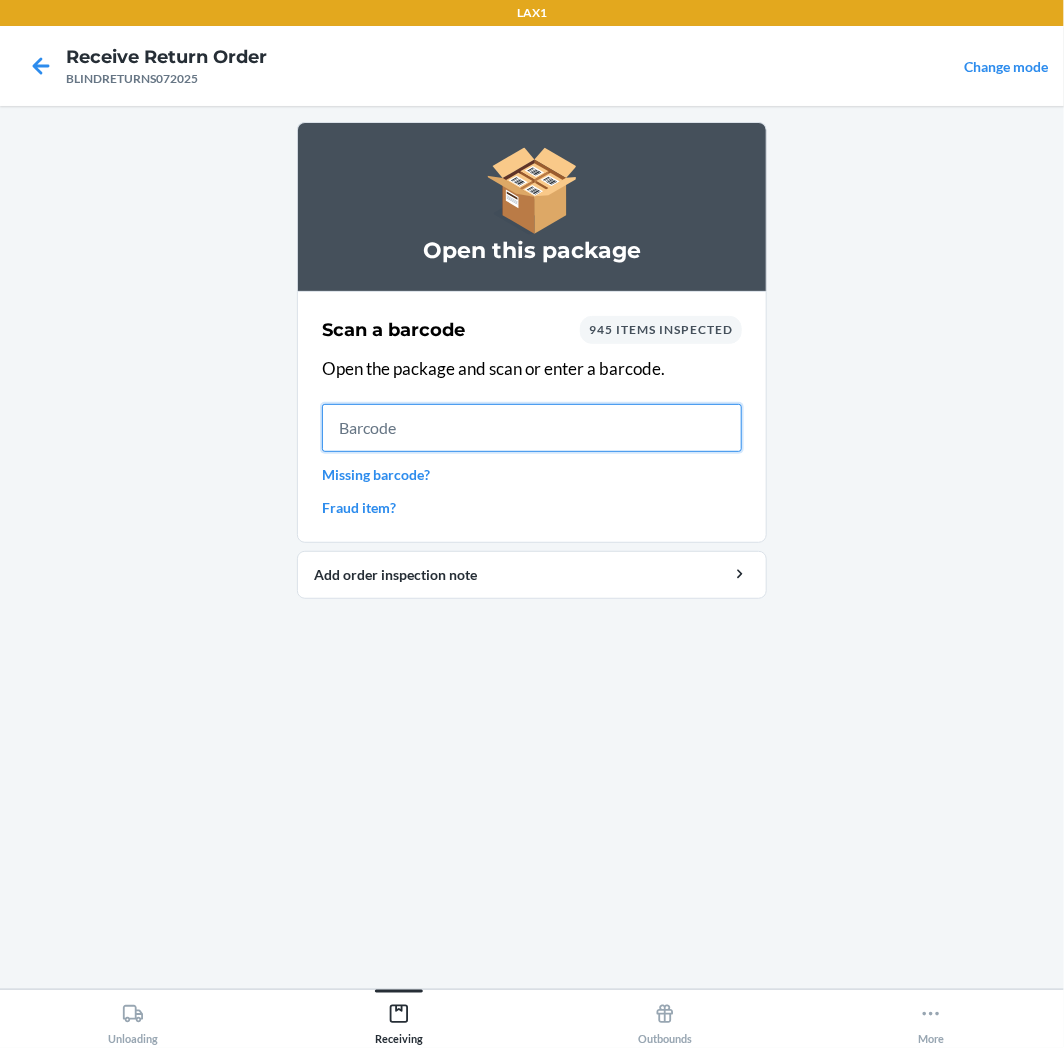 click at bounding box center (532, 428) 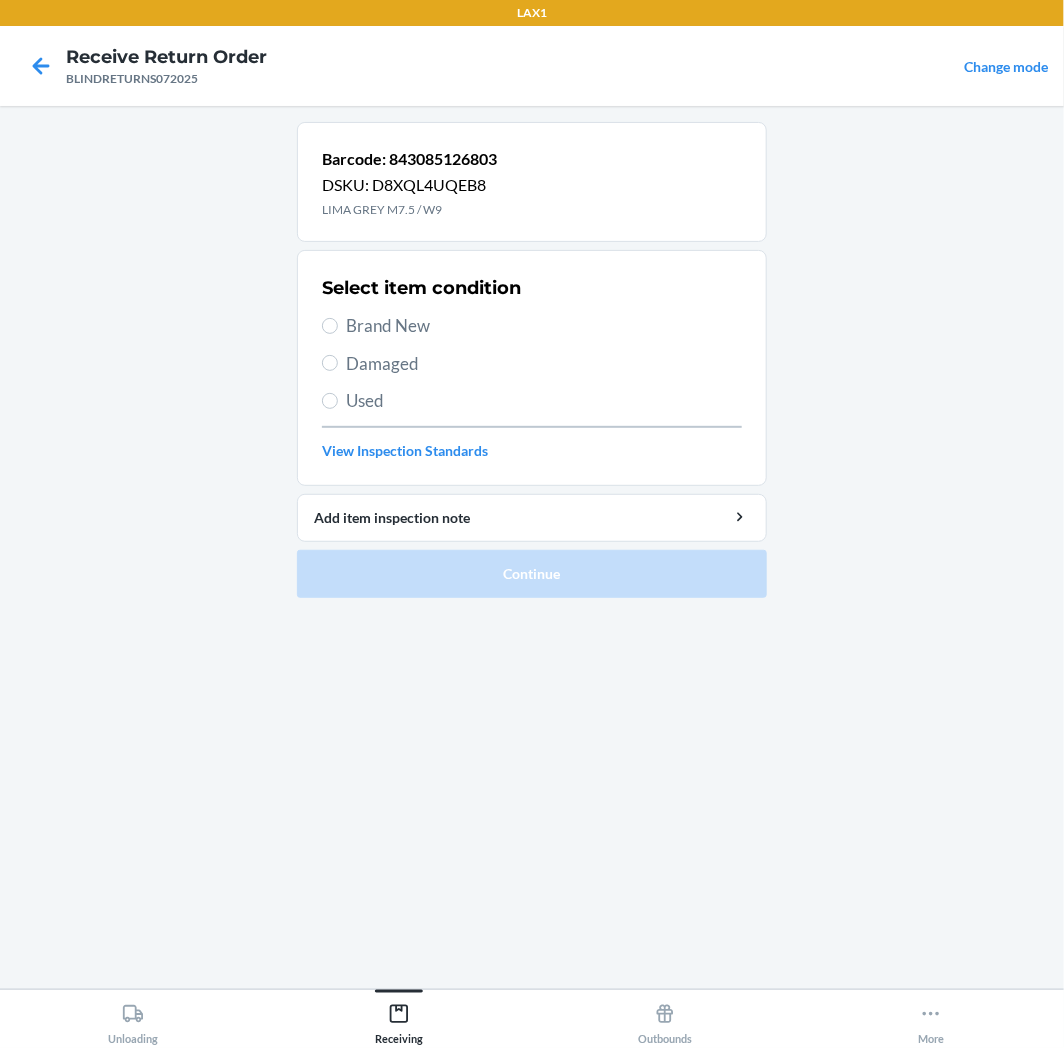 click on "Used" at bounding box center [544, 401] 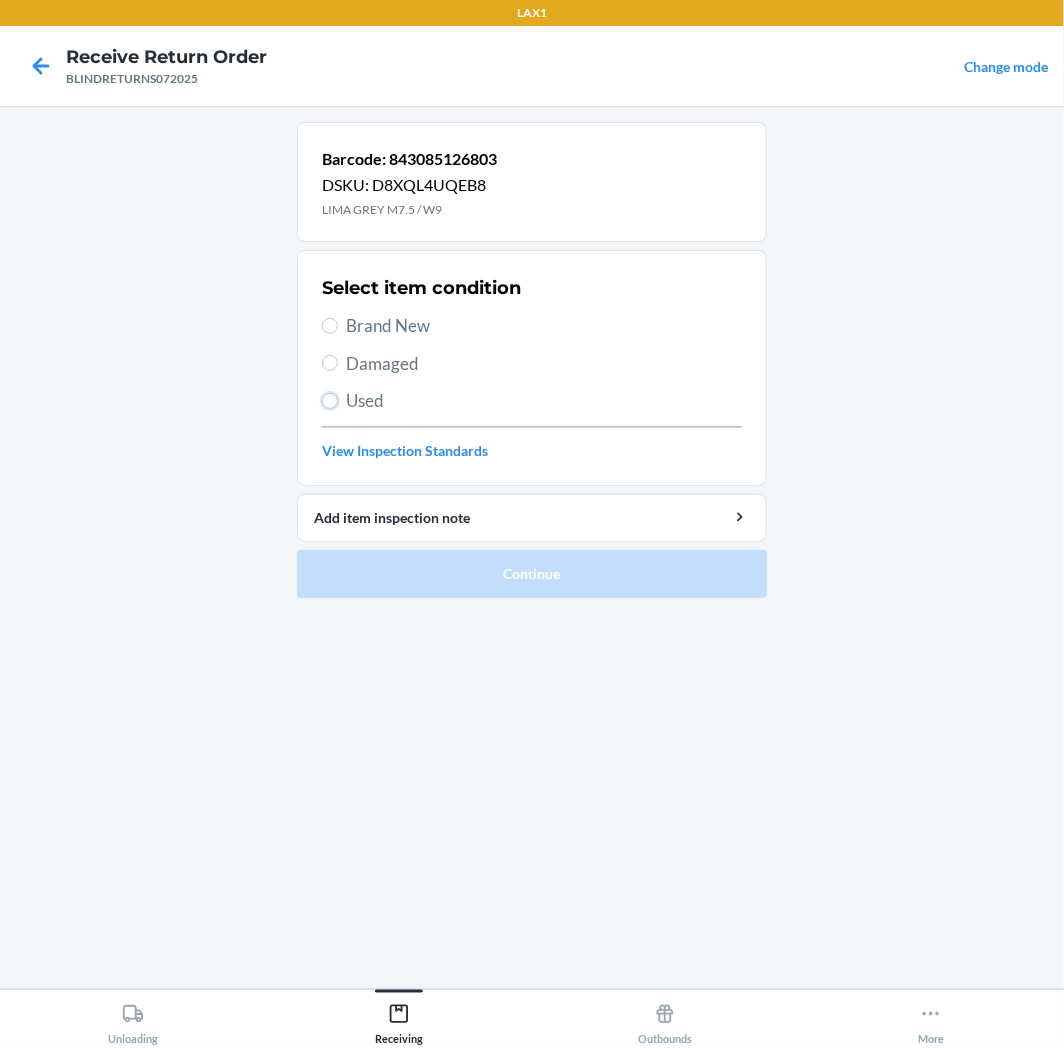 click on "Used" at bounding box center (330, 401) 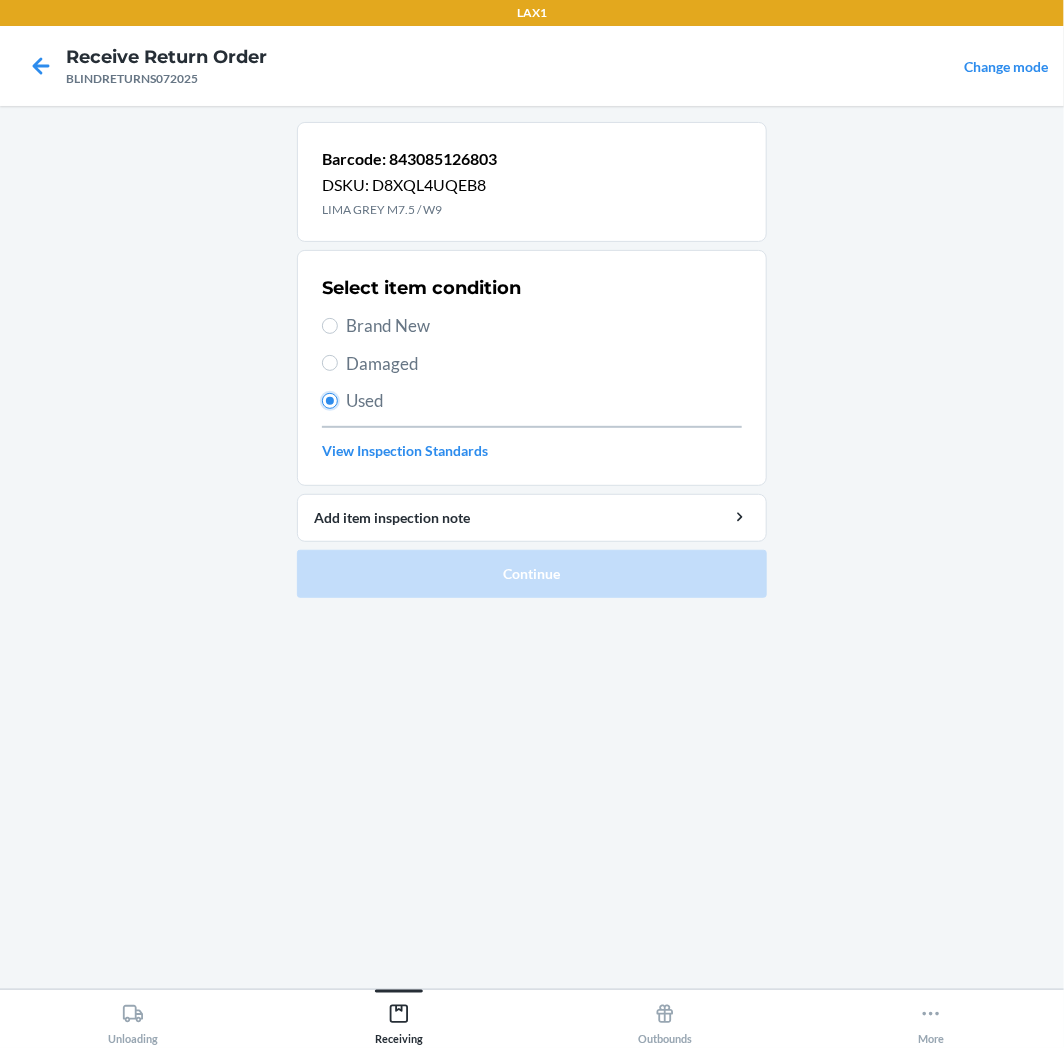 radio on "true" 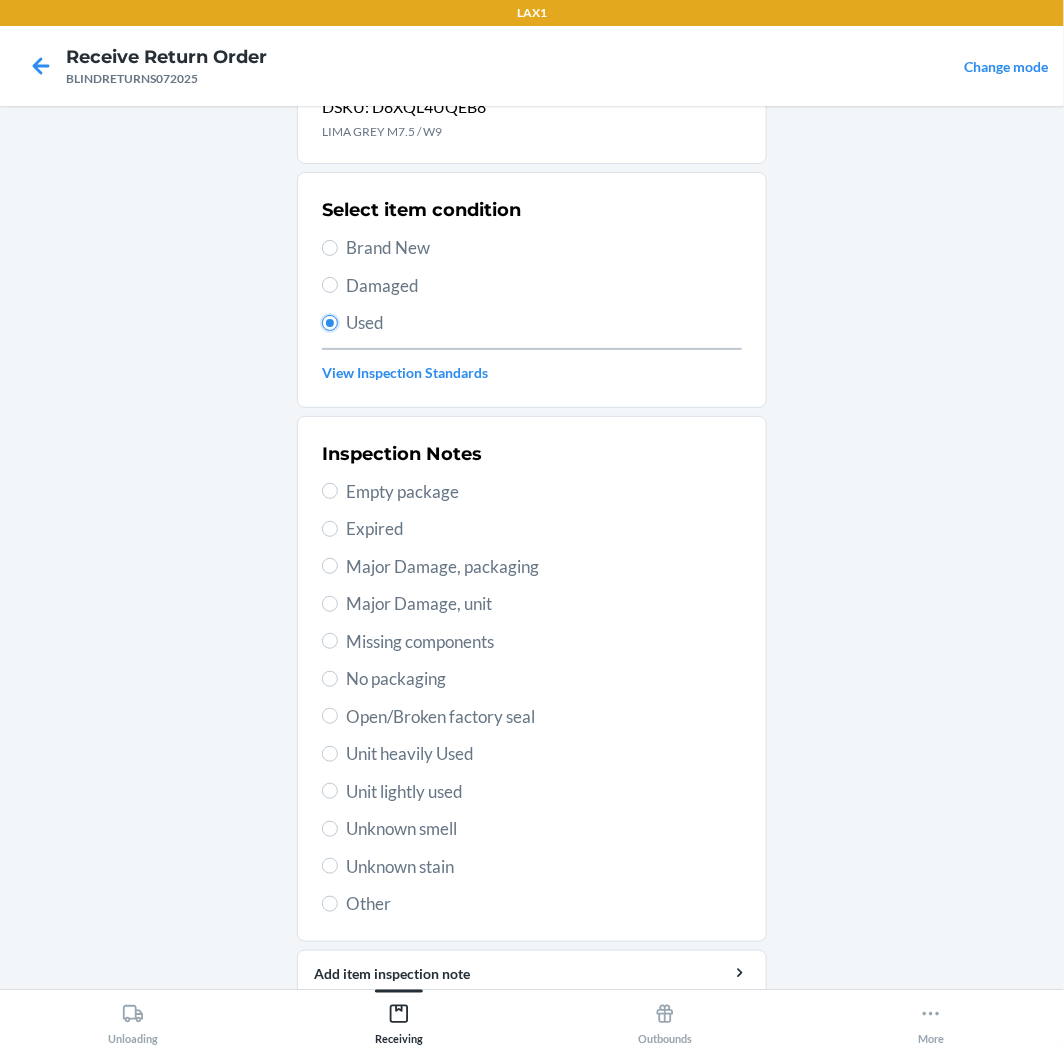 scroll, scrollTop: 157, scrollLeft: 0, axis: vertical 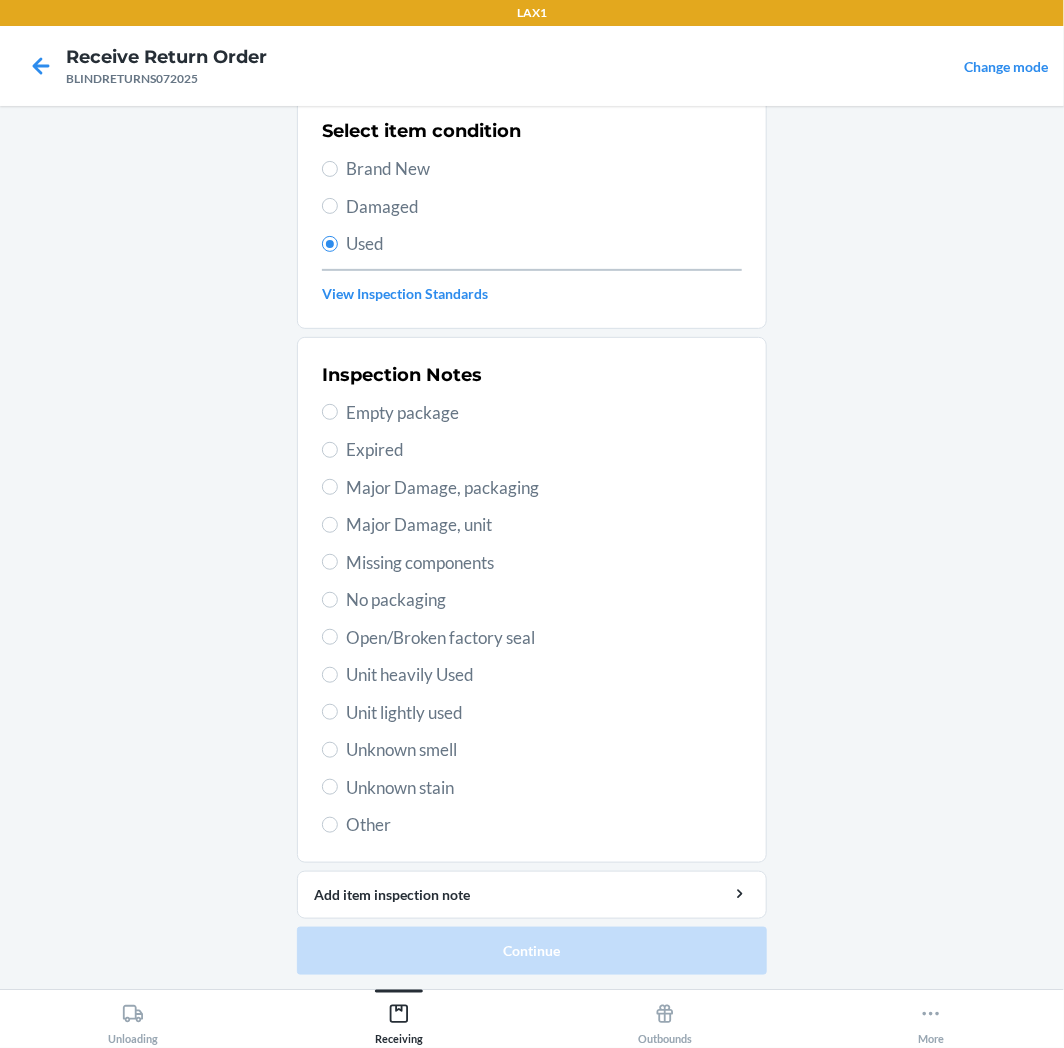 click on "Unit heavily Used" at bounding box center (544, 675) 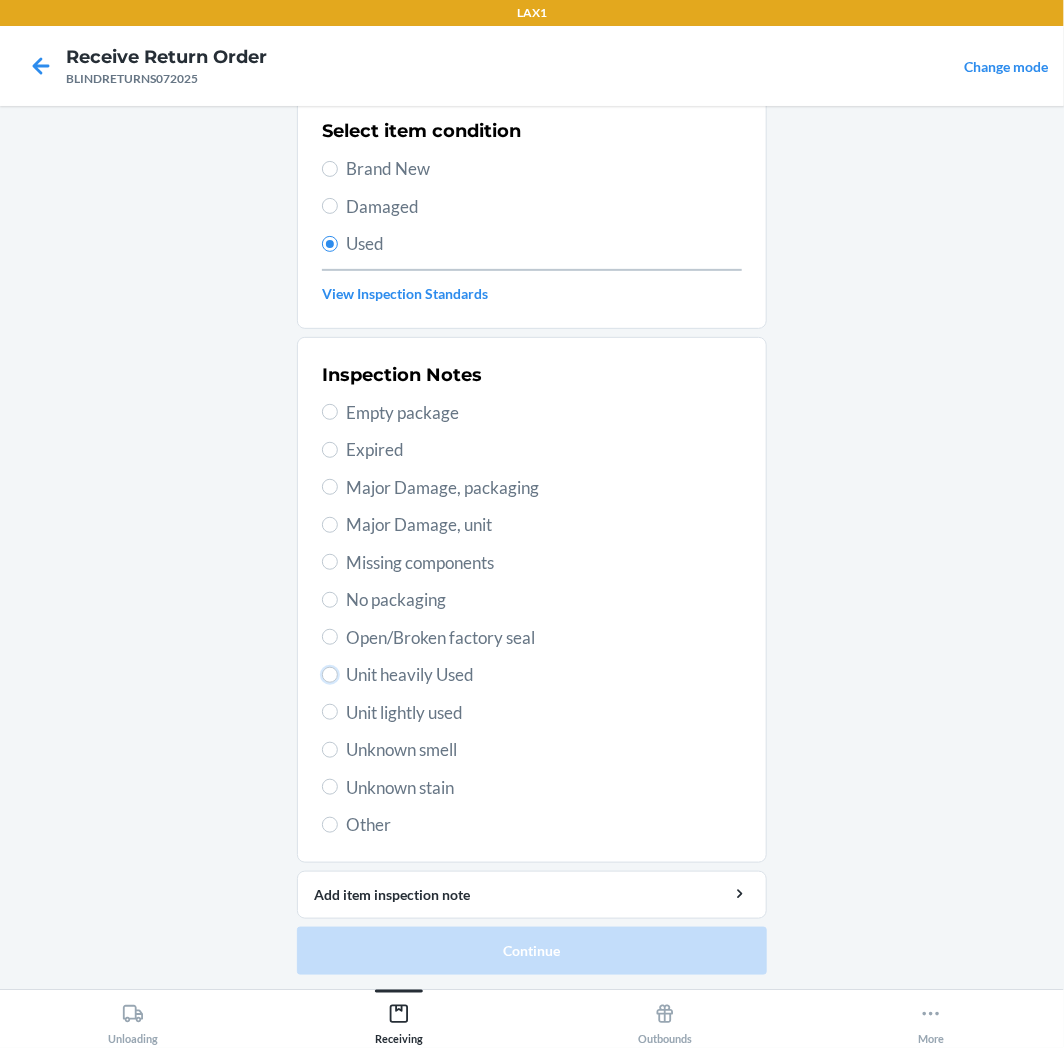click on "Unit heavily Used" at bounding box center [330, 675] 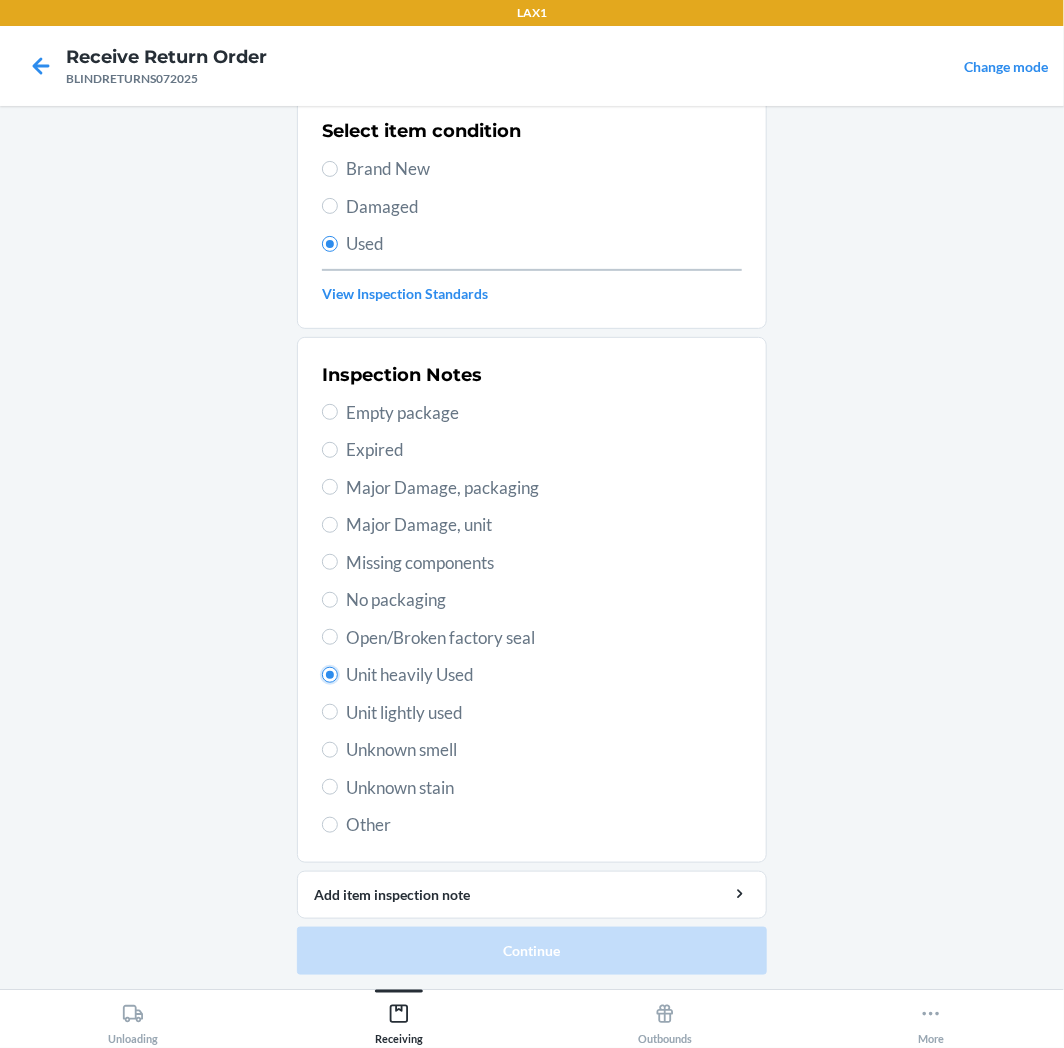 radio on "true" 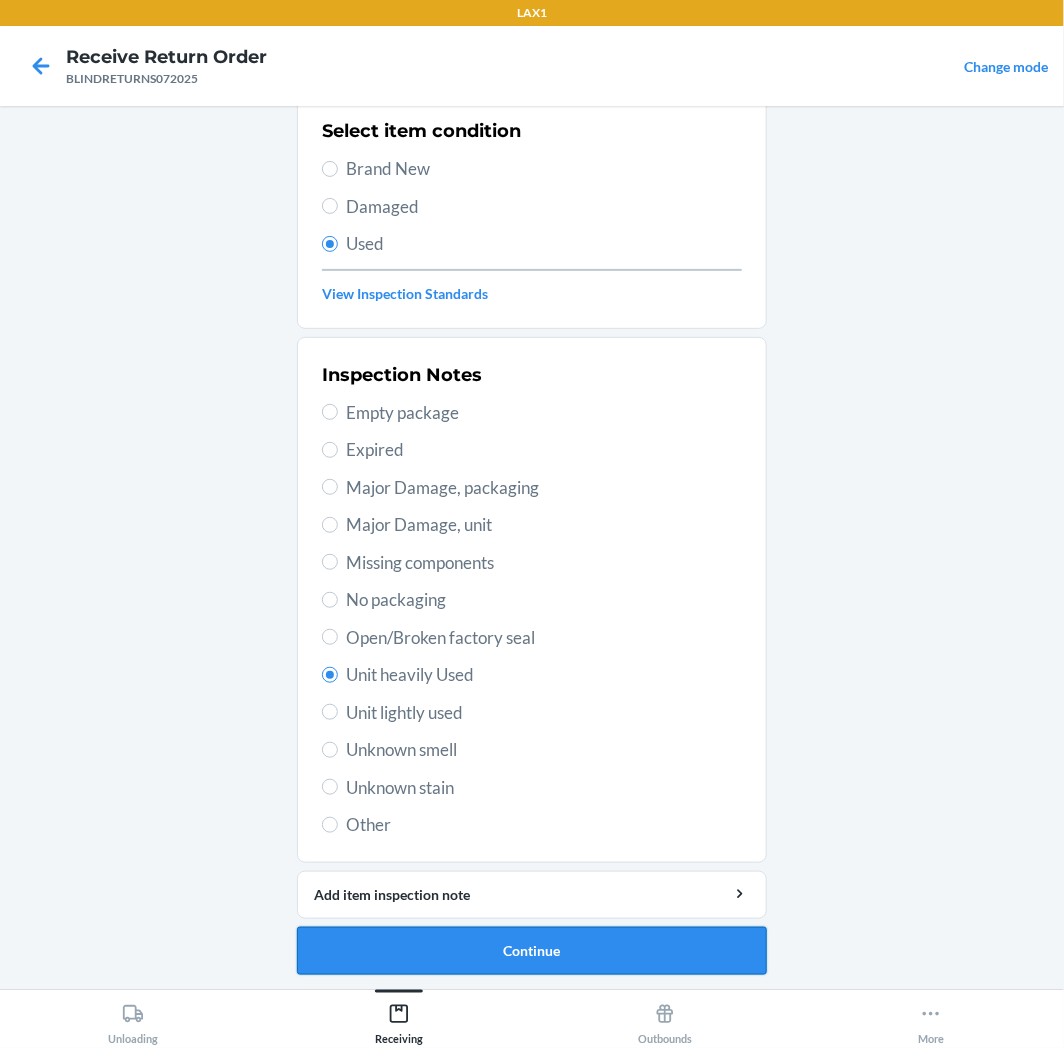 click on "Continue" at bounding box center [532, 951] 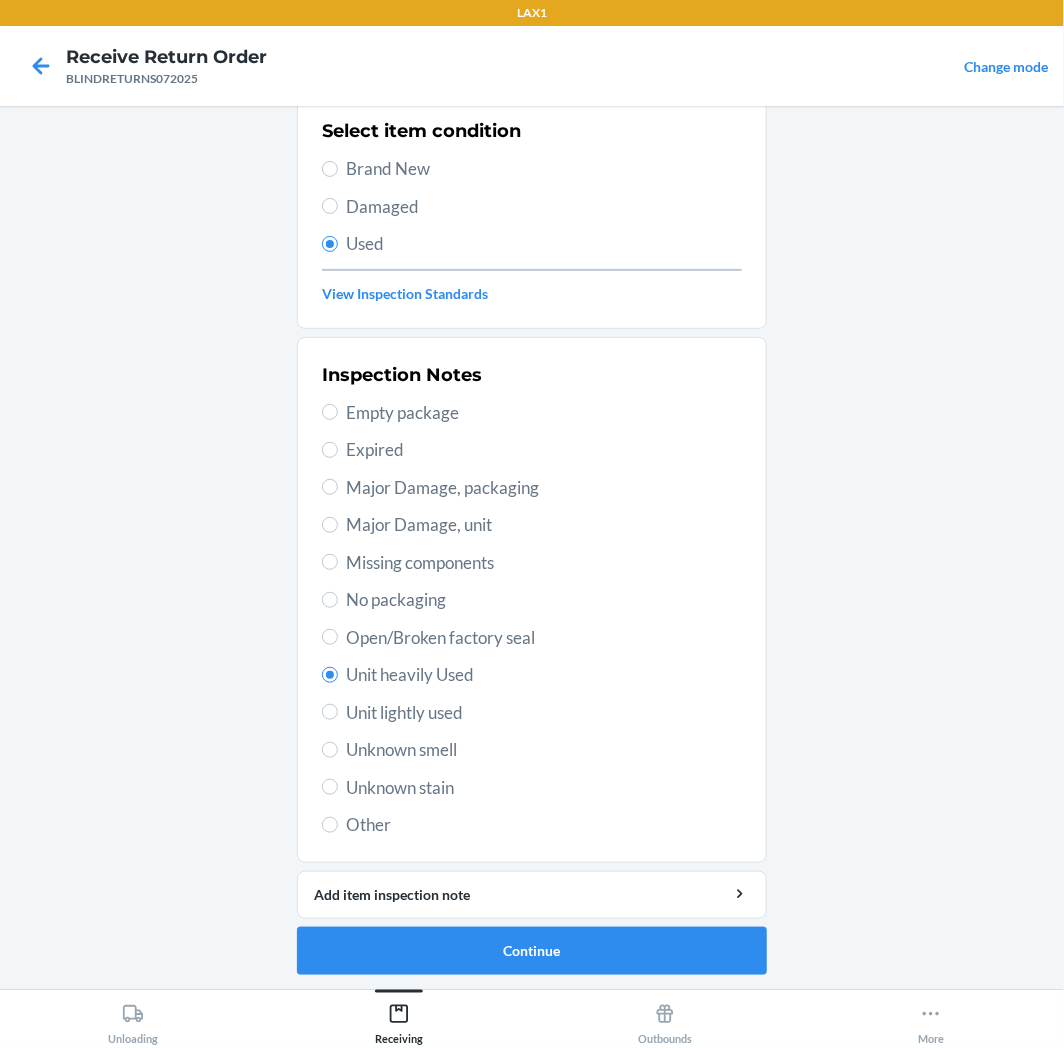 scroll, scrollTop: 0, scrollLeft: 0, axis: both 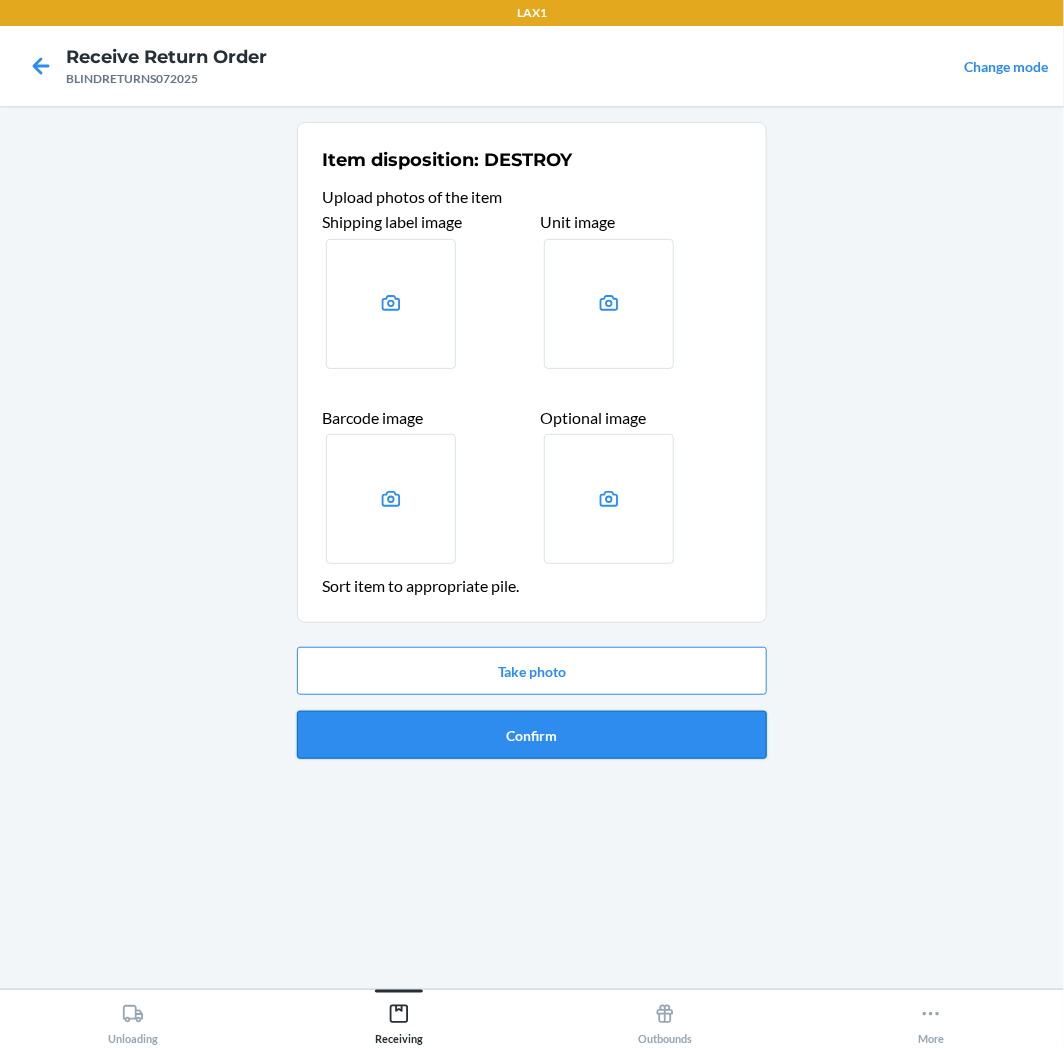 click on "Confirm" at bounding box center (532, 735) 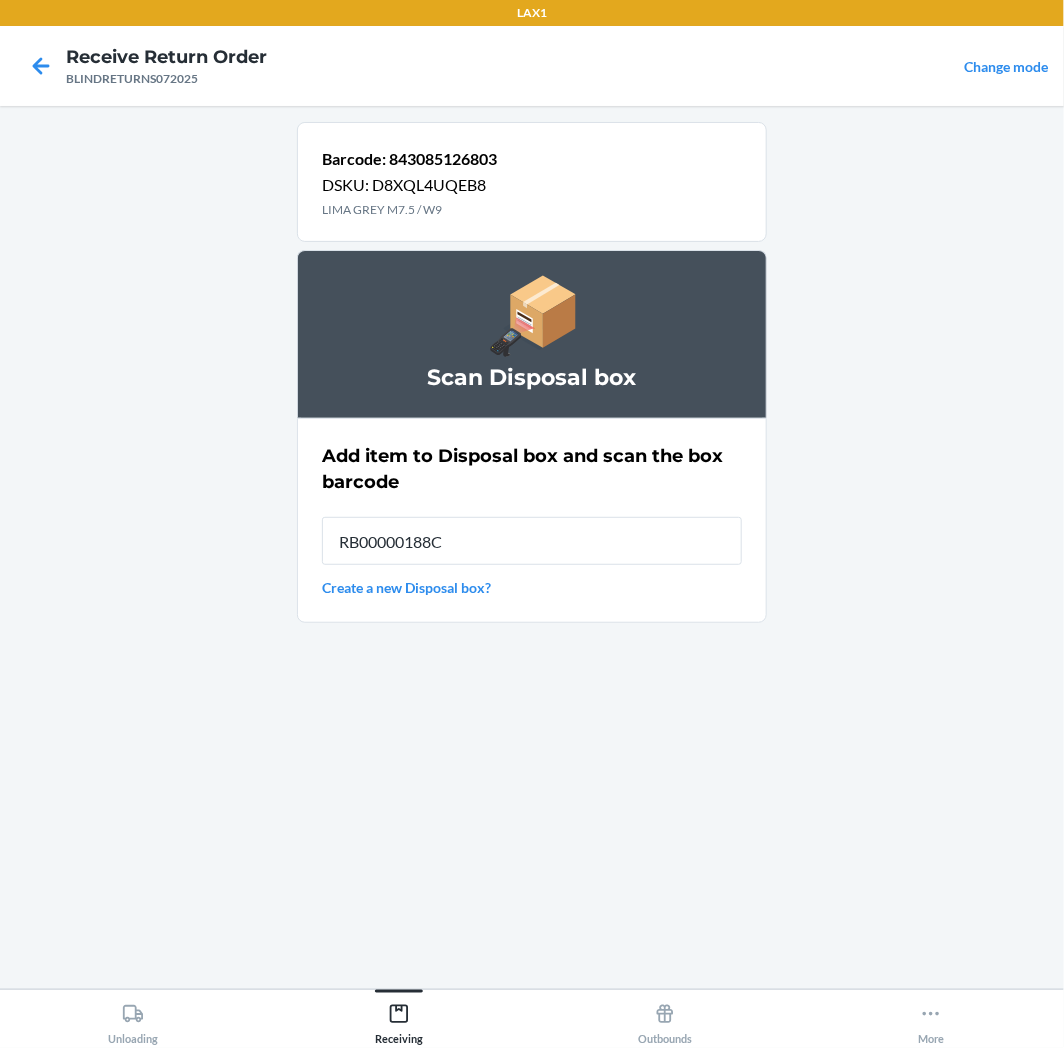 type on "RB00000188C" 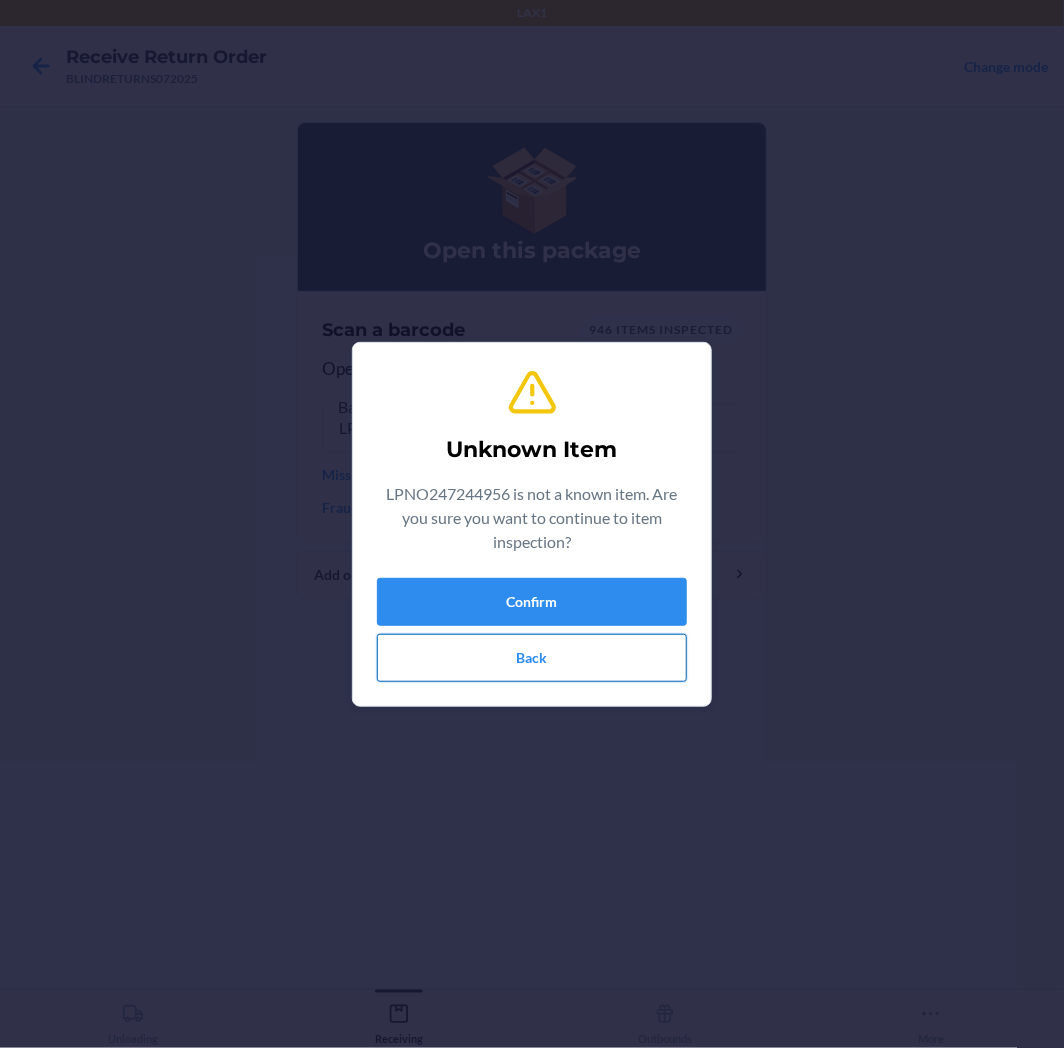click on "Back" at bounding box center (532, 658) 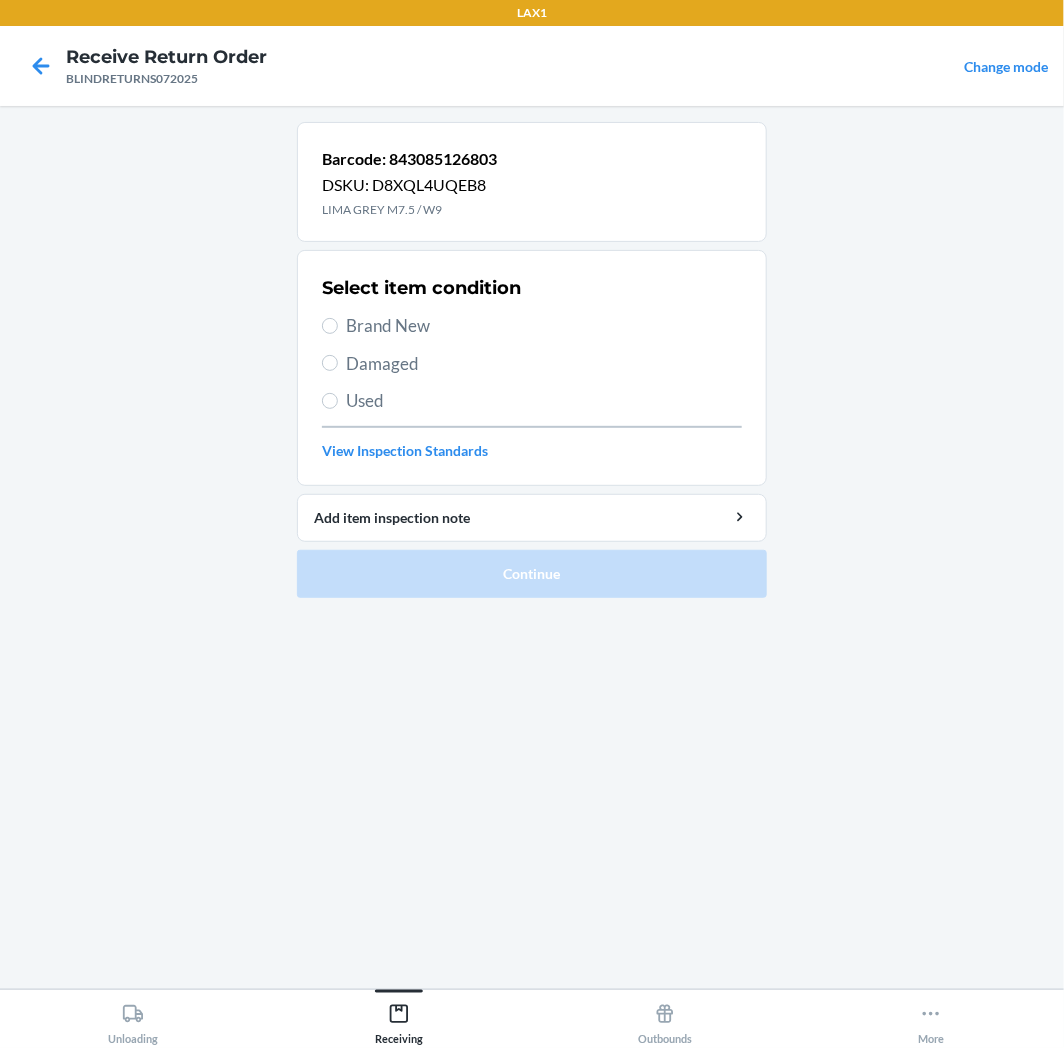 click on "Used" at bounding box center [544, 401] 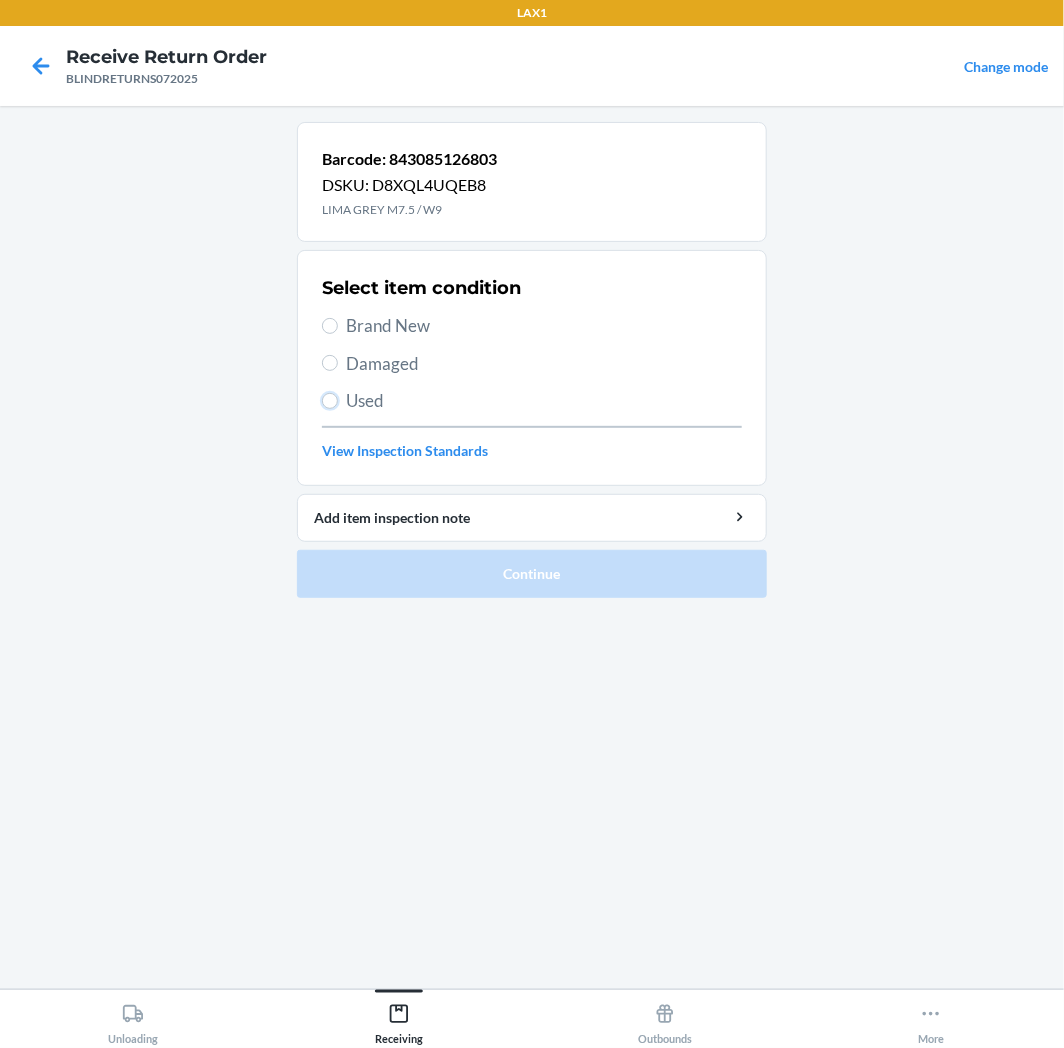 click on "Used" at bounding box center (330, 401) 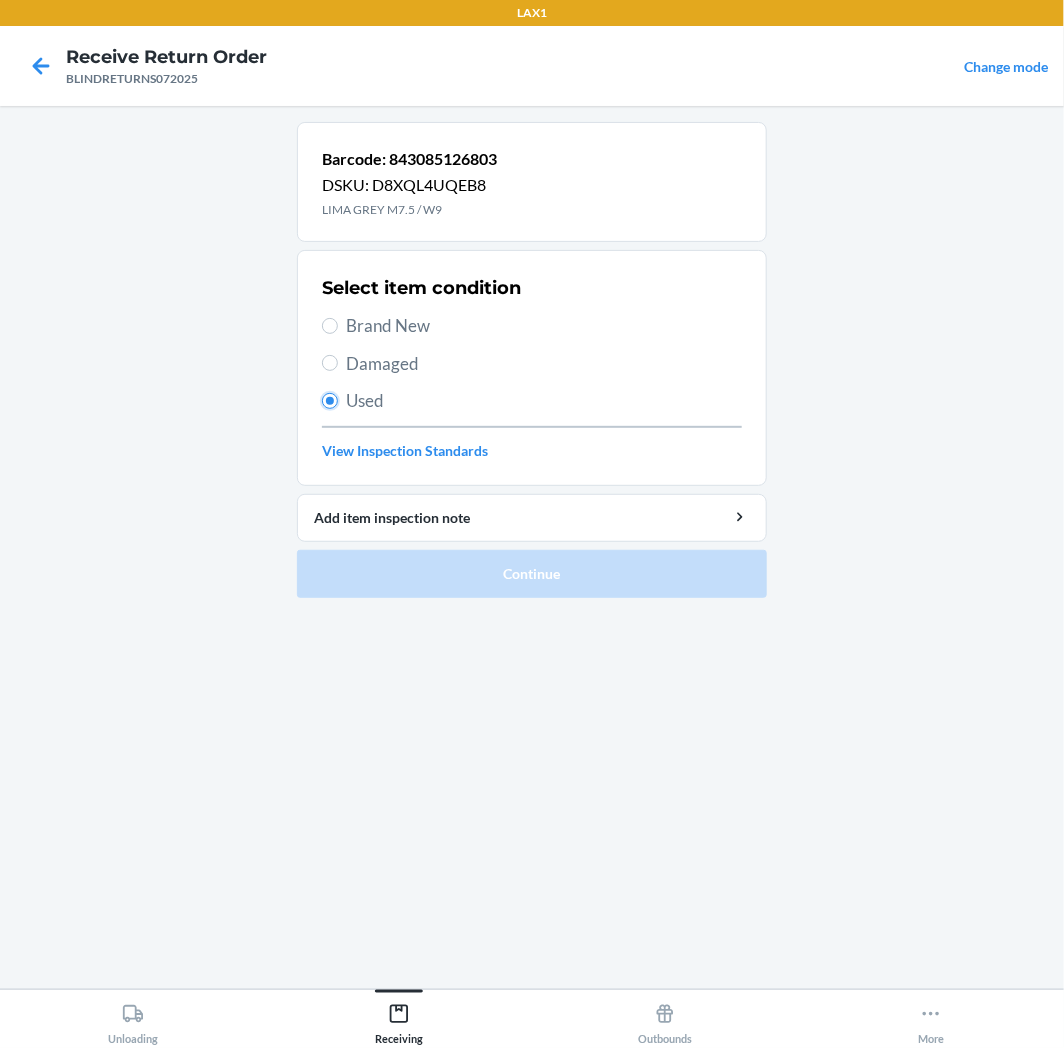 radio on "true" 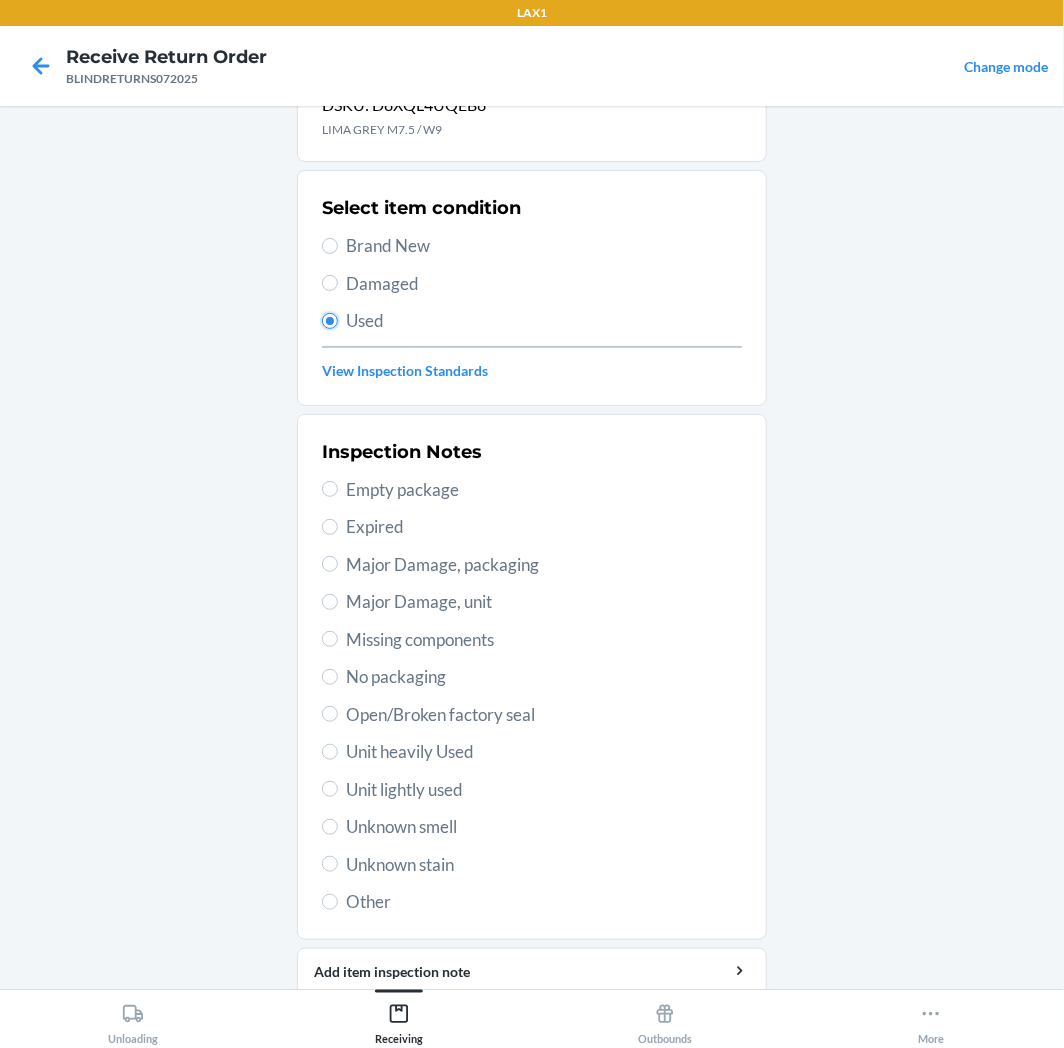 scroll, scrollTop: 157, scrollLeft: 0, axis: vertical 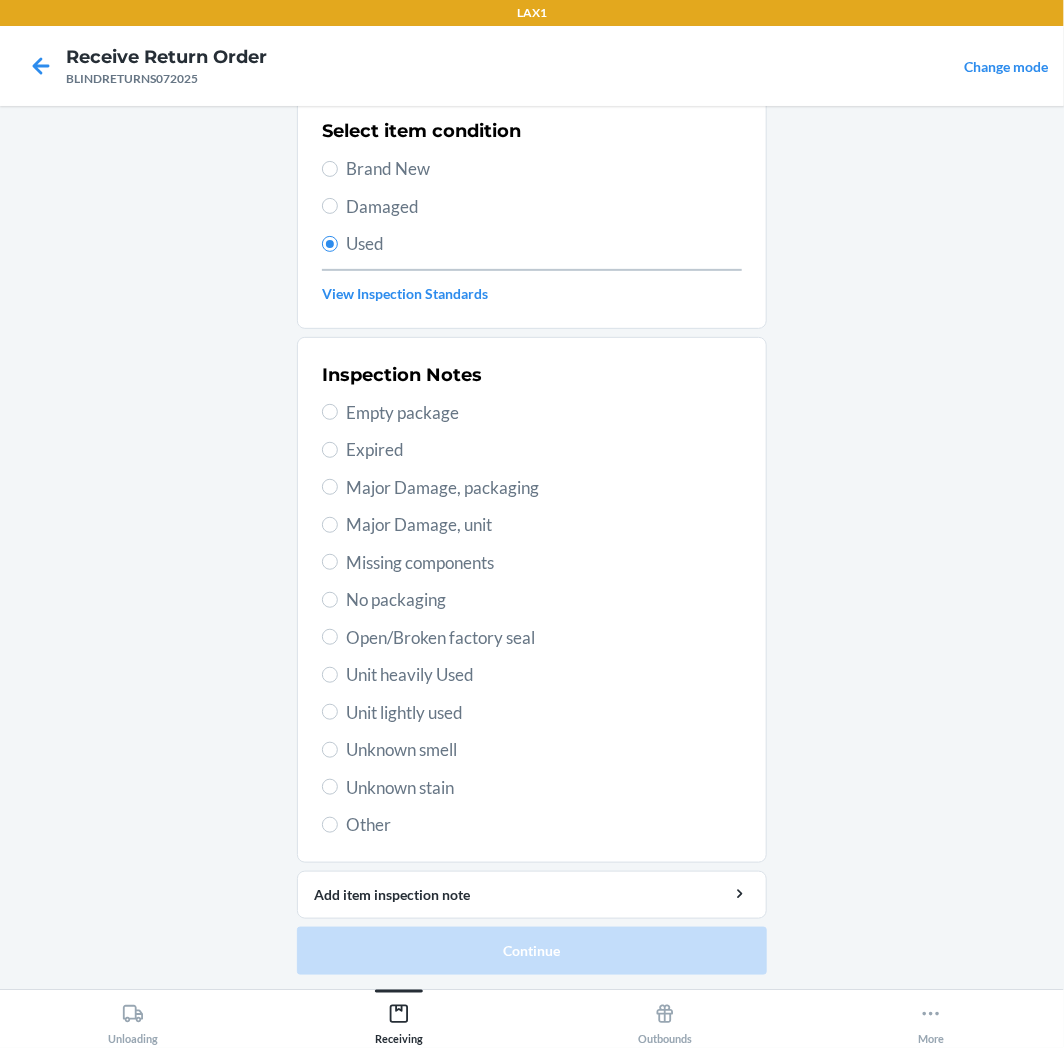 click on "Unit heavily Used" at bounding box center [544, 675] 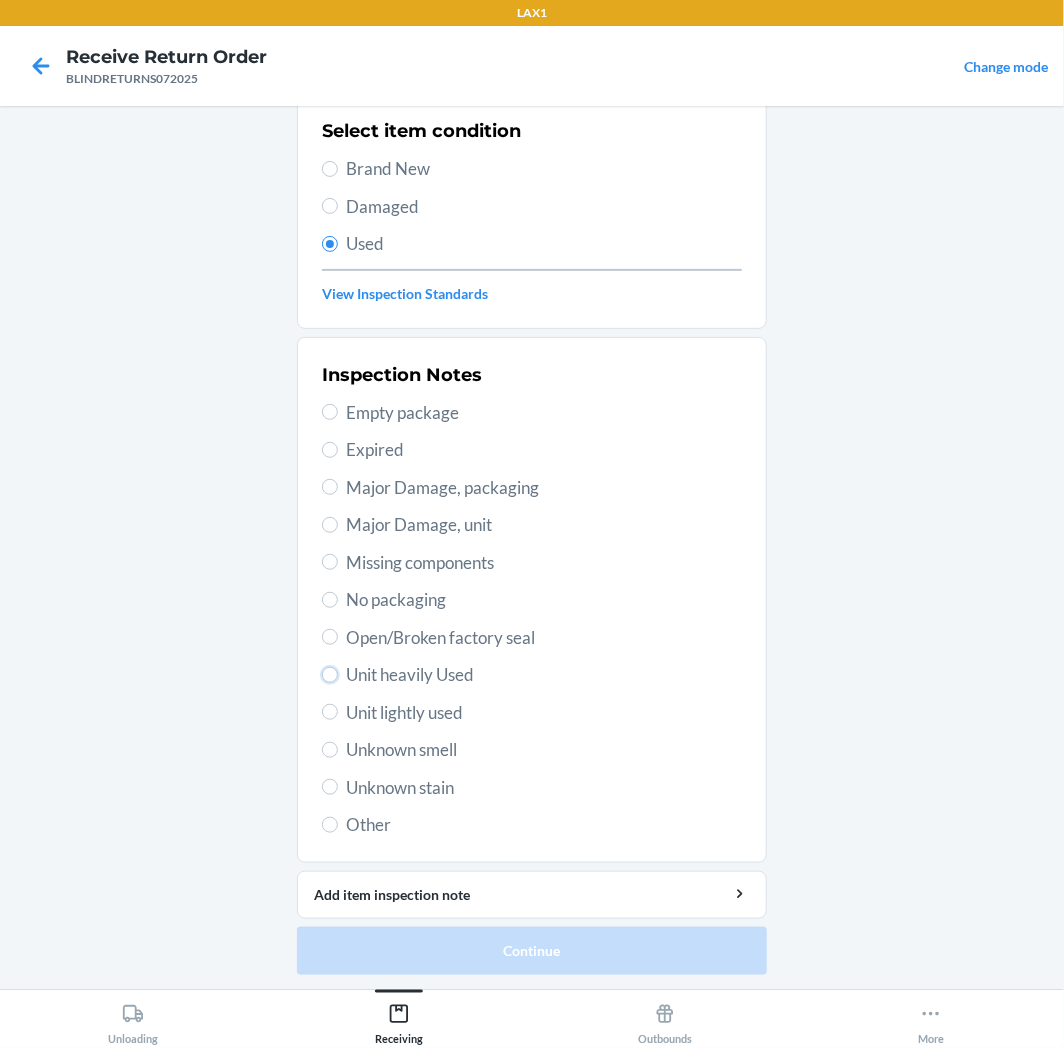 click on "Unit heavily Used" at bounding box center [330, 675] 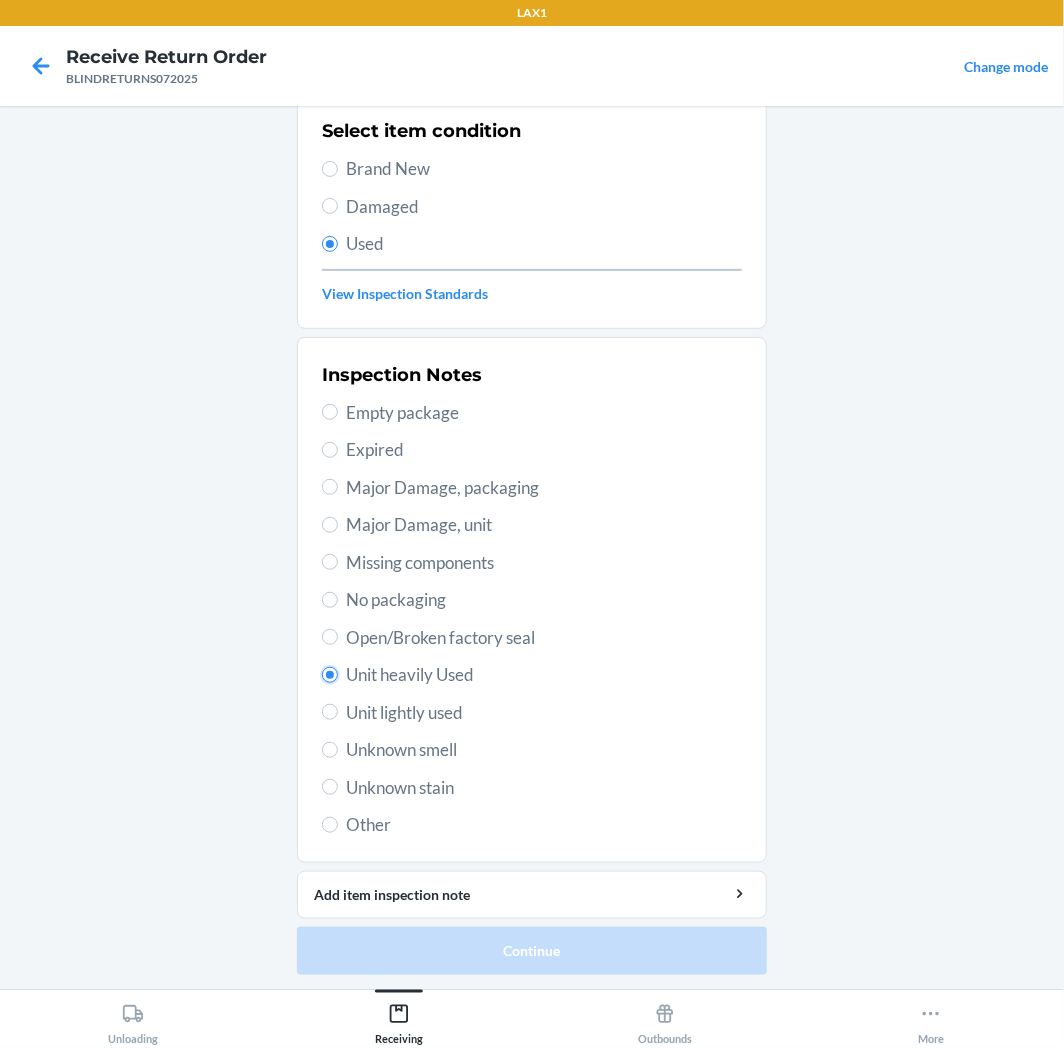radio on "true" 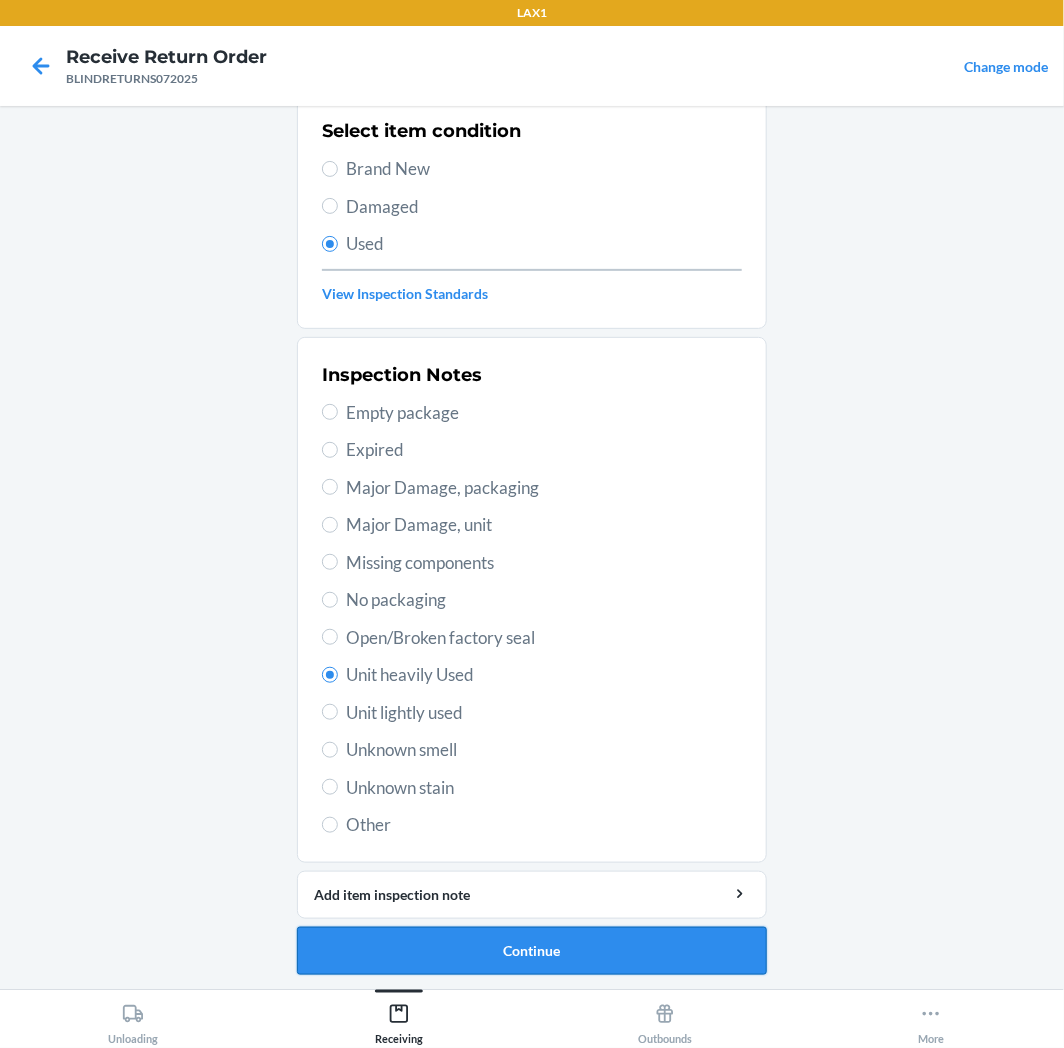click on "Continue" at bounding box center (532, 951) 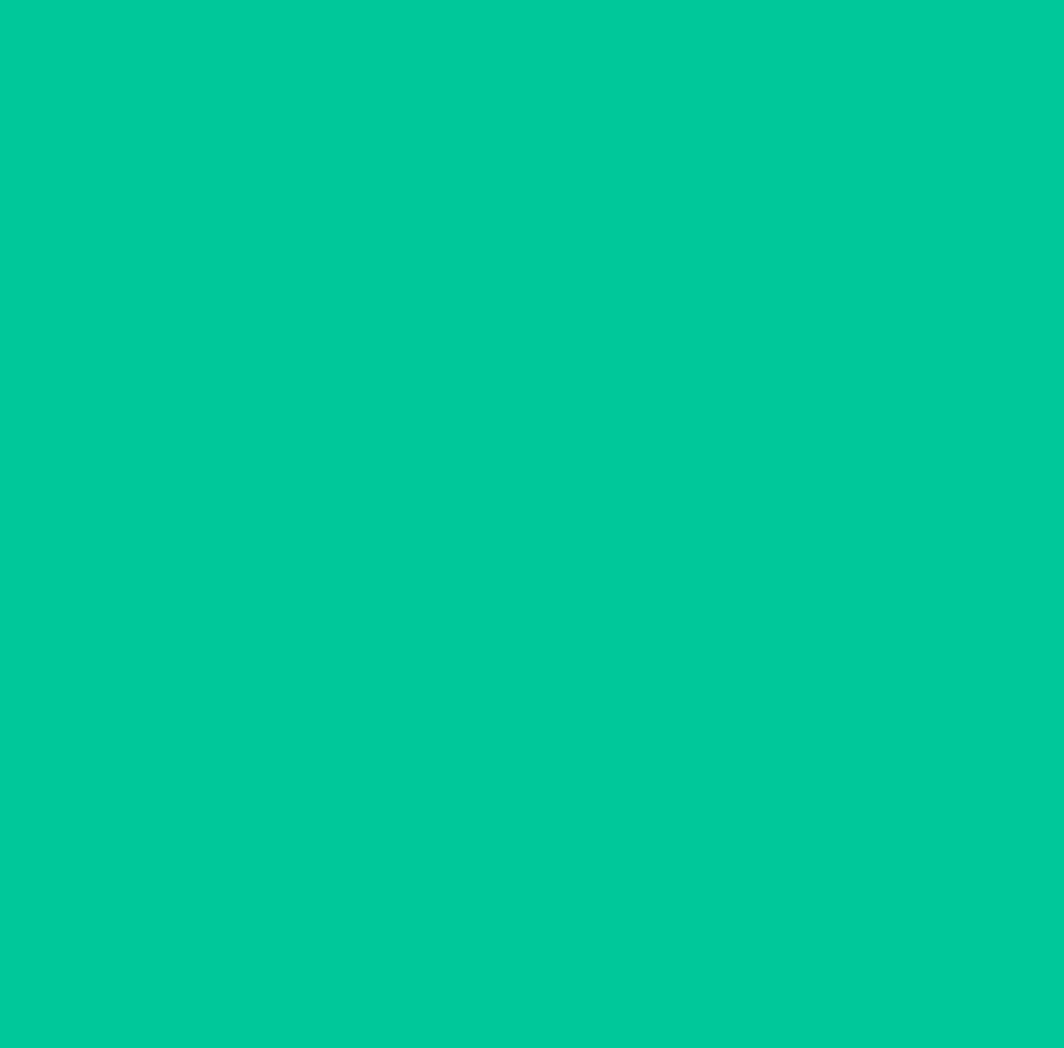 scroll, scrollTop: 0, scrollLeft: 0, axis: both 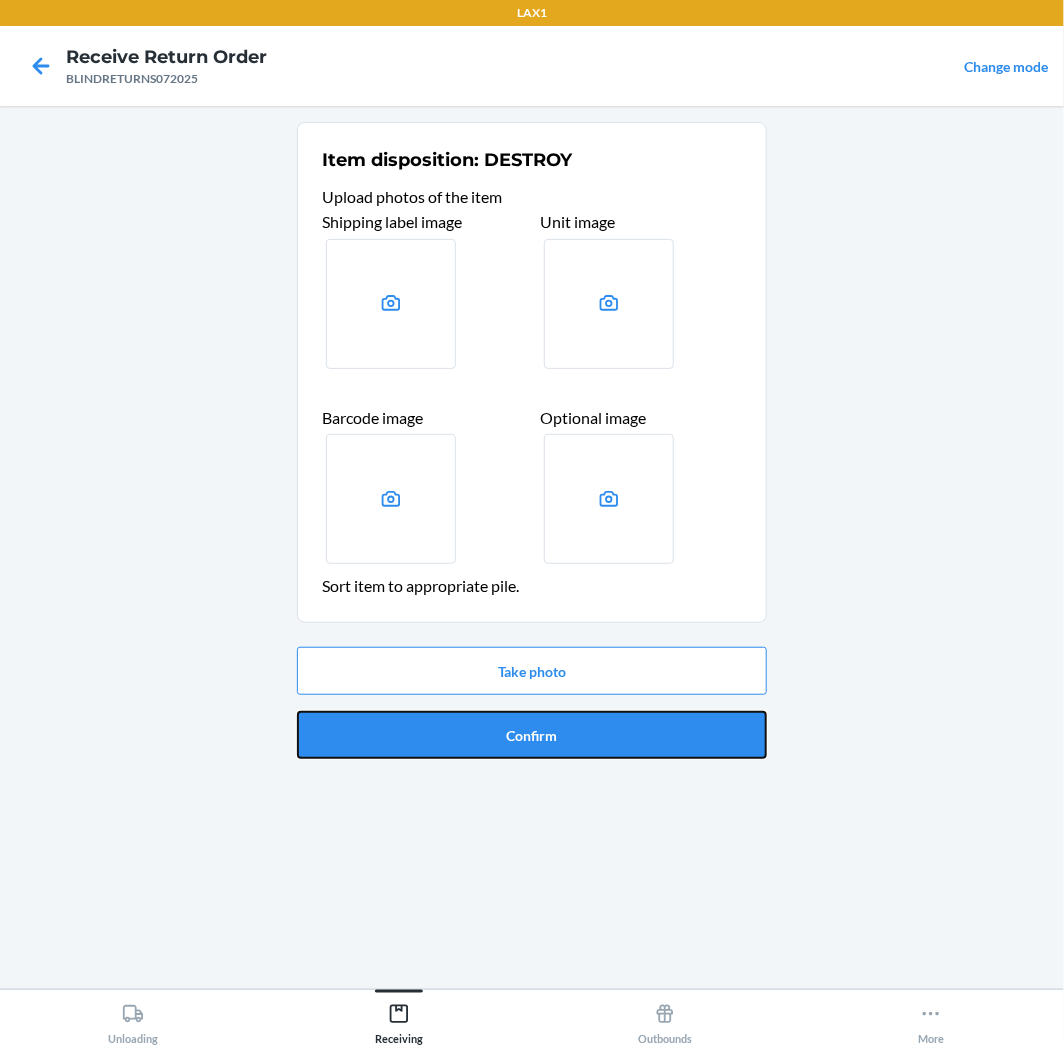 click on "Confirm" at bounding box center [532, 735] 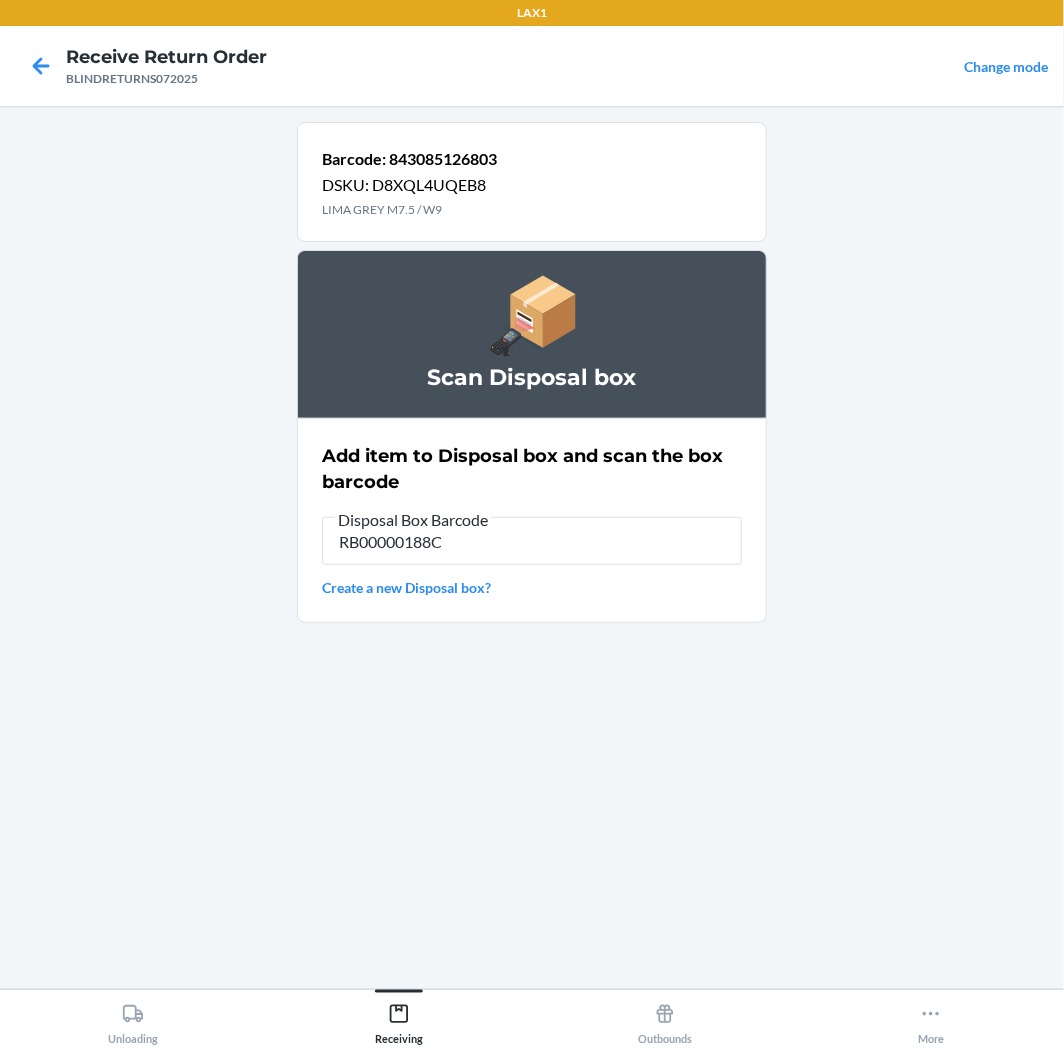 type on "RB00000188C" 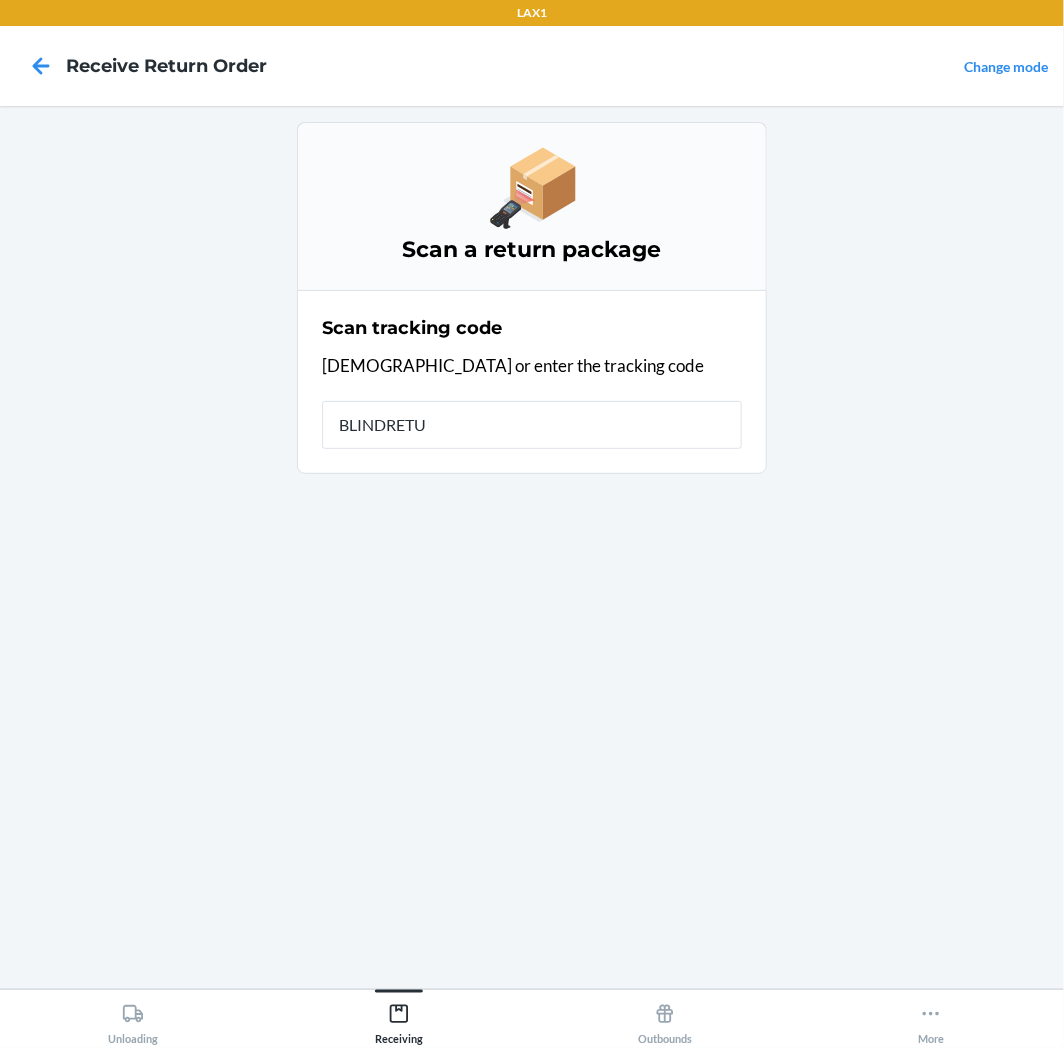 type on "BLINDRETUR" 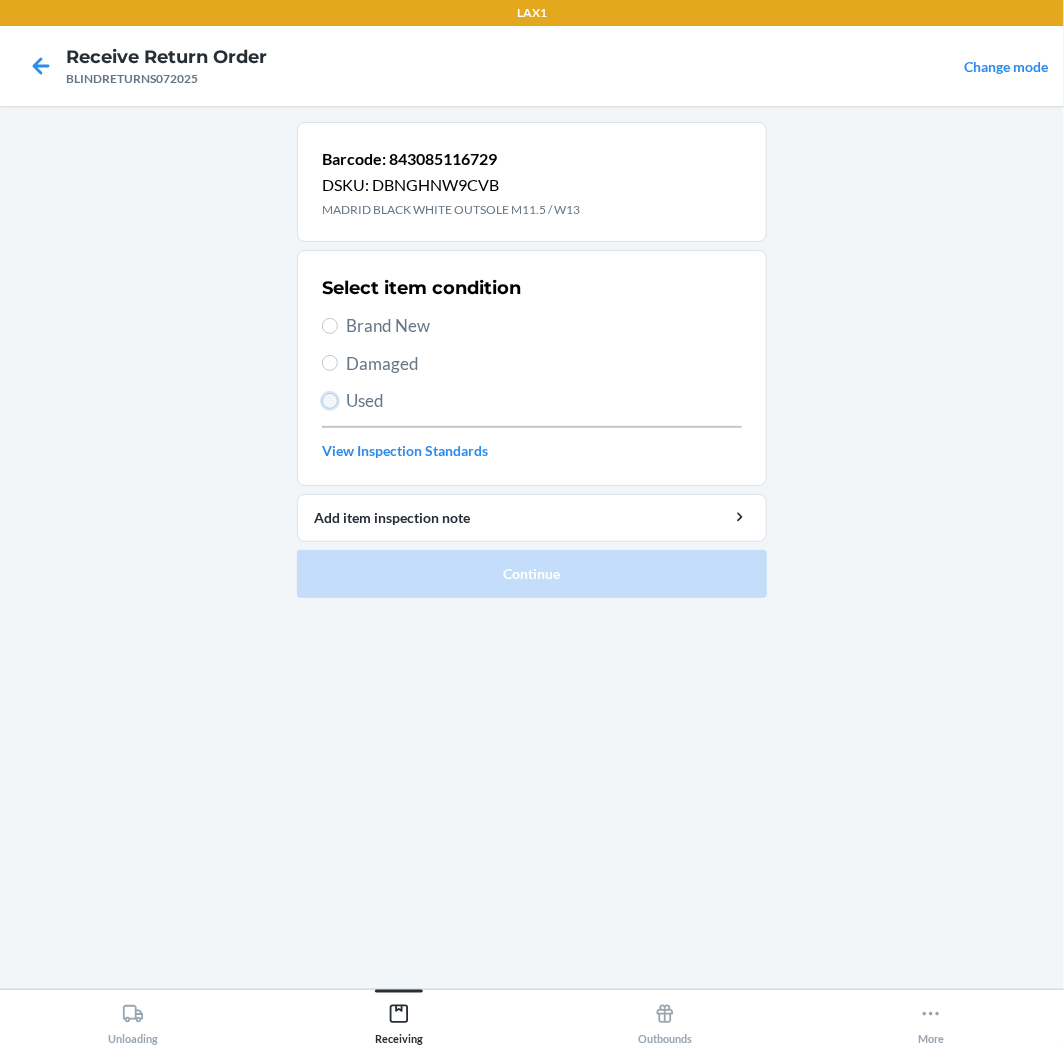 click on "Used" at bounding box center [330, 401] 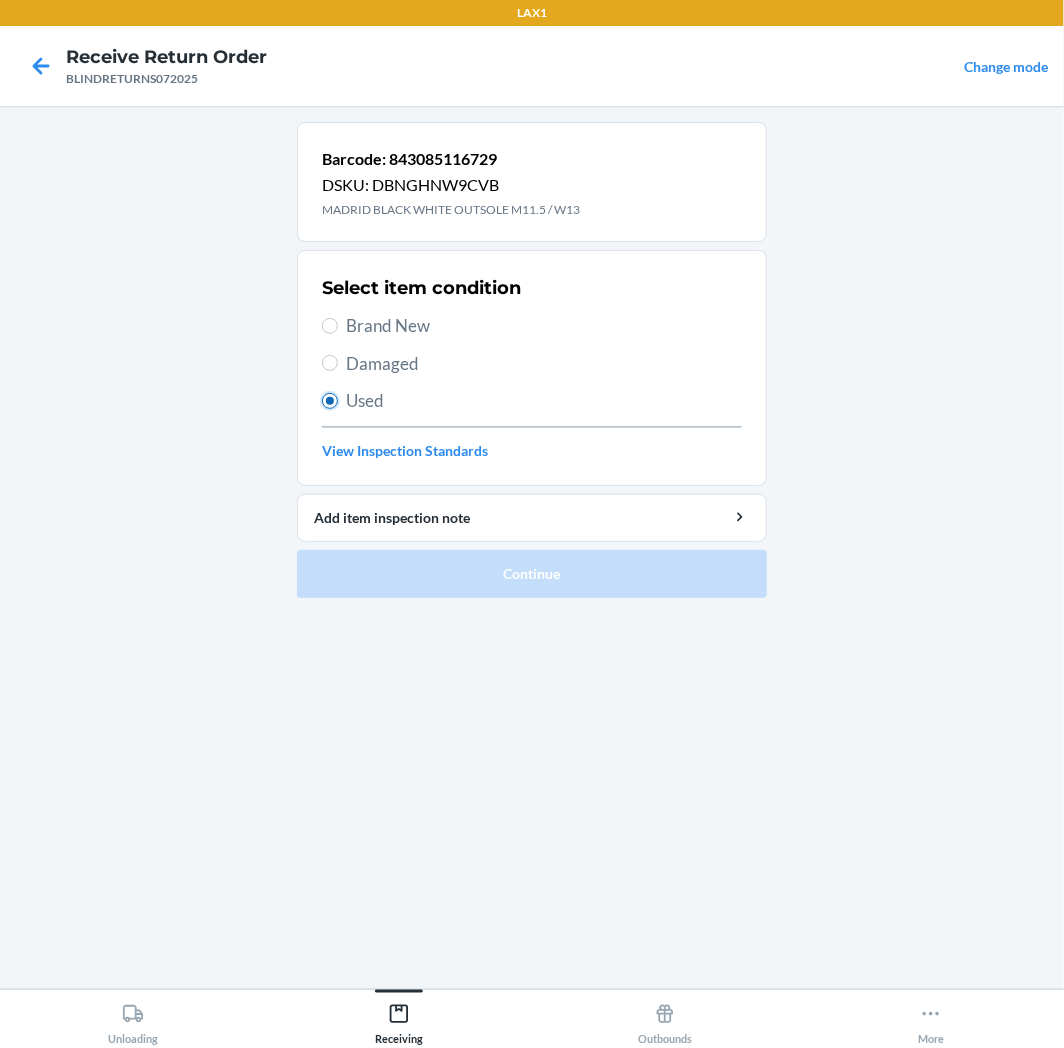 radio on "true" 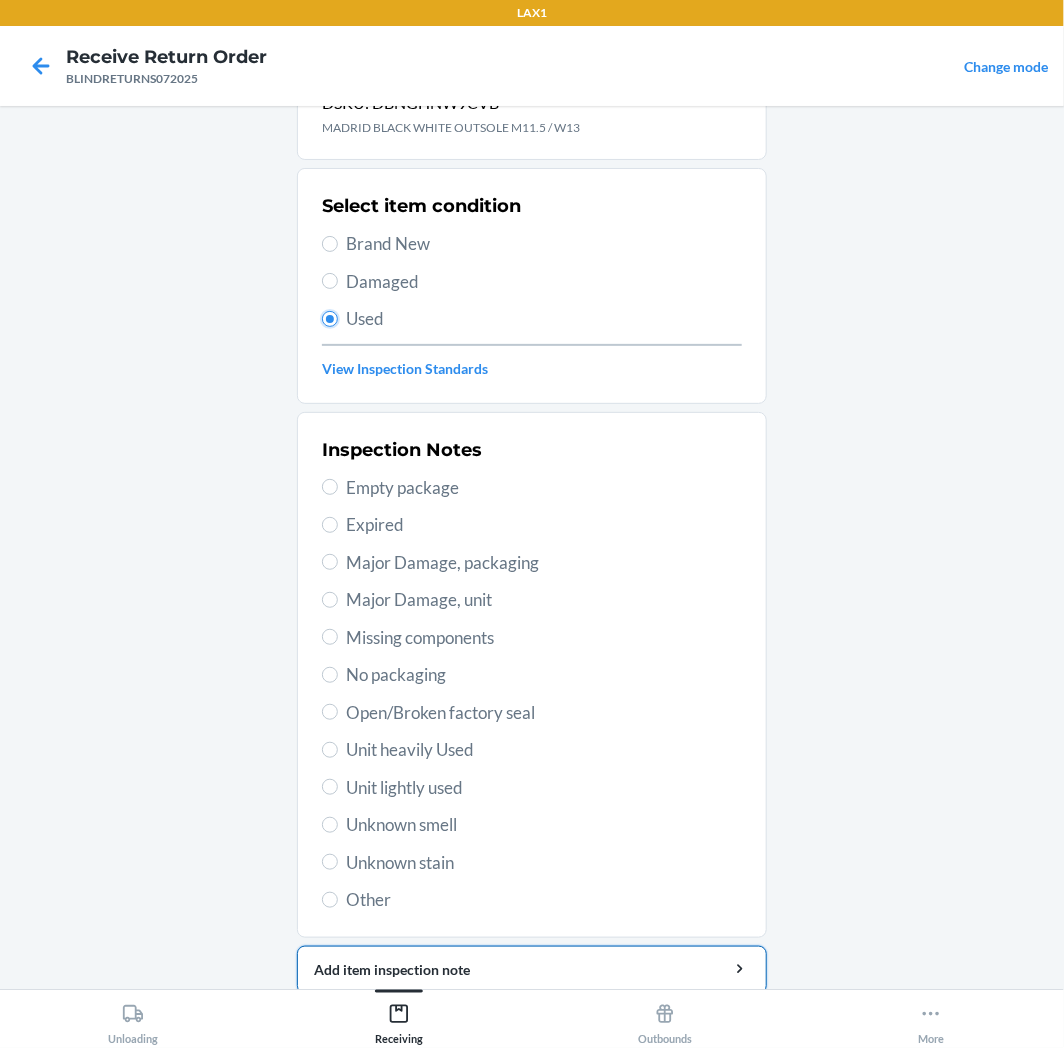 scroll, scrollTop: 157, scrollLeft: 0, axis: vertical 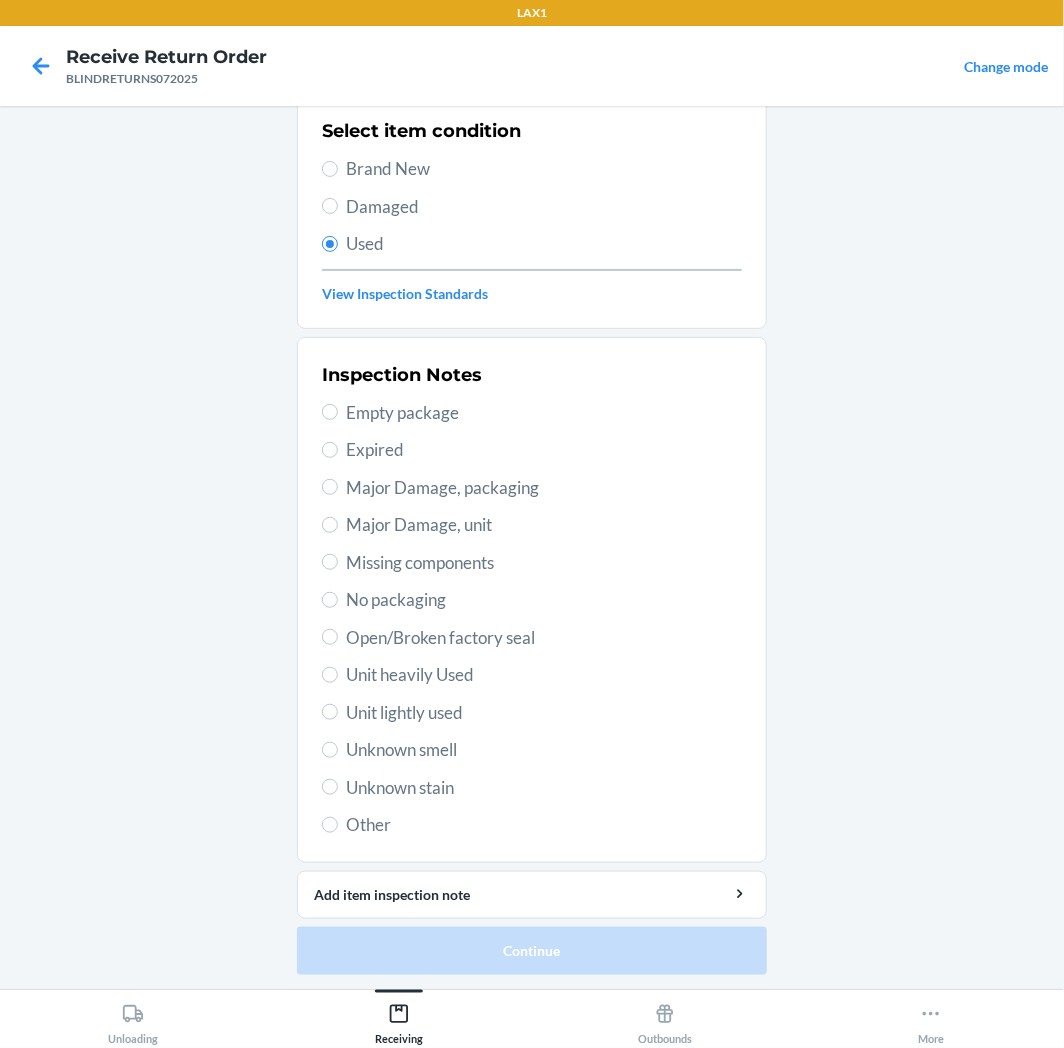 click on "Unit heavily Used" at bounding box center (544, 675) 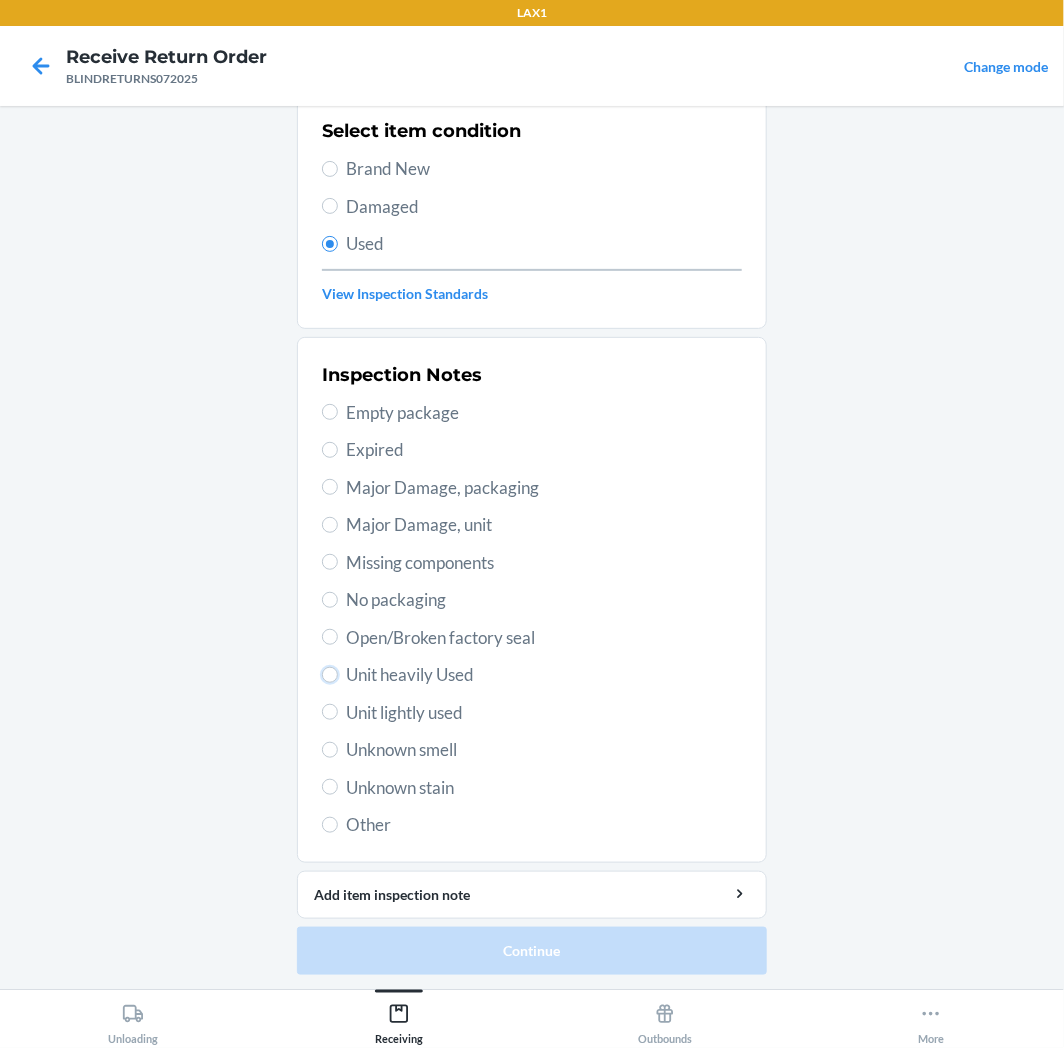 click on "Unit heavily Used" at bounding box center [330, 675] 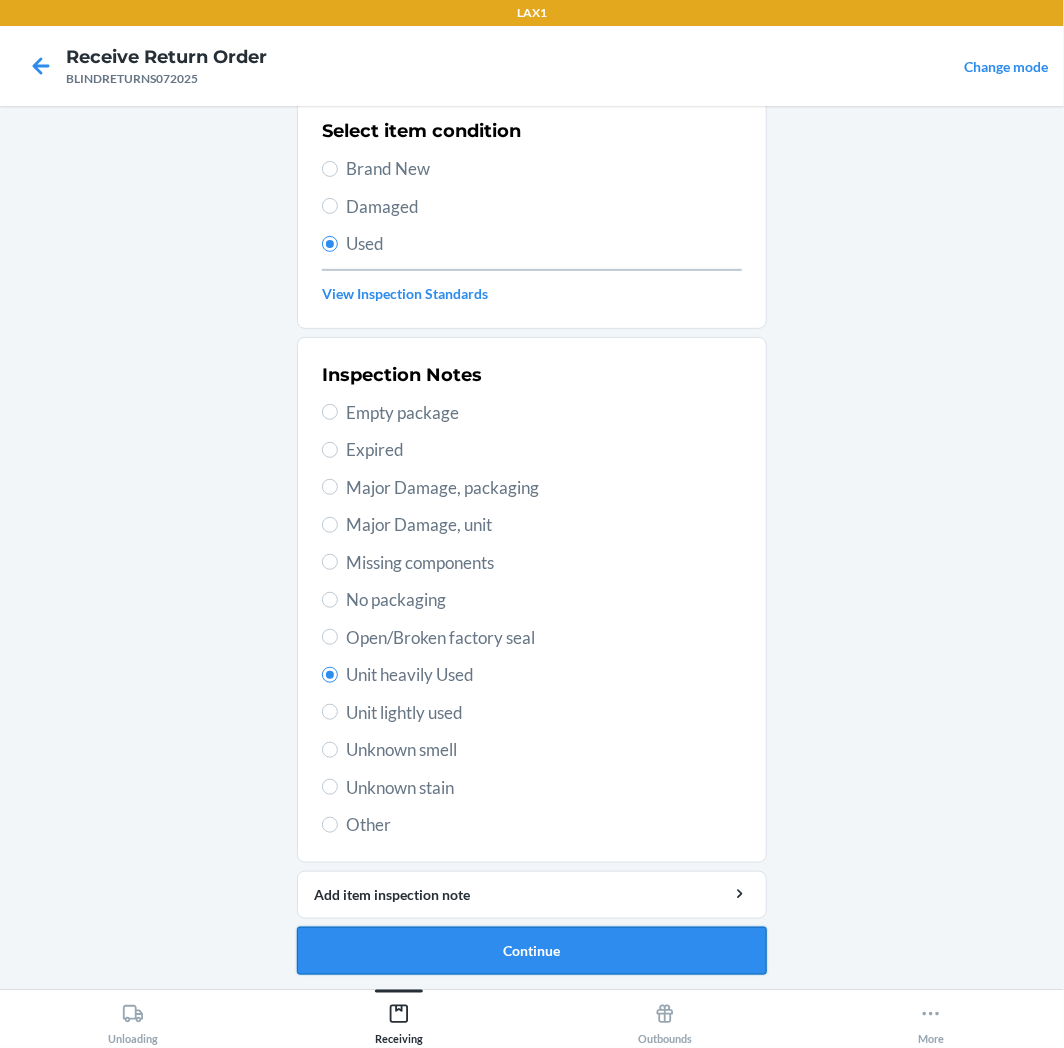 click on "Continue" at bounding box center [532, 951] 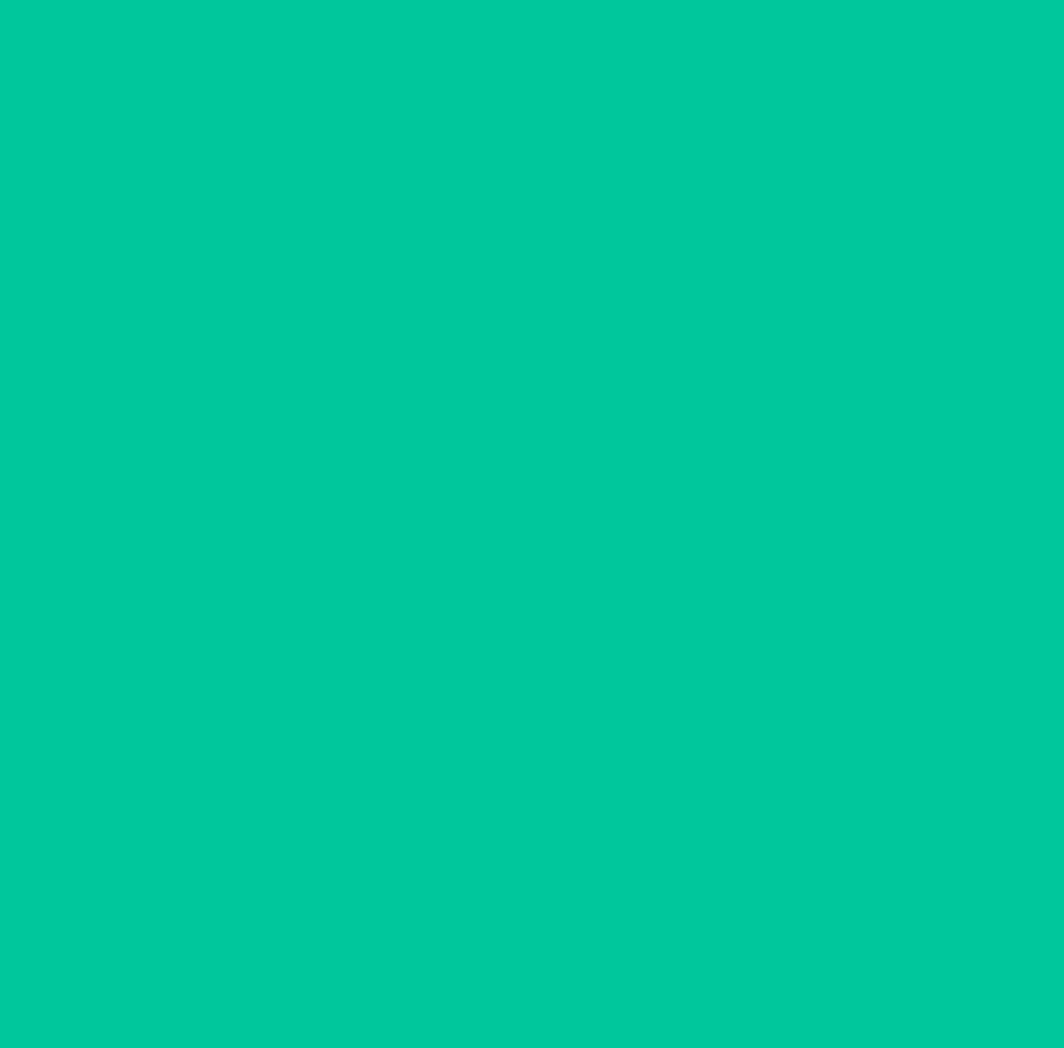 scroll, scrollTop: 0, scrollLeft: 0, axis: both 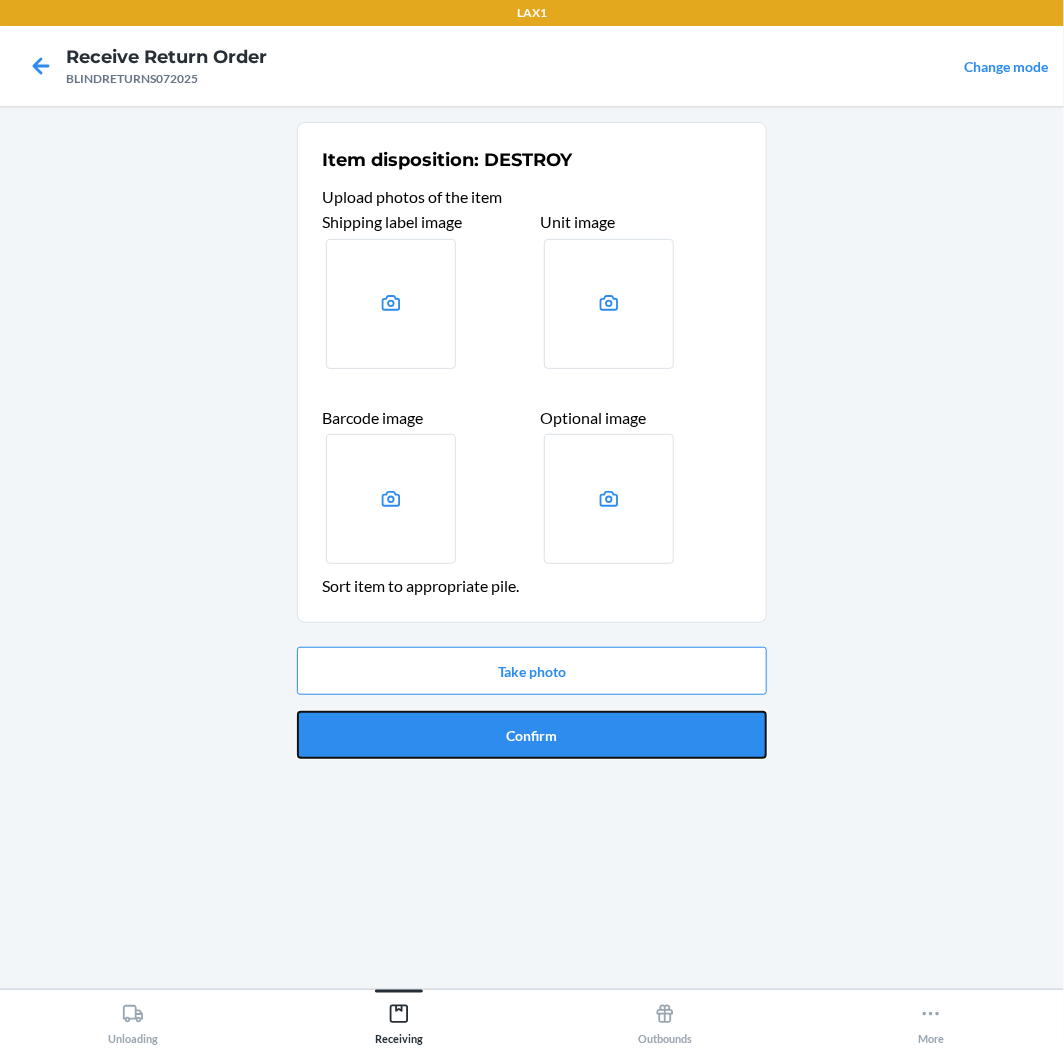click on "Confirm" at bounding box center [532, 735] 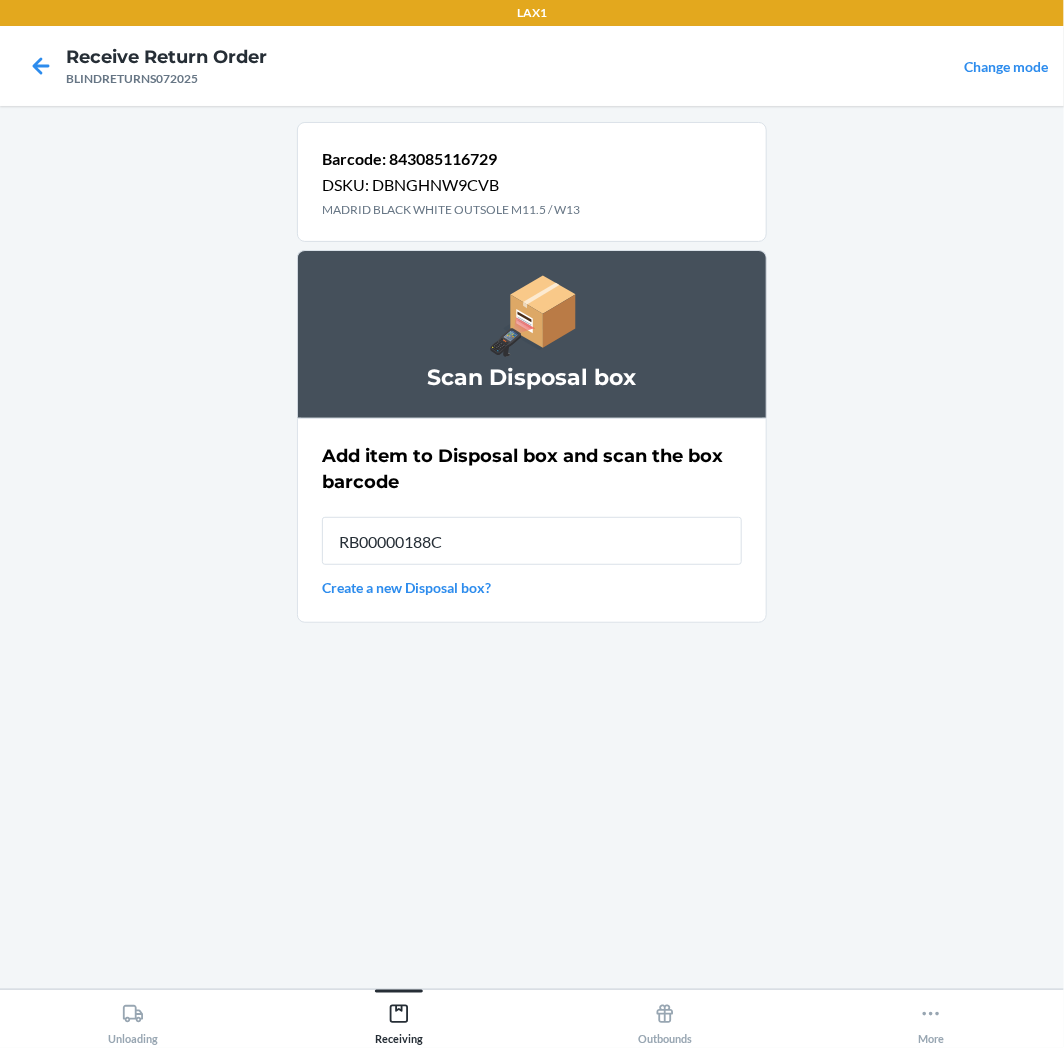 type on "RB00000188C" 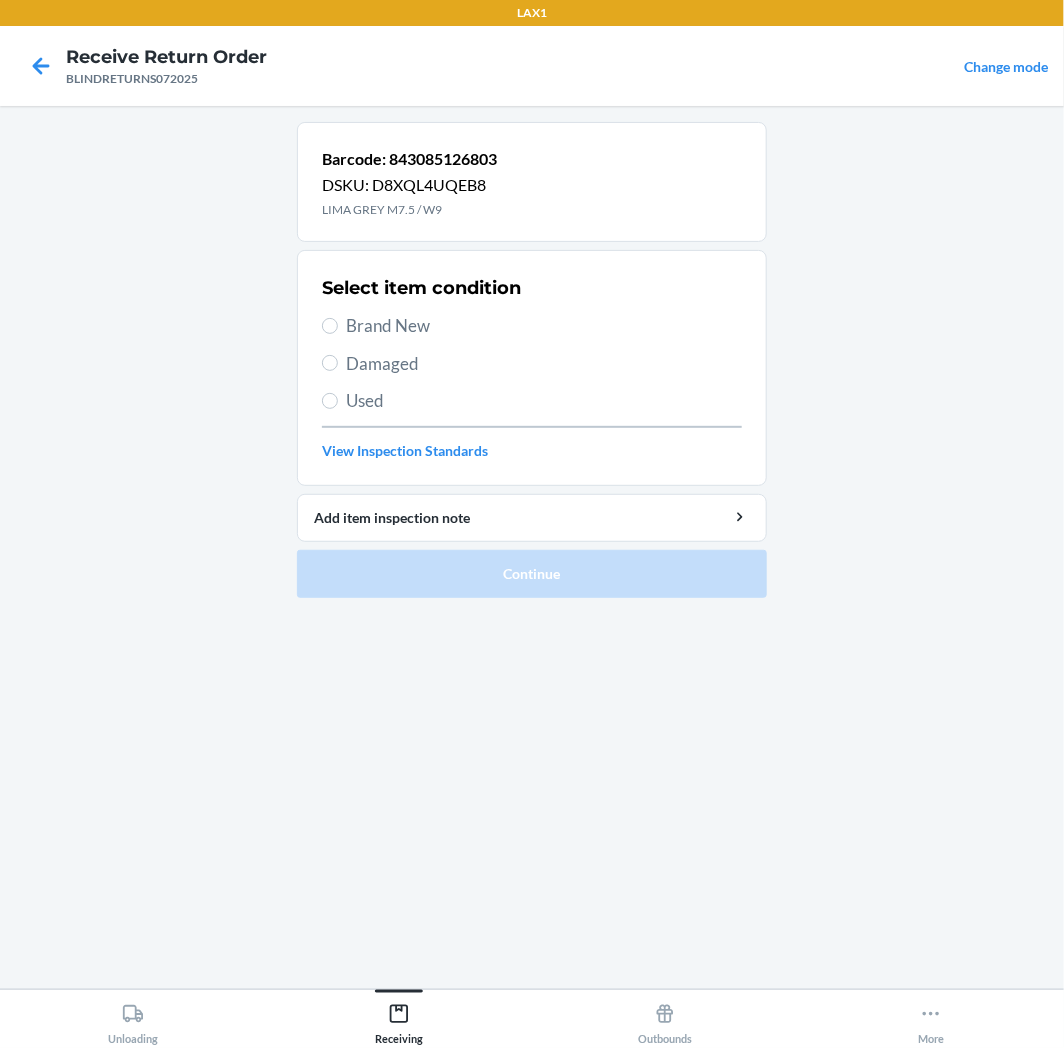 click on "Used" at bounding box center [544, 401] 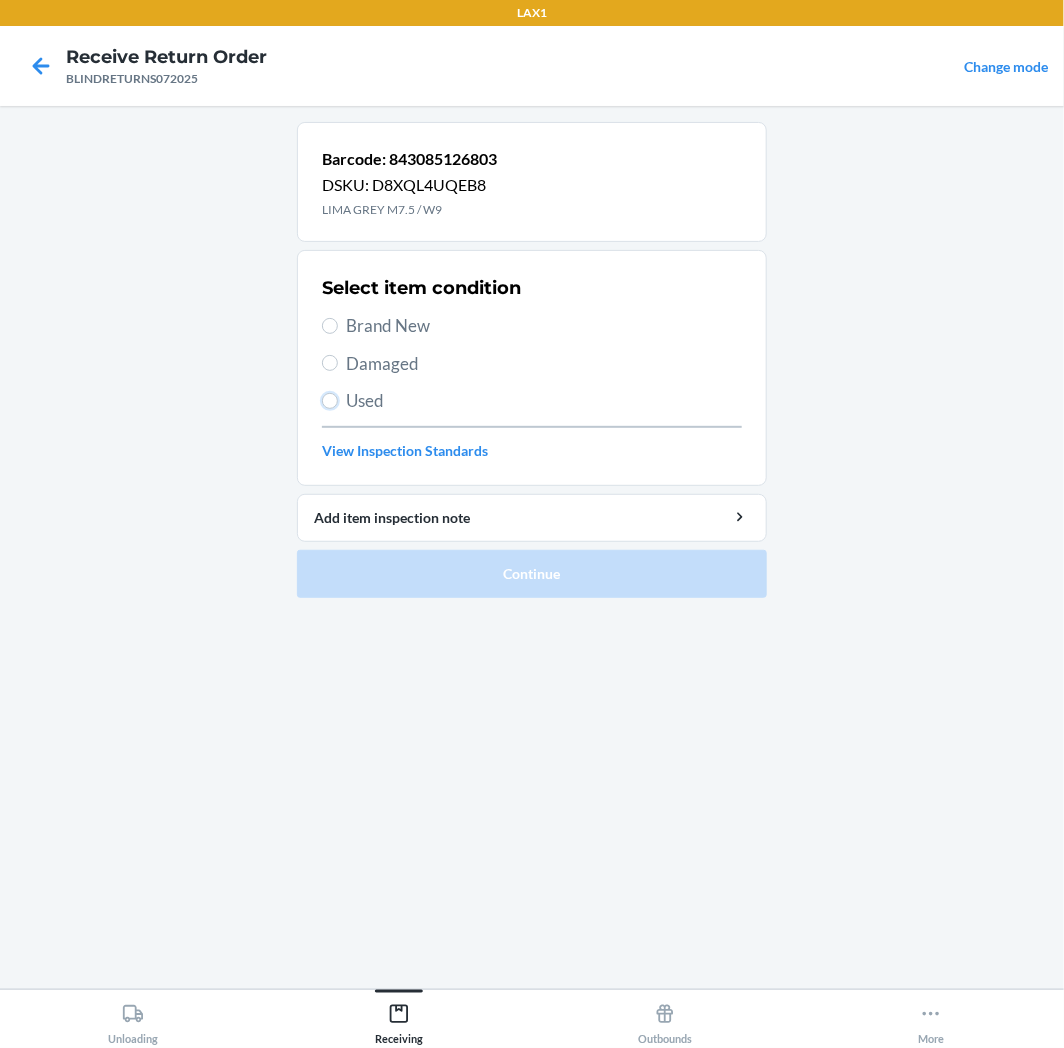 click on "Used" at bounding box center [330, 401] 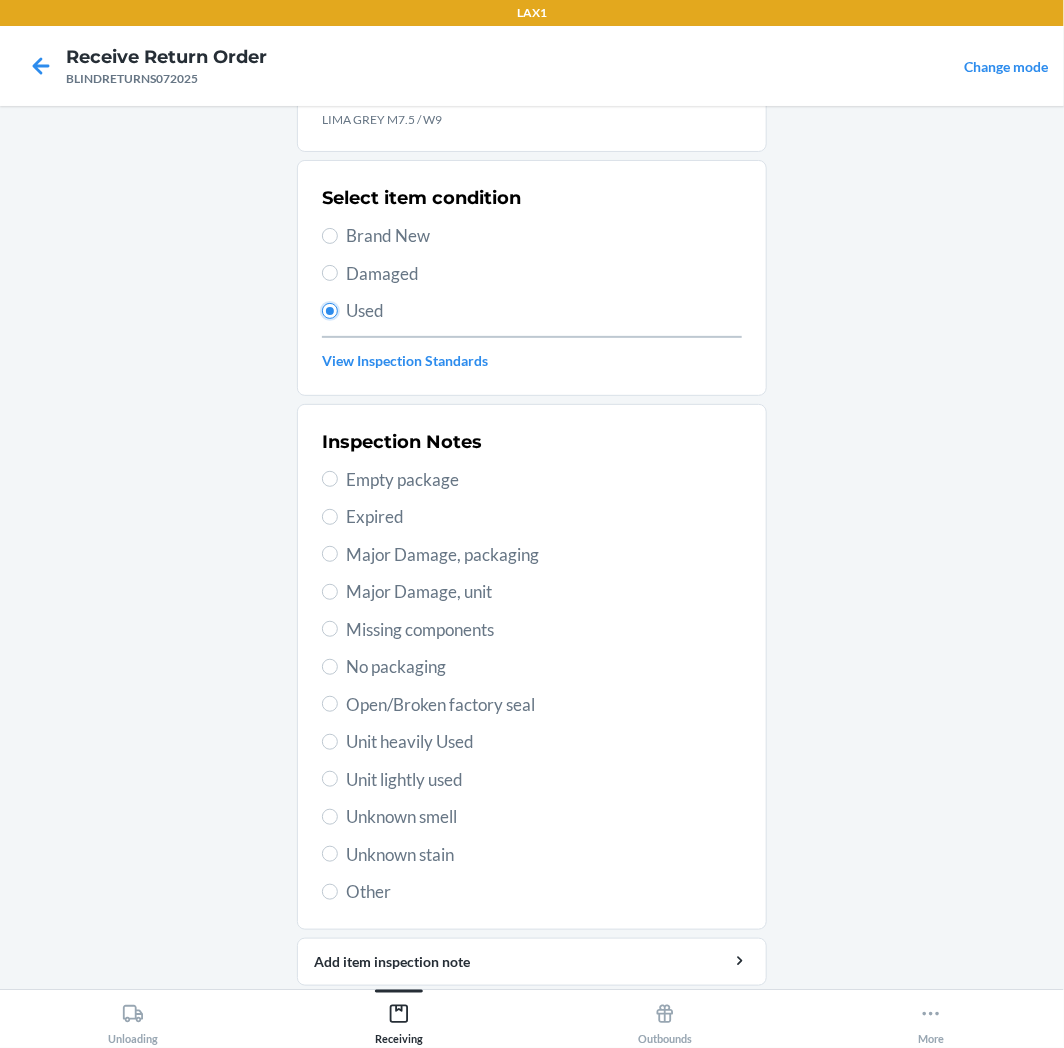 scroll, scrollTop: 157, scrollLeft: 0, axis: vertical 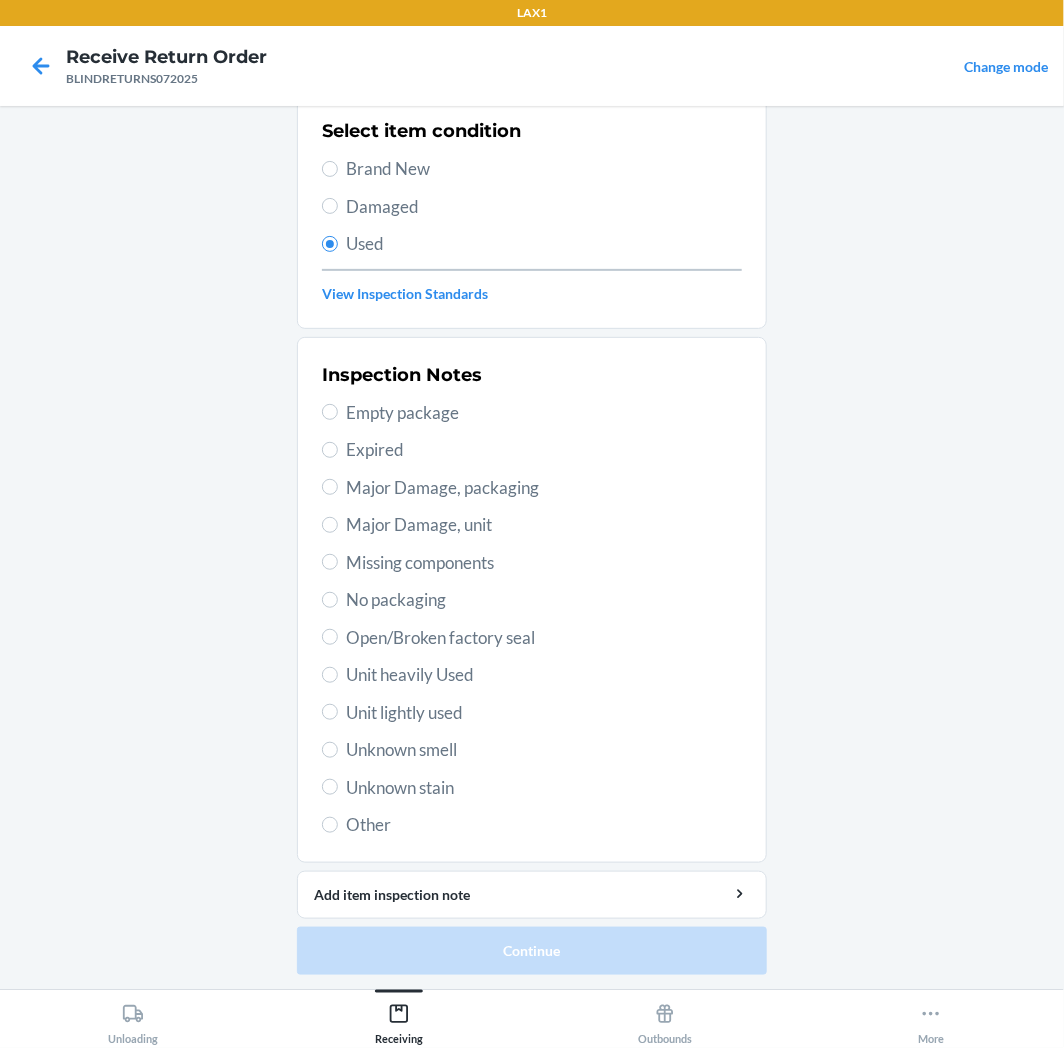 drag, startPoint x: 418, startPoint y: 675, endPoint x: 554, endPoint y: 874, distance: 241.03319 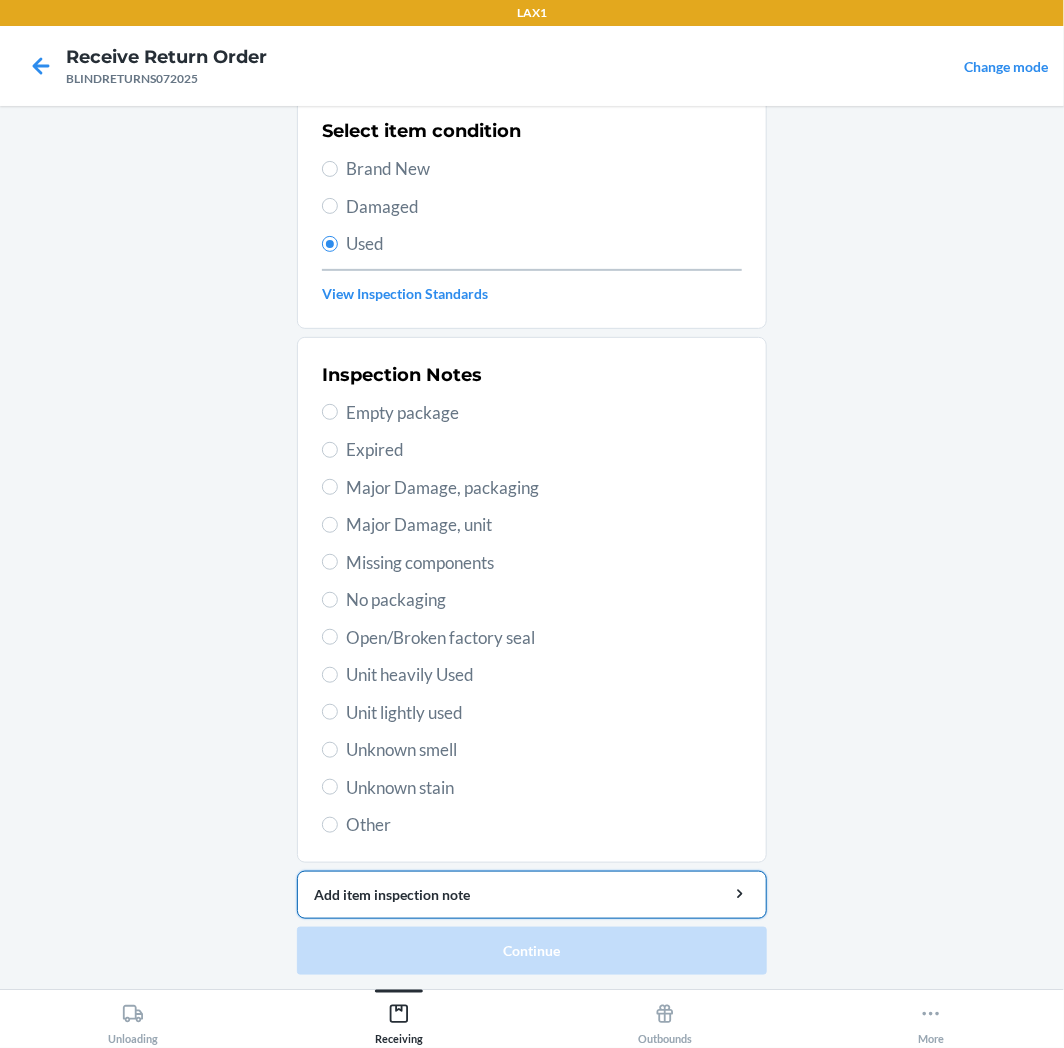 click on "Unit heavily Used" at bounding box center (544, 675) 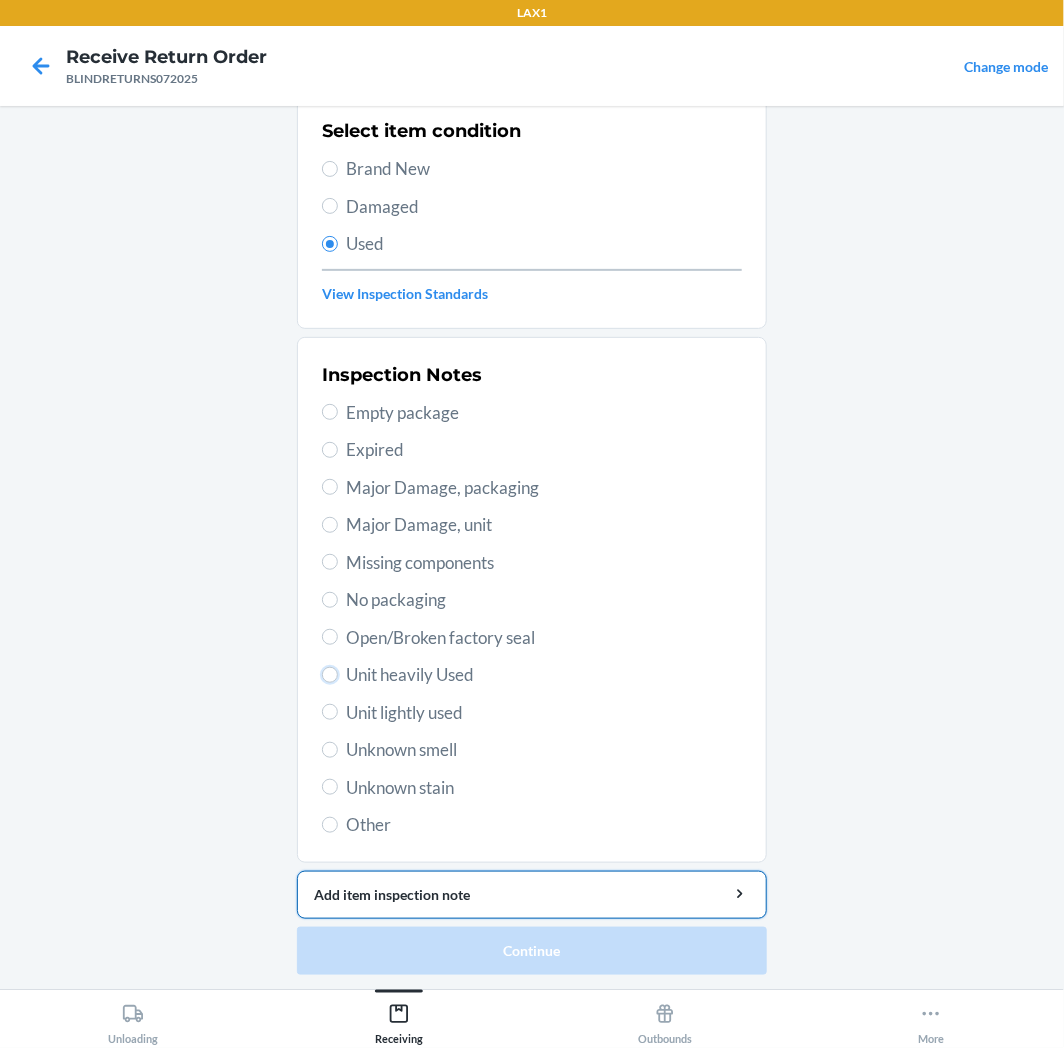 click on "Unit heavily Used" at bounding box center [330, 675] 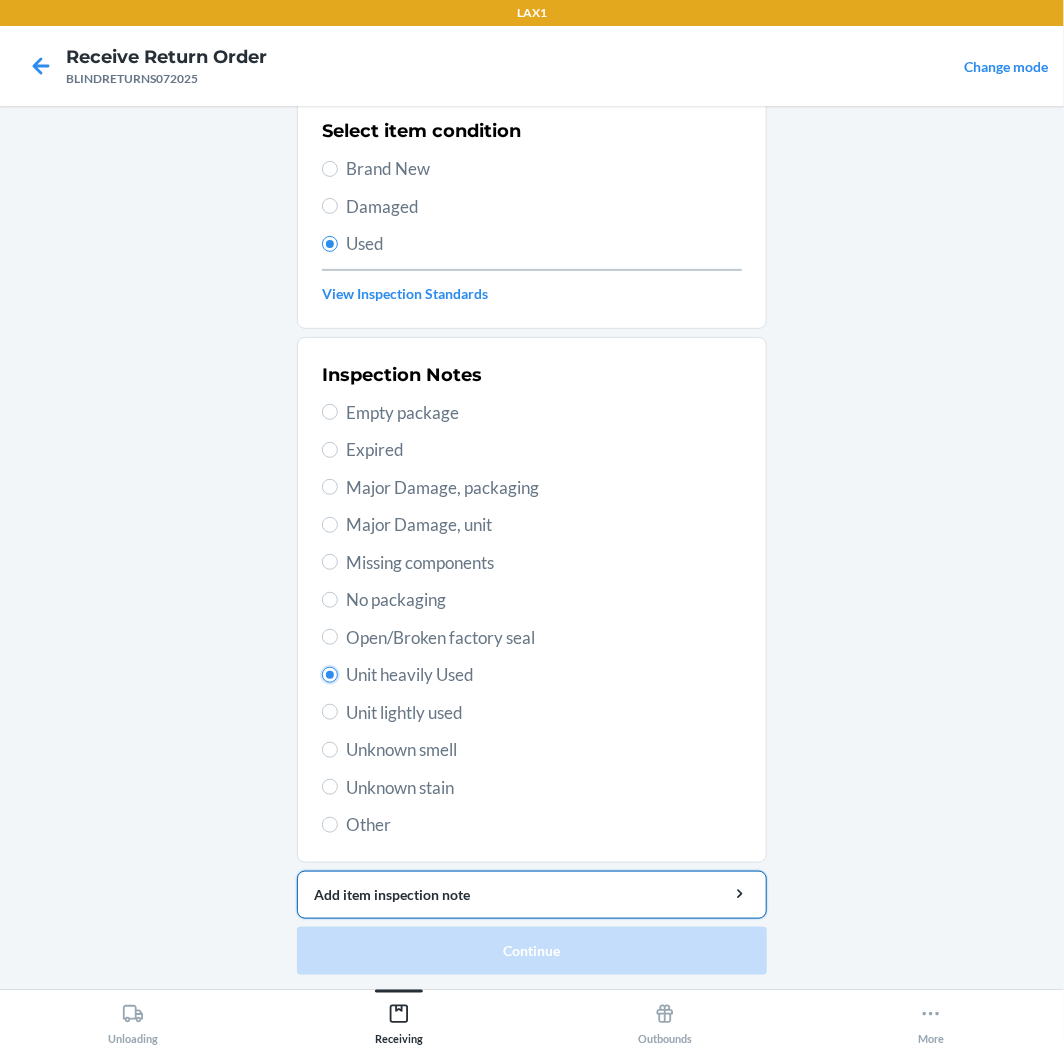 radio on "true" 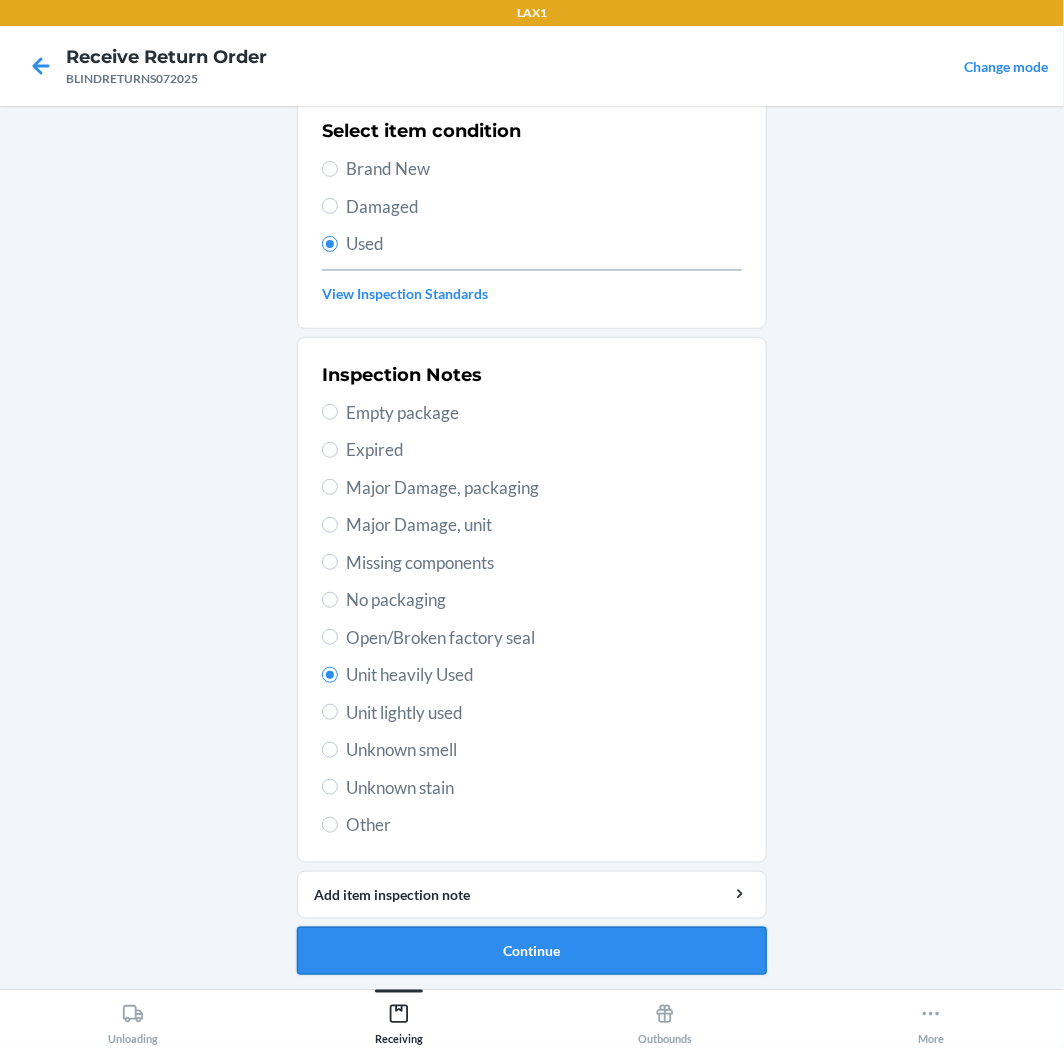 click on "Continue" at bounding box center [532, 951] 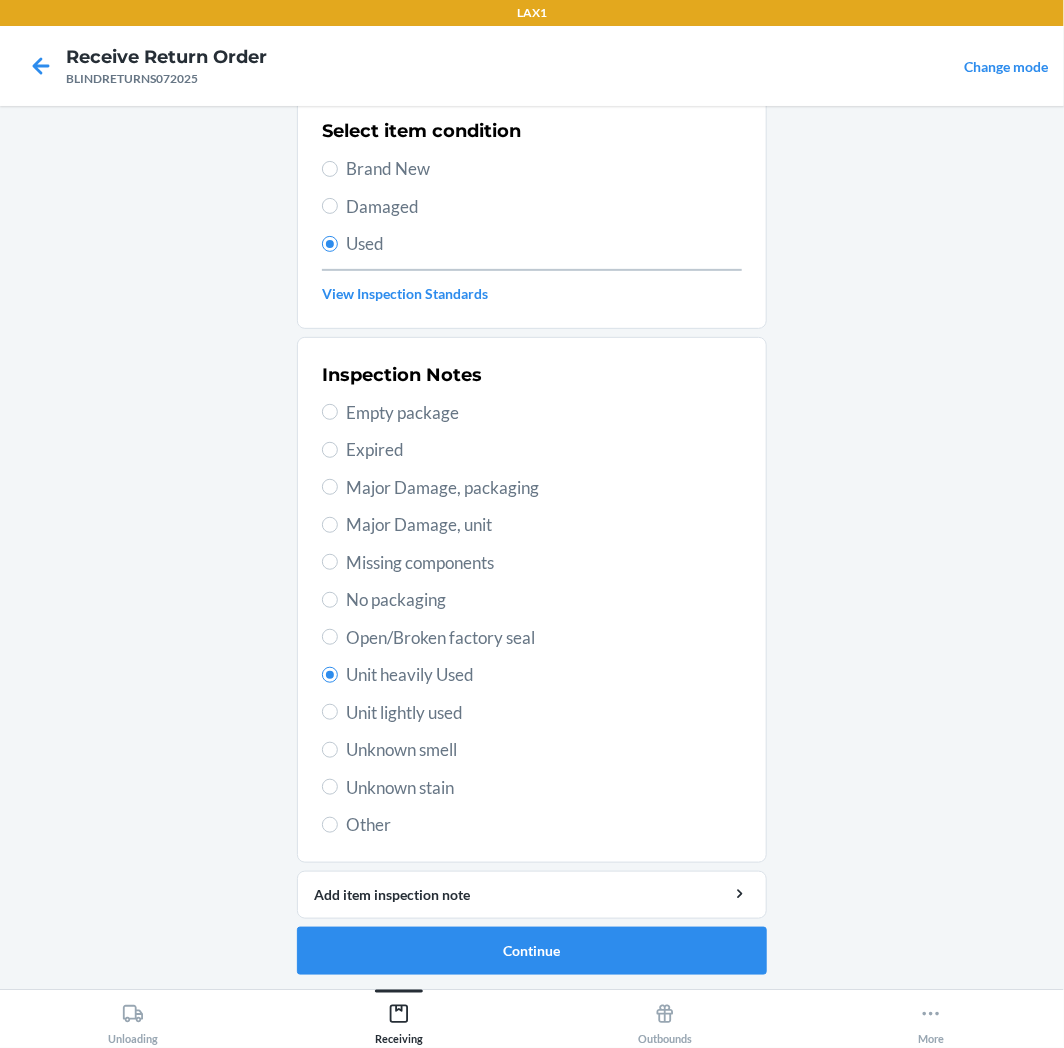 scroll, scrollTop: 0, scrollLeft: 0, axis: both 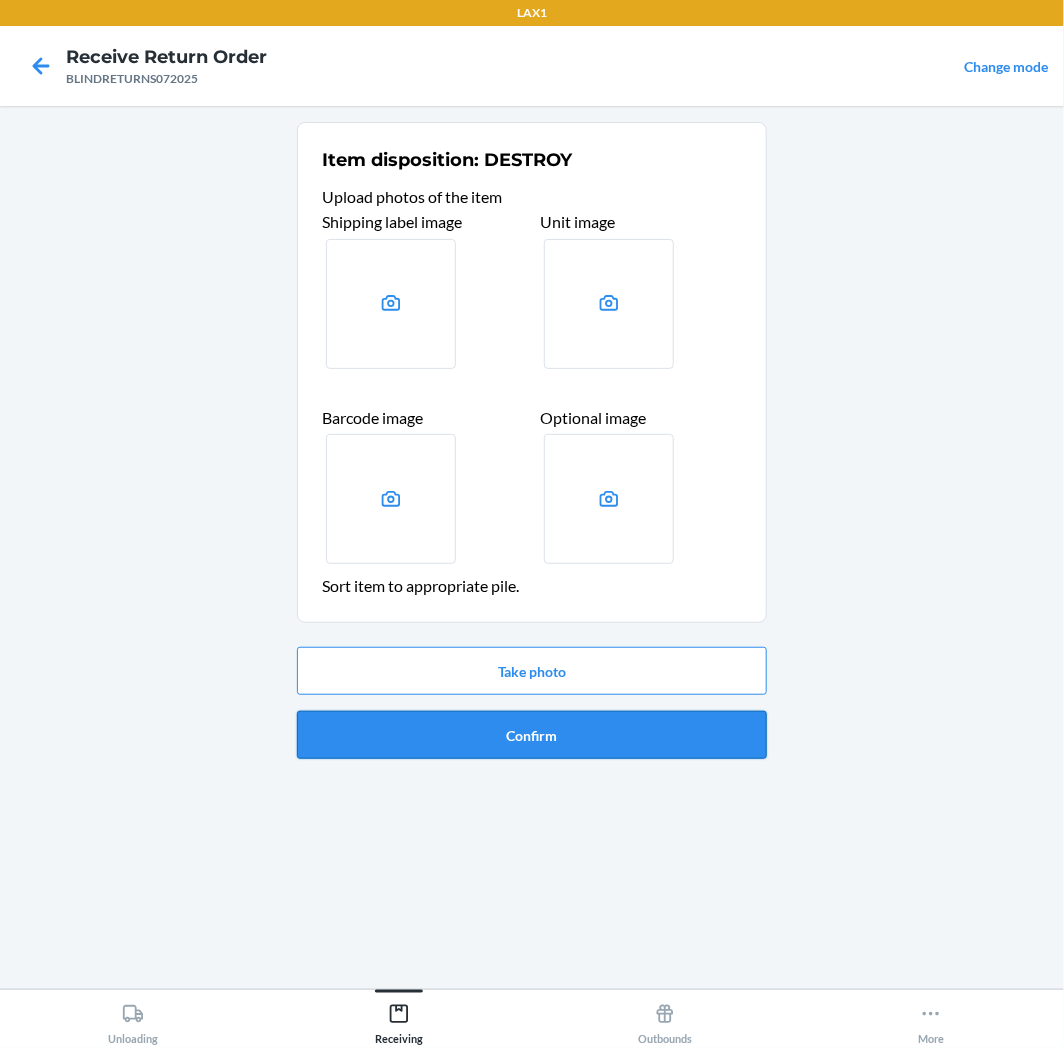 click on "Confirm" at bounding box center [532, 735] 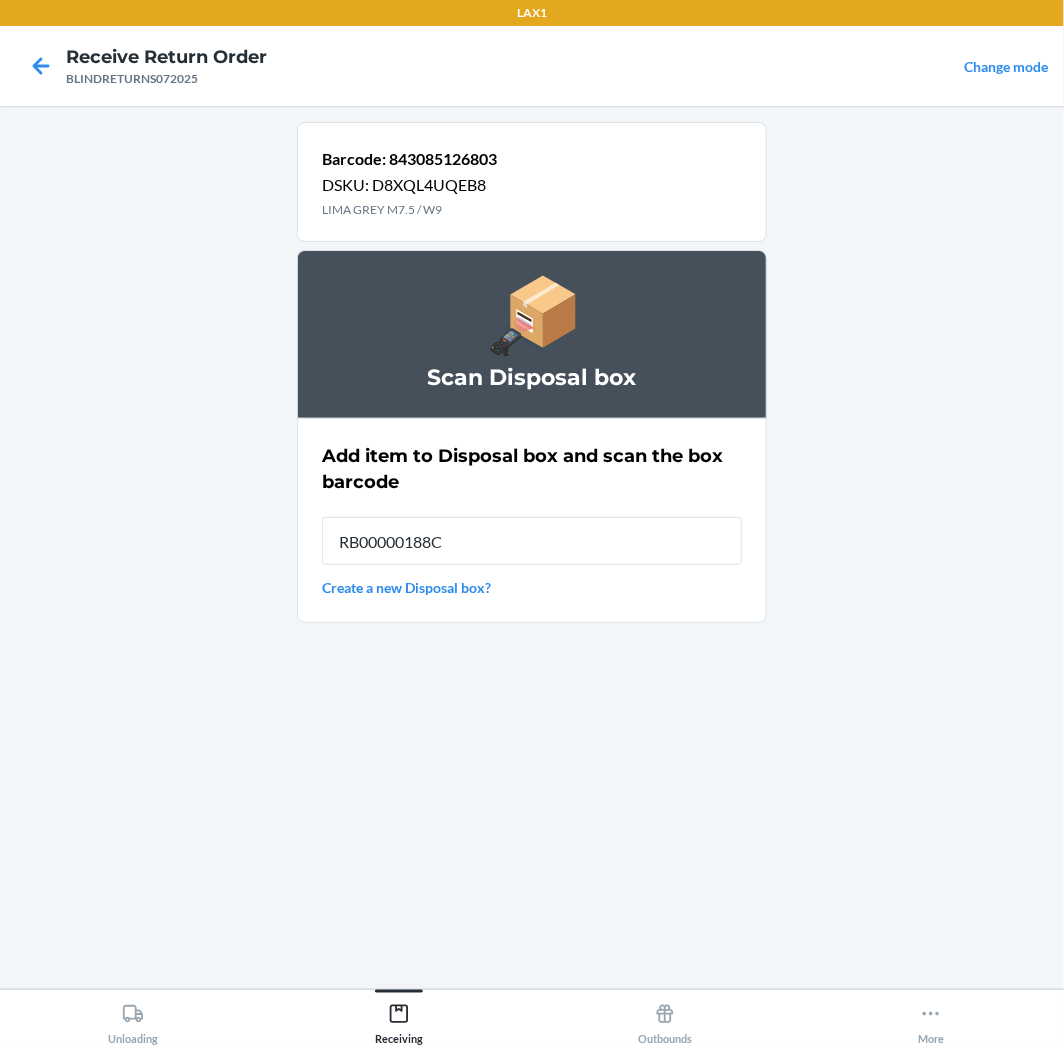 type on "RB00000188C" 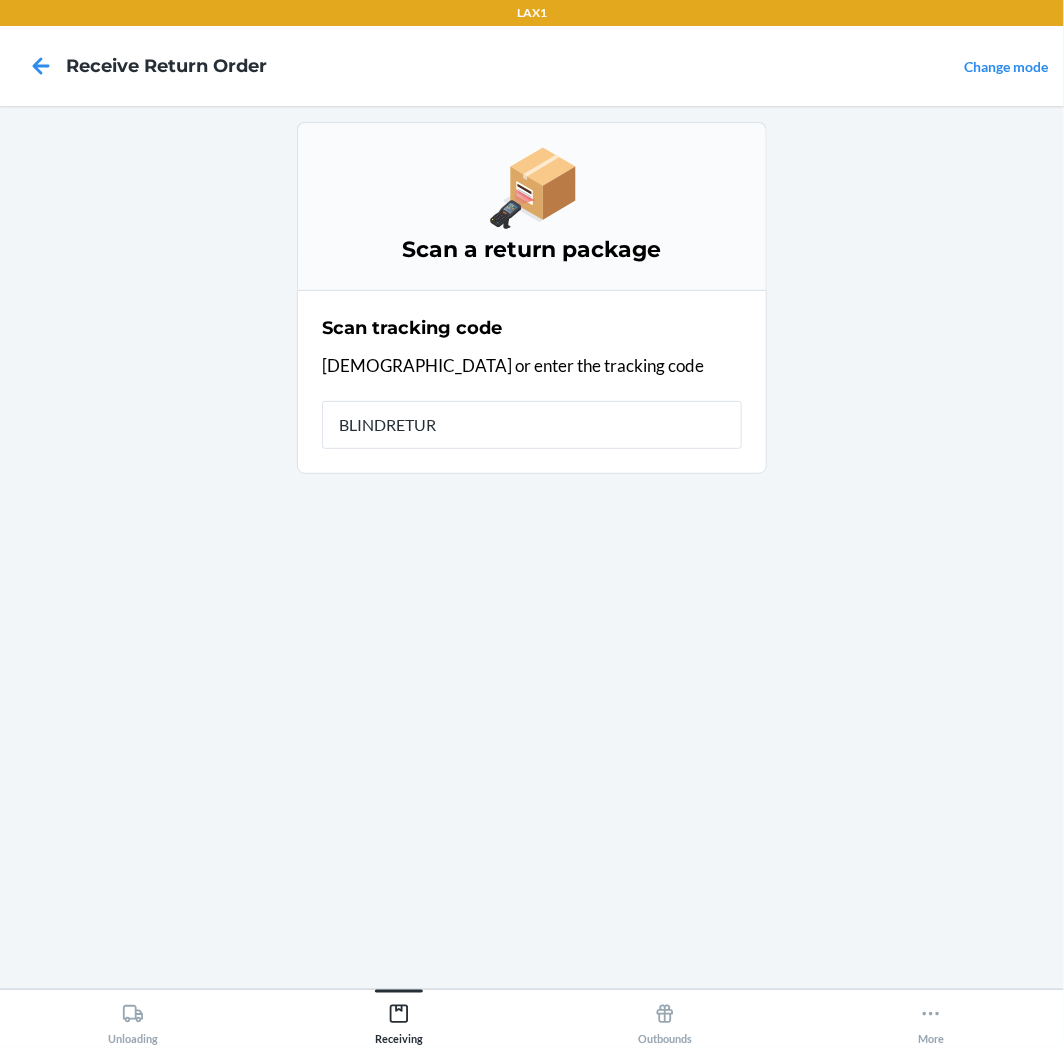 type on "BLINDRETURN" 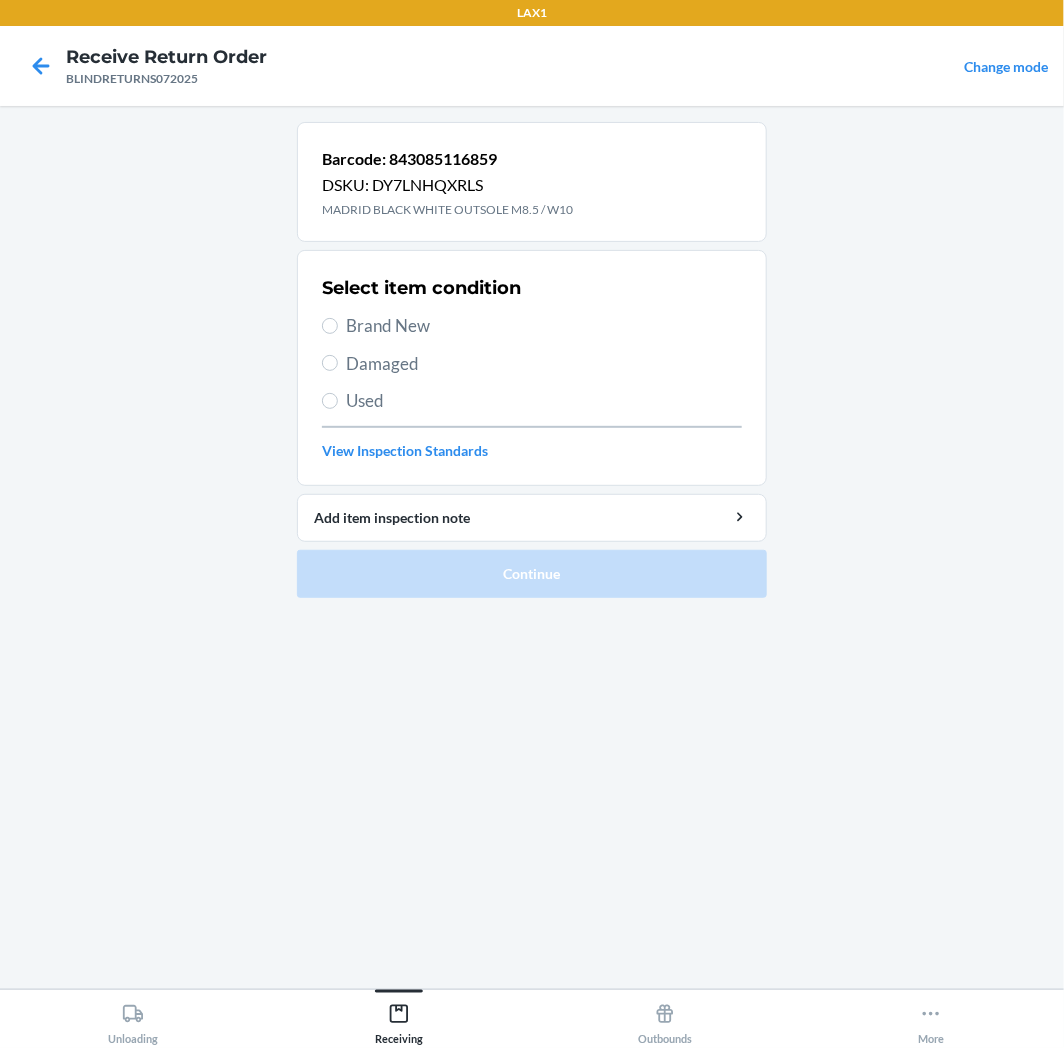 click on "Used" at bounding box center (544, 401) 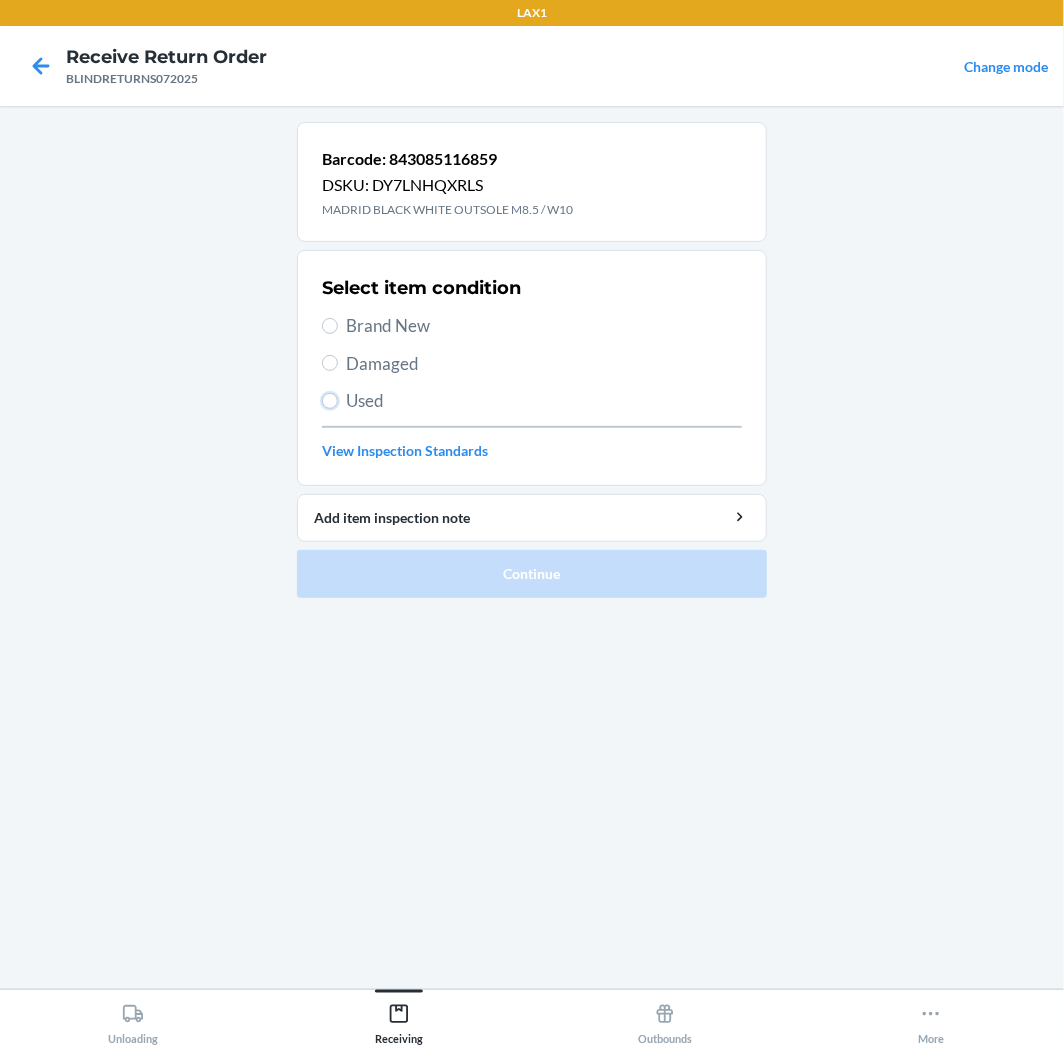 click on "Used" at bounding box center [330, 401] 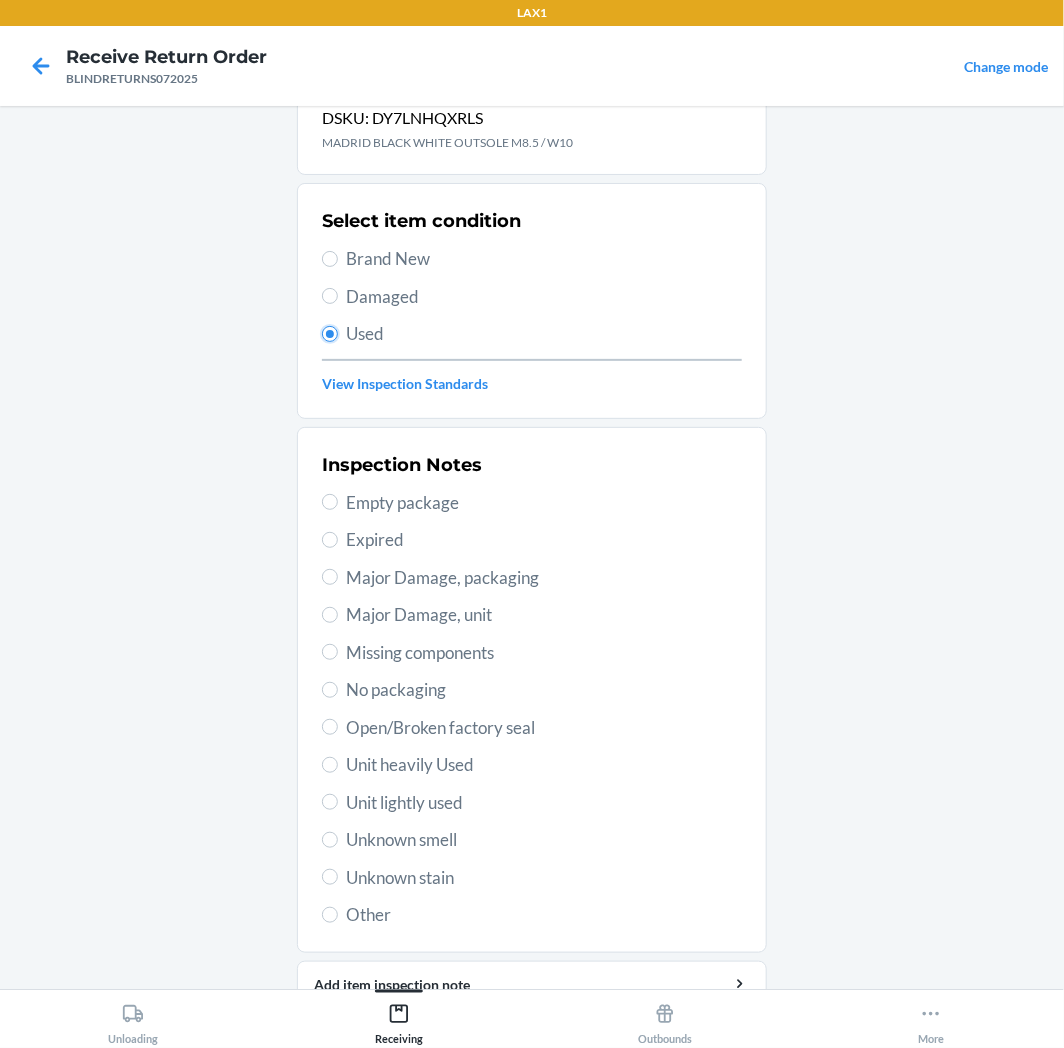 scroll, scrollTop: 157, scrollLeft: 0, axis: vertical 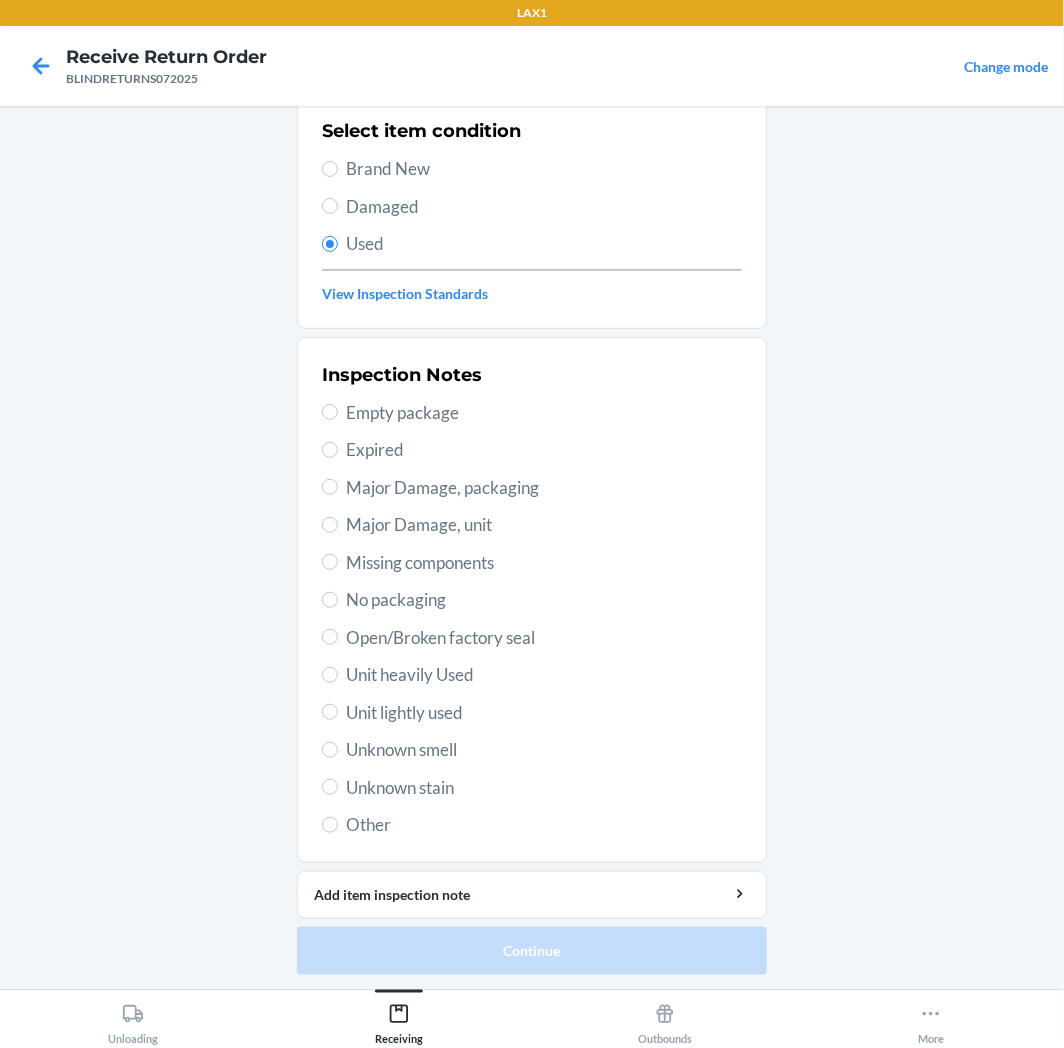click on "Inspection Notes Empty package Expired Major Damage, packaging Major Damage, unit Missing components No packaging Open/Broken factory seal Unit heavily Used Unit lightly used Unknown smell Unknown stain Other" at bounding box center (532, 600) 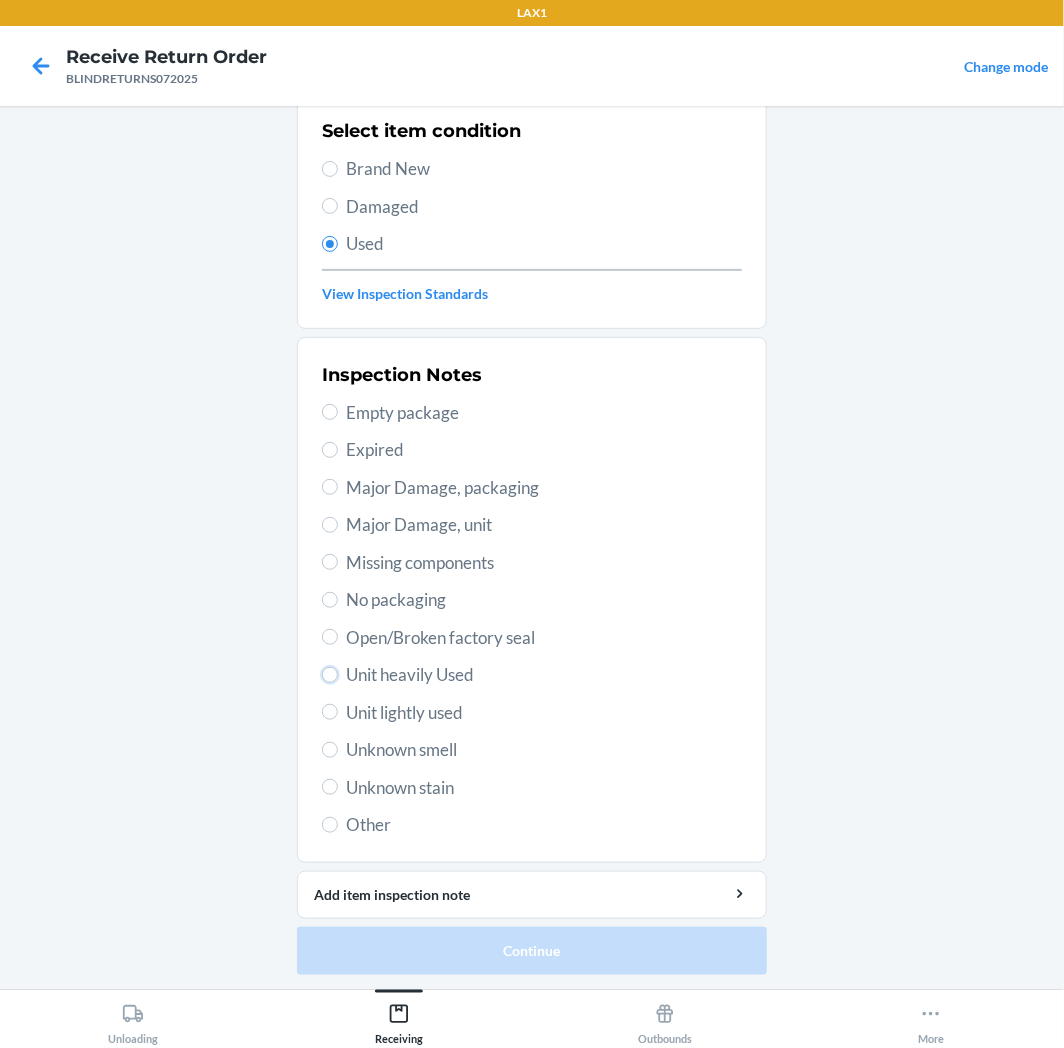 click on "Unit heavily Used" at bounding box center [330, 675] 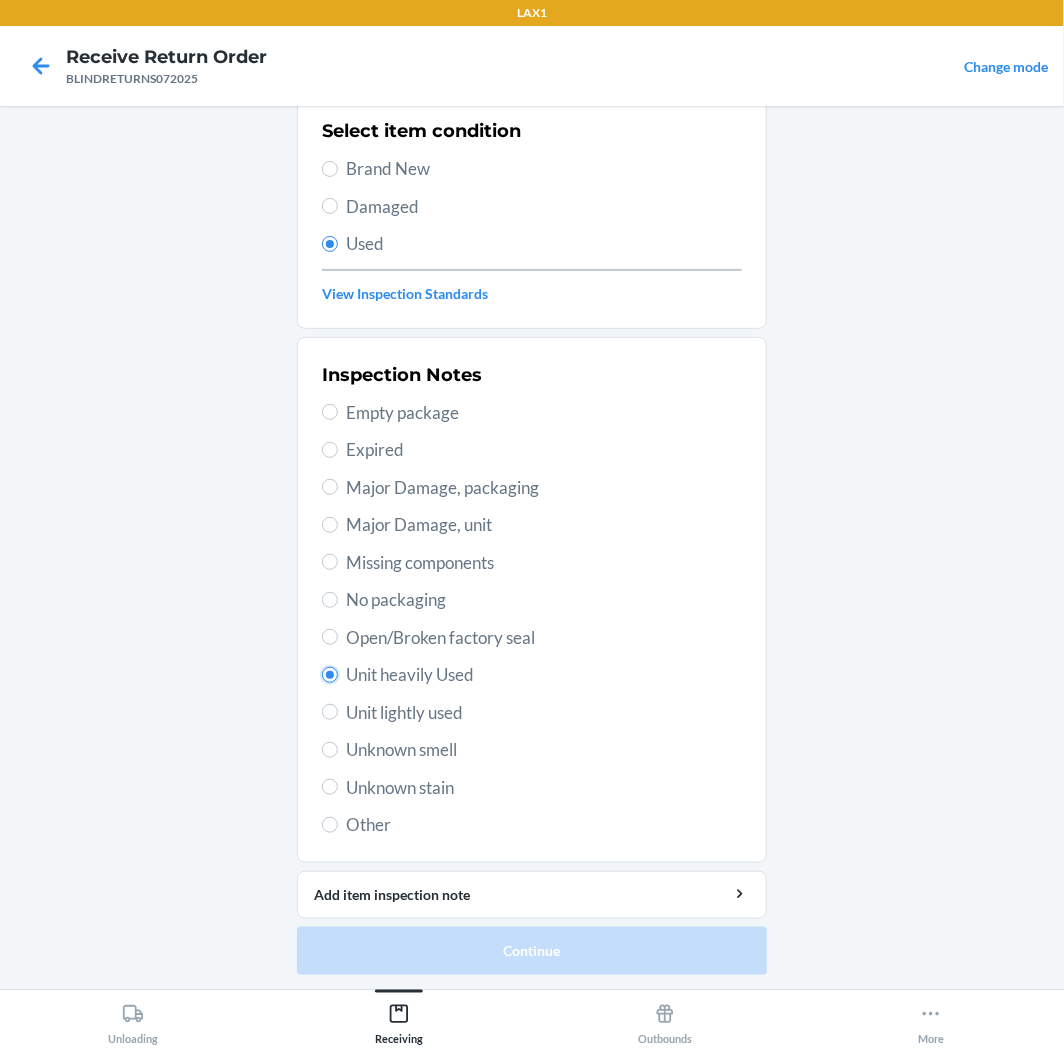 radio on "true" 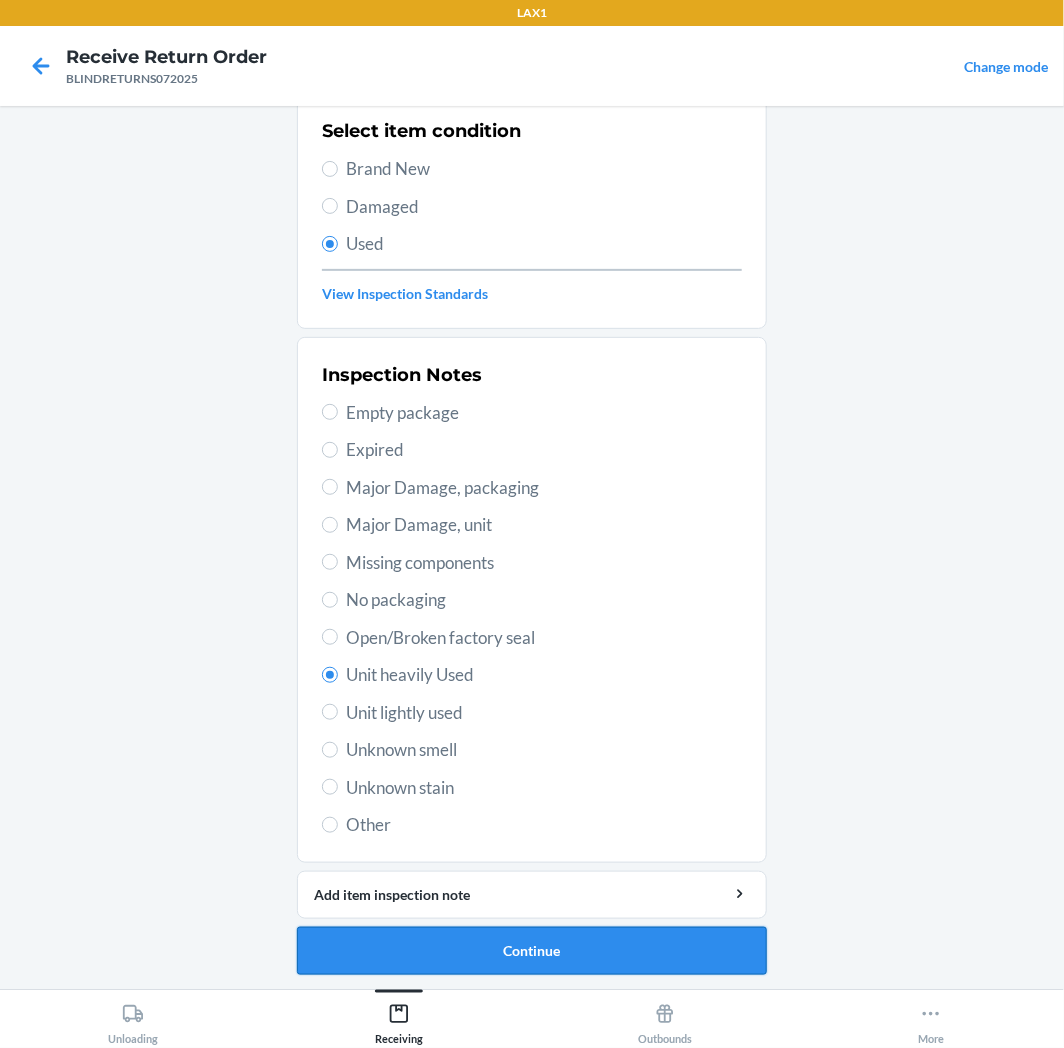 click on "Continue" at bounding box center [532, 951] 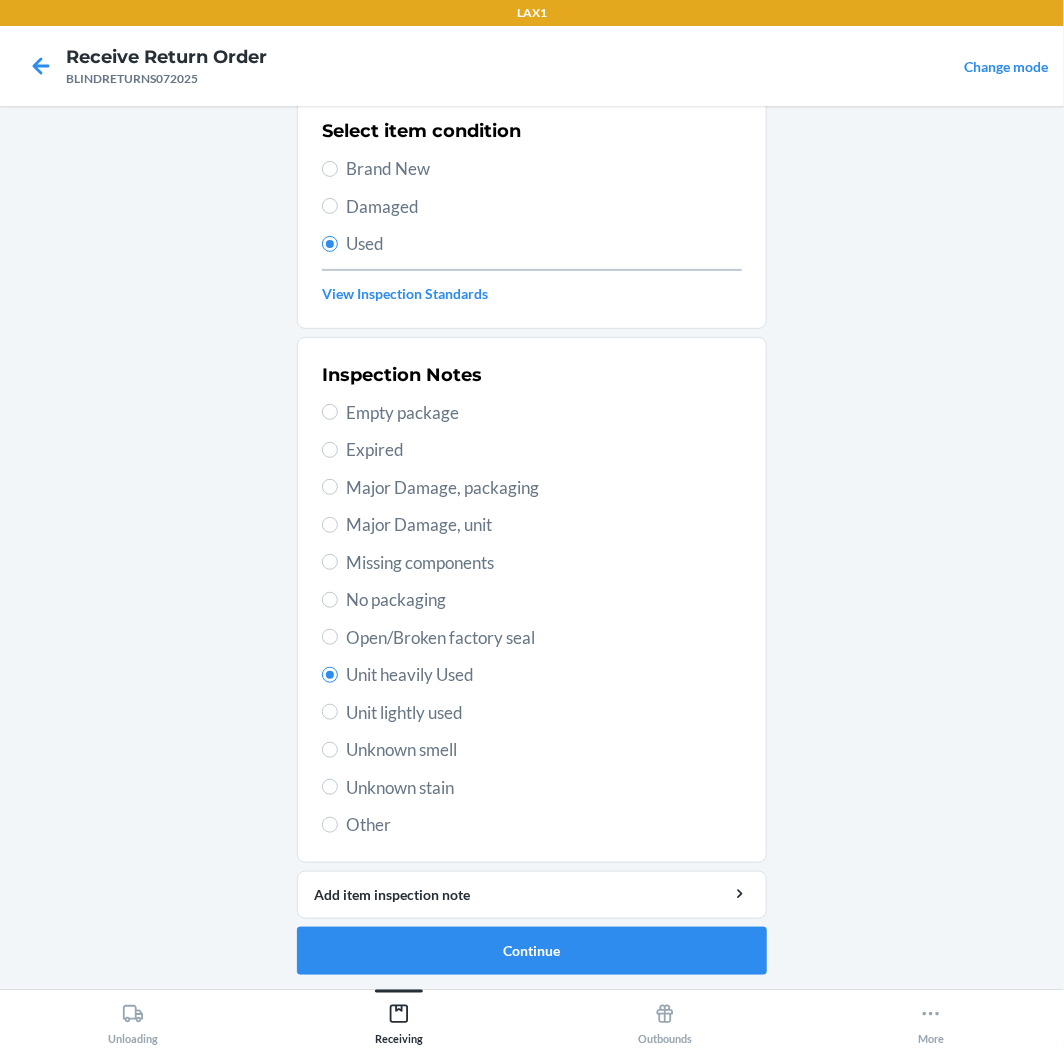 scroll, scrollTop: 0, scrollLeft: 0, axis: both 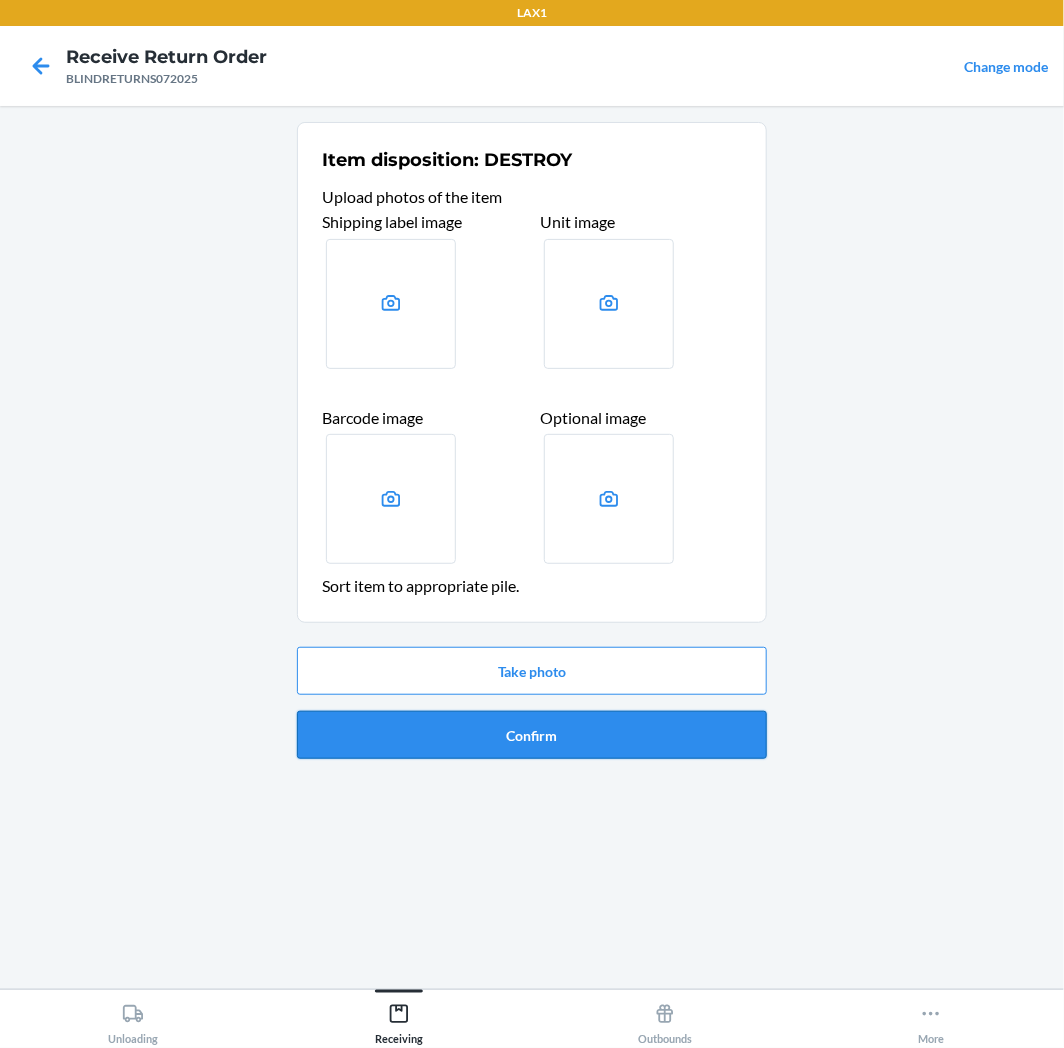 click on "Confirm" at bounding box center [532, 735] 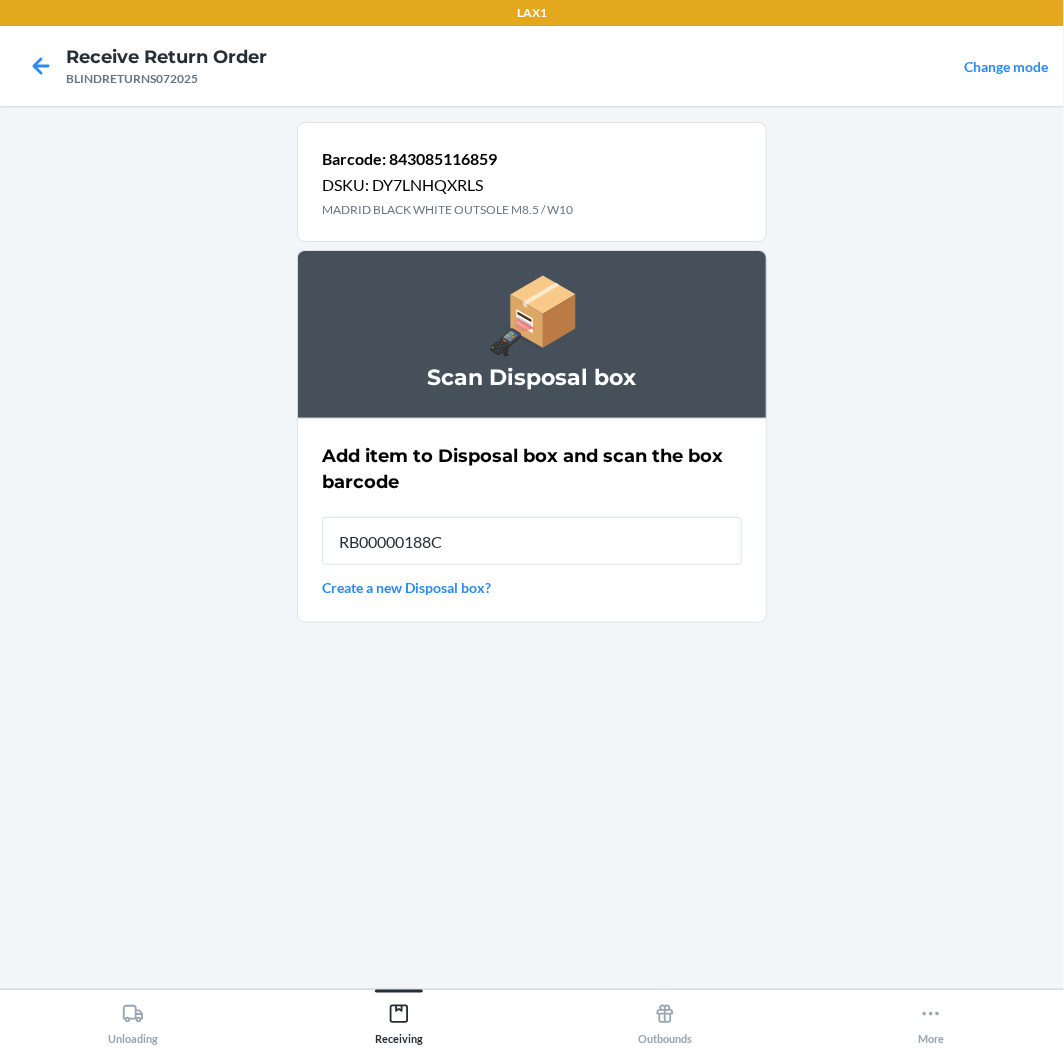 type on "RB00000188C" 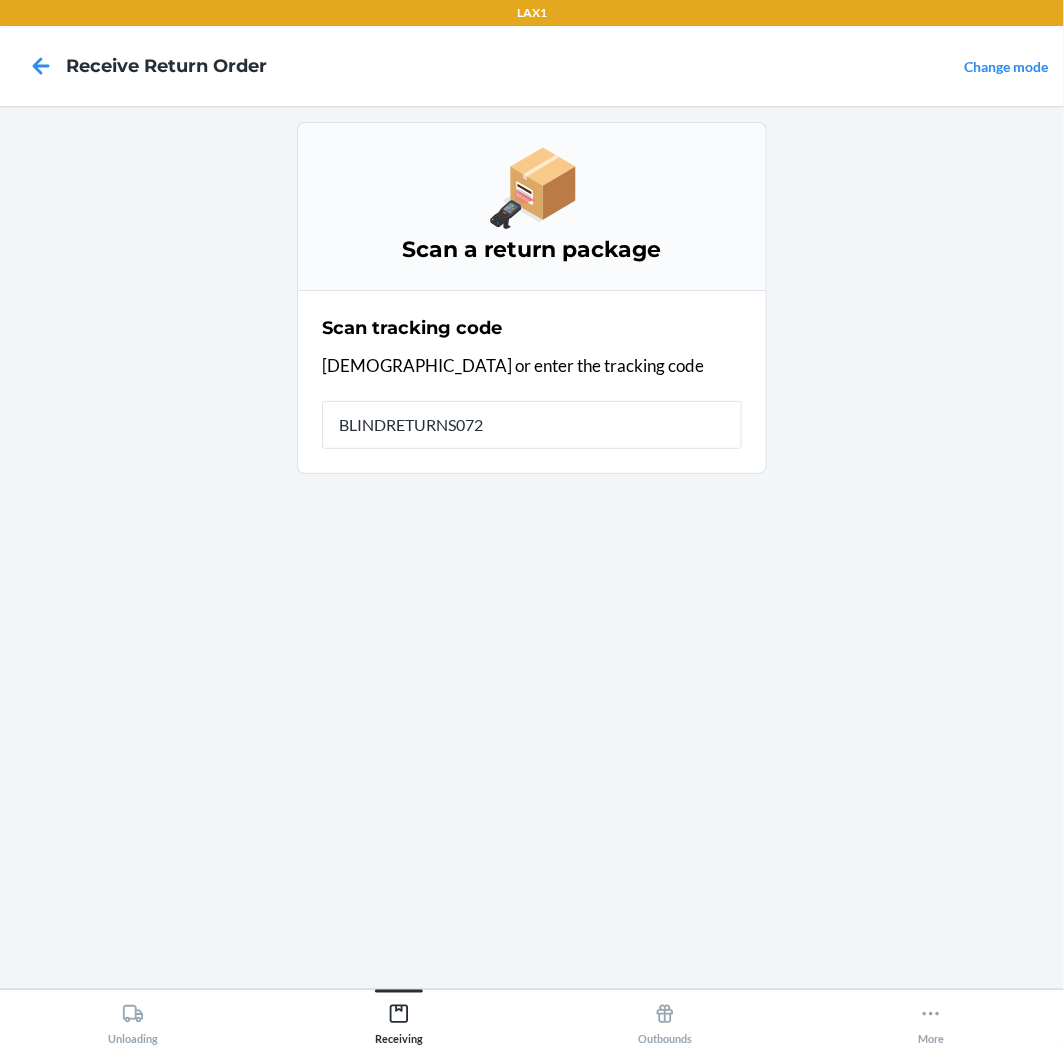 type on "BLINDRETURNS0720" 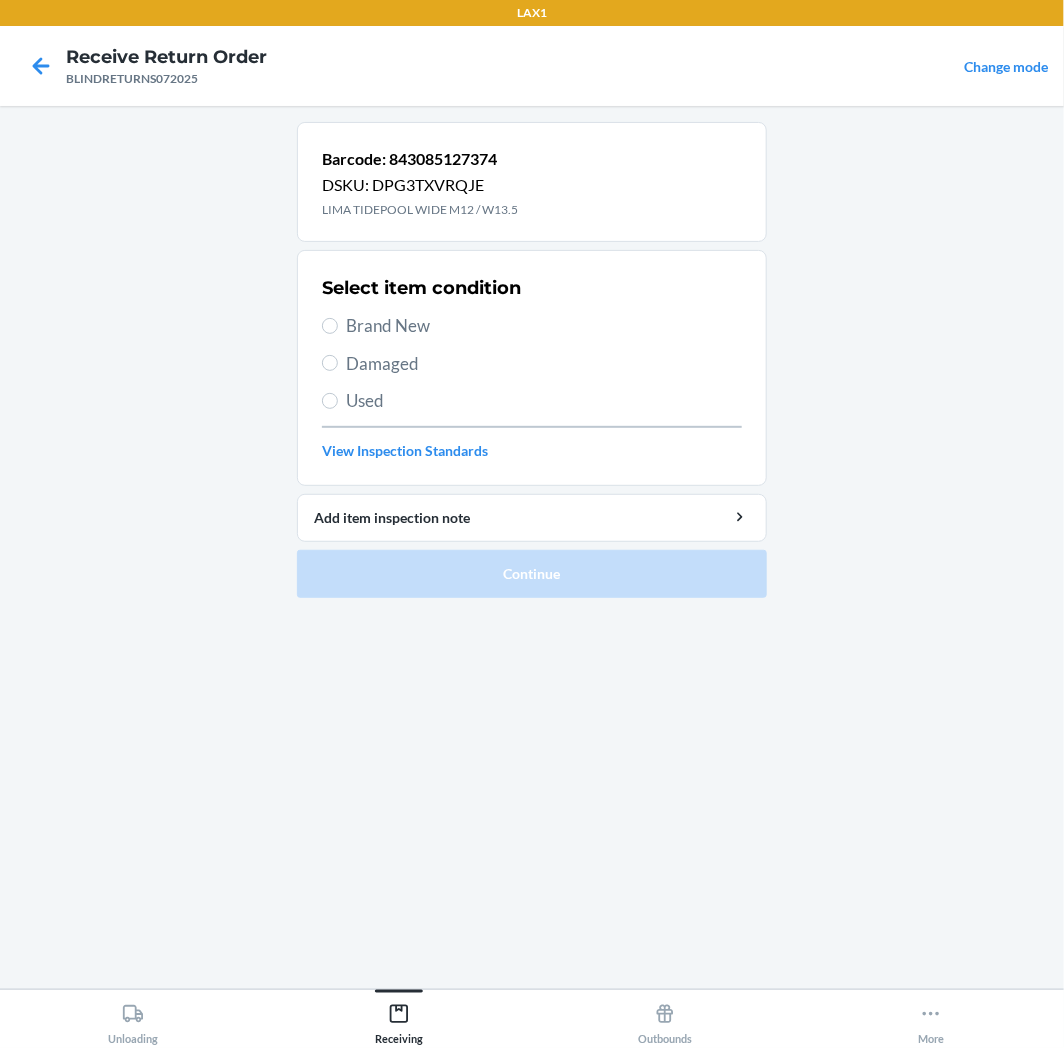 click on "Used" at bounding box center [544, 401] 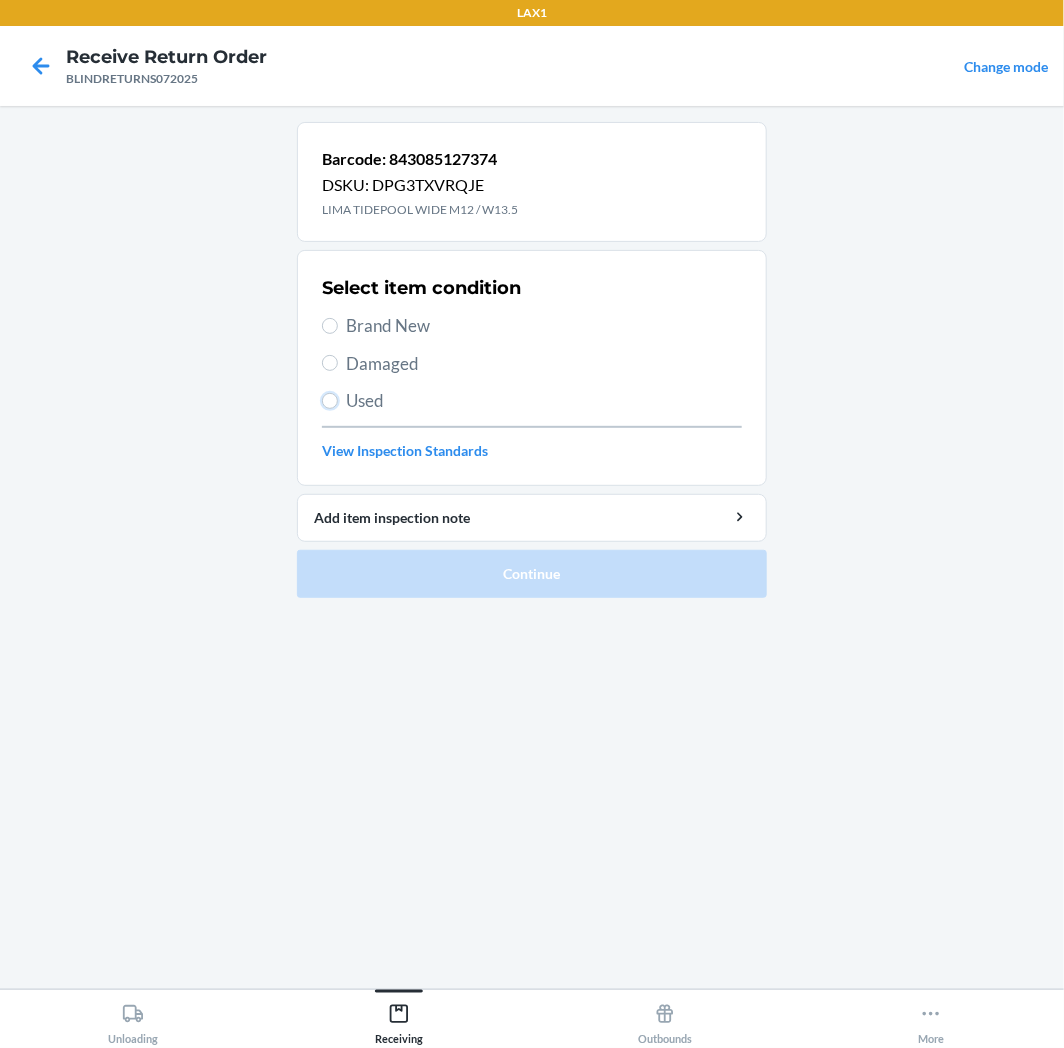 click on "Used" at bounding box center [330, 401] 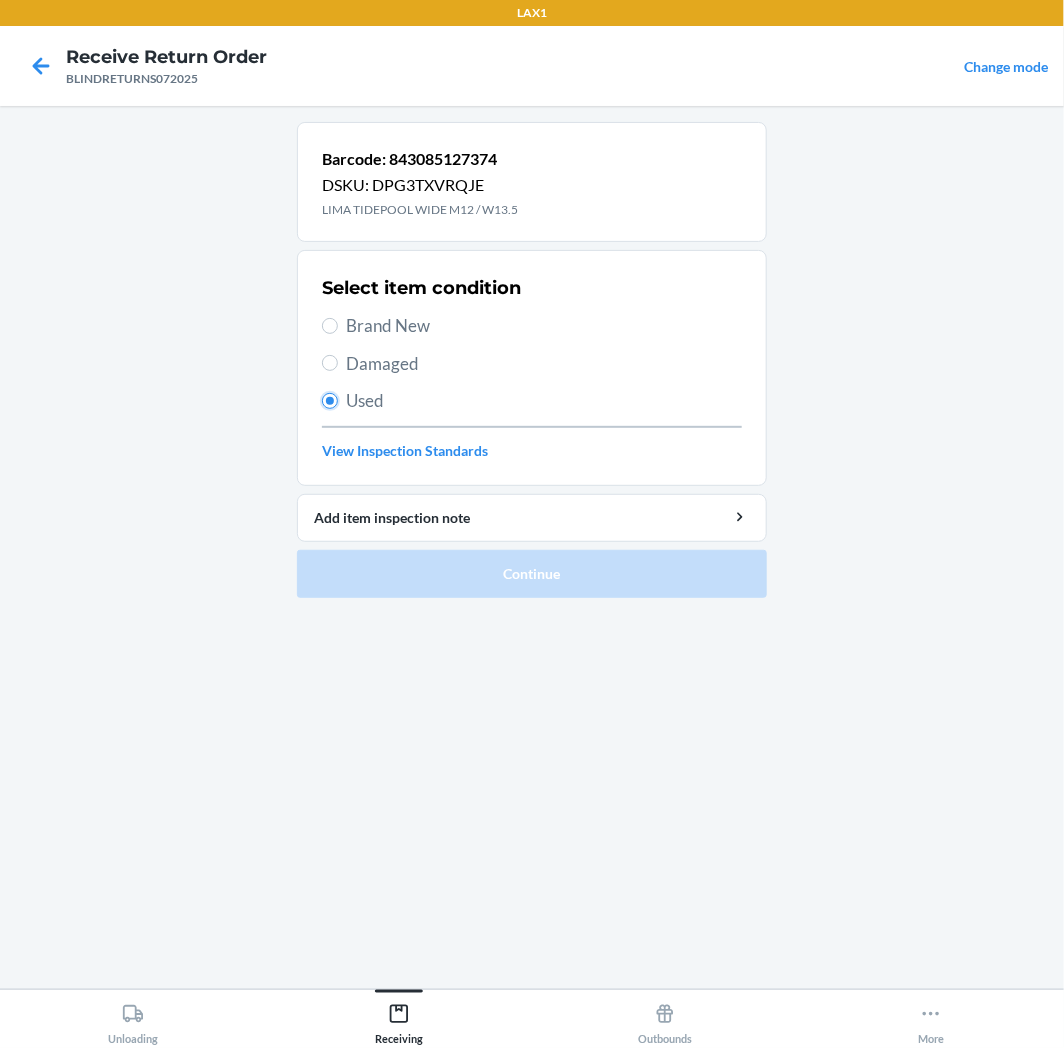 radio on "true" 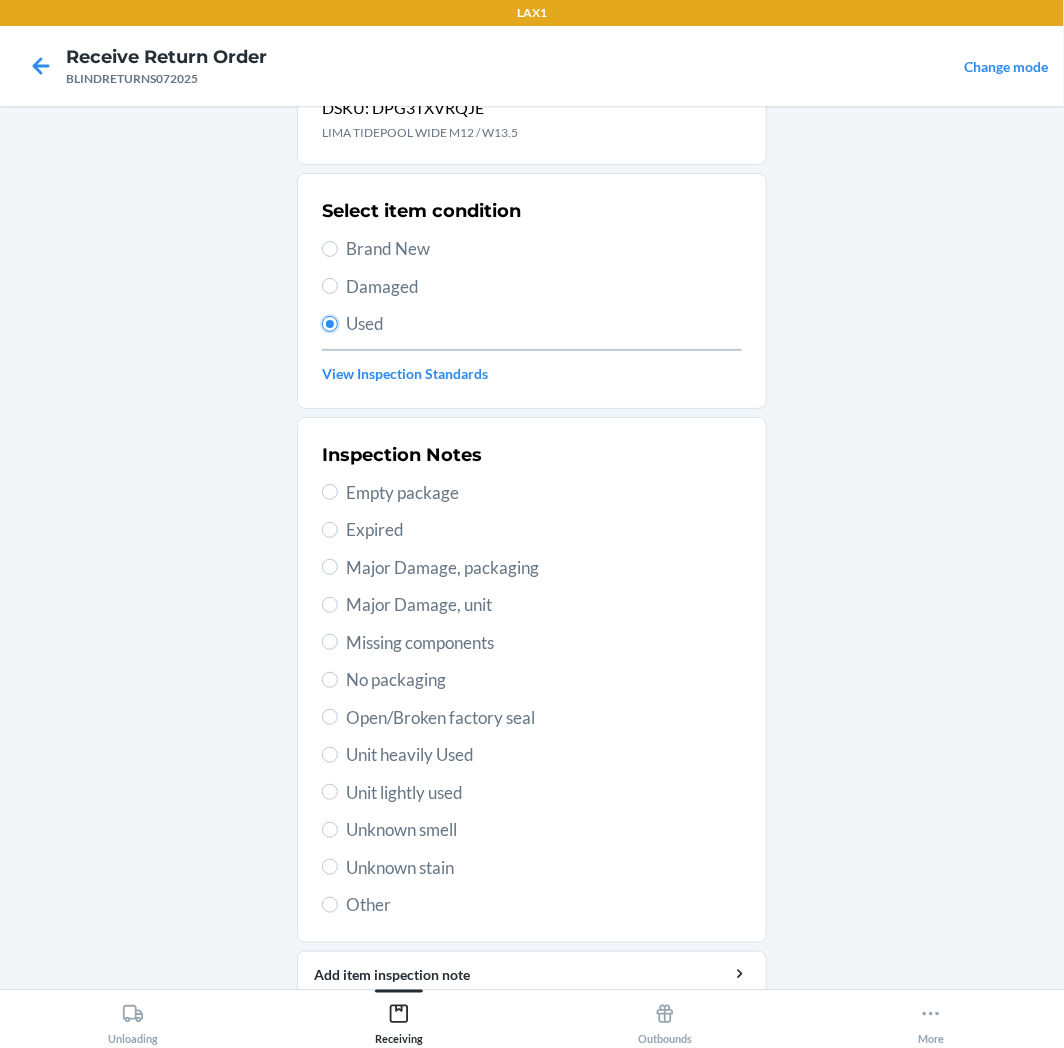 scroll, scrollTop: 157, scrollLeft: 0, axis: vertical 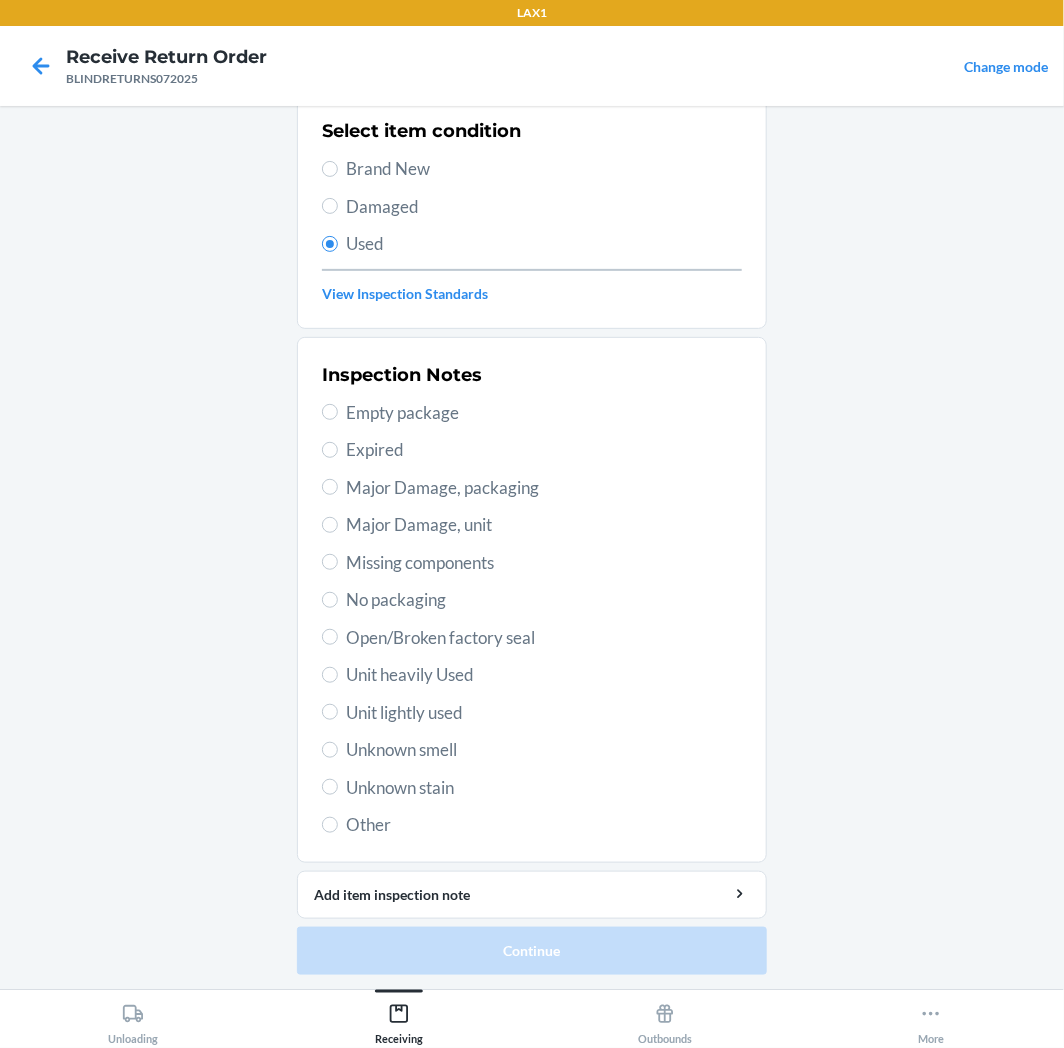 click on "Unit heavily Used" at bounding box center (544, 675) 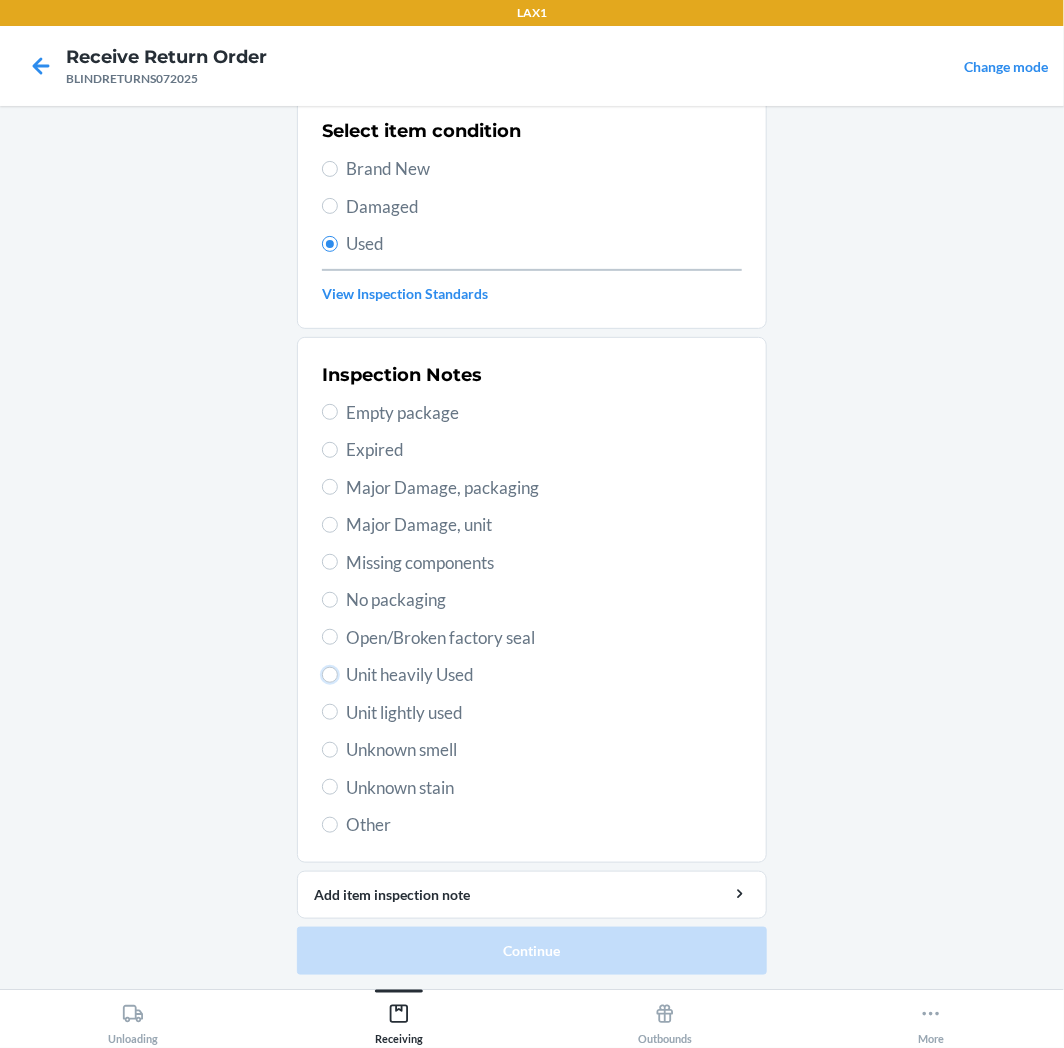 click on "Unit heavily Used" at bounding box center [330, 675] 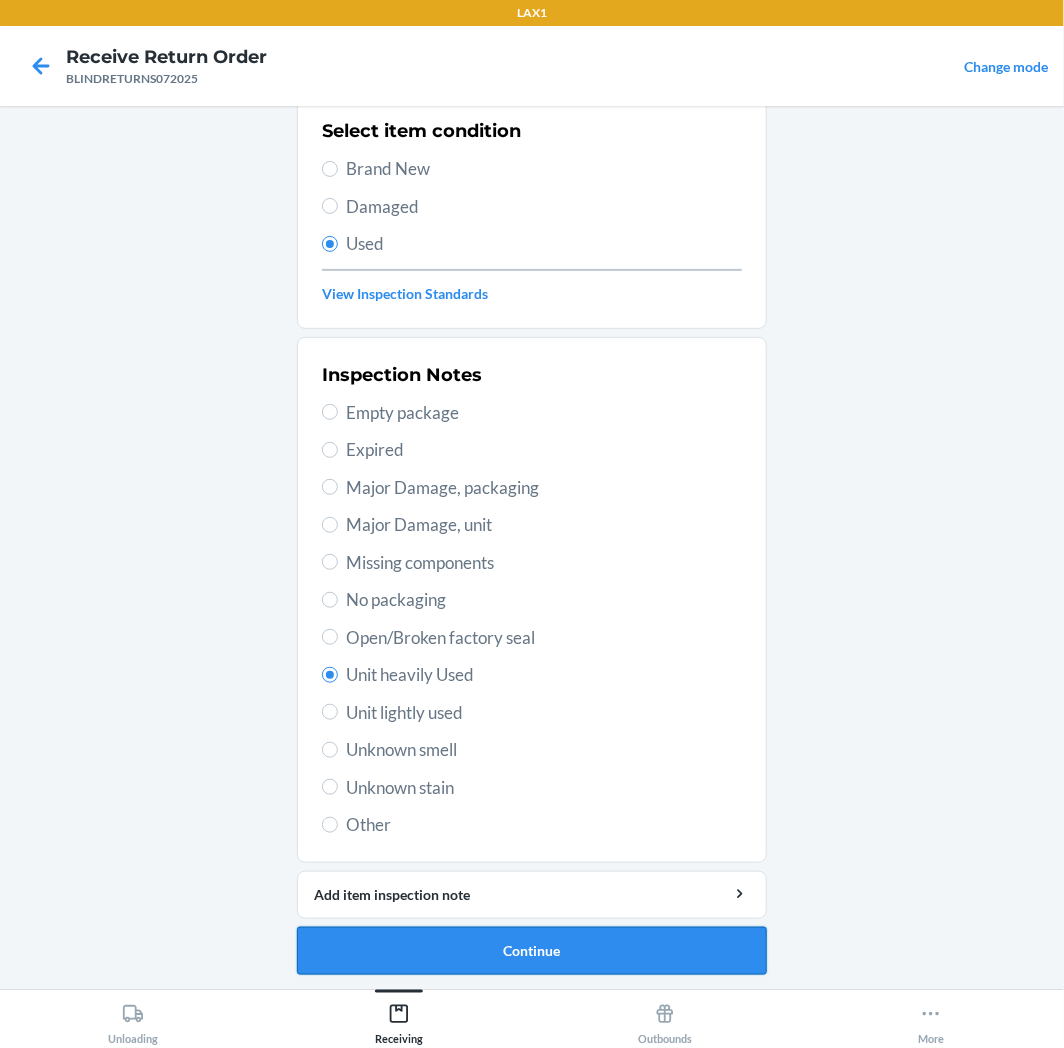 click on "Continue" at bounding box center (532, 951) 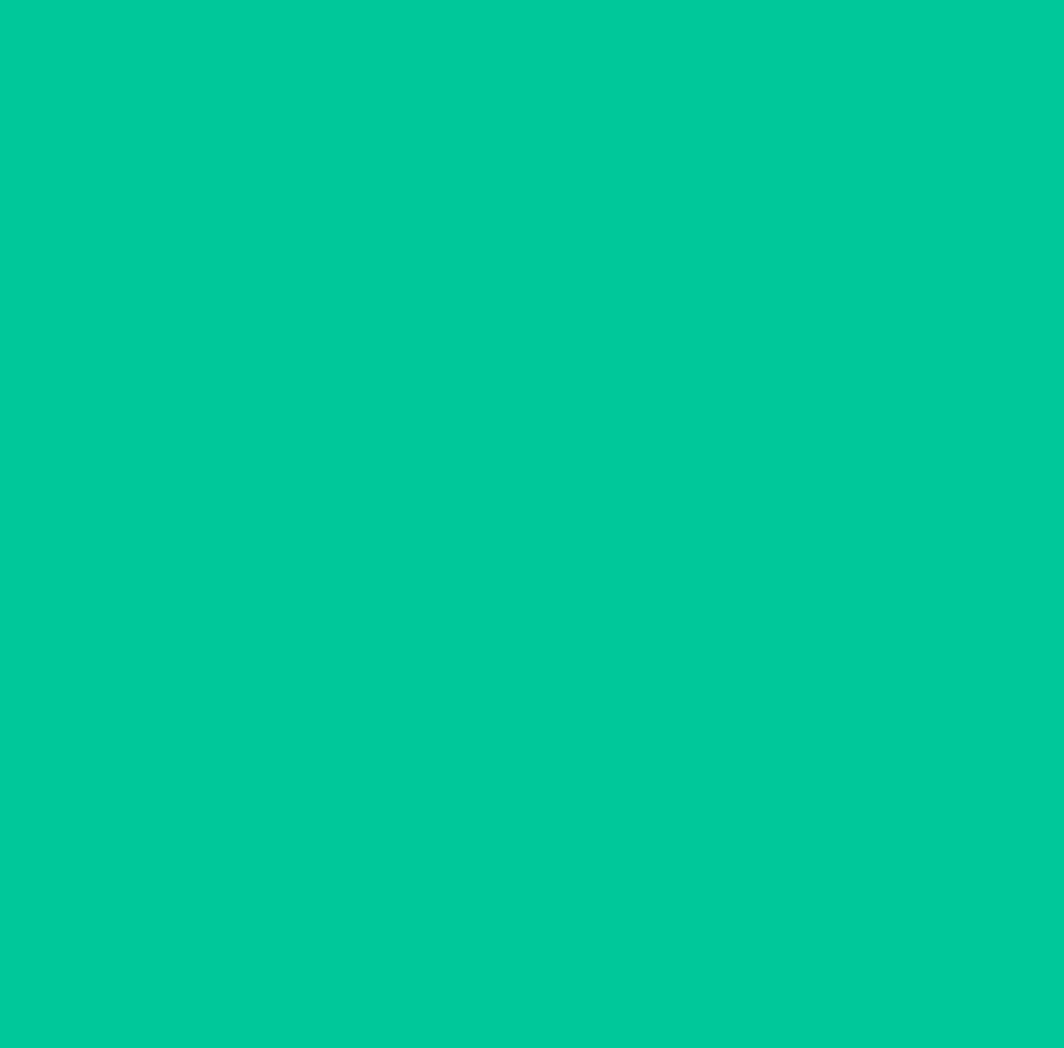scroll, scrollTop: 0, scrollLeft: 0, axis: both 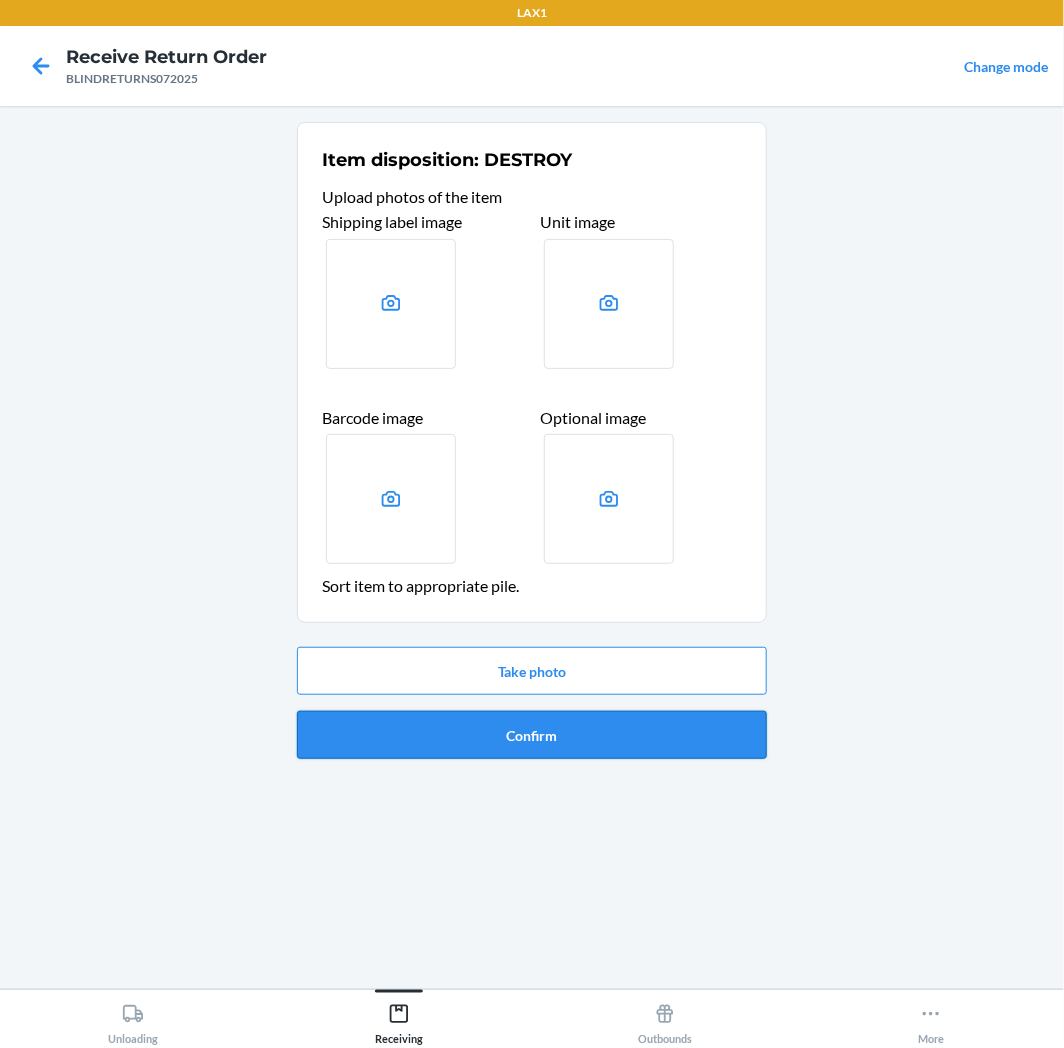 click on "Confirm" at bounding box center [532, 735] 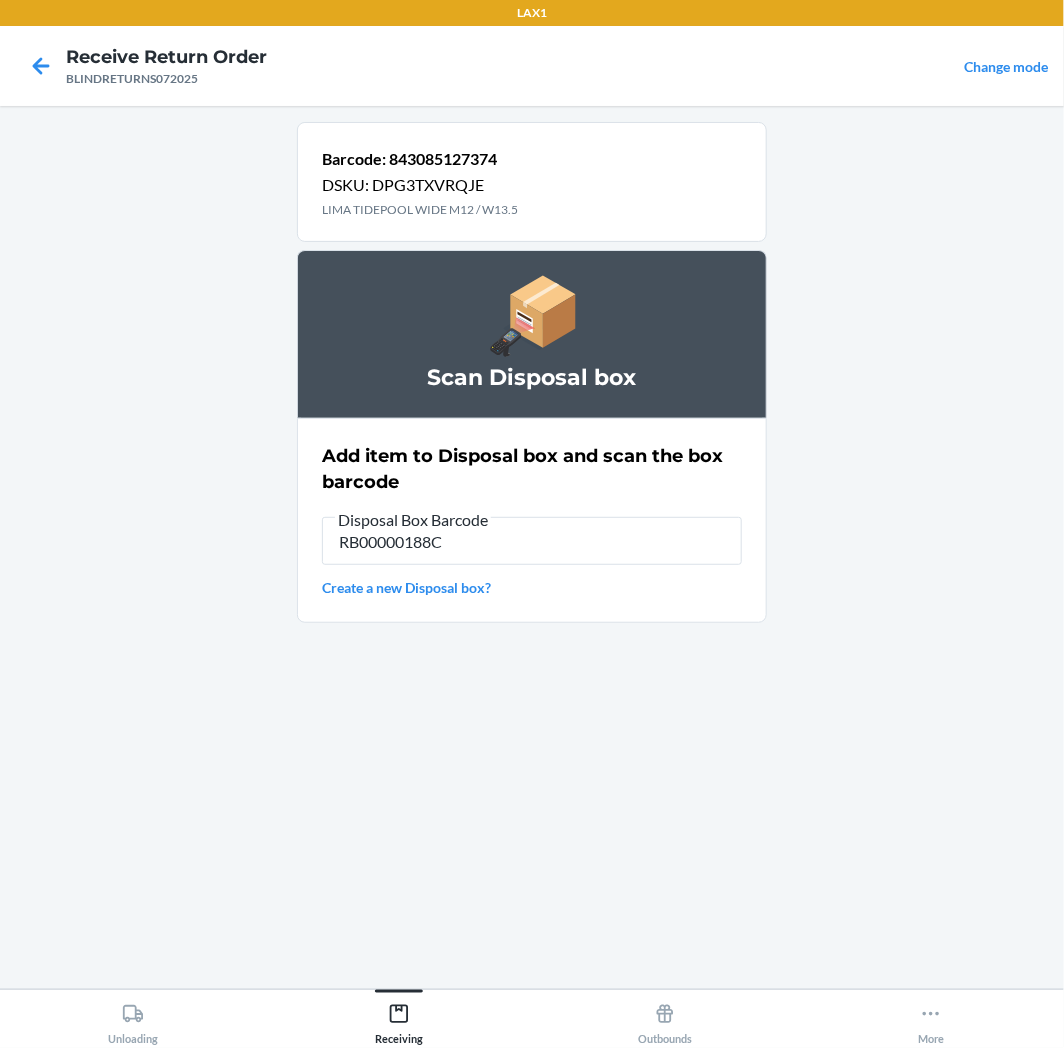 type on "RB00000188C" 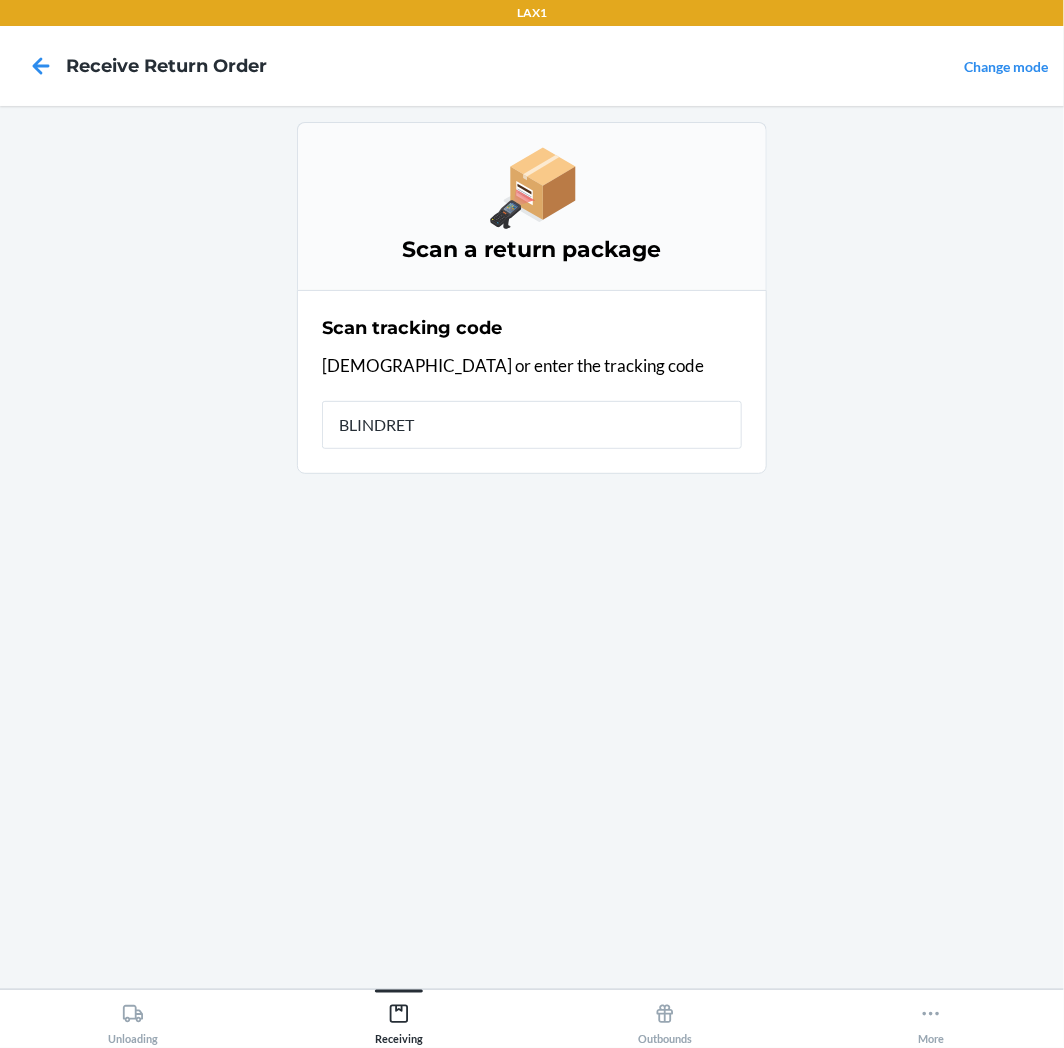 type on "BLINDRETU" 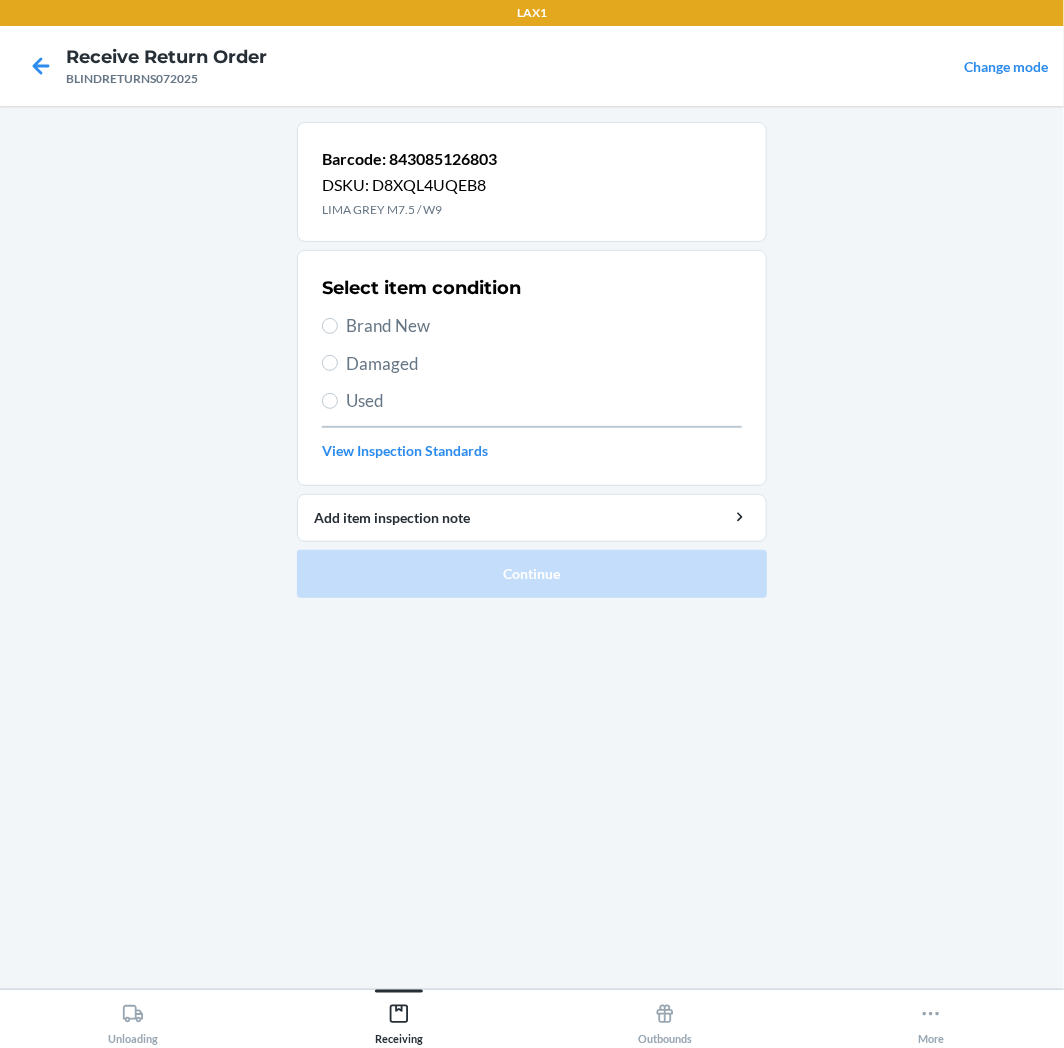 click on "Used" at bounding box center [544, 401] 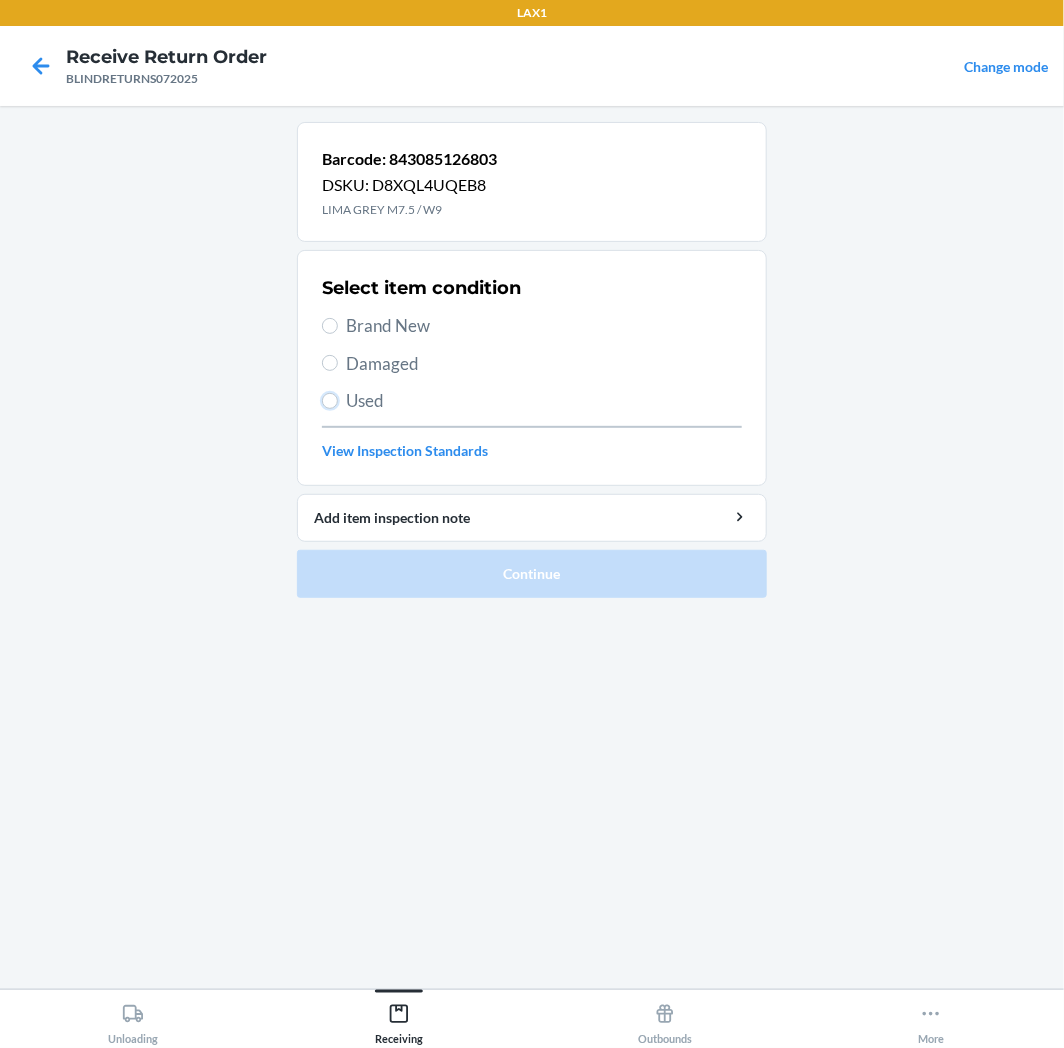 click on "Used" at bounding box center [330, 401] 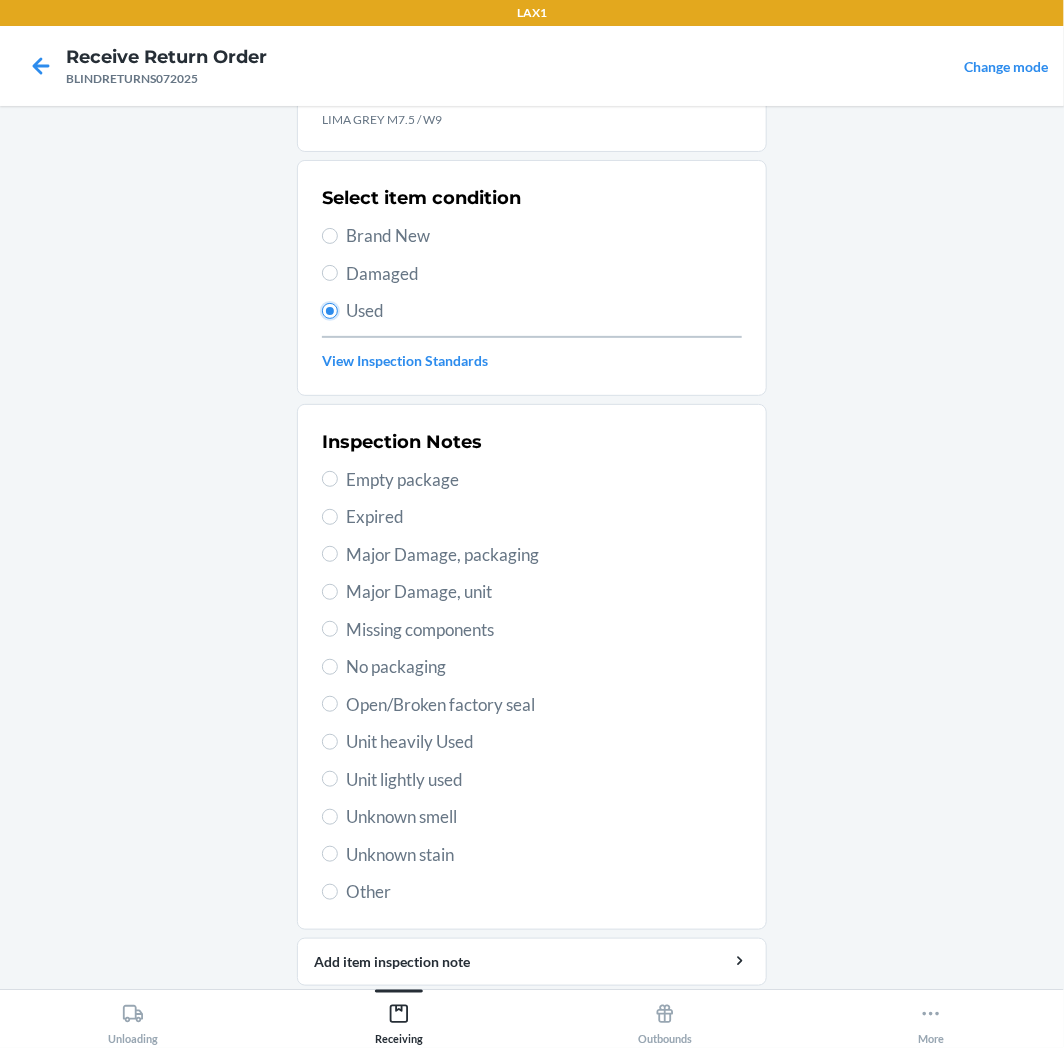 scroll, scrollTop: 157, scrollLeft: 0, axis: vertical 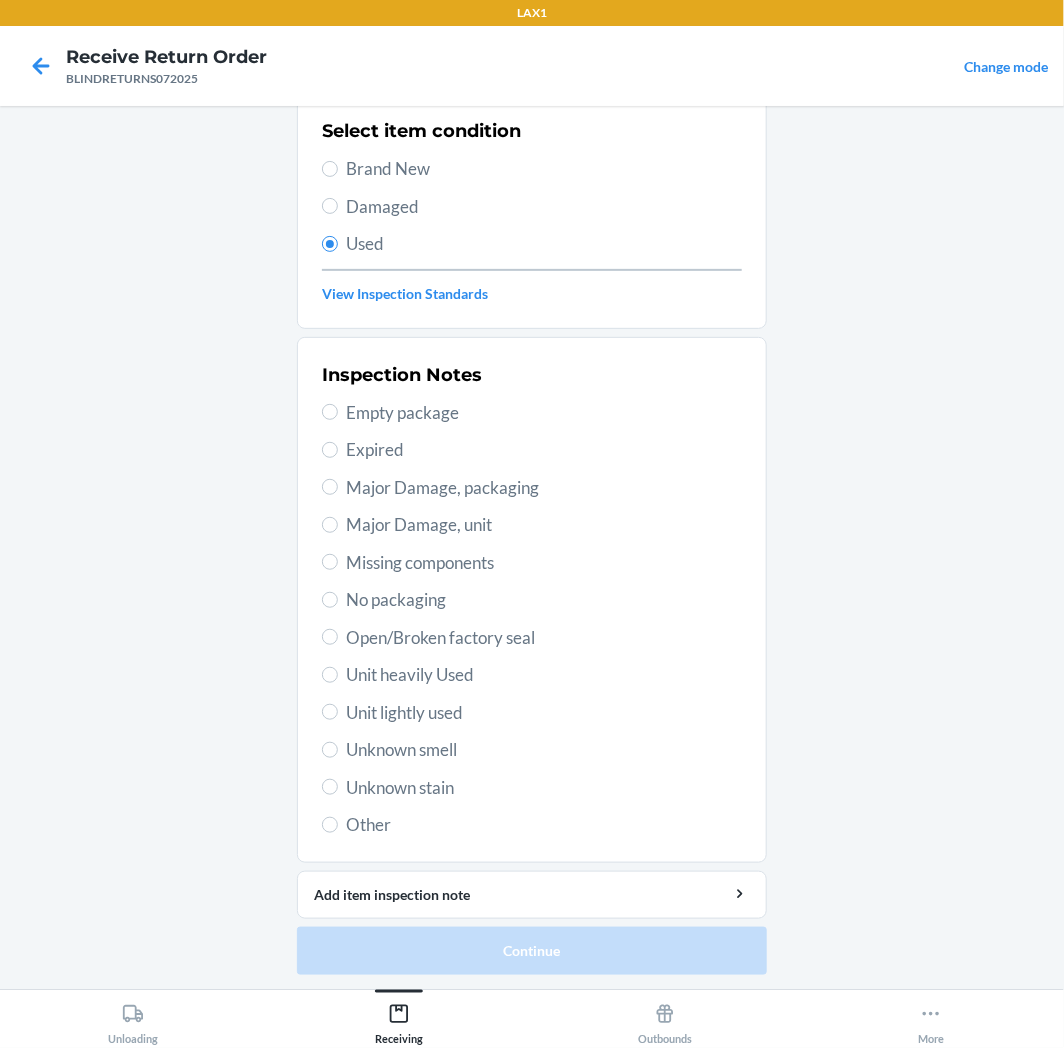 click on "Unit heavily Used" at bounding box center [544, 675] 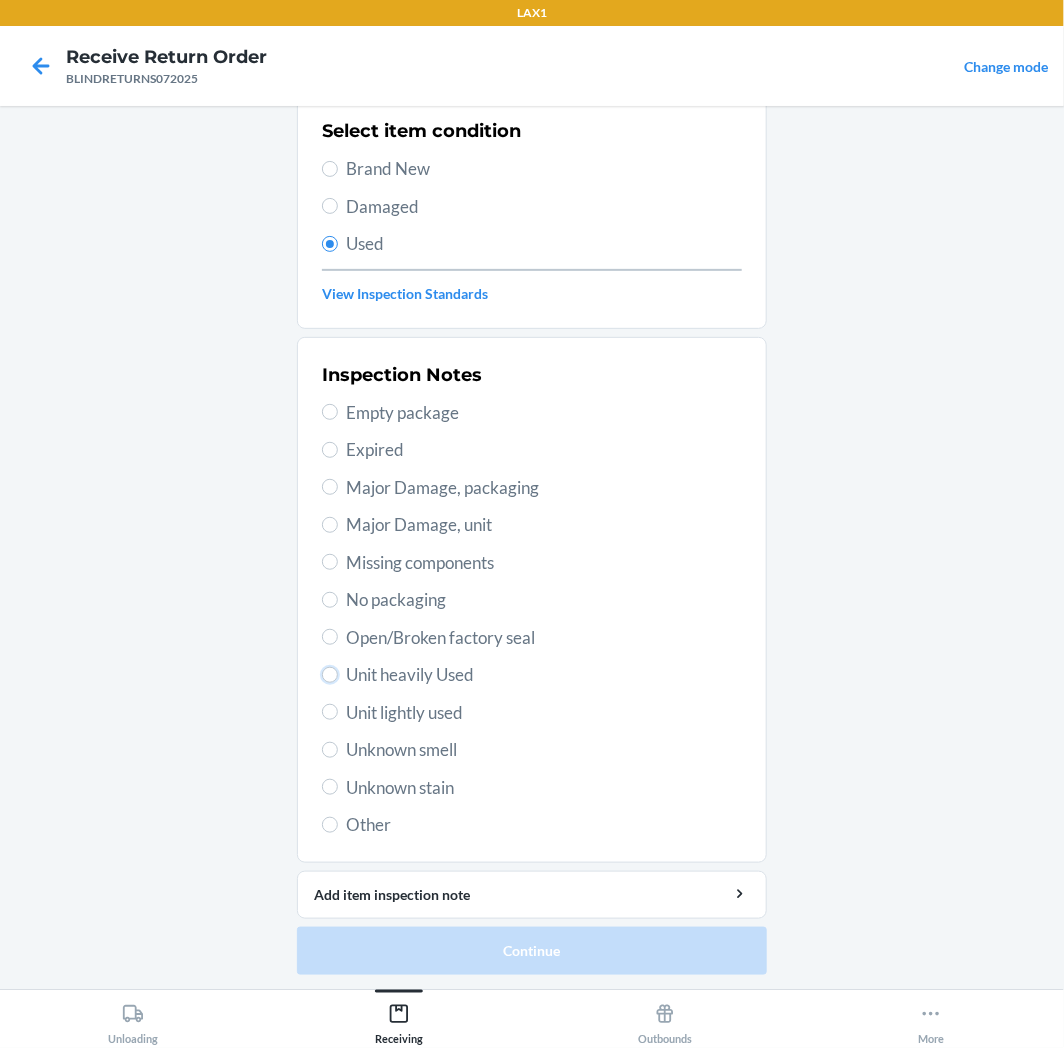 click on "Unit heavily Used" at bounding box center [330, 675] 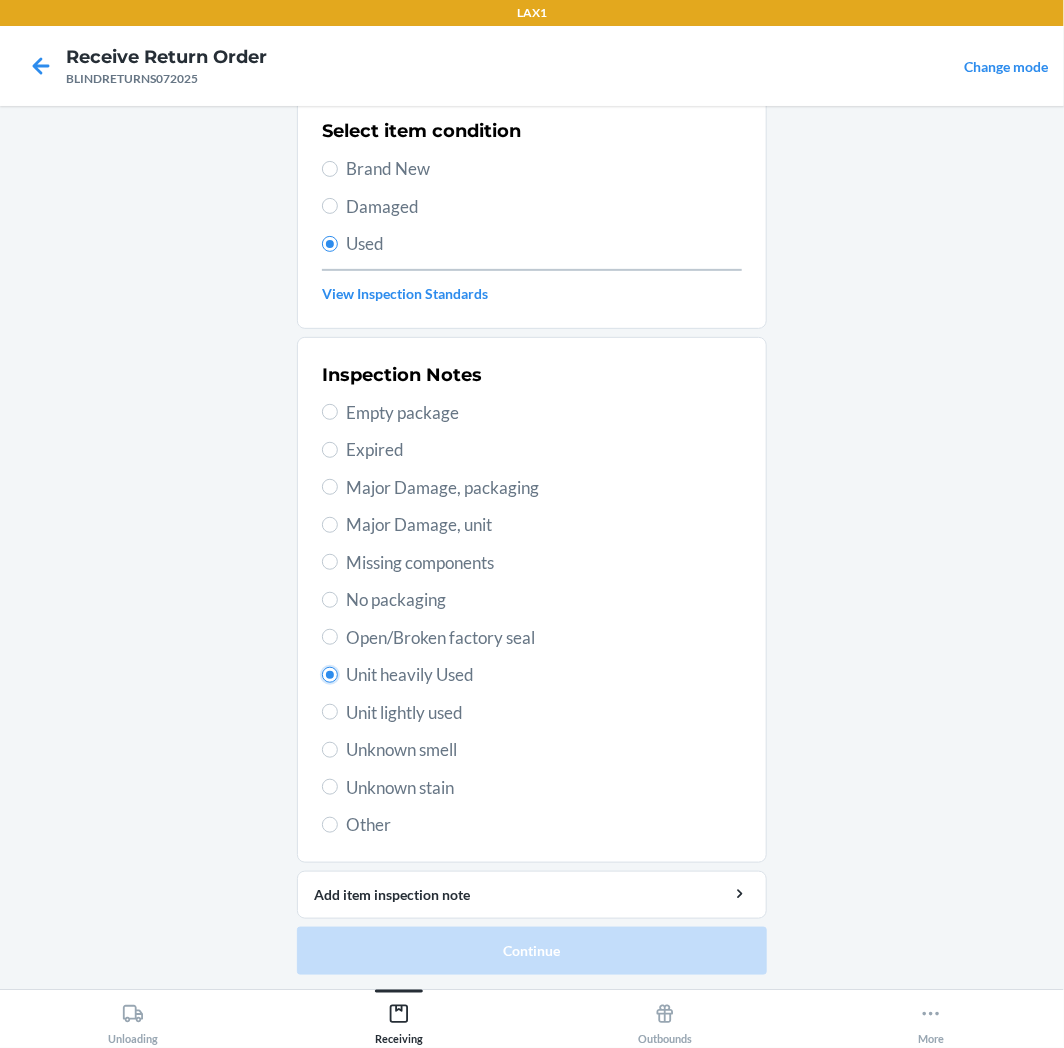 radio on "true" 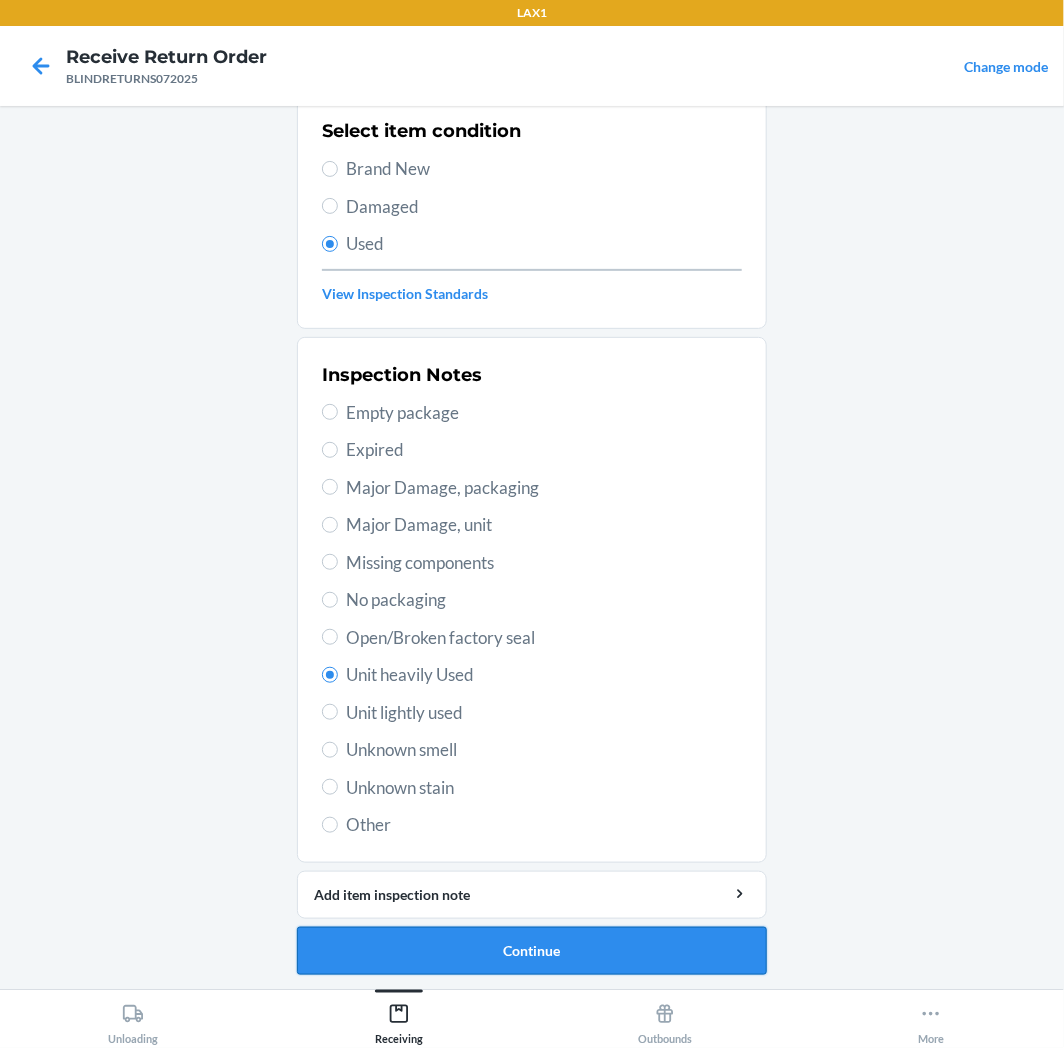 click on "Continue" at bounding box center [532, 951] 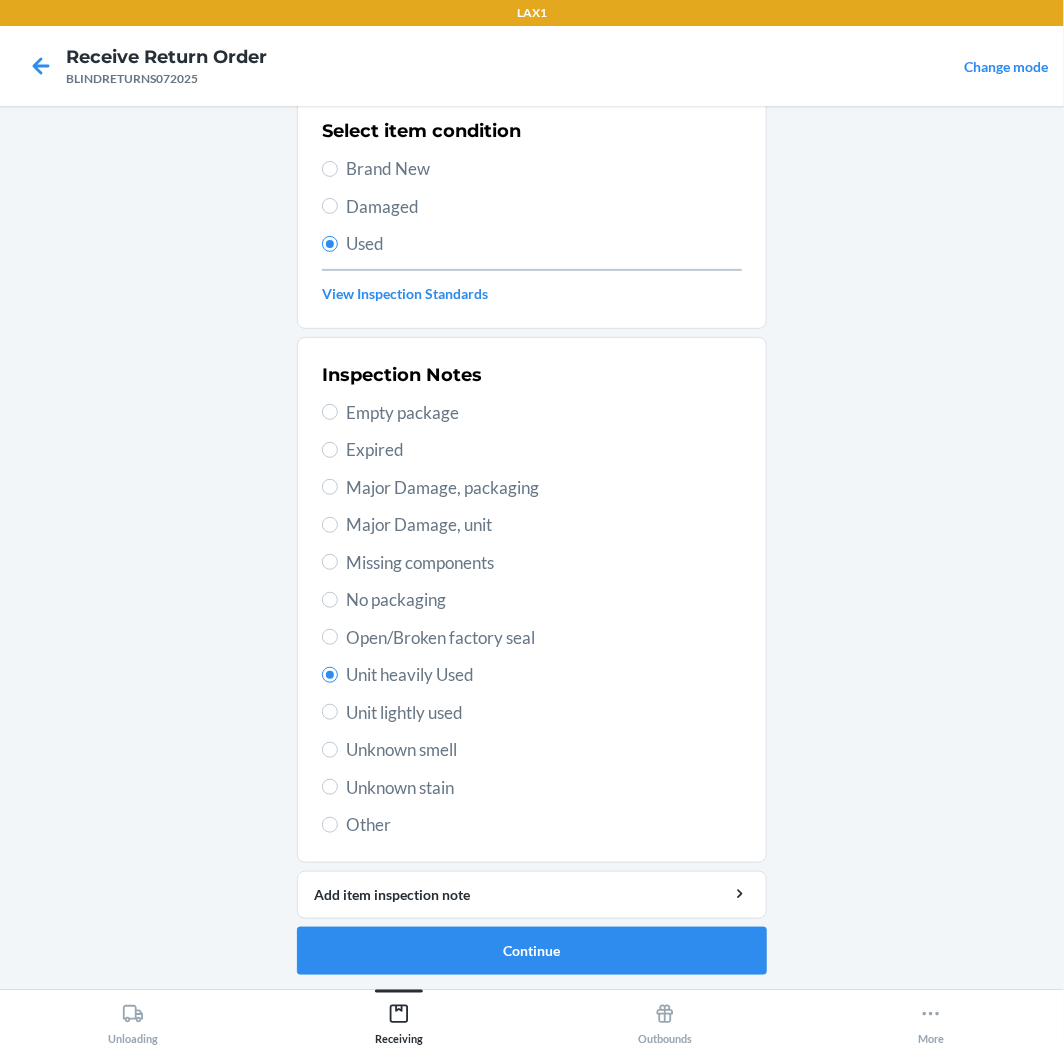 scroll, scrollTop: 0, scrollLeft: 0, axis: both 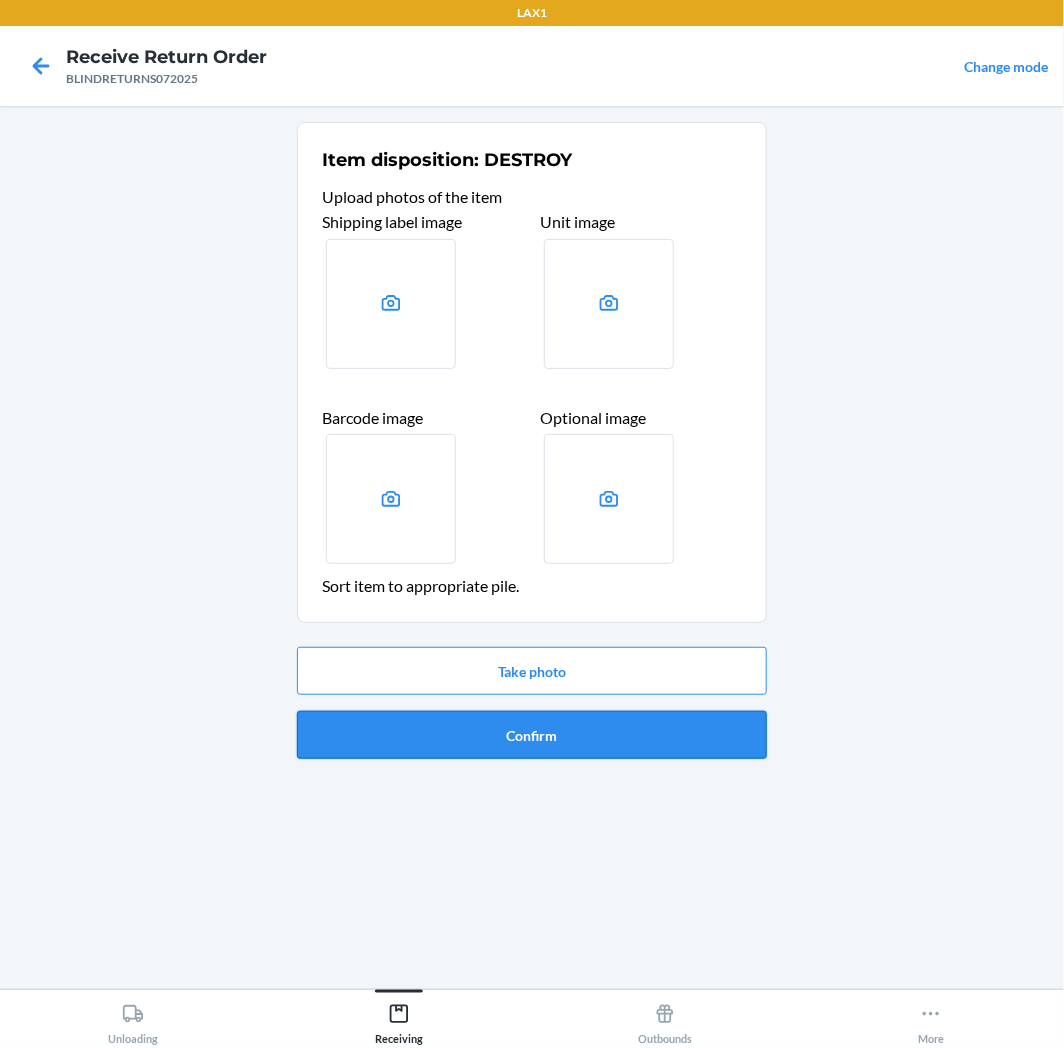 click on "Confirm" at bounding box center [532, 735] 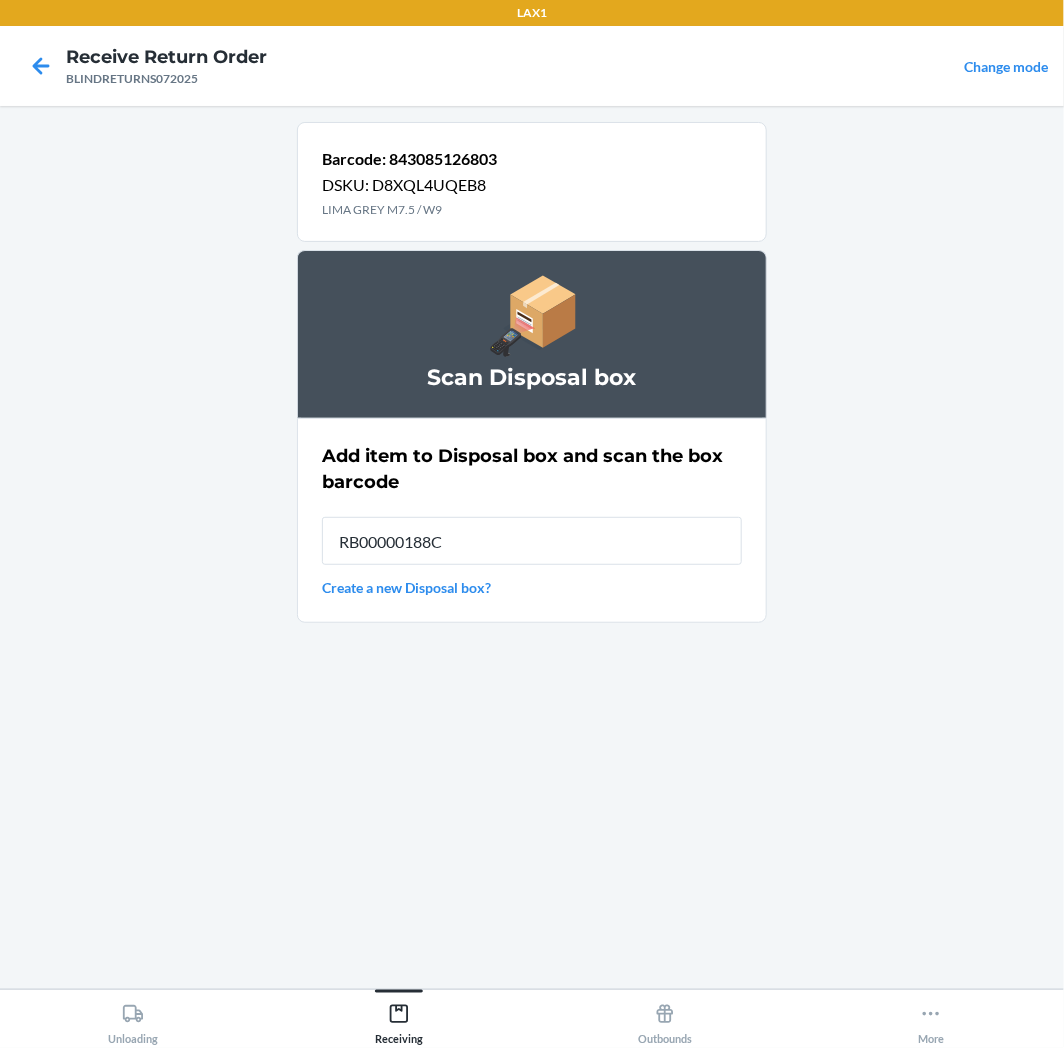 type on "RB00000188C" 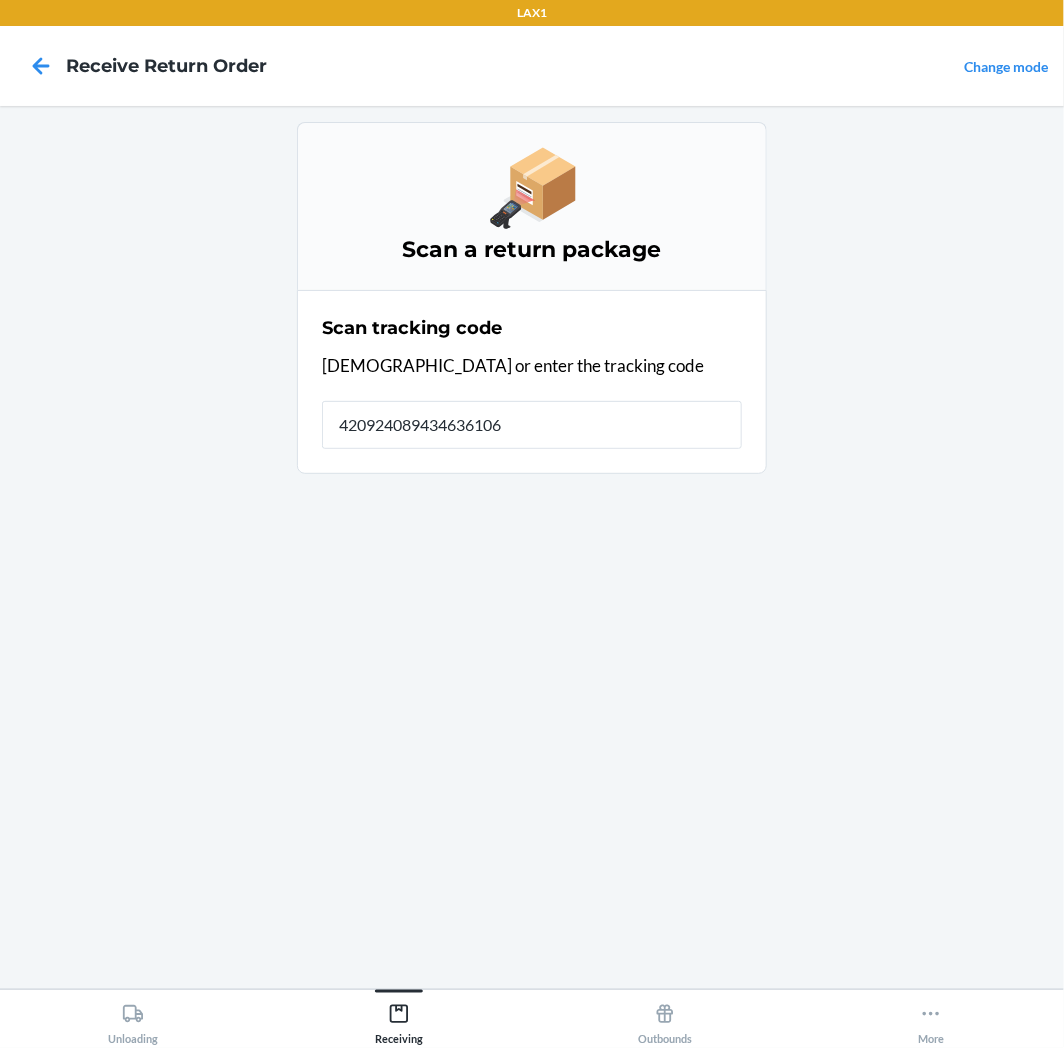 type on "4209240894346361060" 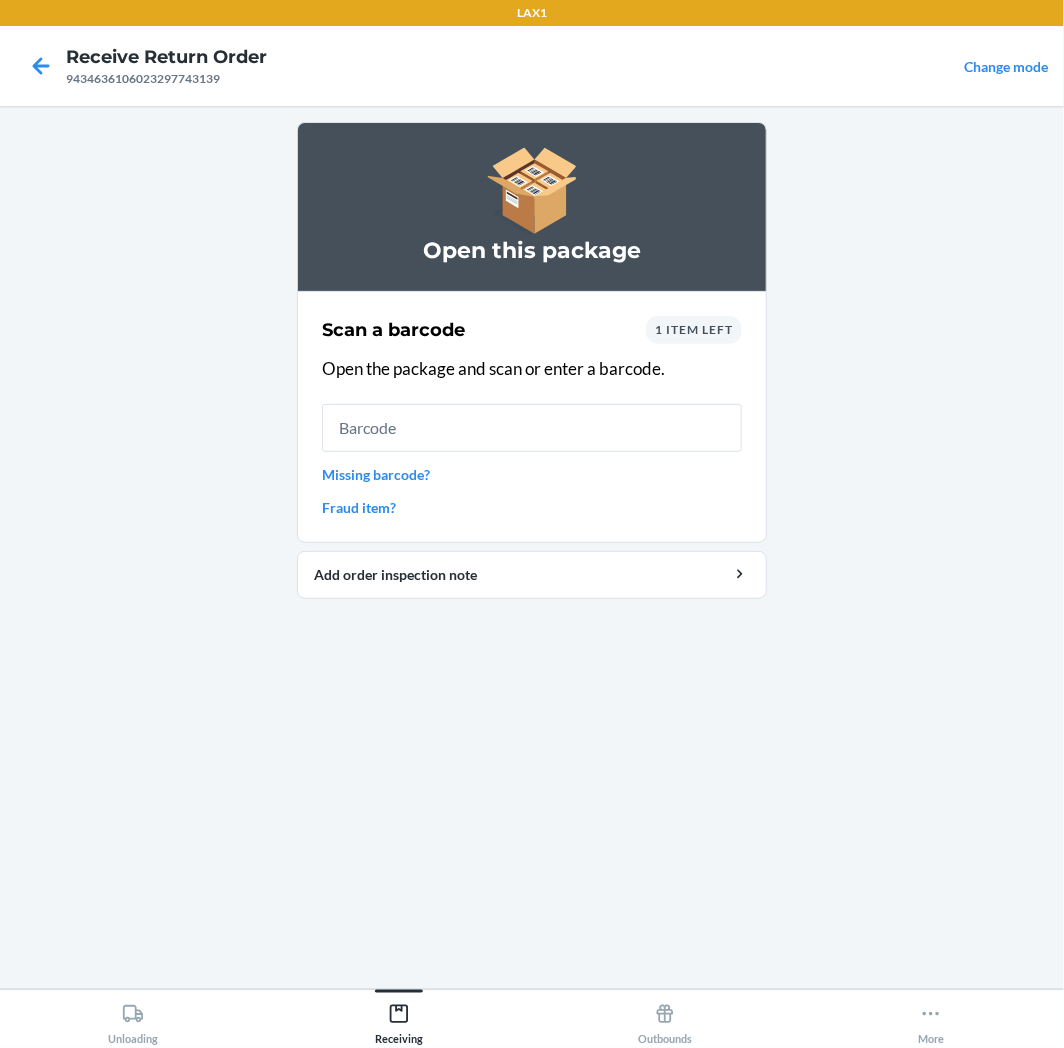 click on "Scan a barcode 1 item left Open the package and scan or enter a barcode. Missing barcode? Fraud item?" at bounding box center [532, 417] 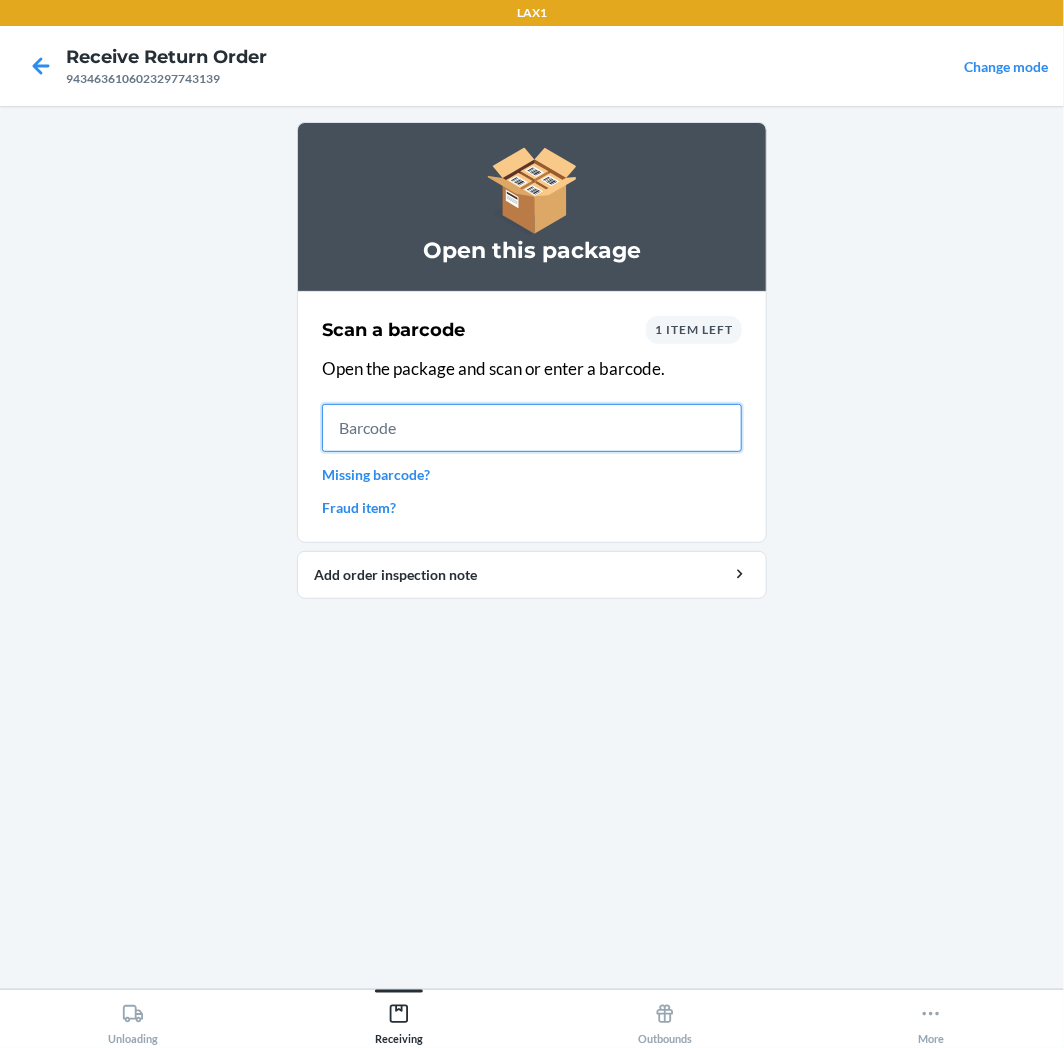 click at bounding box center (532, 428) 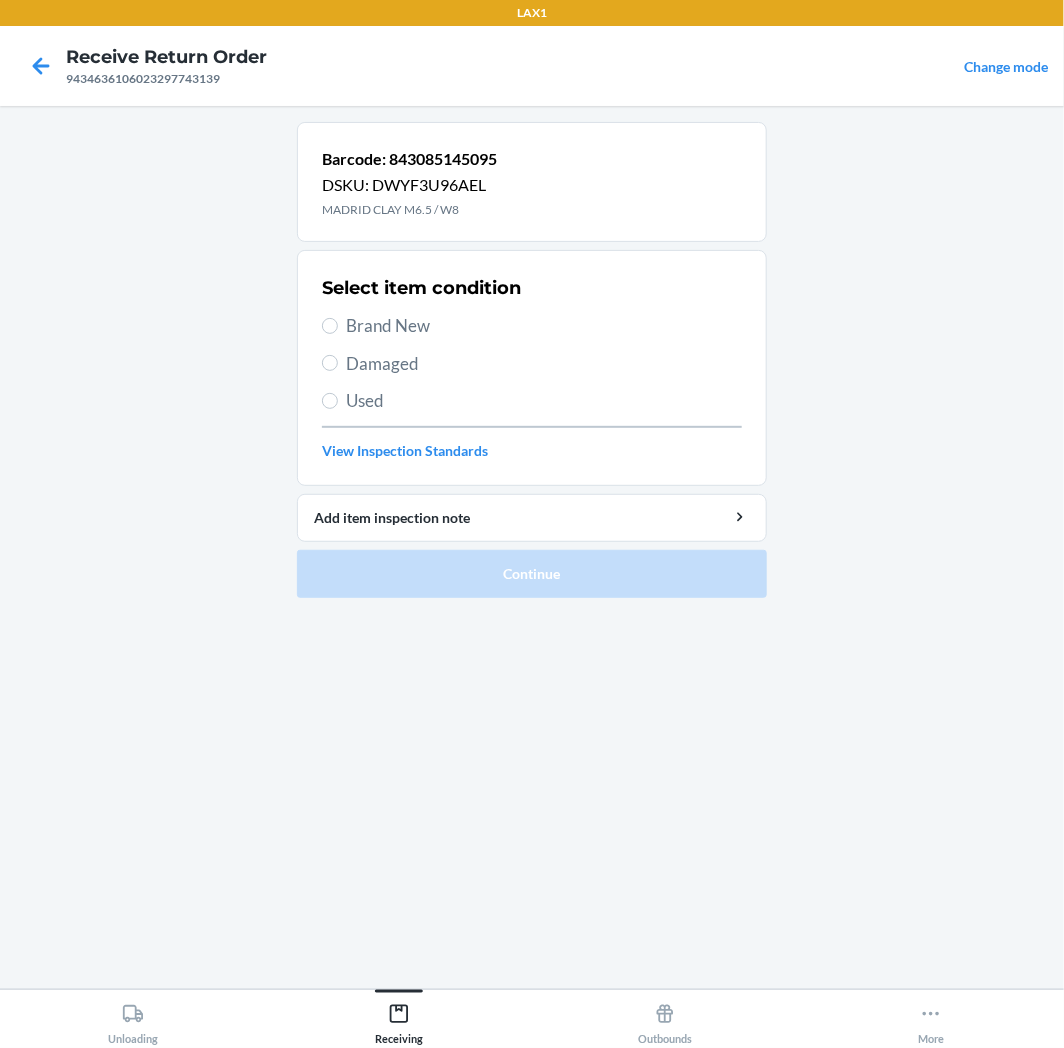 click on "Used" at bounding box center (544, 401) 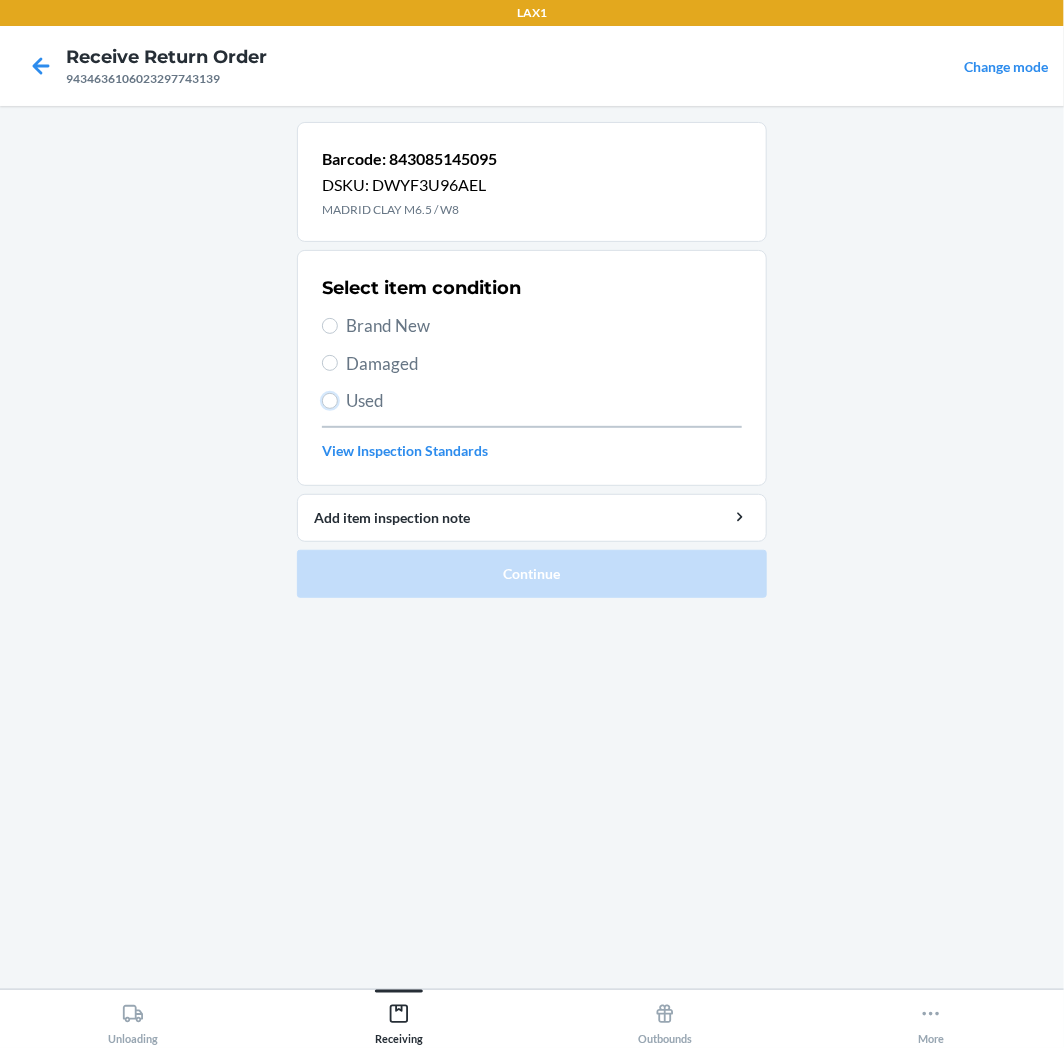 click on "Used" at bounding box center (330, 401) 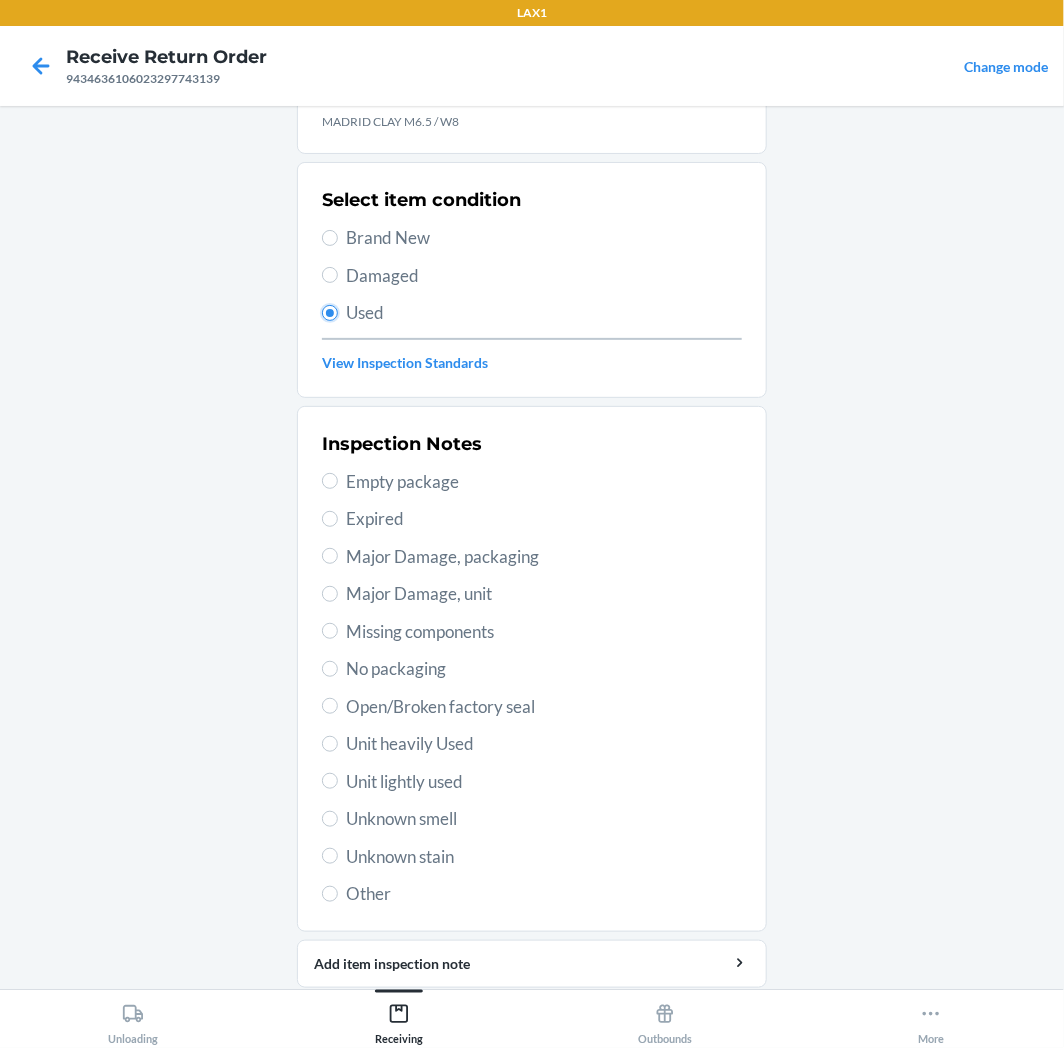 scroll, scrollTop: 157, scrollLeft: 0, axis: vertical 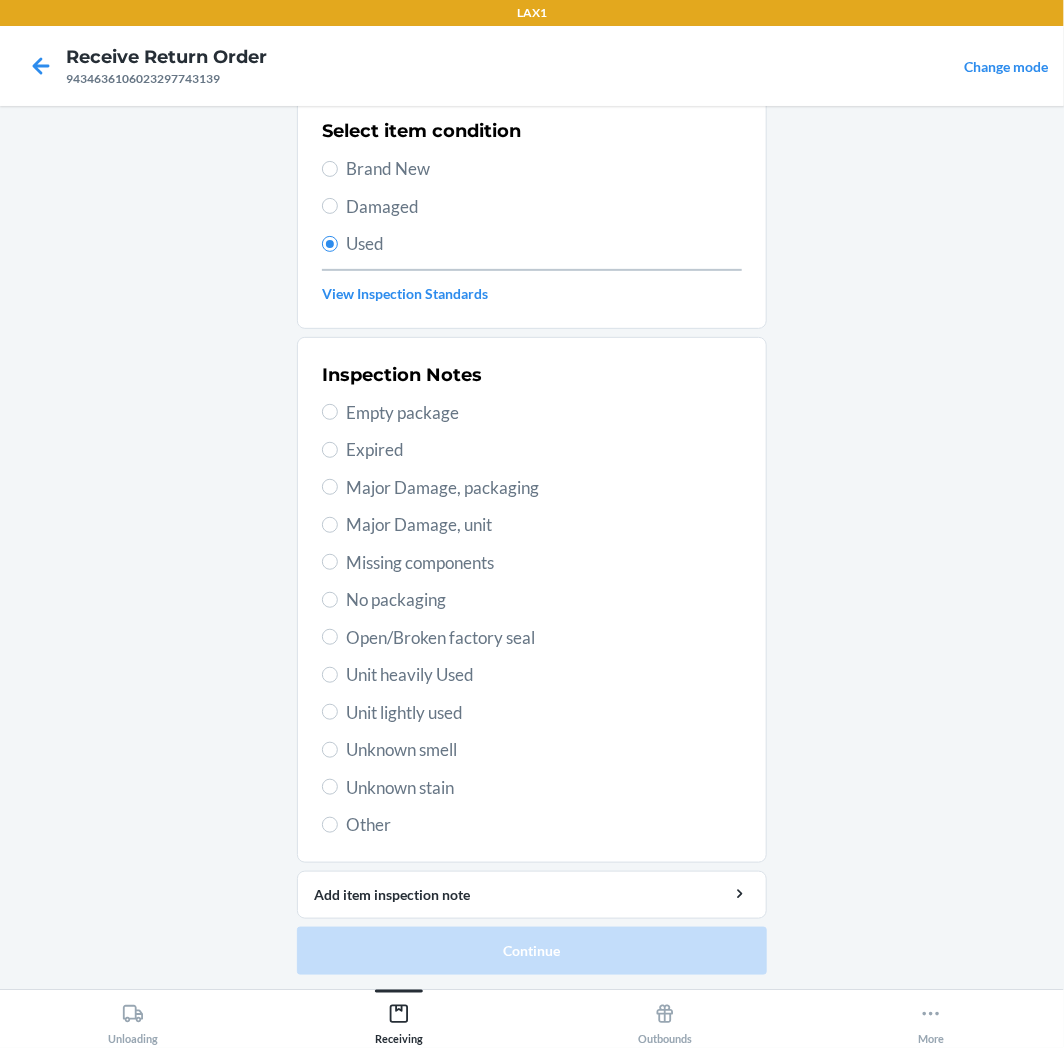 click on "Unit heavily Used" at bounding box center (544, 675) 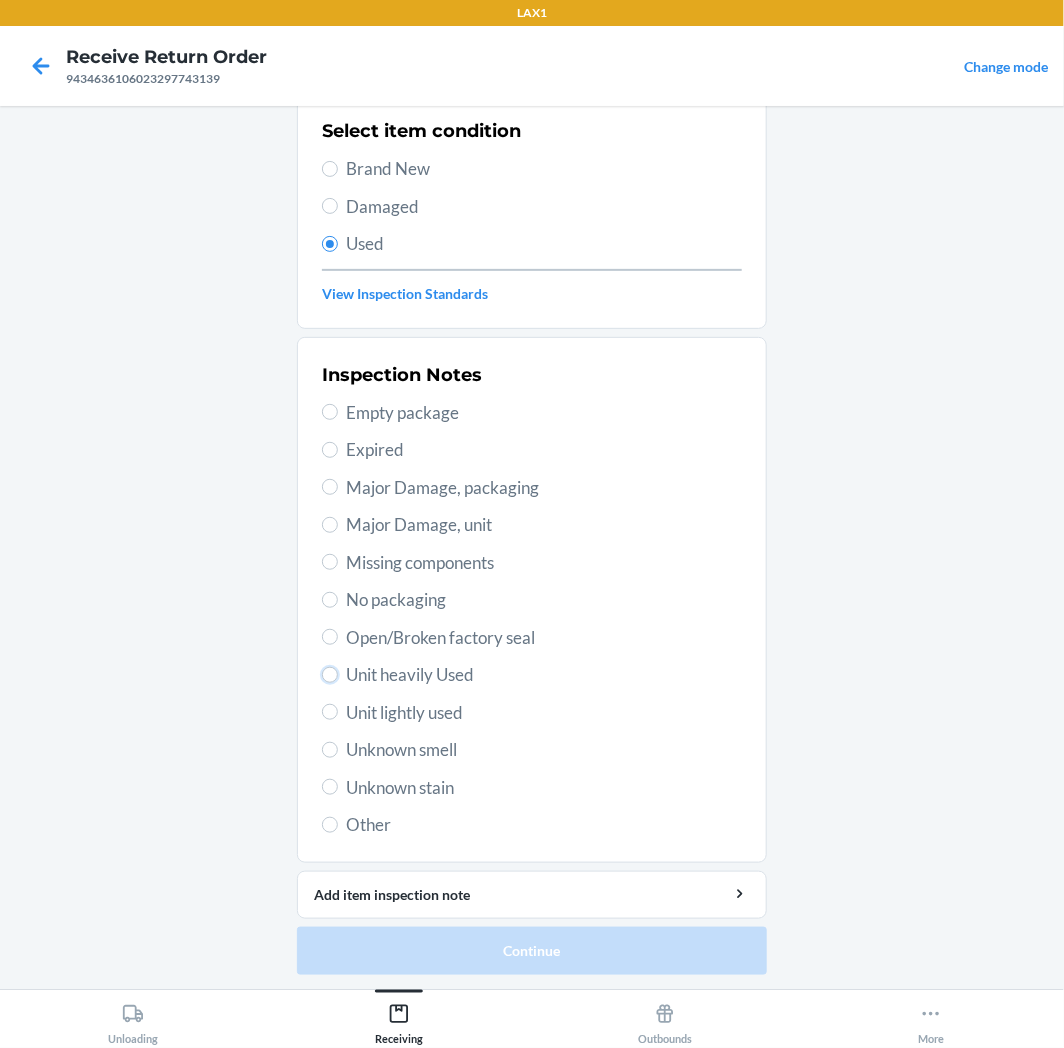 click on "Unit heavily Used" at bounding box center (330, 675) 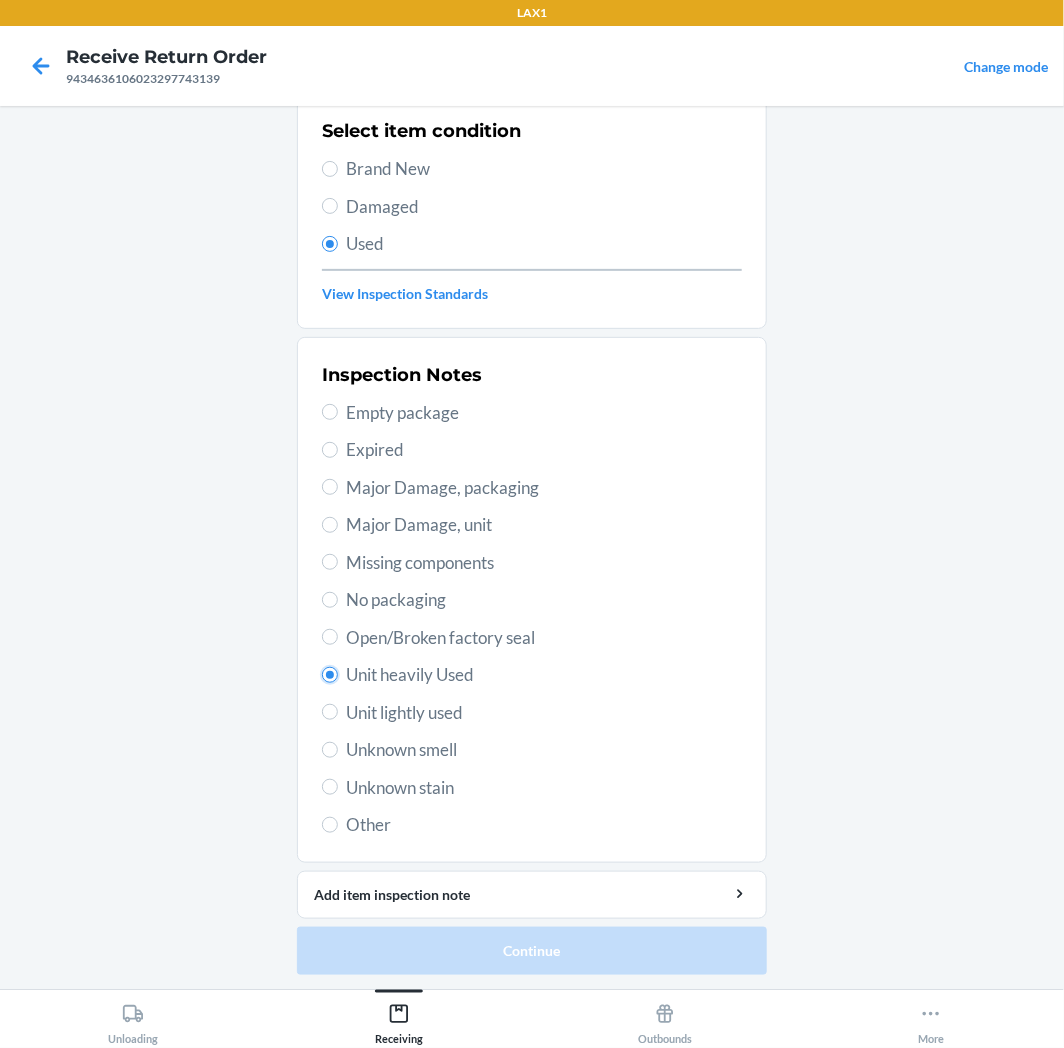 radio on "true" 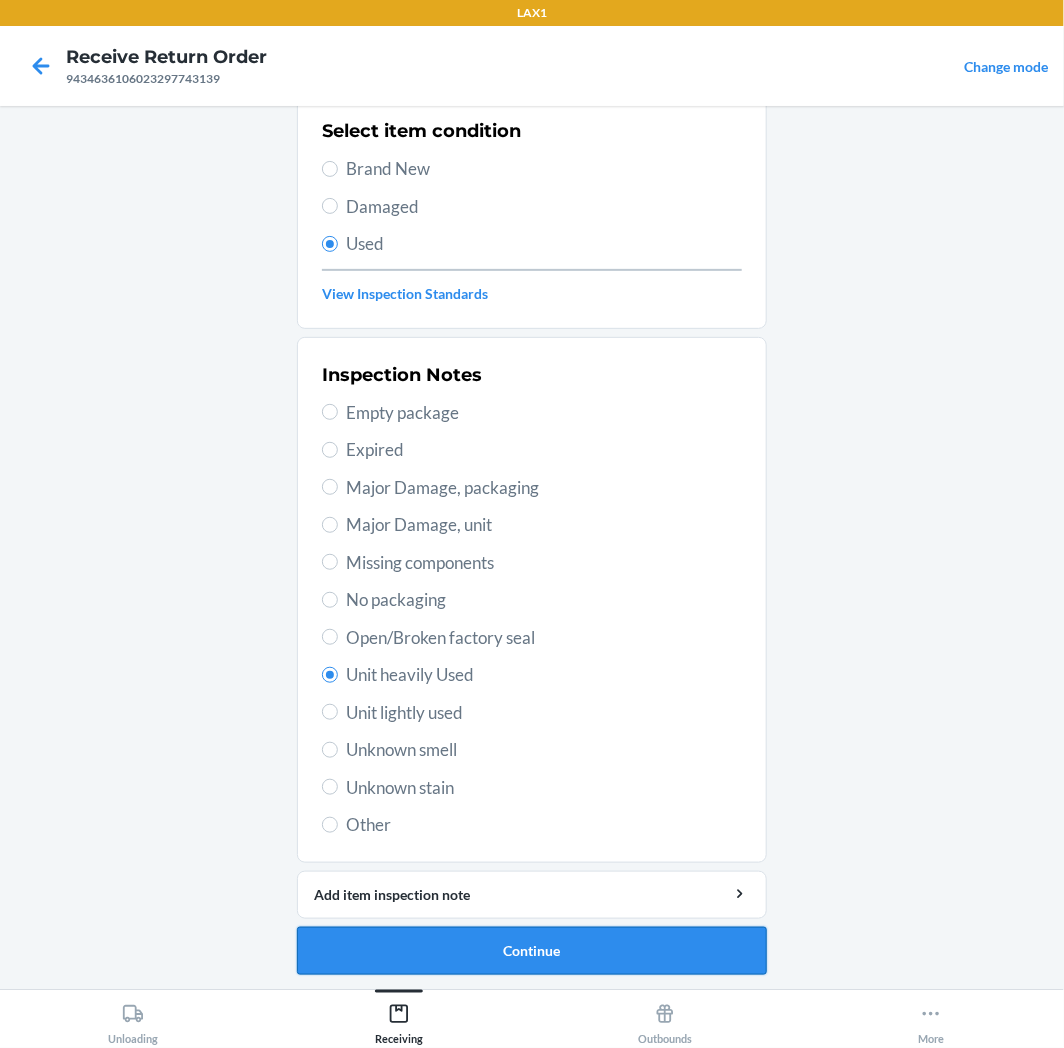 click on "Continue" at bounding box center [532, 951] 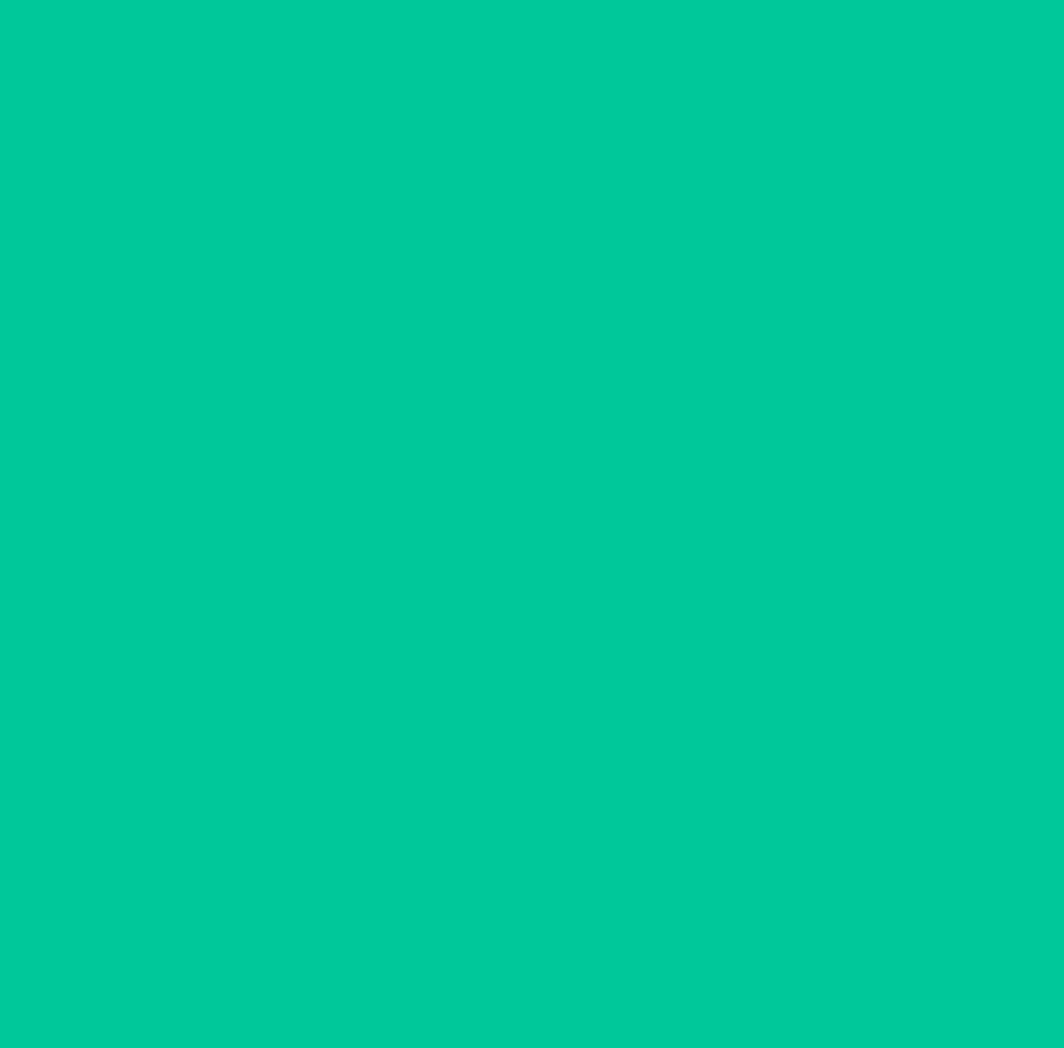 scroll, scrollTop: 0, scrollLeft: 0, axis: both 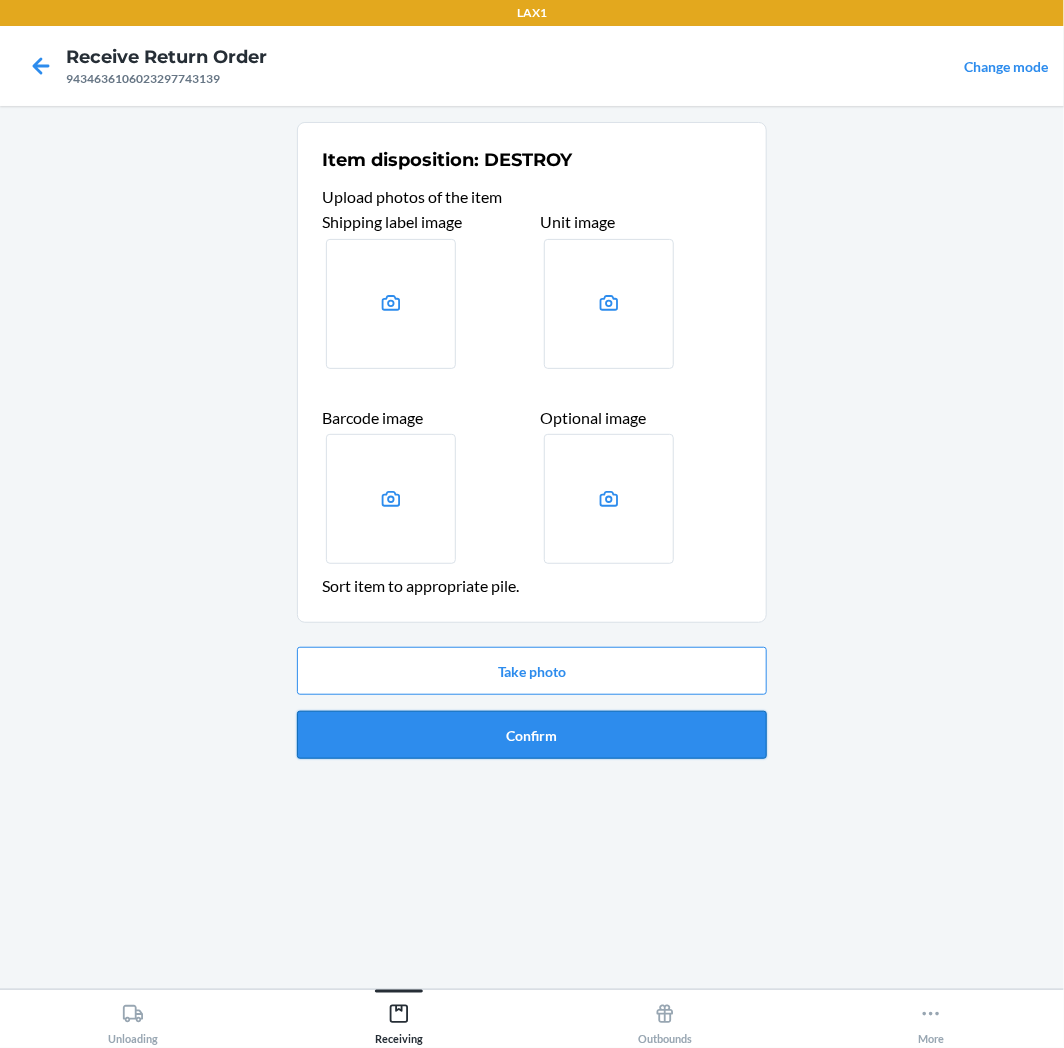 click on "Confirm" at bounding box center [532, 735] 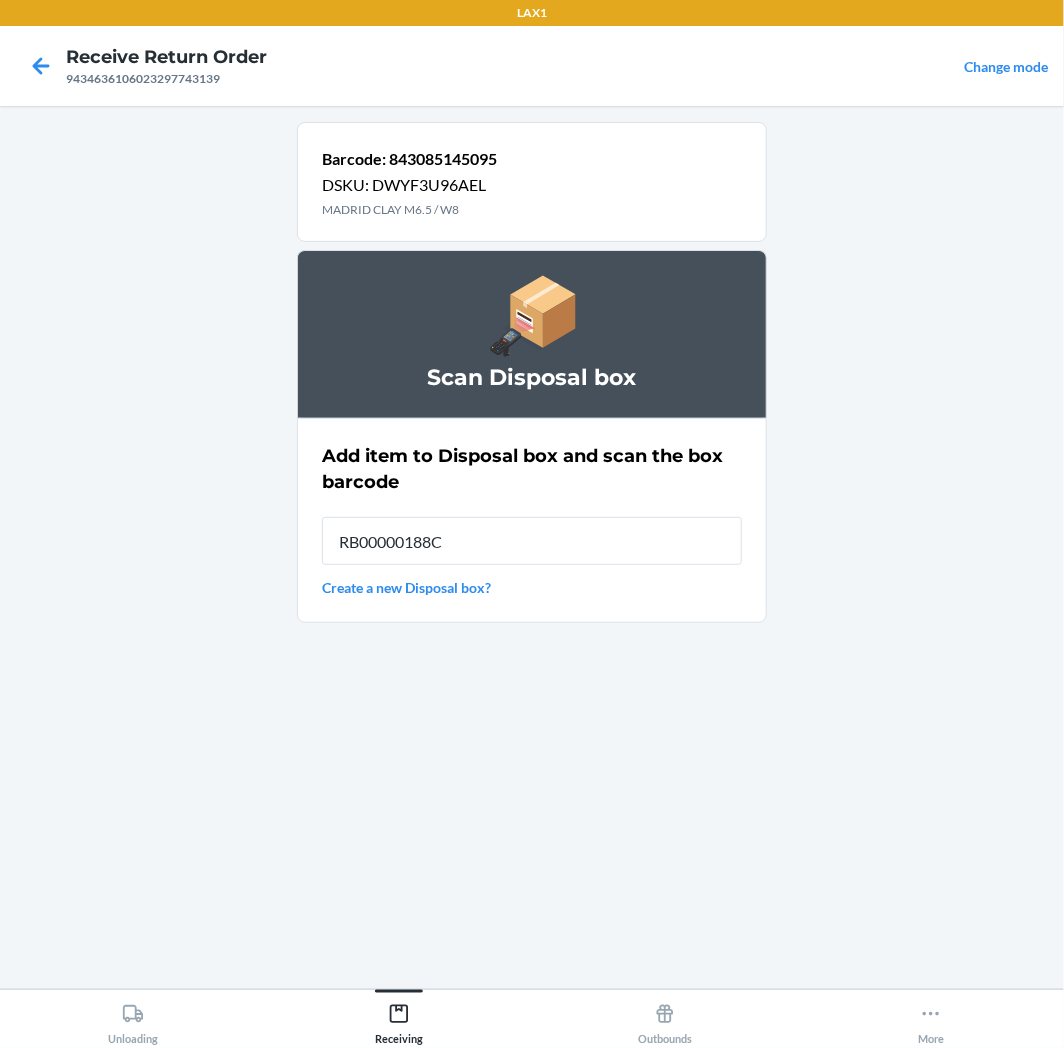type on "RB00000188C" 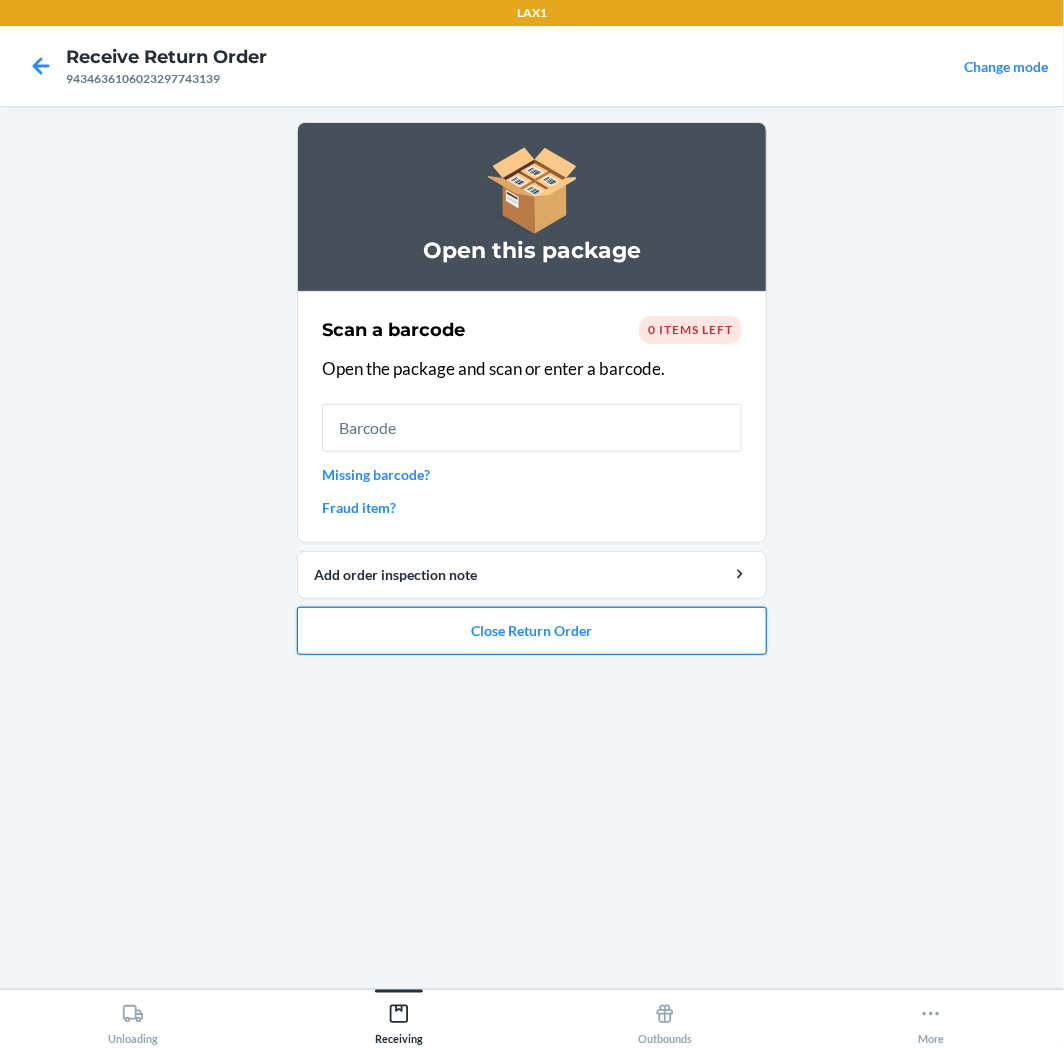 click on "Close Return Order" at bounding box center [532, 631] 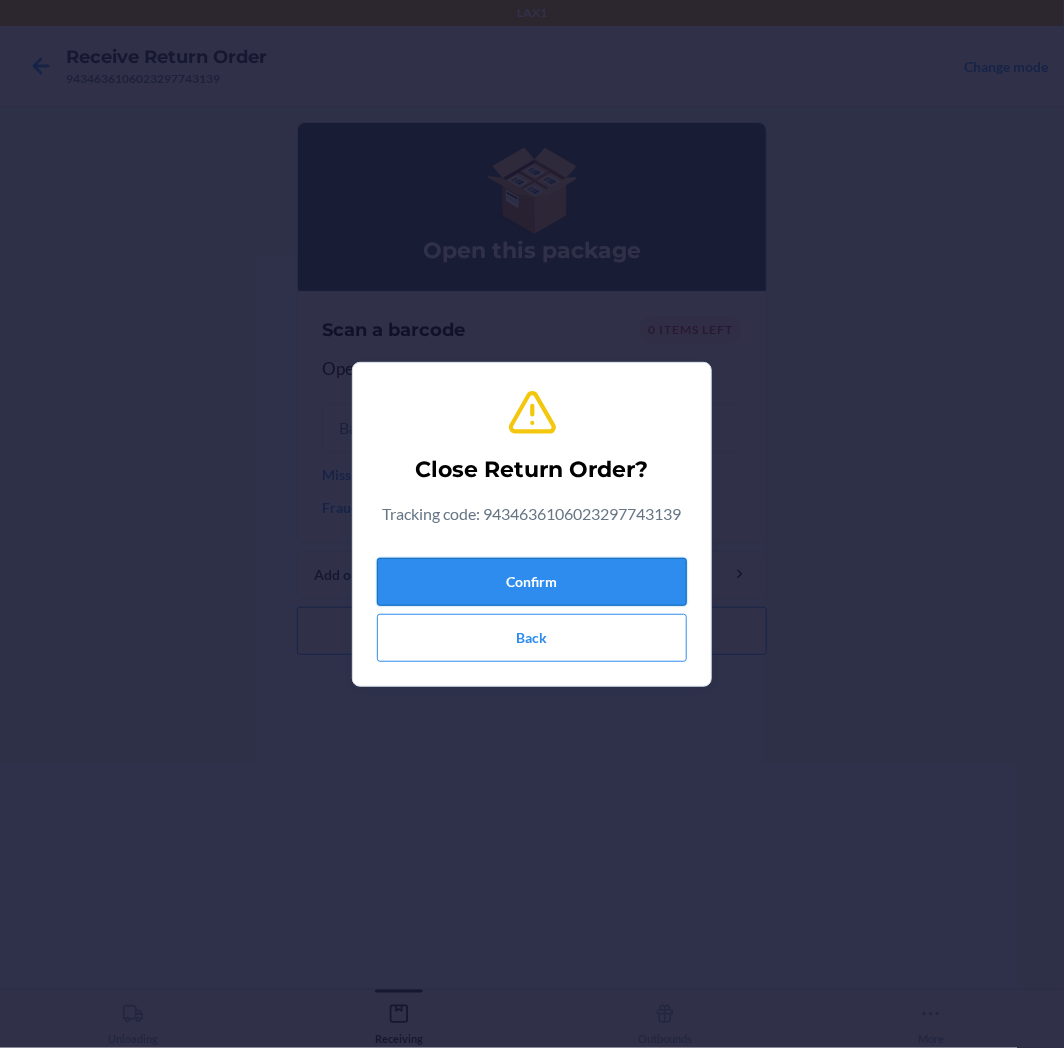 click on "Confirm" at bounding box center [532, 582] 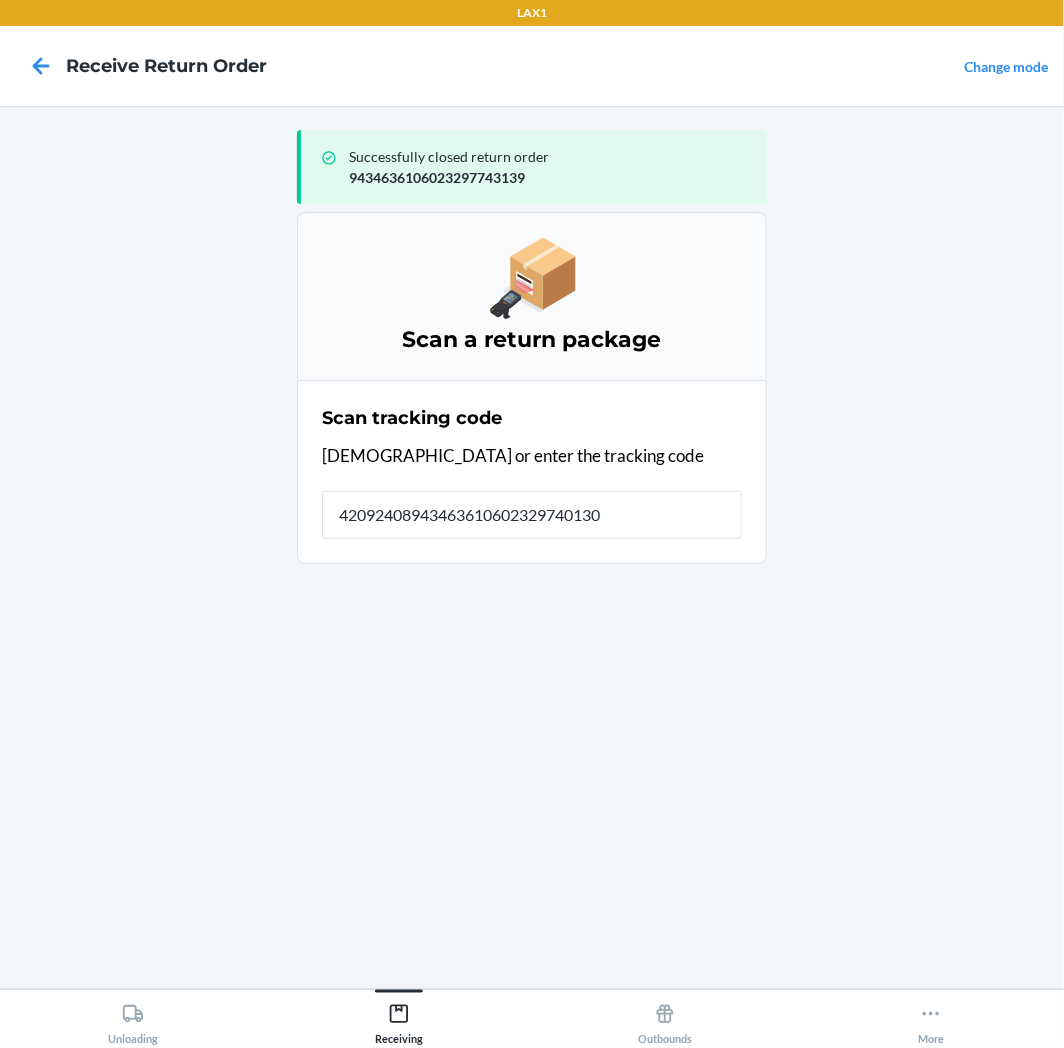 type on "420924089434636106023297401305" 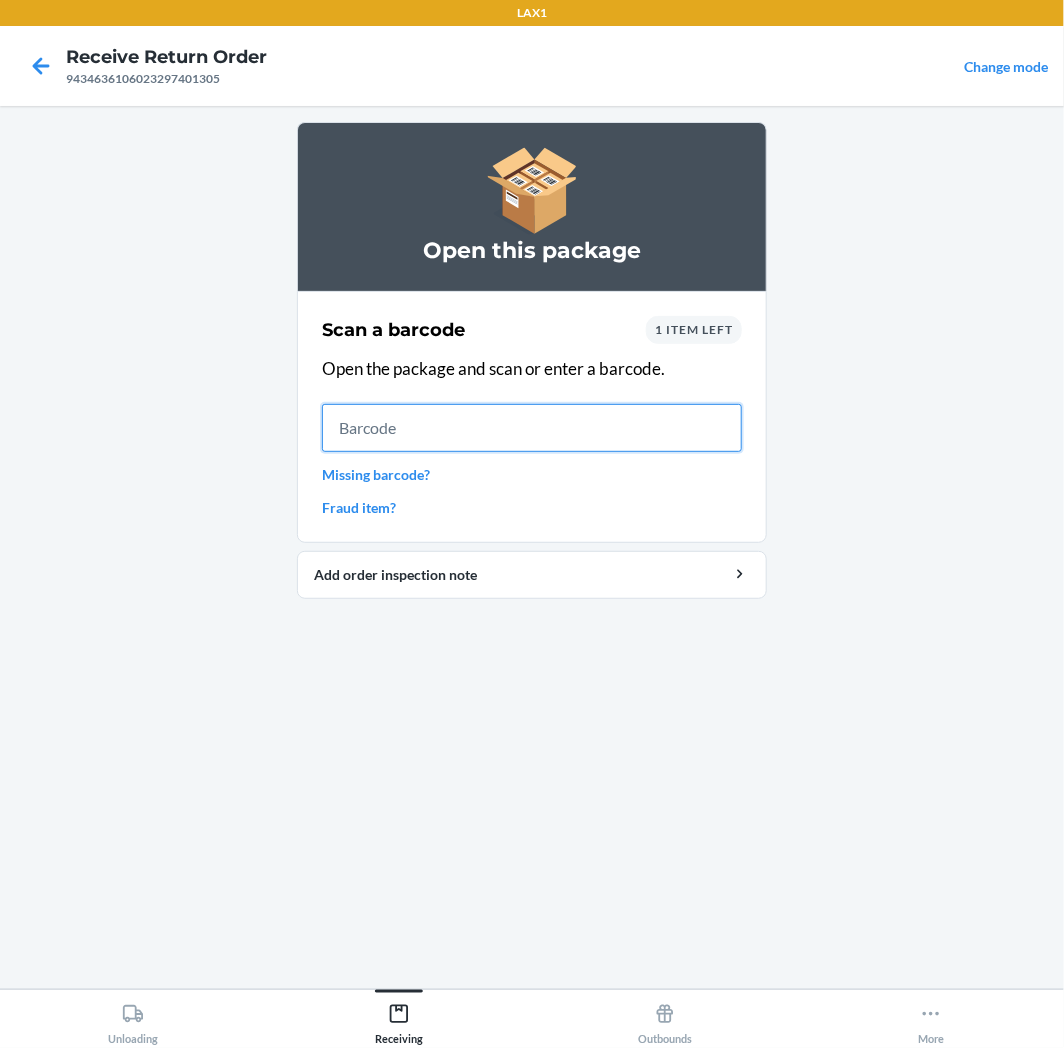 click at bounding box center (532, 428) 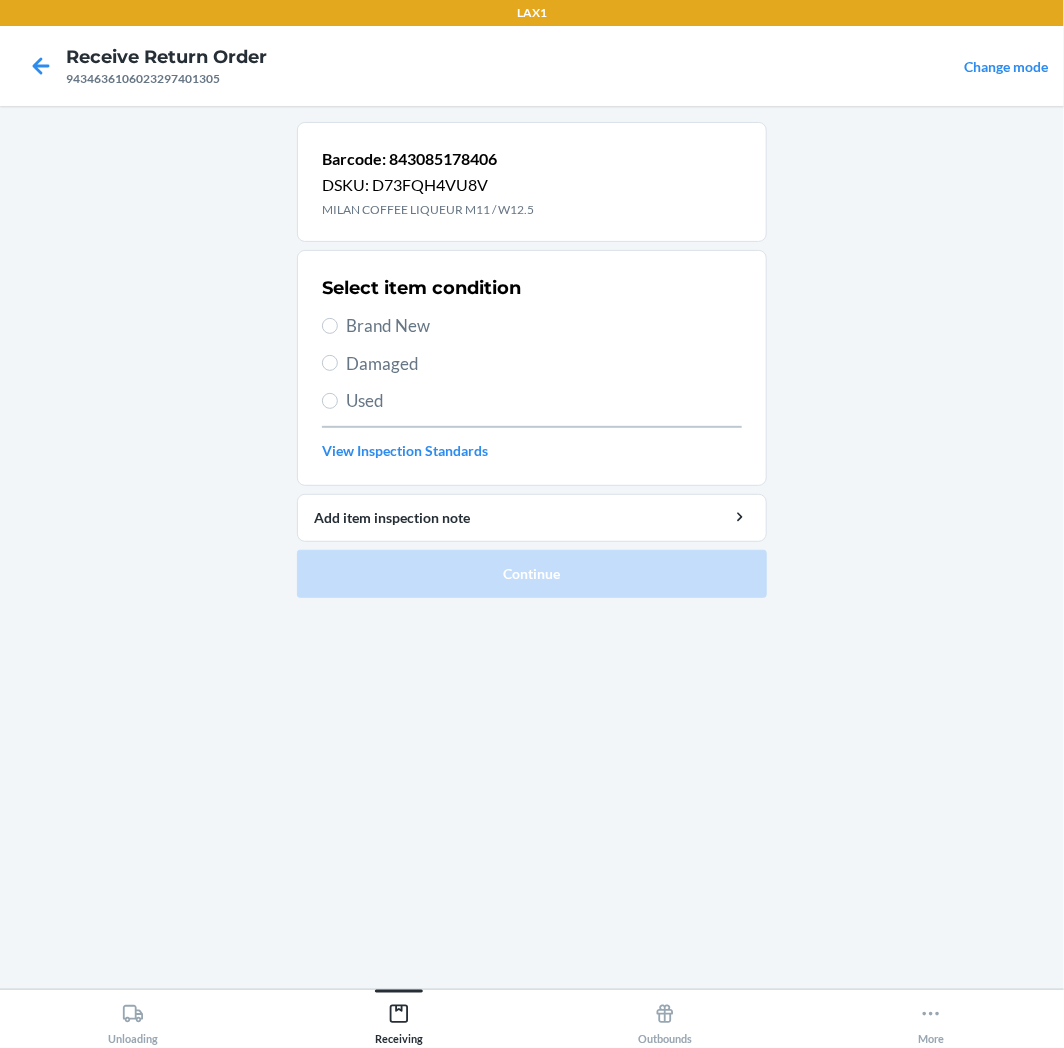 click on "Brand New" at bounding box center (544, 326) 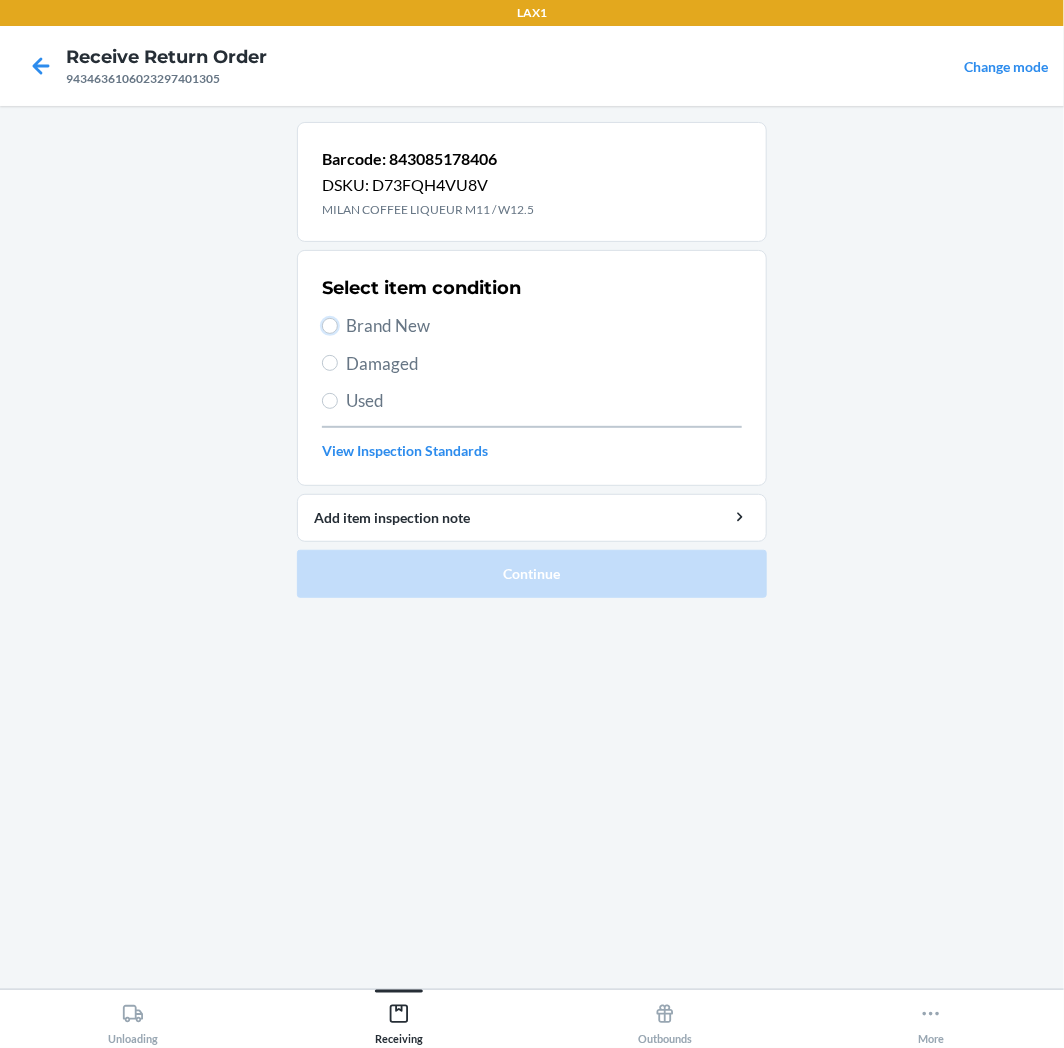 click on "Brand New" at bounding box center (330, 326) 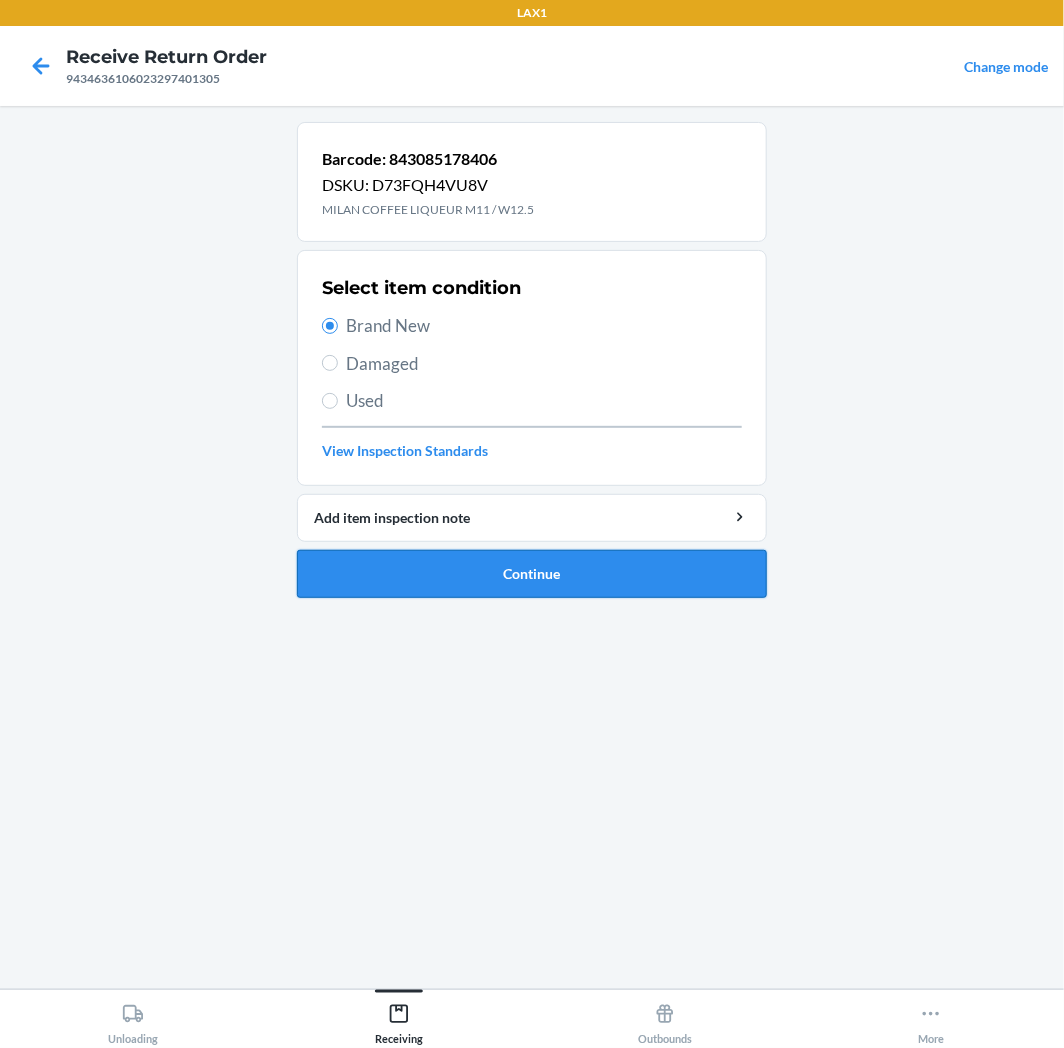 click on "Continue" at bounding box center [532, 574] 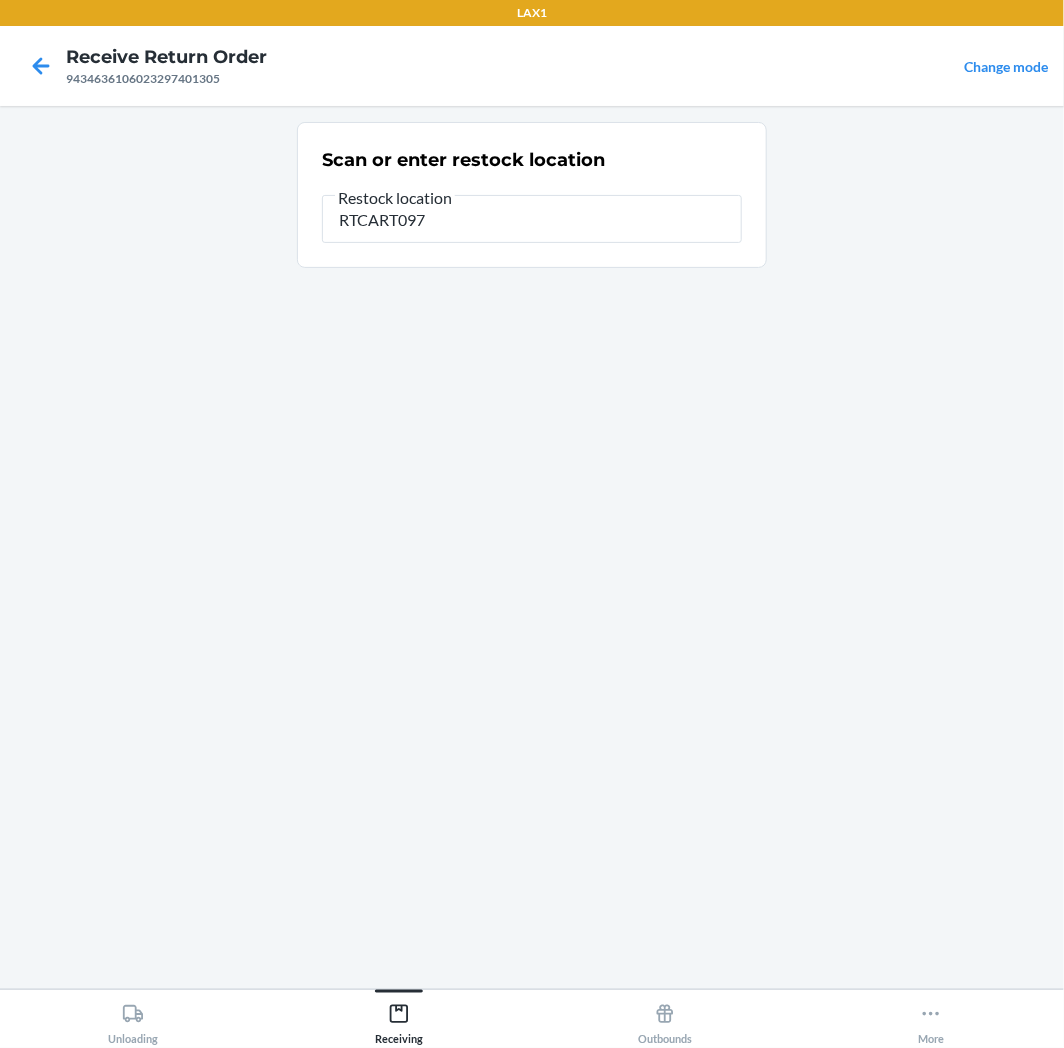 type on "RTCART097" 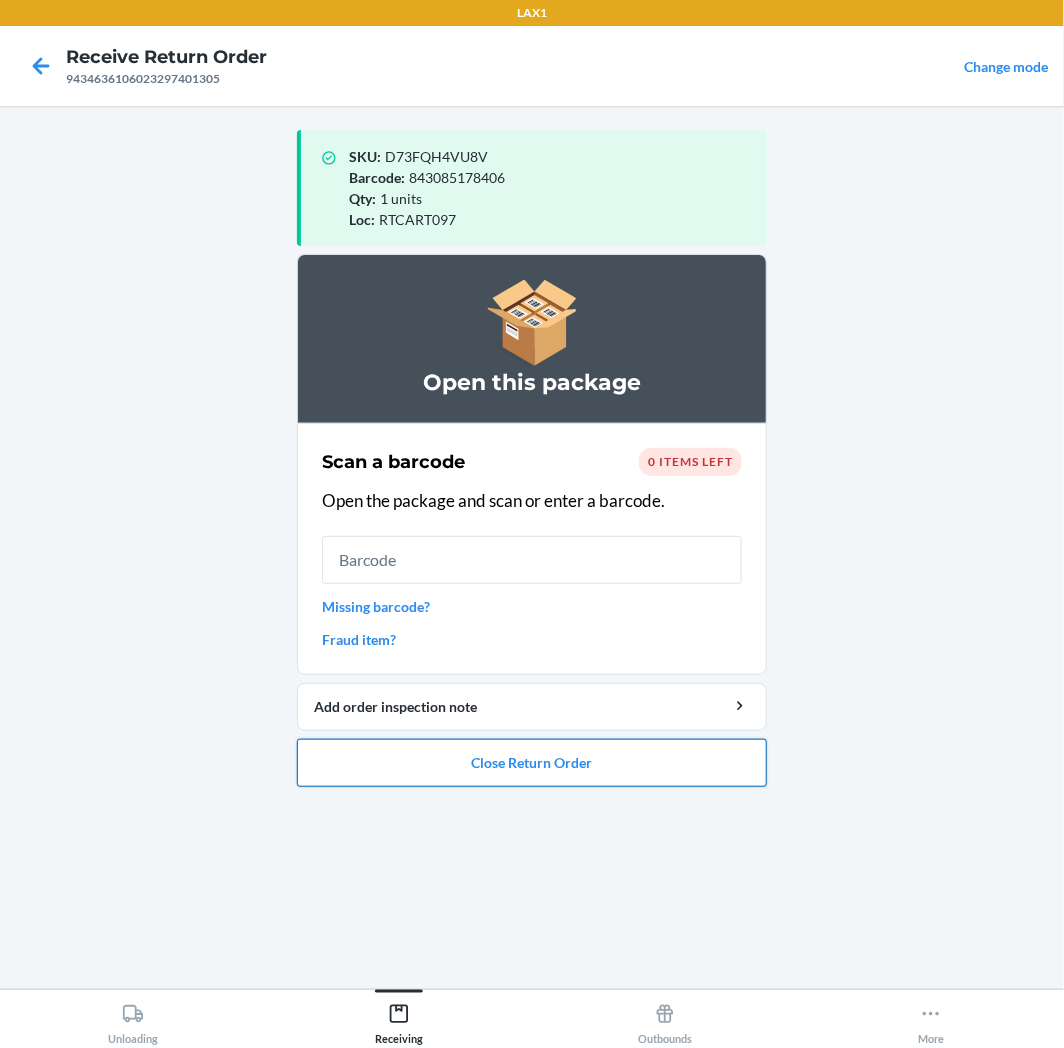 click on "Close Return Order" at bounding box center (532, 763) 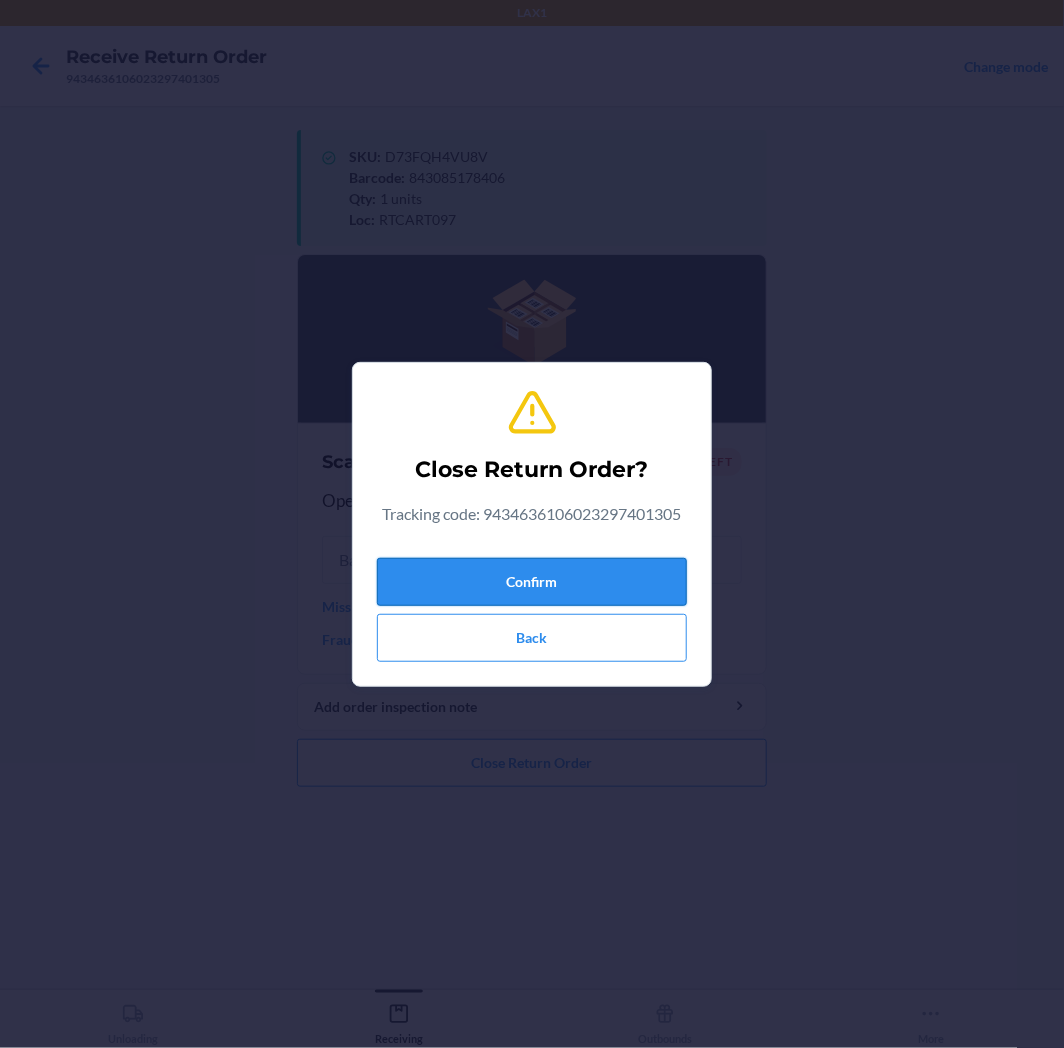 click on "Confirm" at bounding box center [532, 582] 